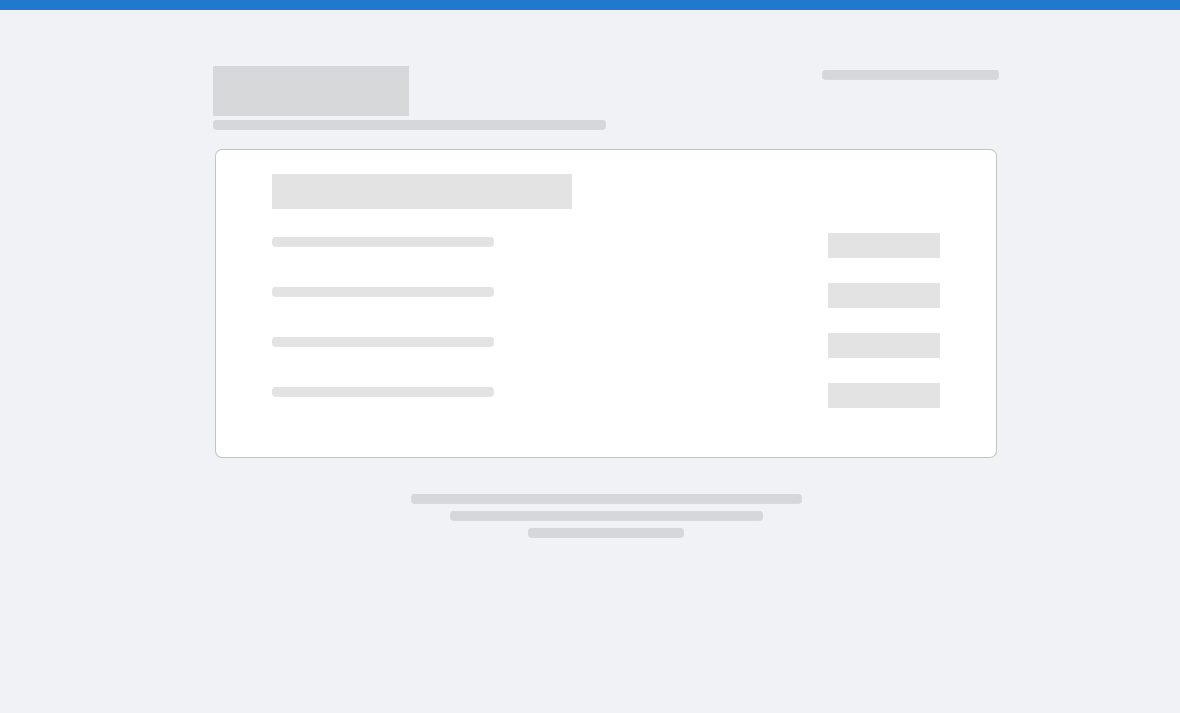 scroll, scrollTop: 0, scrollLeft: 0, axis: both 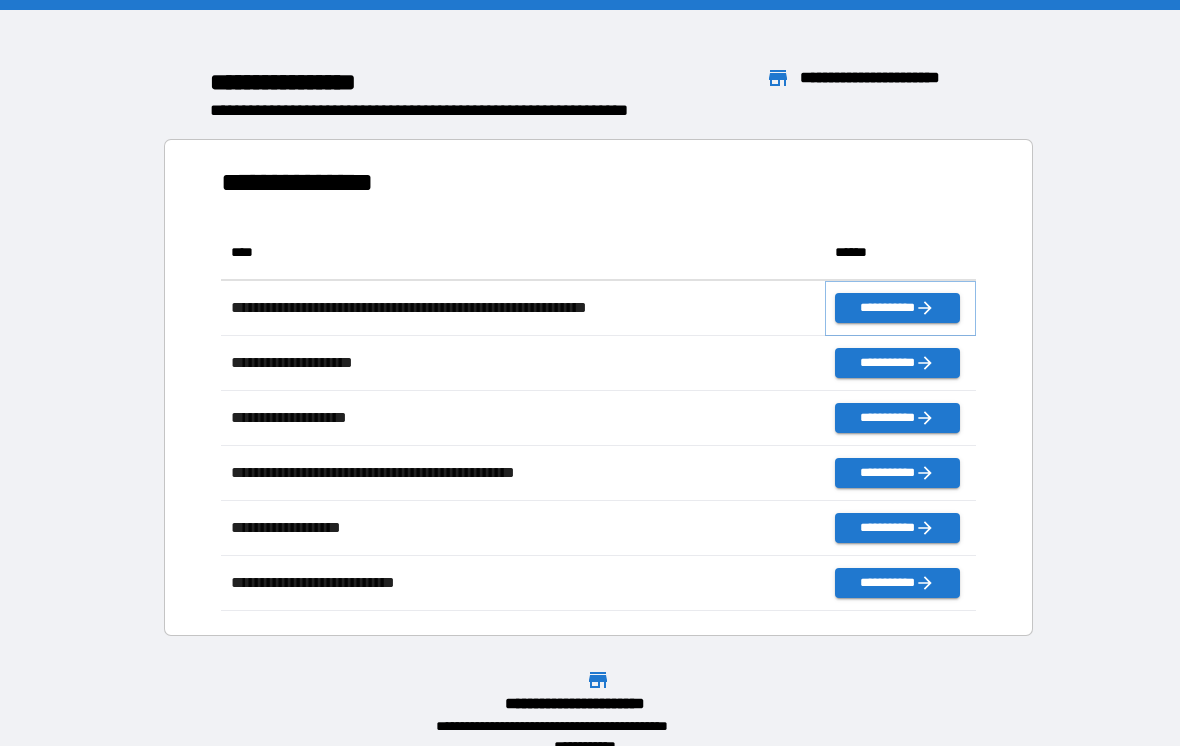 click on "**********" at bounding box center (897, 308) 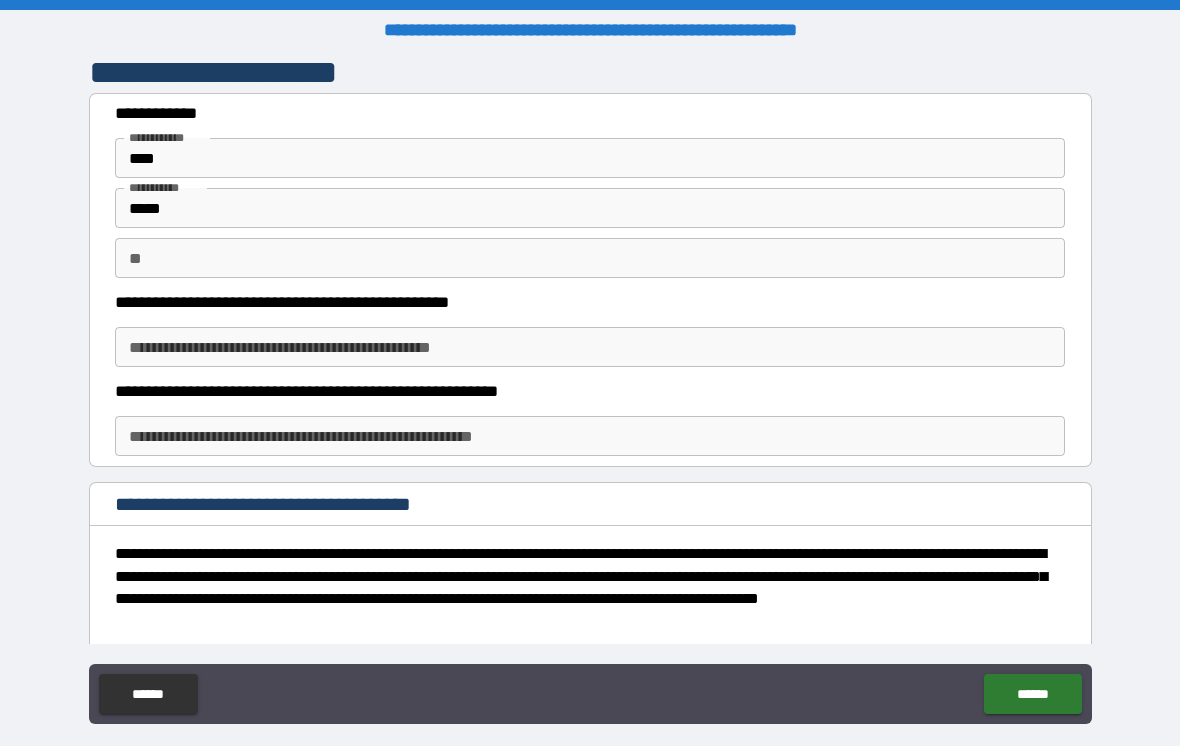 click on "** **" at bounding box center (590, 258) 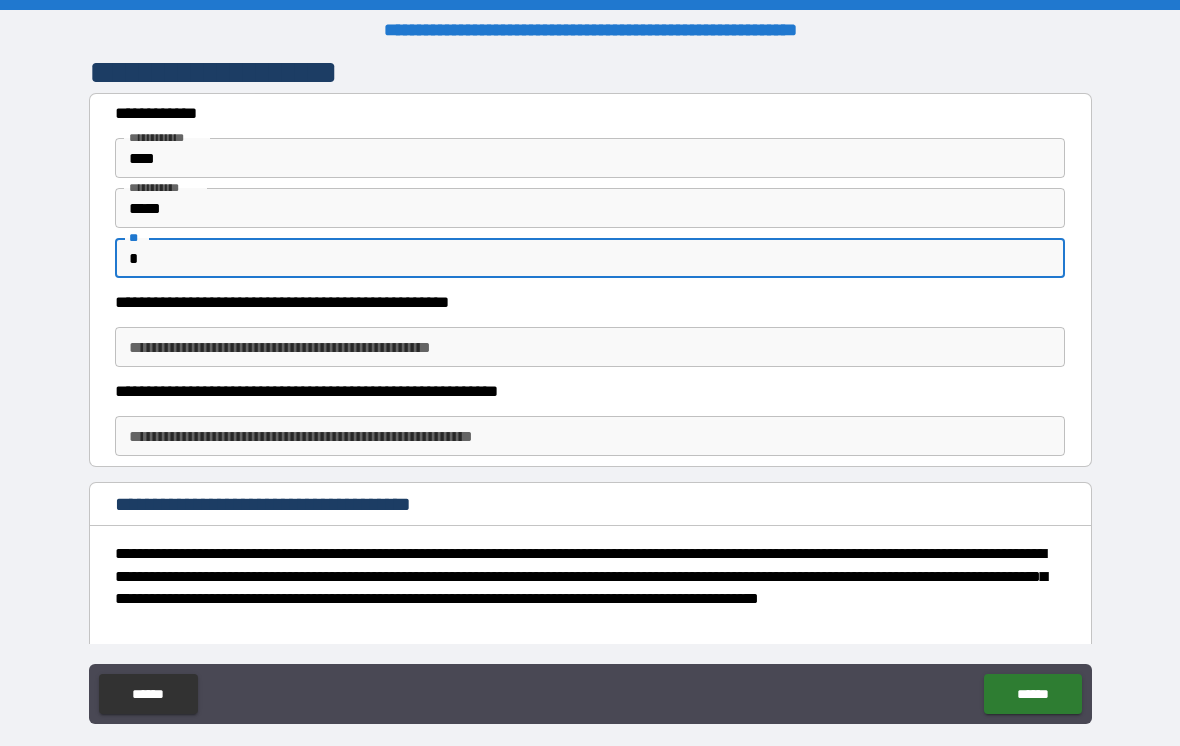 type on "*" 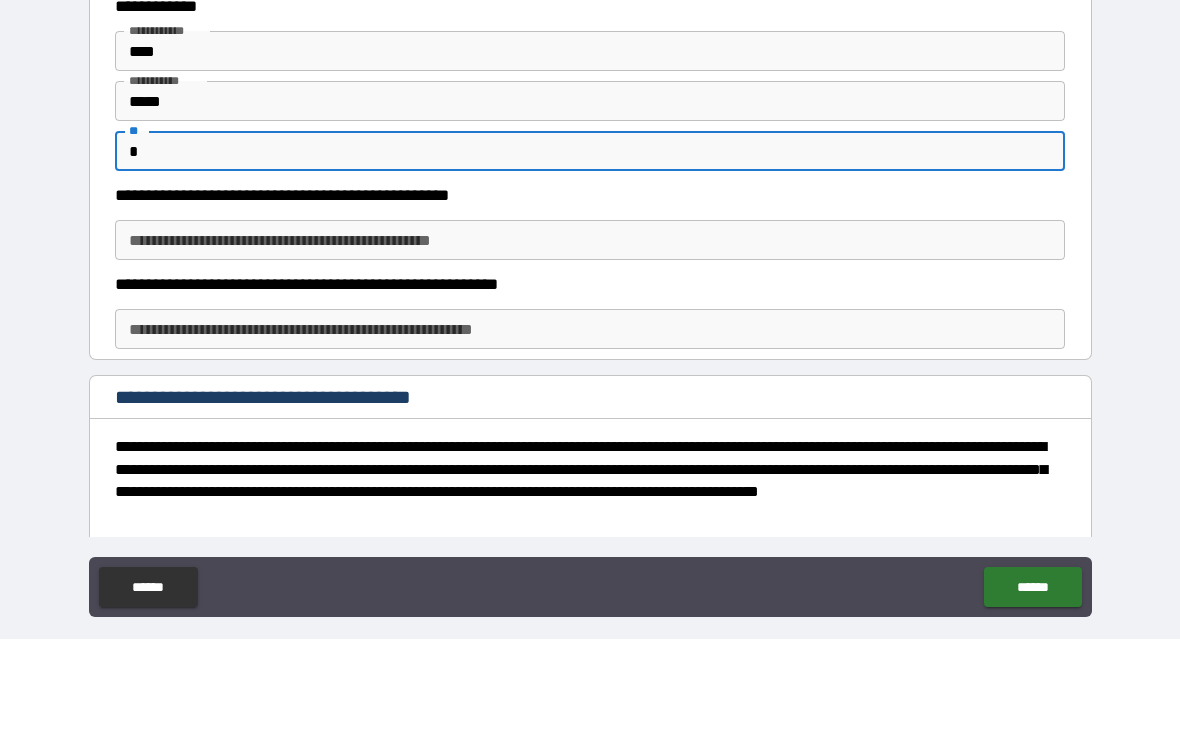 click on "**********" at bounding box center [590, 347] 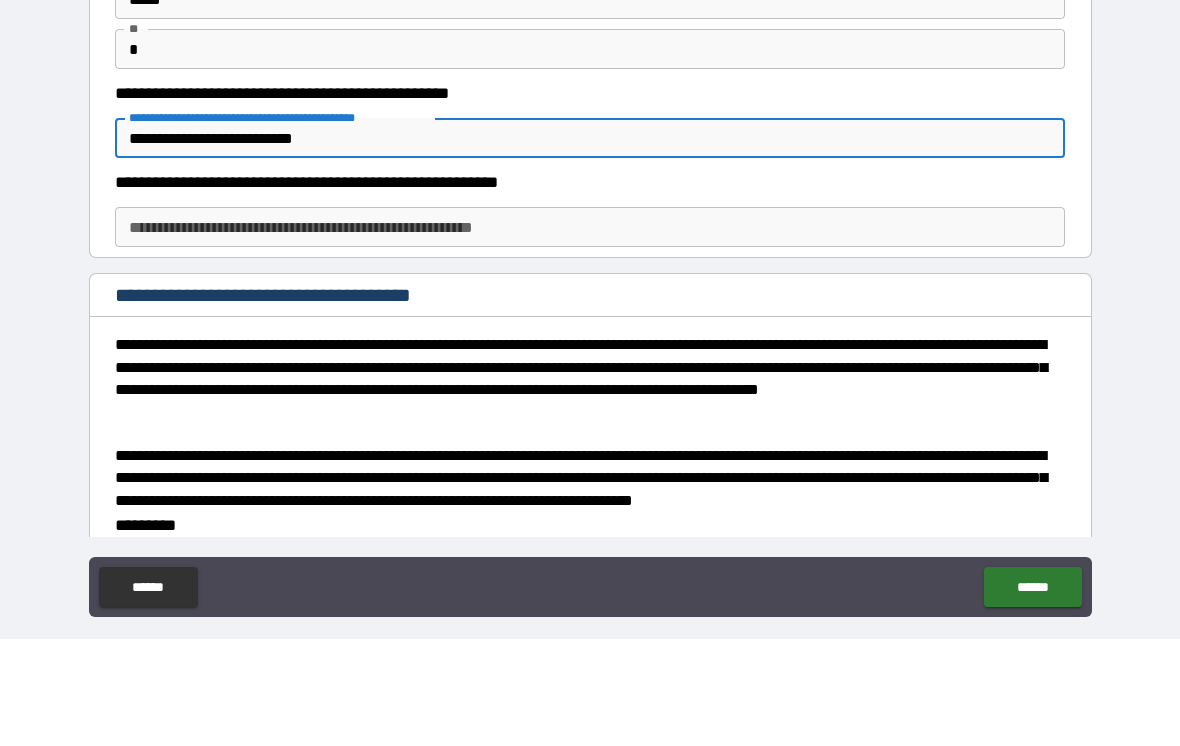 scroll, scrollTop: 108, scrollLeft: 0, axis: vertical 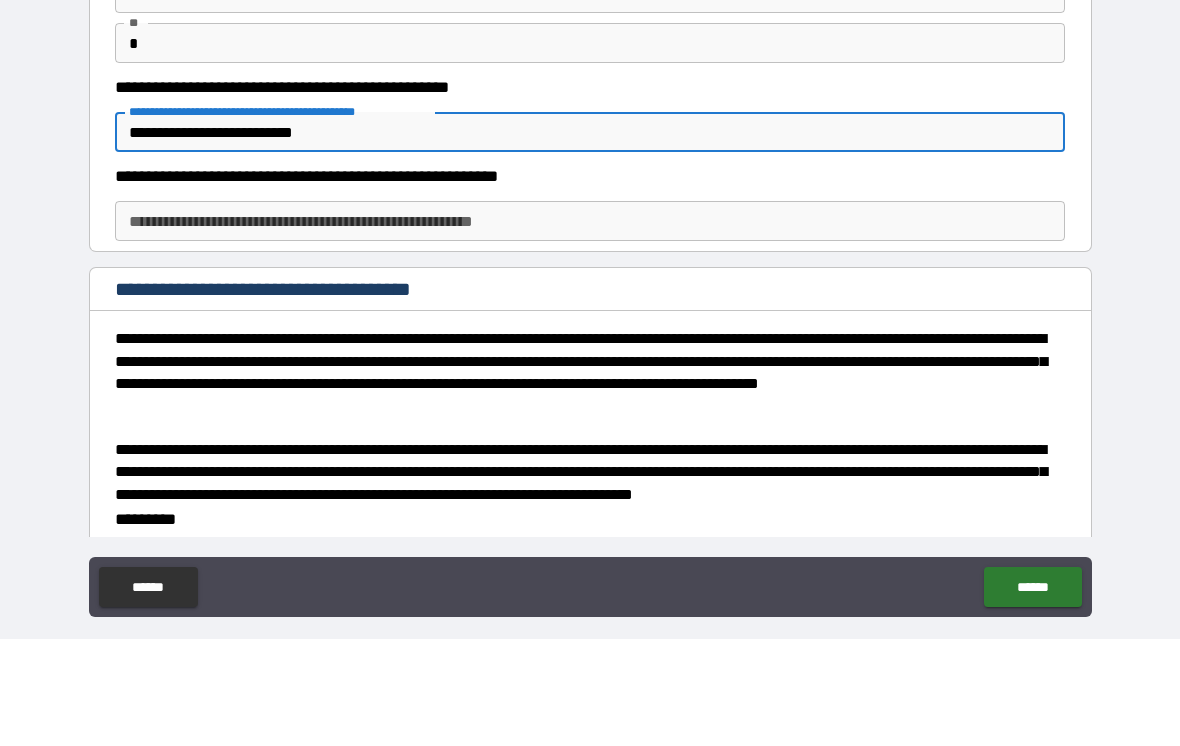 type on "**********" 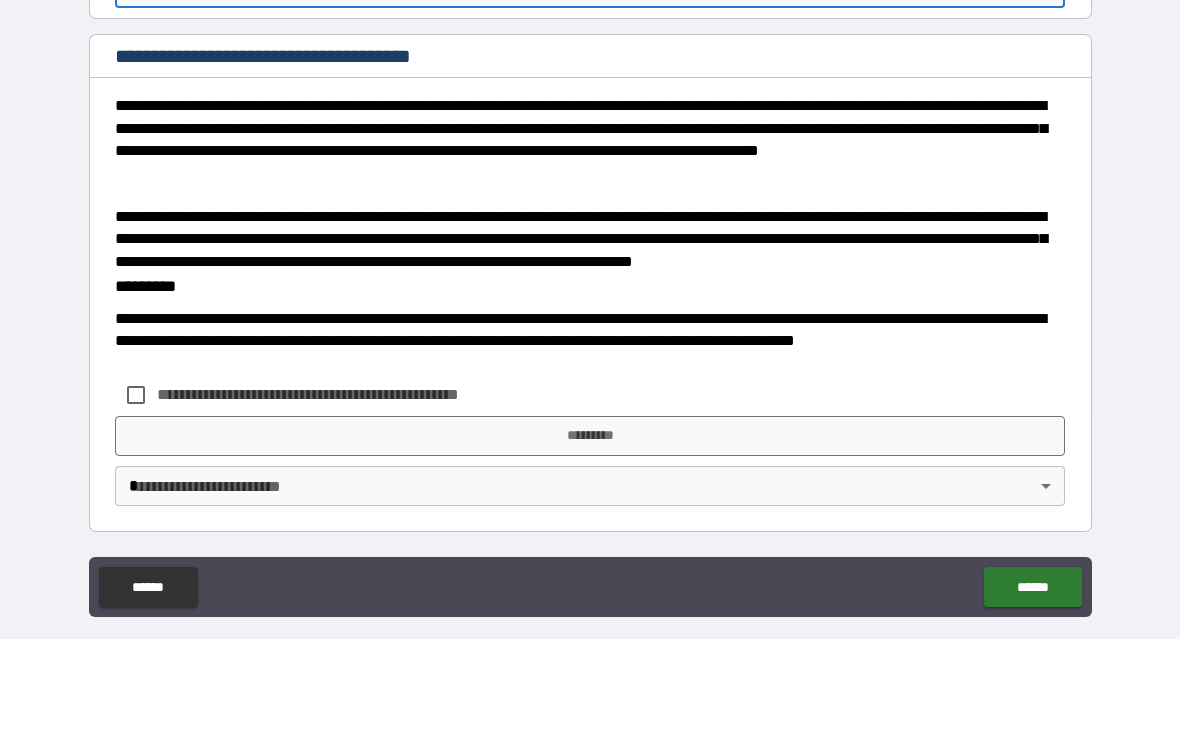 scroll, scrollTop: 340, scrollLeft: 0, axis: vertical 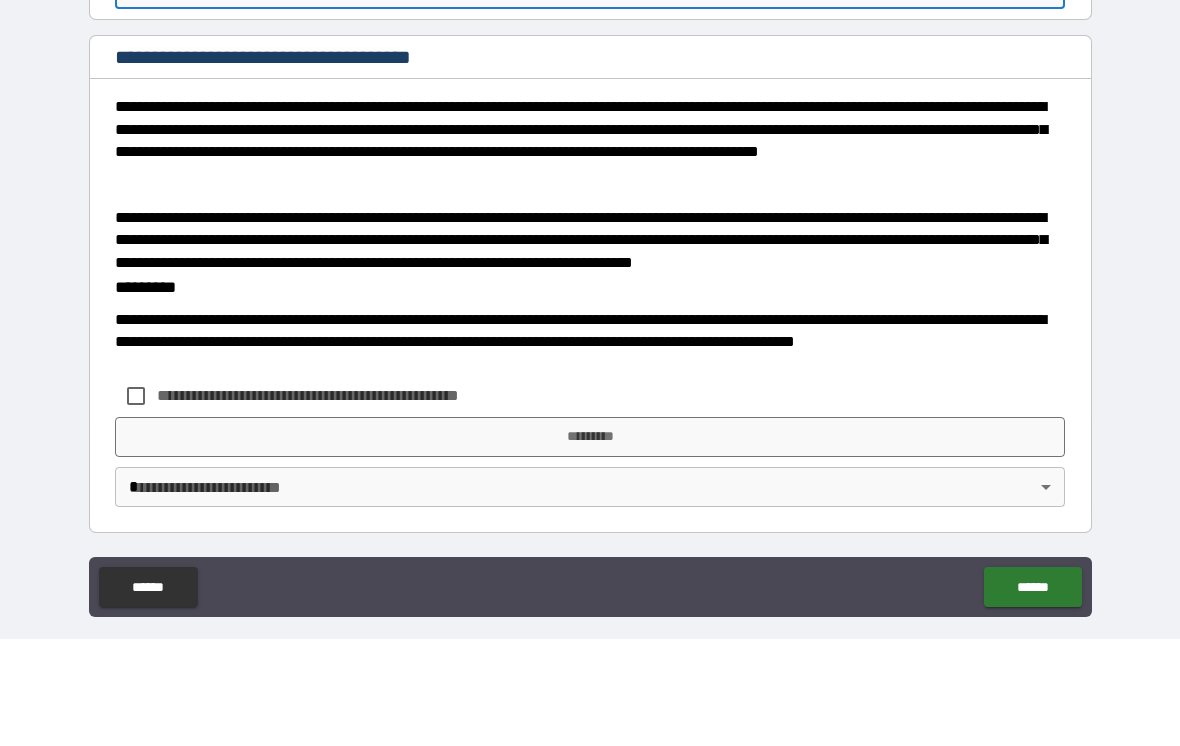 type on "**********" 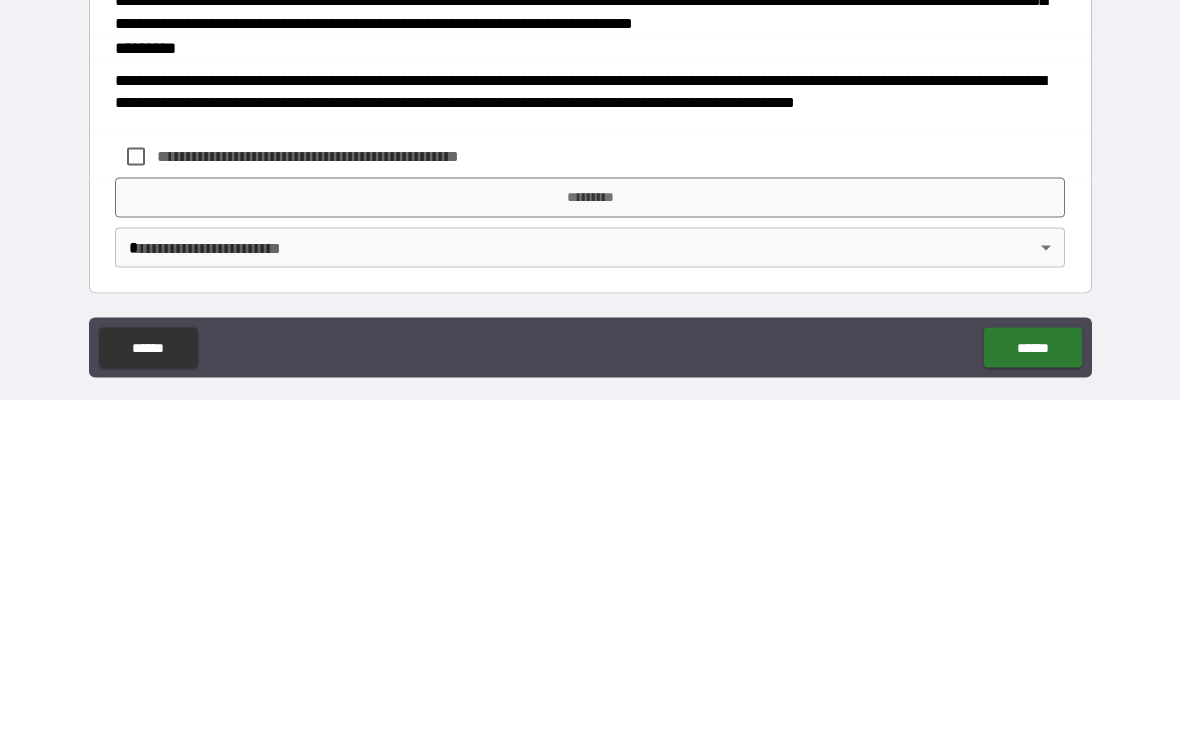 scroll, scrollTop: 31, scrollLeft: 0, axis: vertical 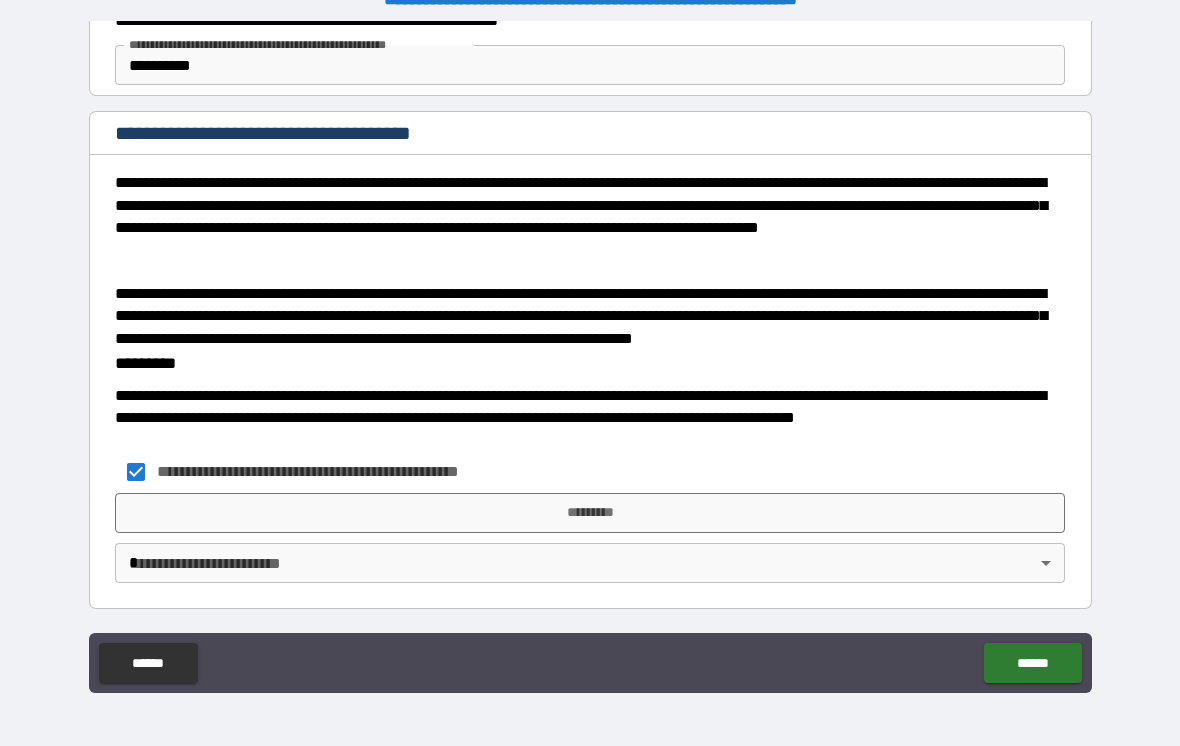 click on "**********" at bounding box center [590, 357] 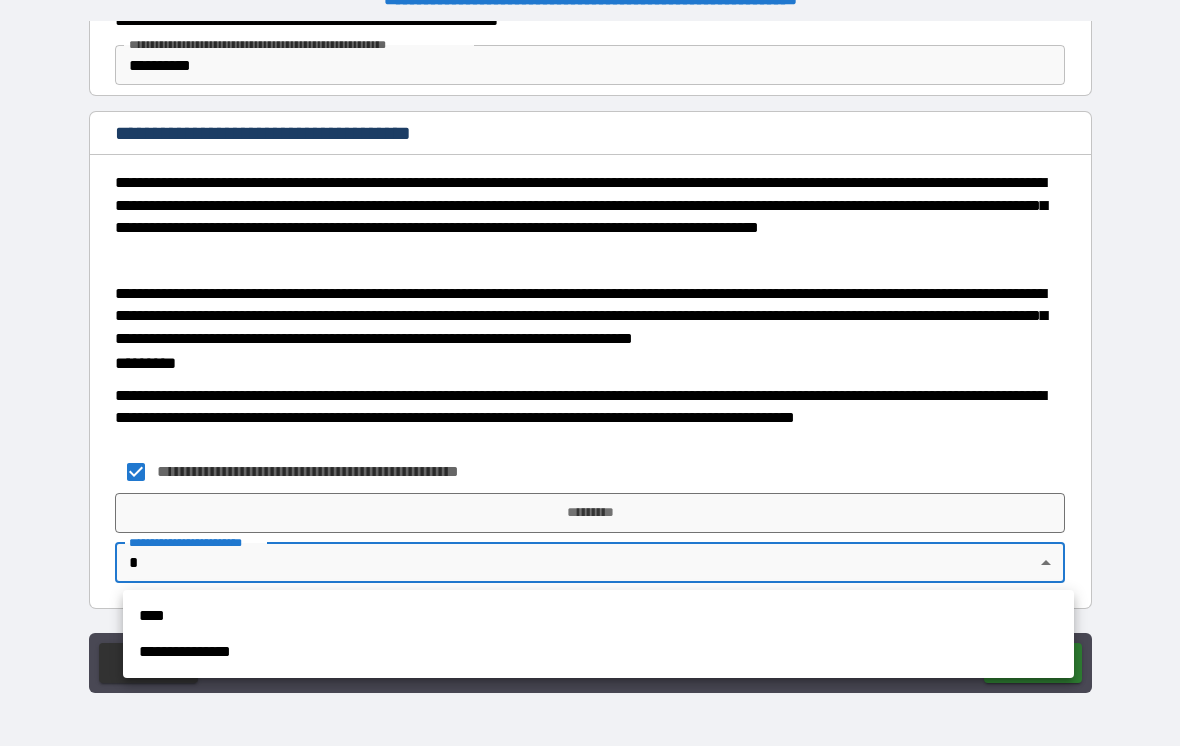 click on "****" at bounding box center (598, 616) 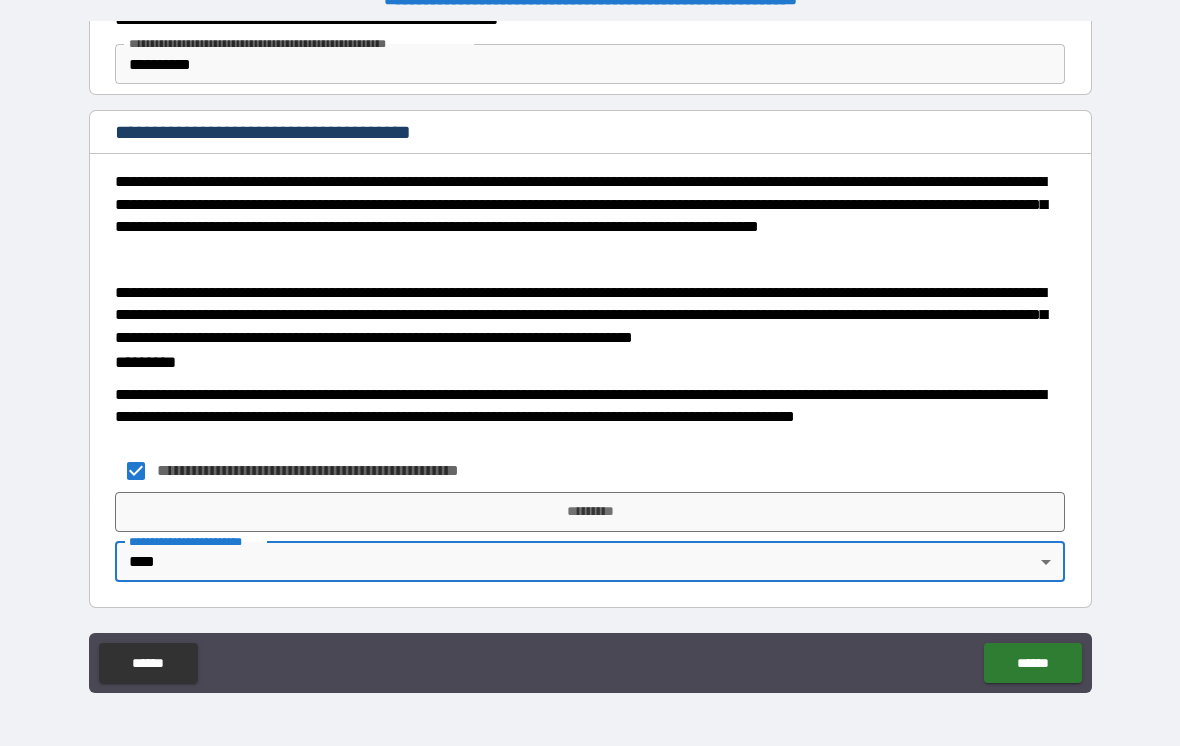 scroll, scrollTop: 340, scrollLeft: 0, axis: vertical 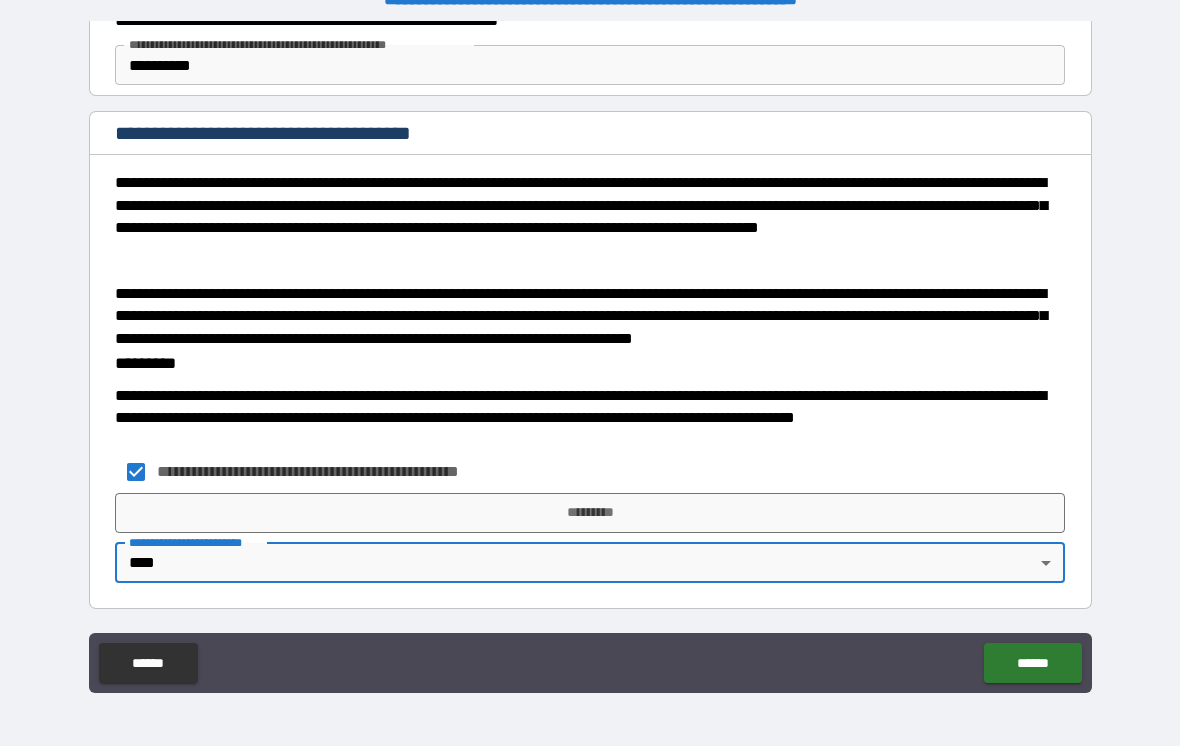 click on "******" at bounding box center (1032, 663) 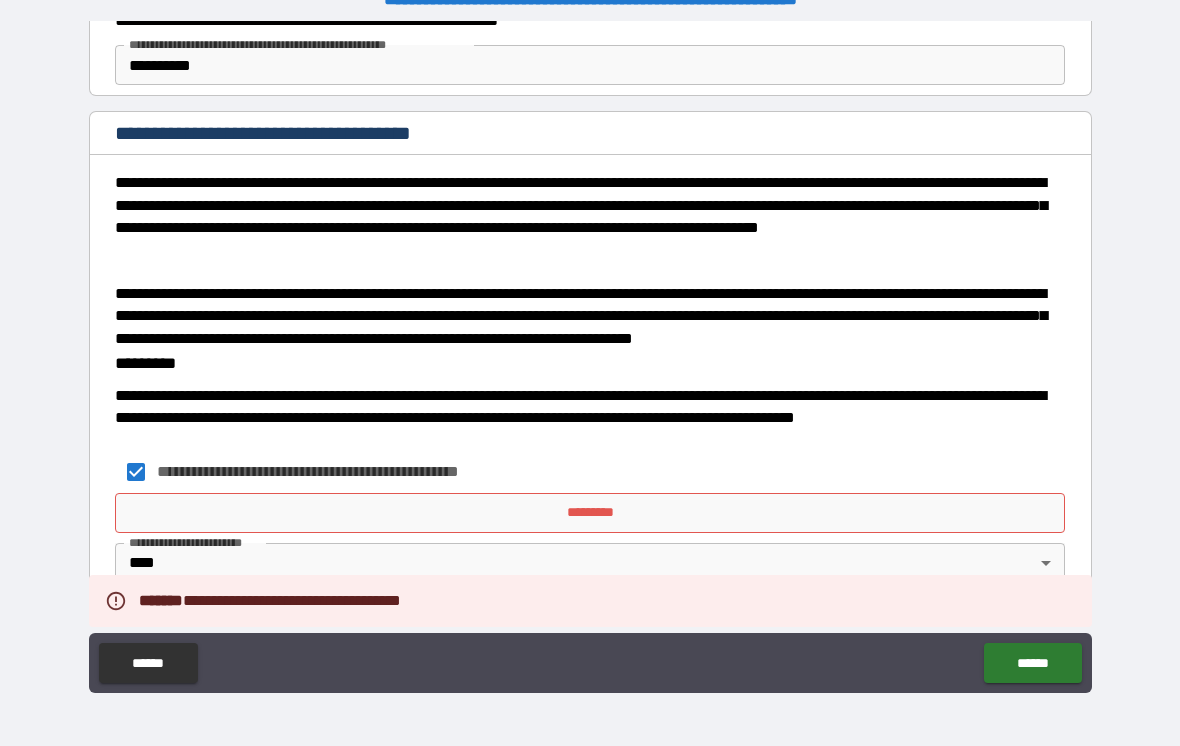 scroll, scrollTop: 340, scrollLeft: 0, axis: vertical 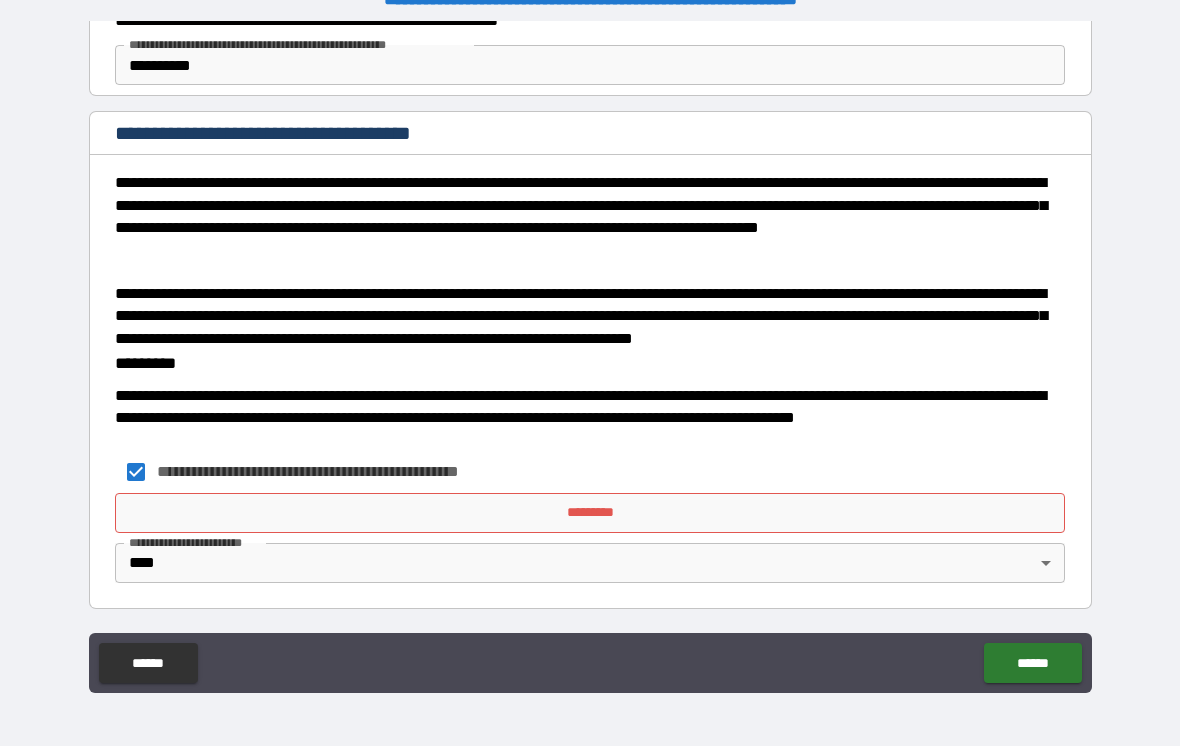 click on "*********" at bounding box center (590, 513) 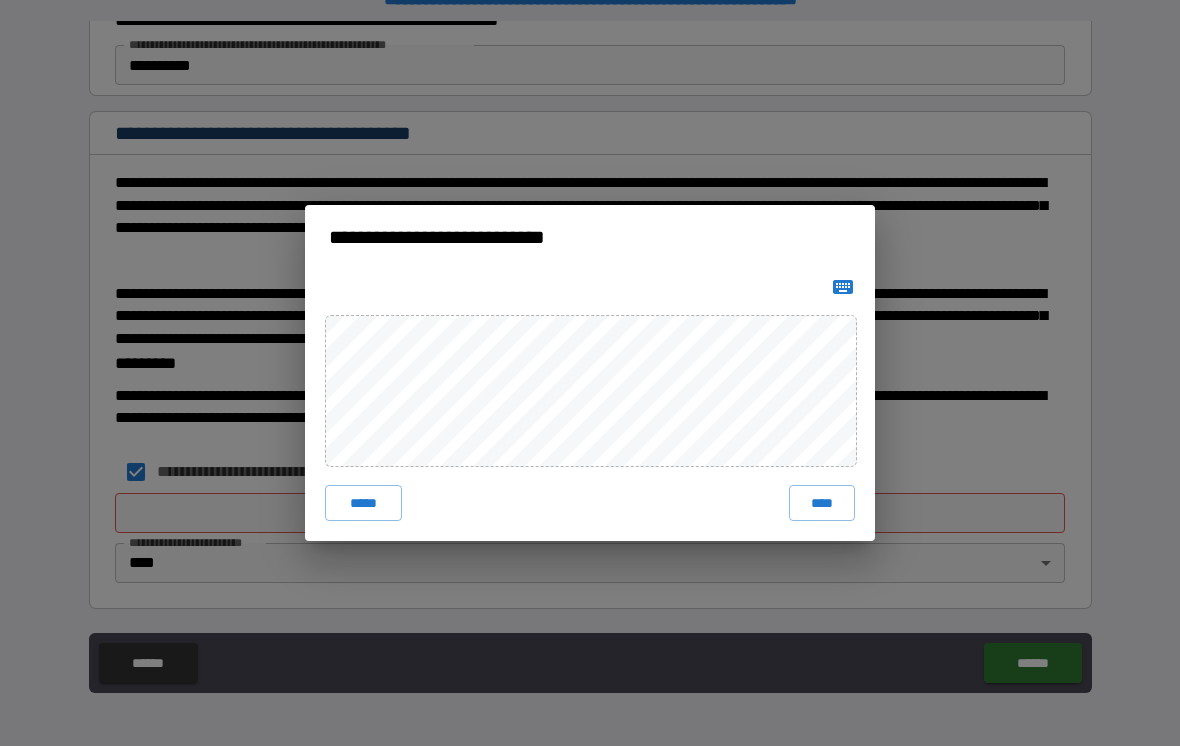 click on "****" at bounding box center (822, 503) 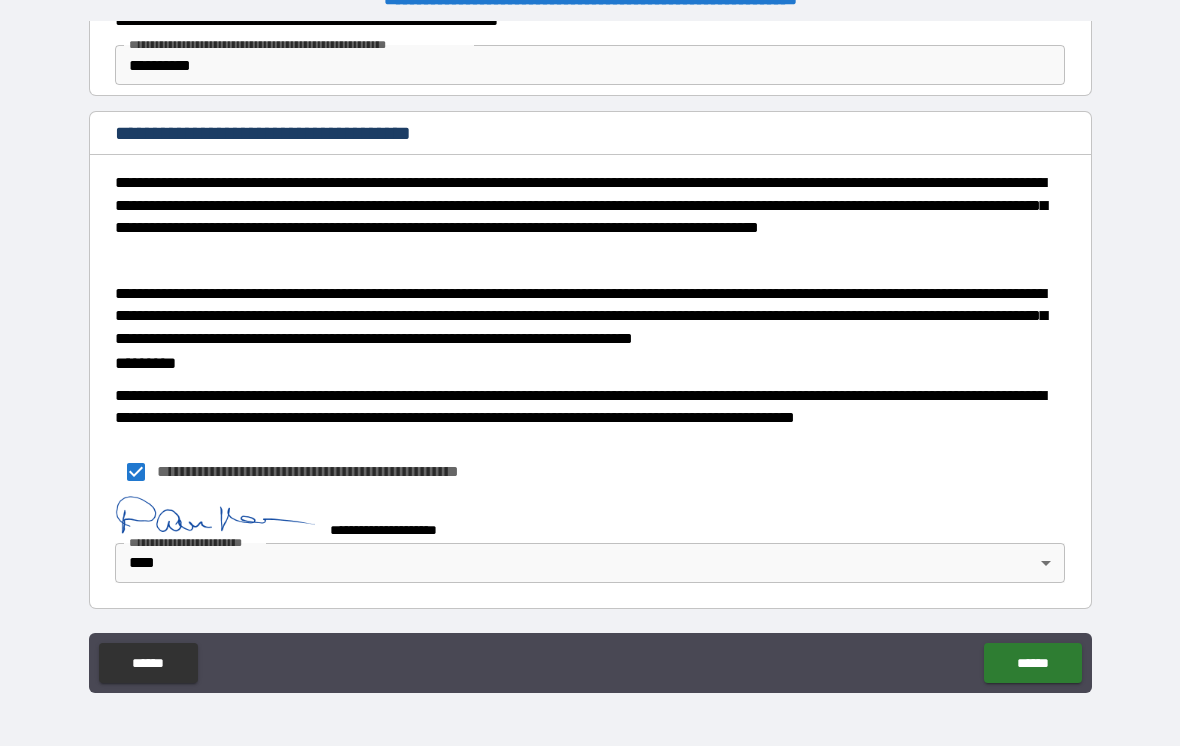 scroll, scrollTop: 330, scrollLeft: 0, axis: vertical 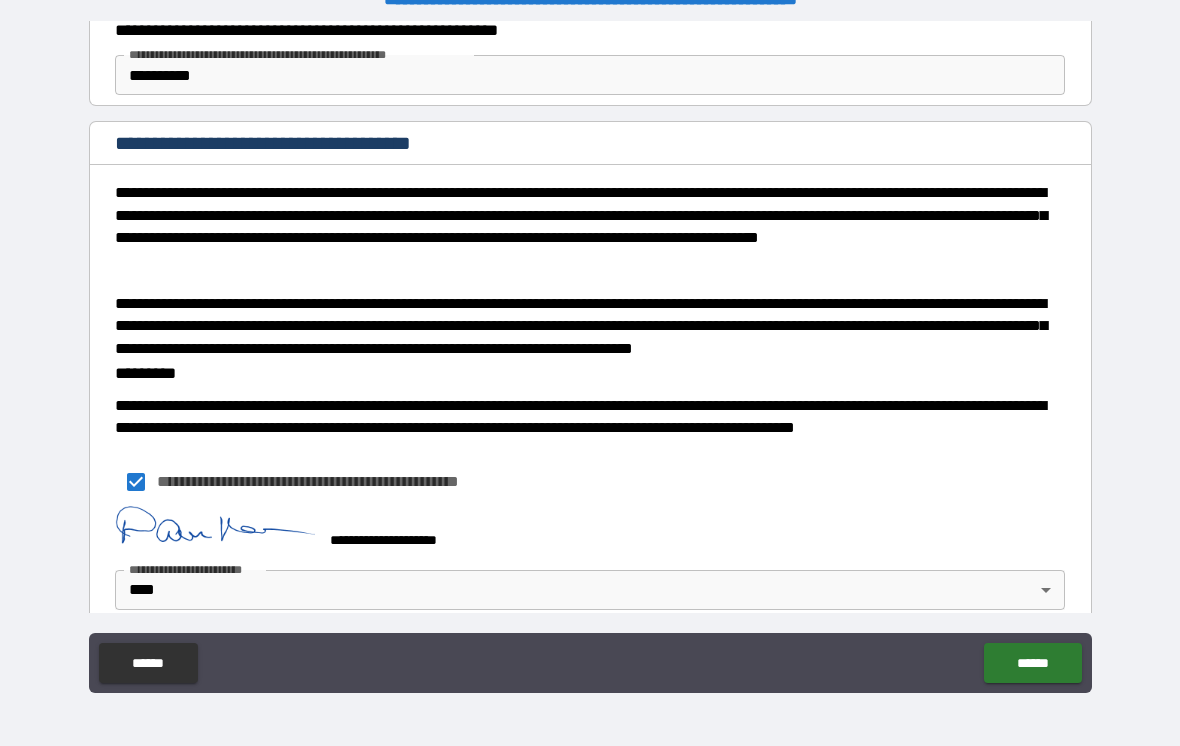 click on "******" at bounding box center (1032, 663) 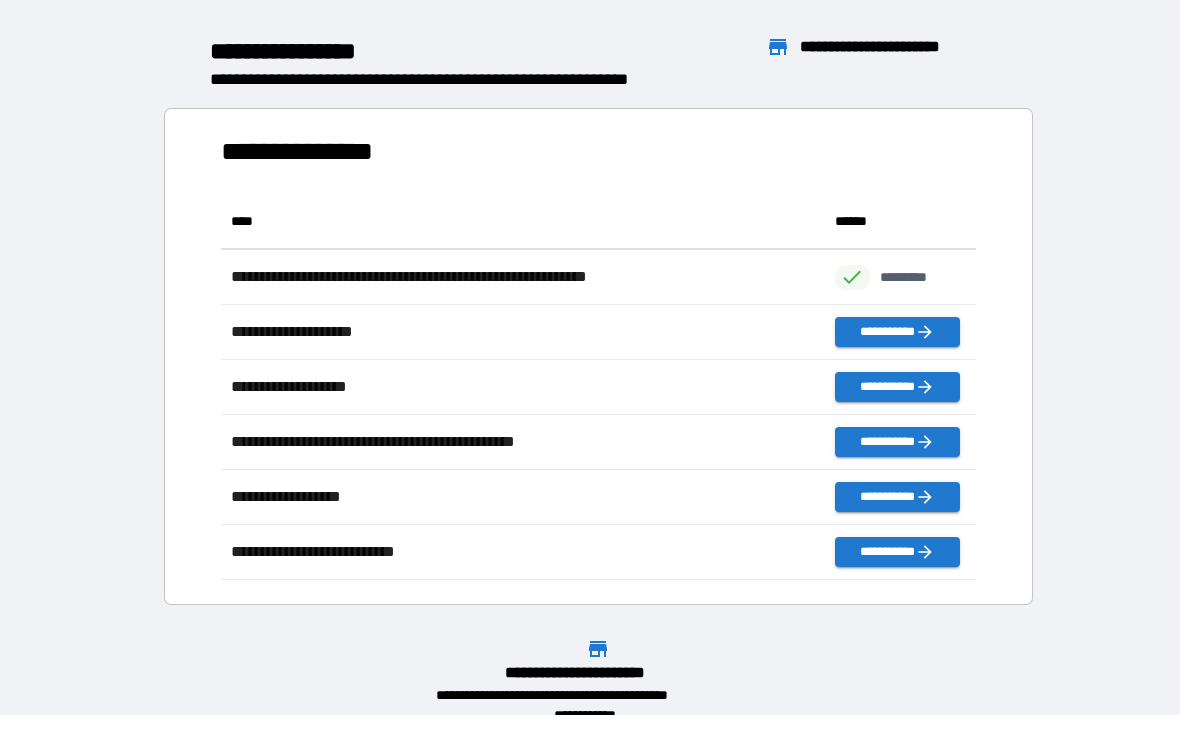 scroll, scrollTop: 1, scrollLeft: 1, axis: both 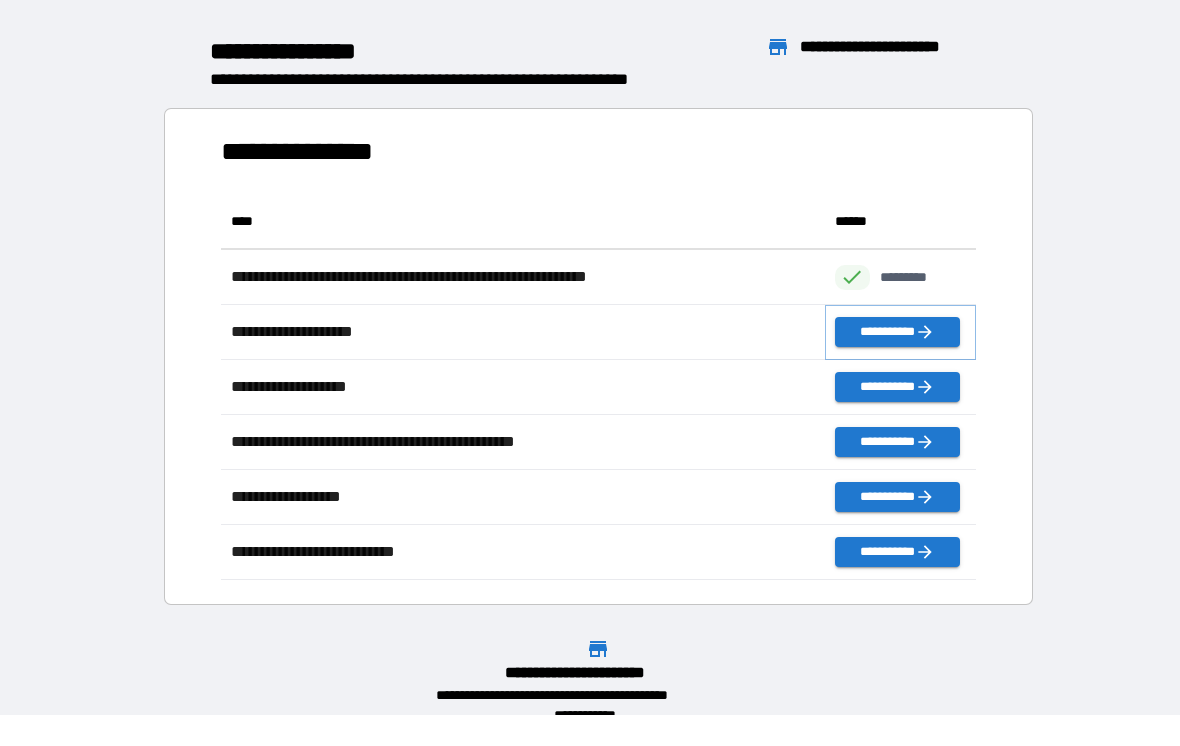 click on "**********" at bounding box center (897, 332) 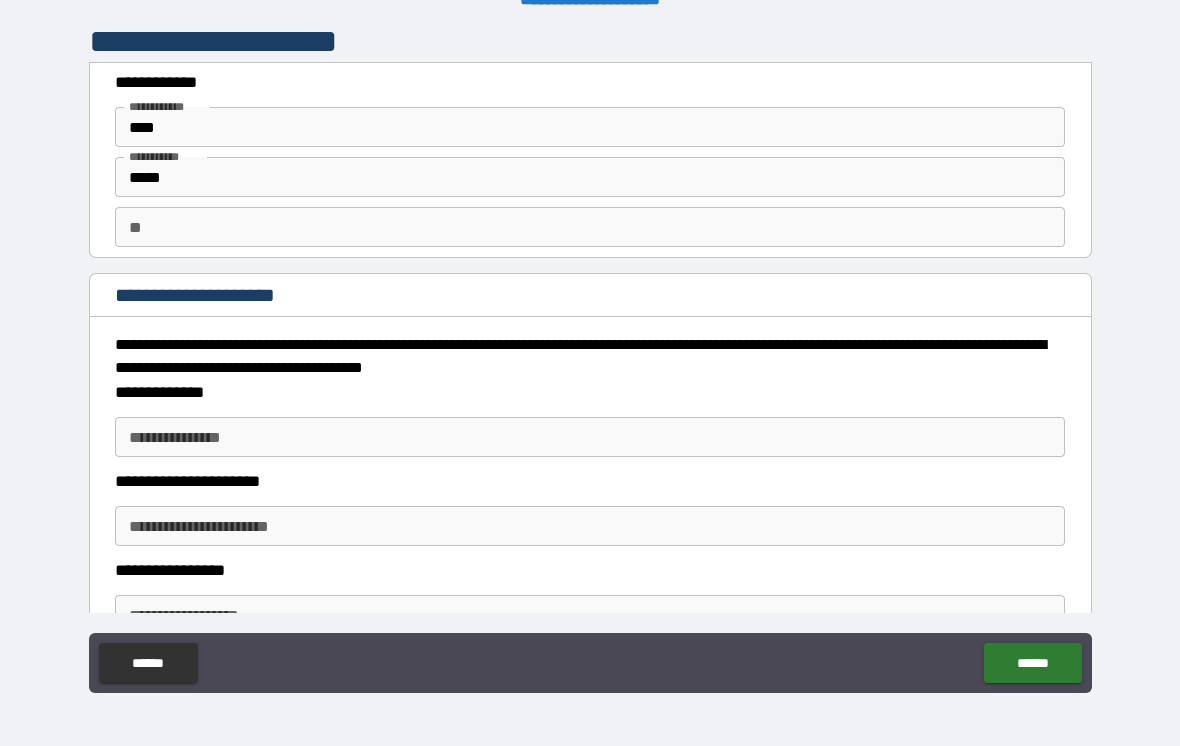 click on "**" at bounding box center [590, 227] 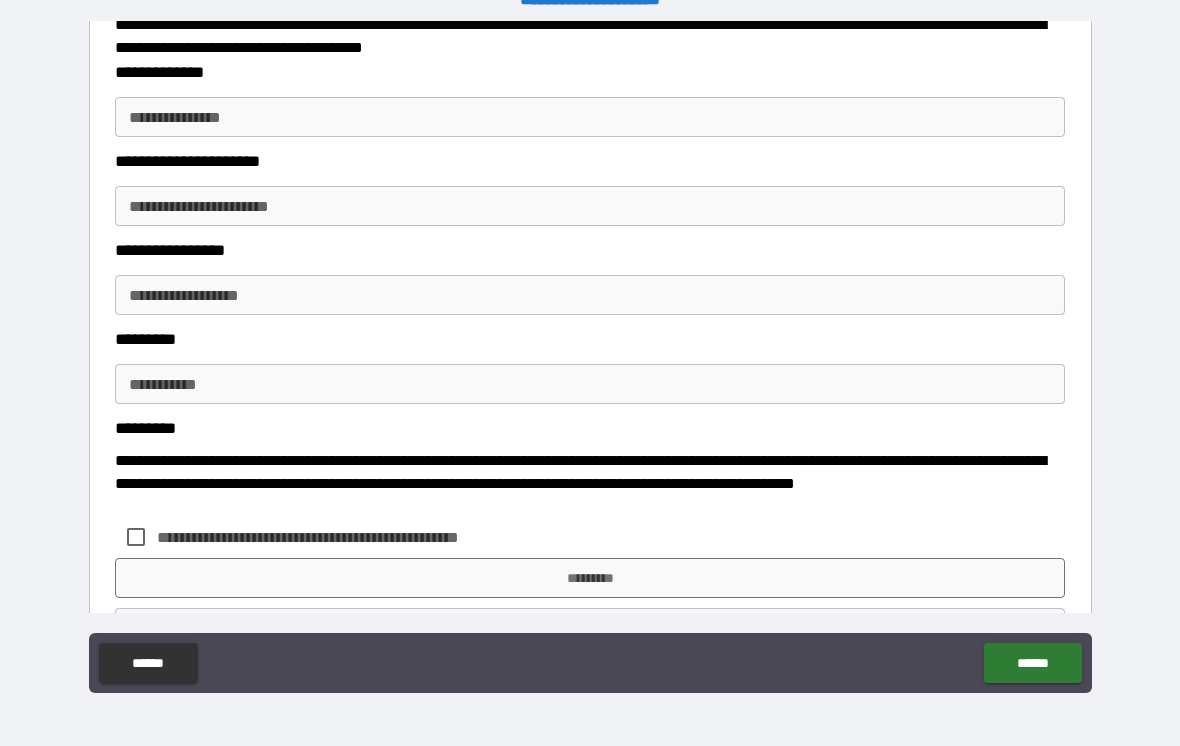 scroll, scrollTop: 305, scrollLeft: 0, axis: vertical 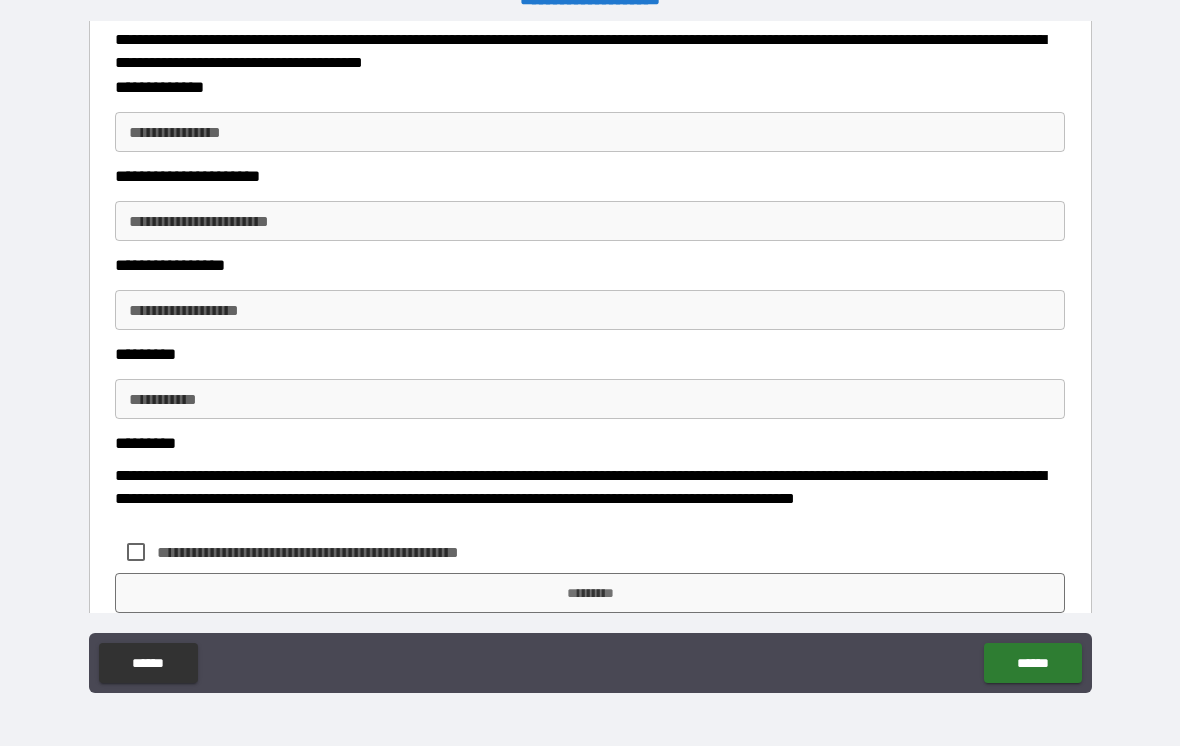 type on "*" 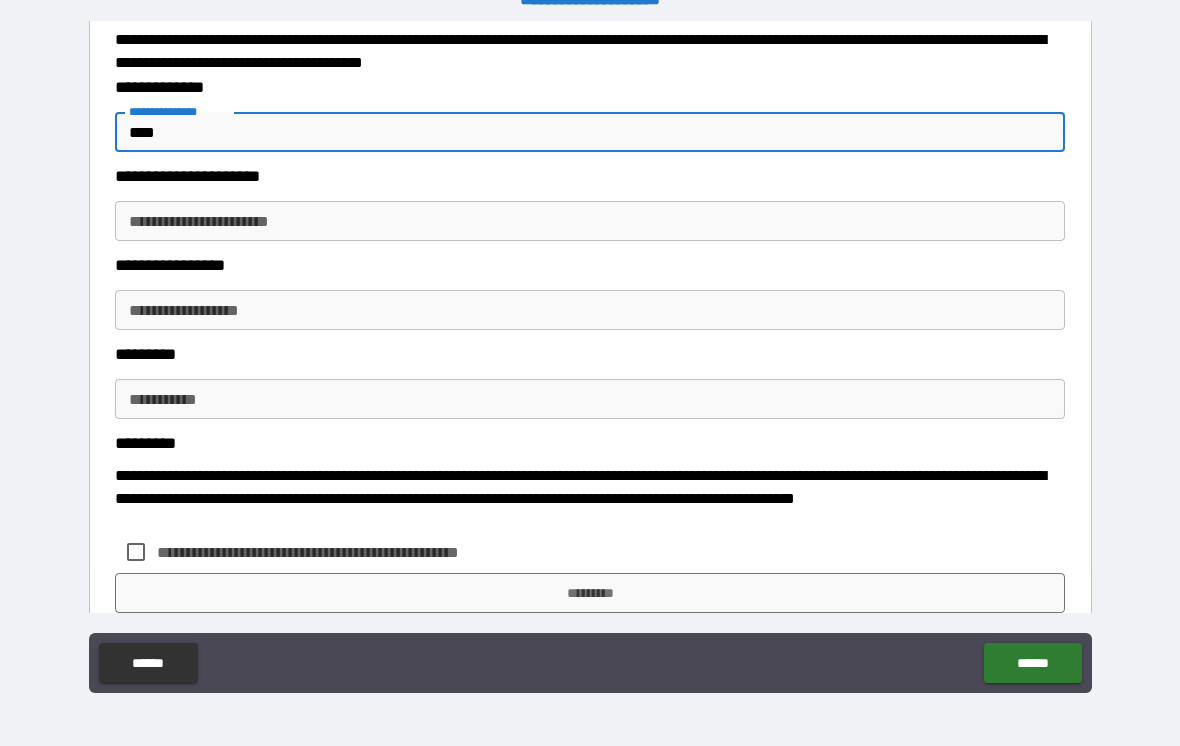 type on "***" 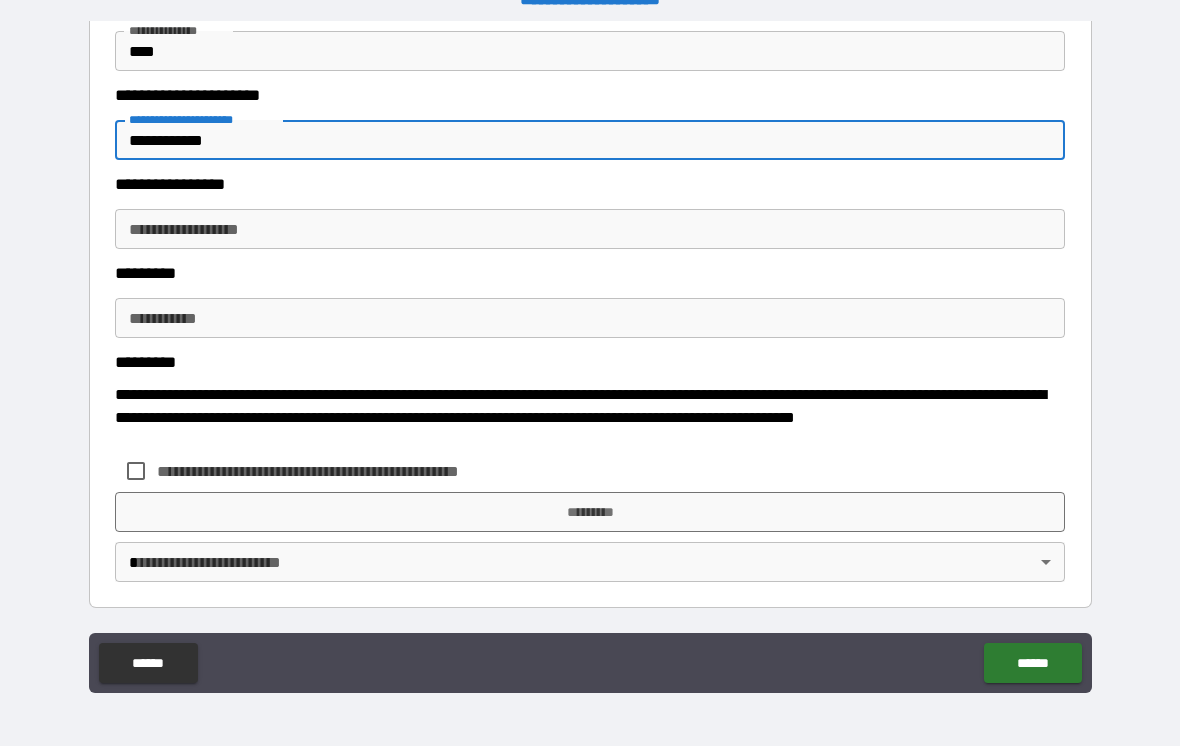 scroll, scrollTop: 386, scrollLeft: 0, axis: vertical 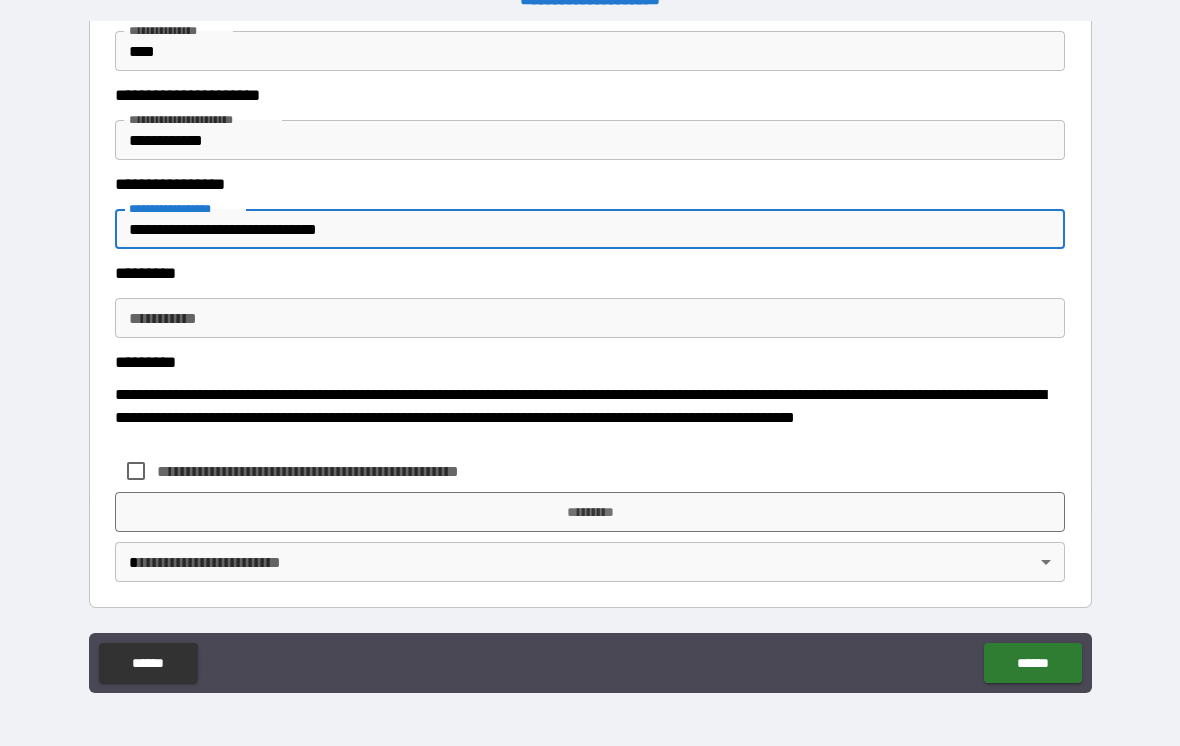 type on "**********" 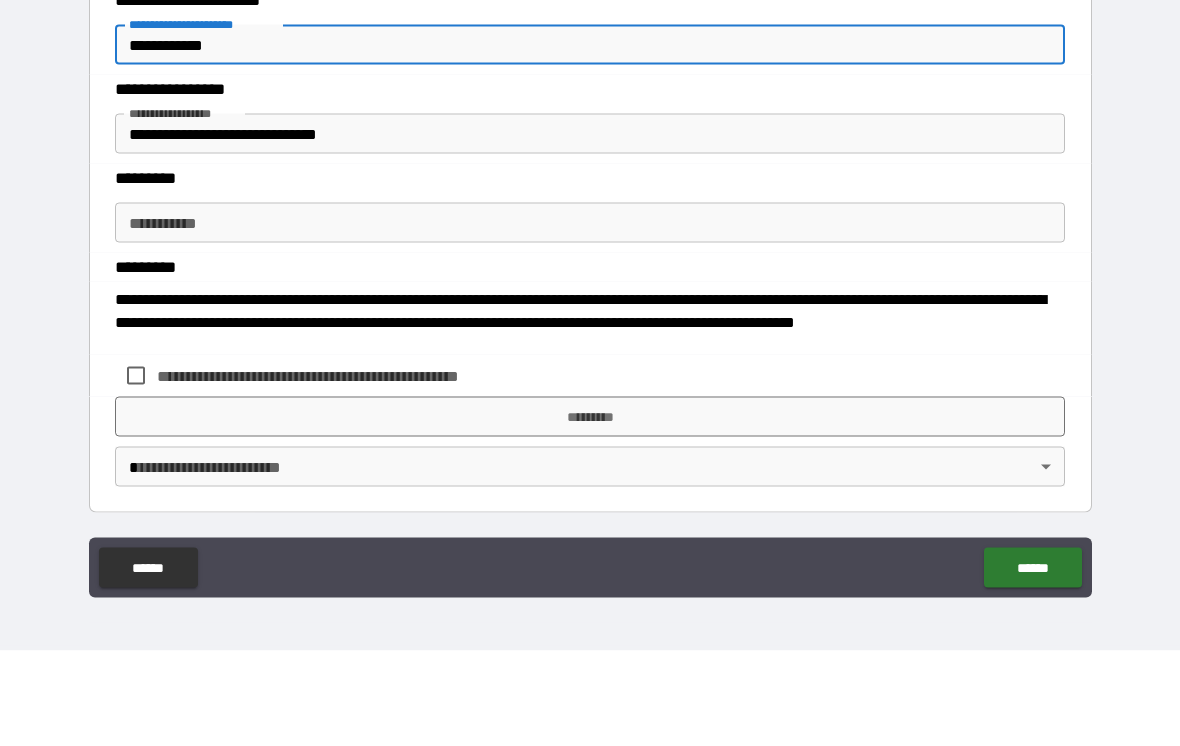 type on "**********" 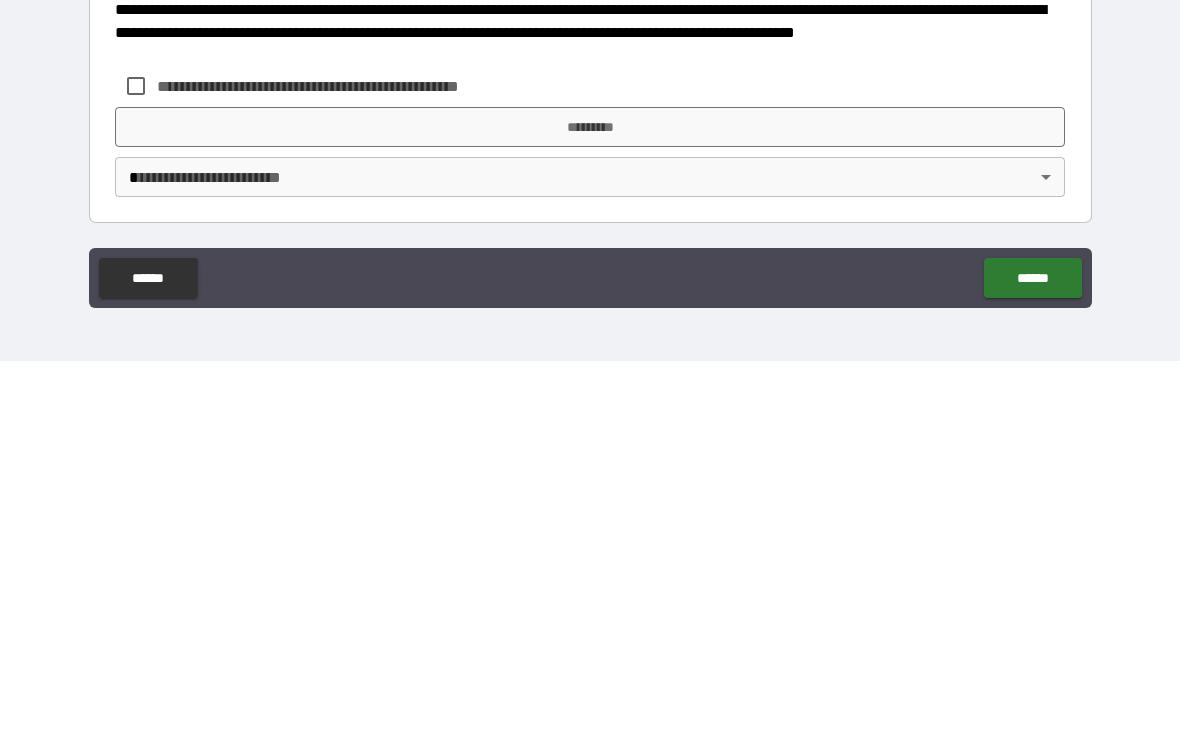 type on "**********" 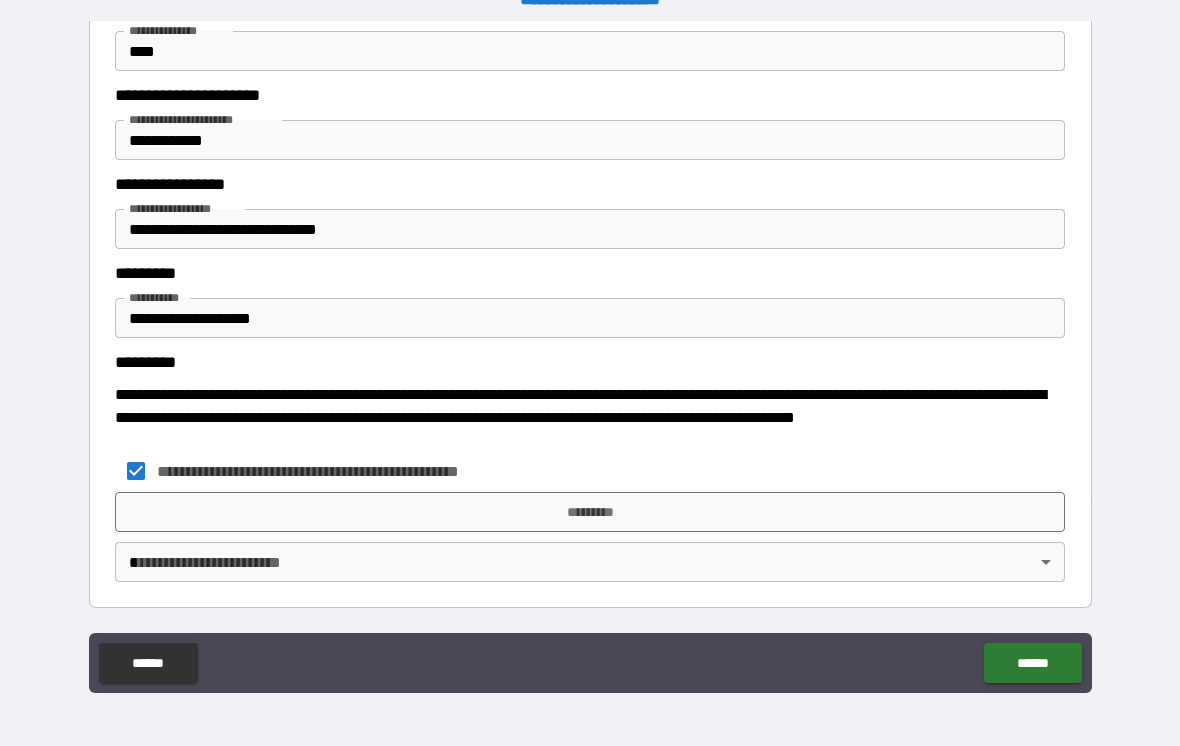 click on "*********" at bounding box center (590, 512) 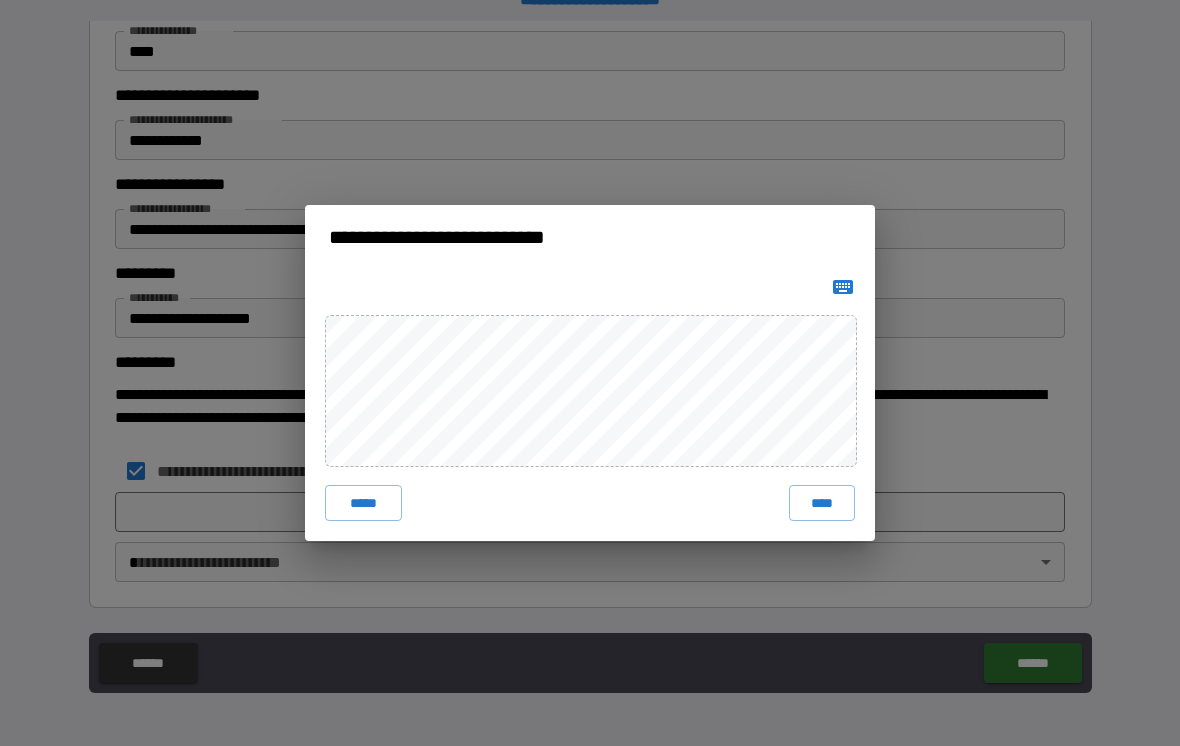 click on "****" at bounding box center (822, 503) 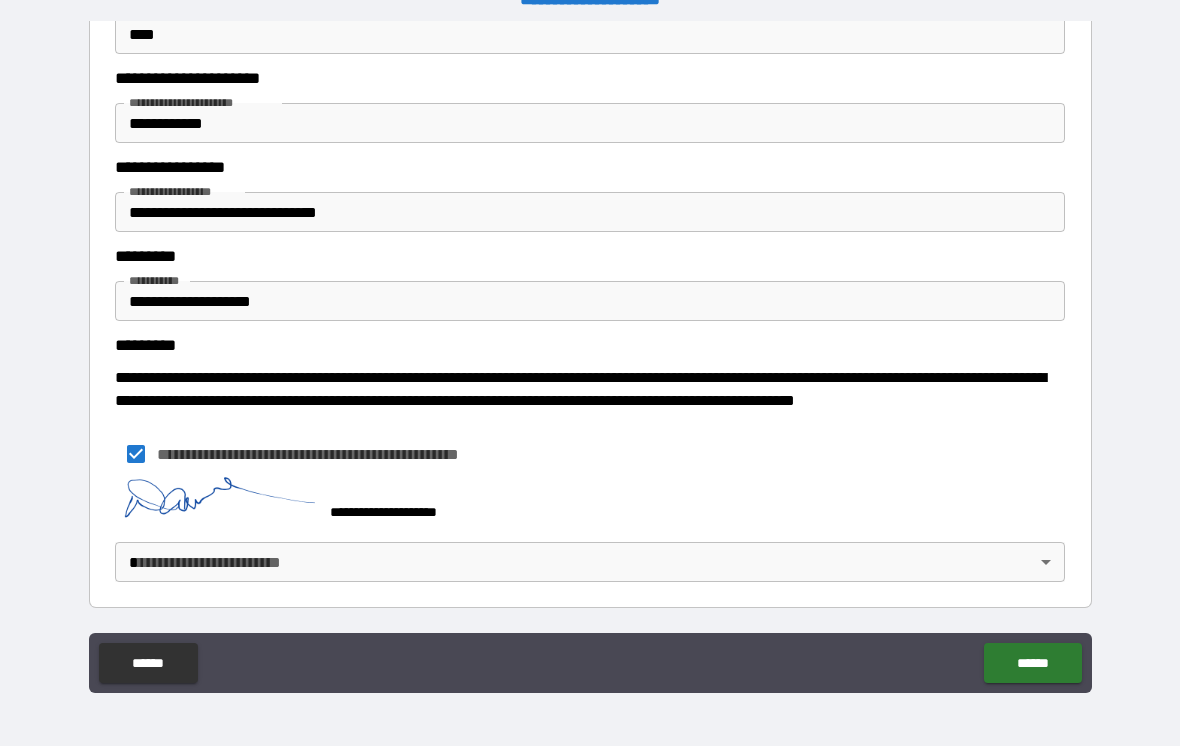 scroll, scrollTop: 403, scrollLeft: 0, axis: vertical 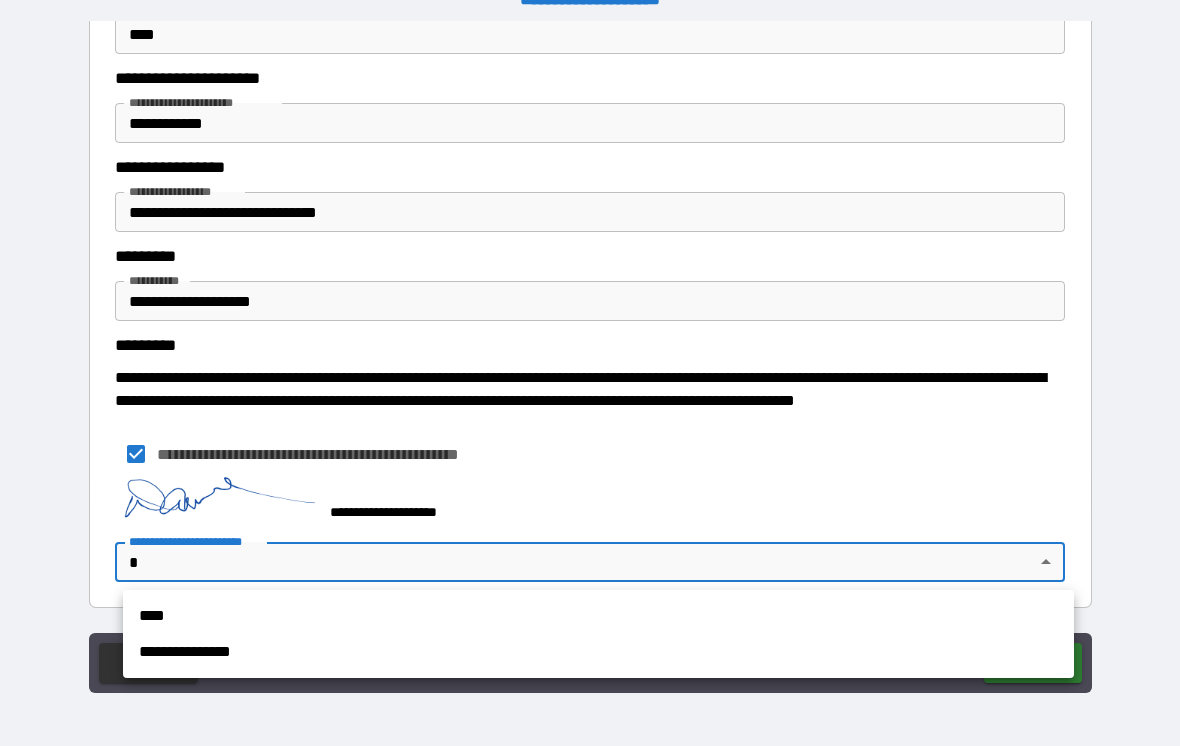 click on "****" at bounding box center [598, 616] 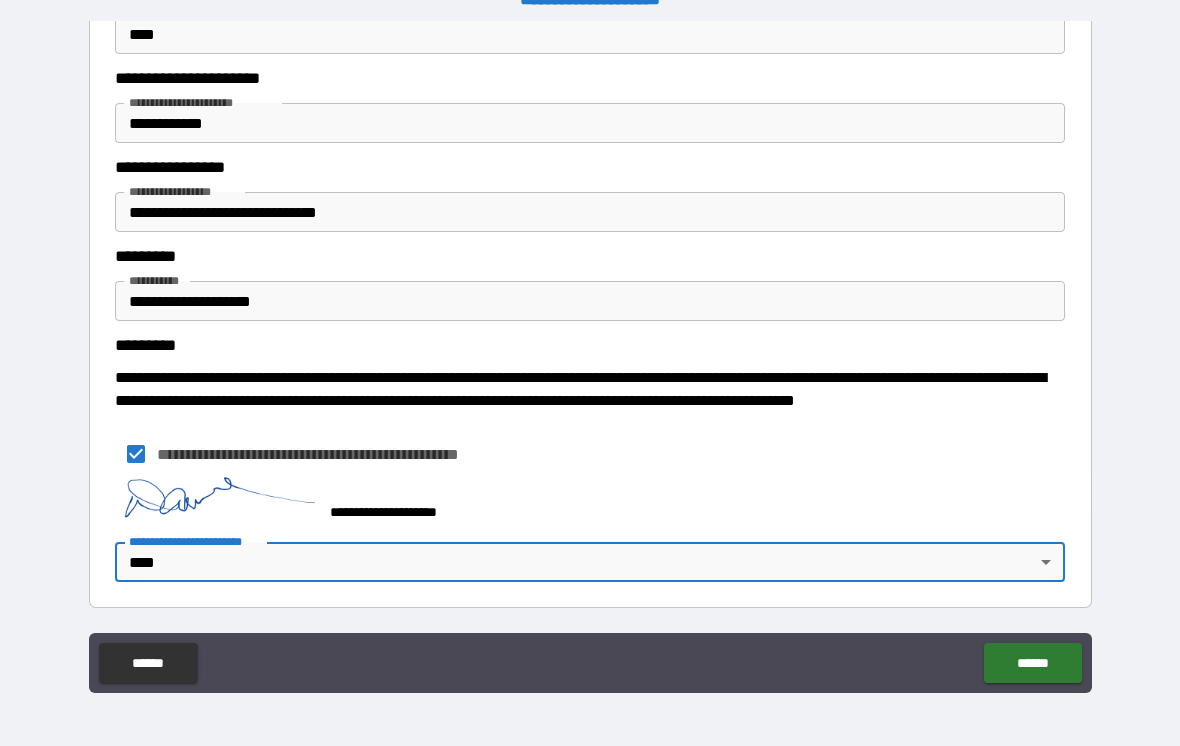 click on "******" at bounding box center (1032, 663) 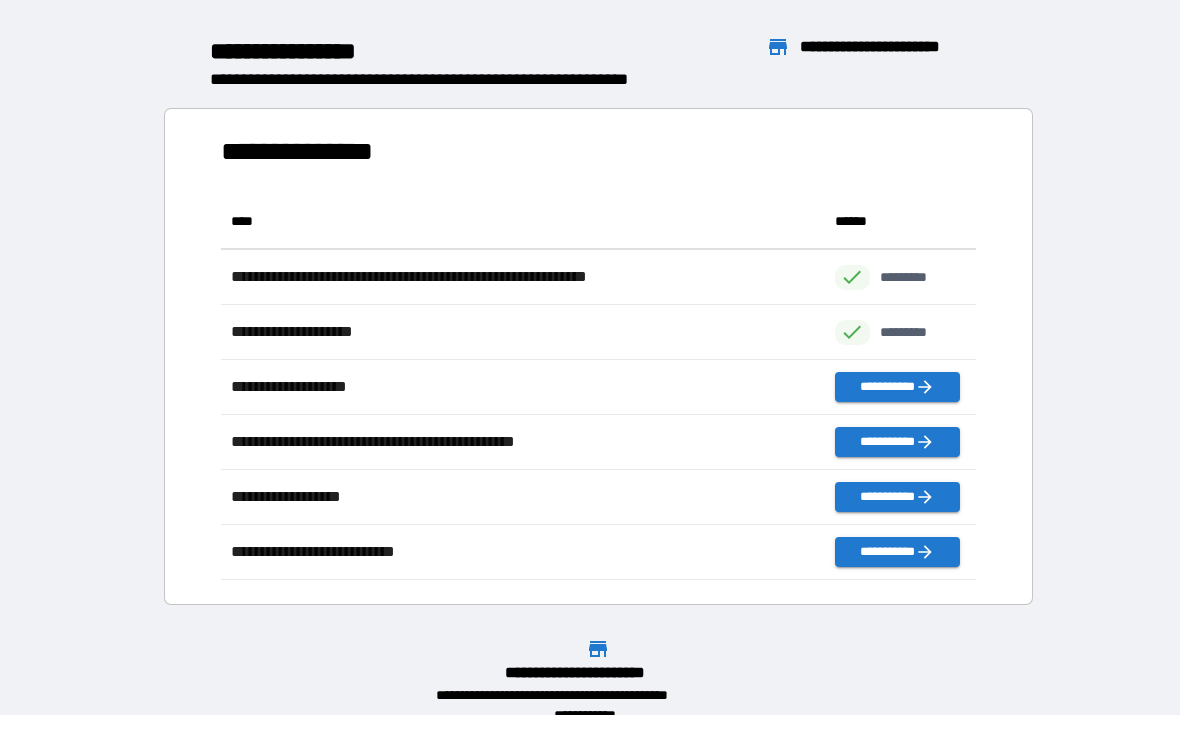 scroll, scrollTop: 1, scrollLeft: 1, axis: both 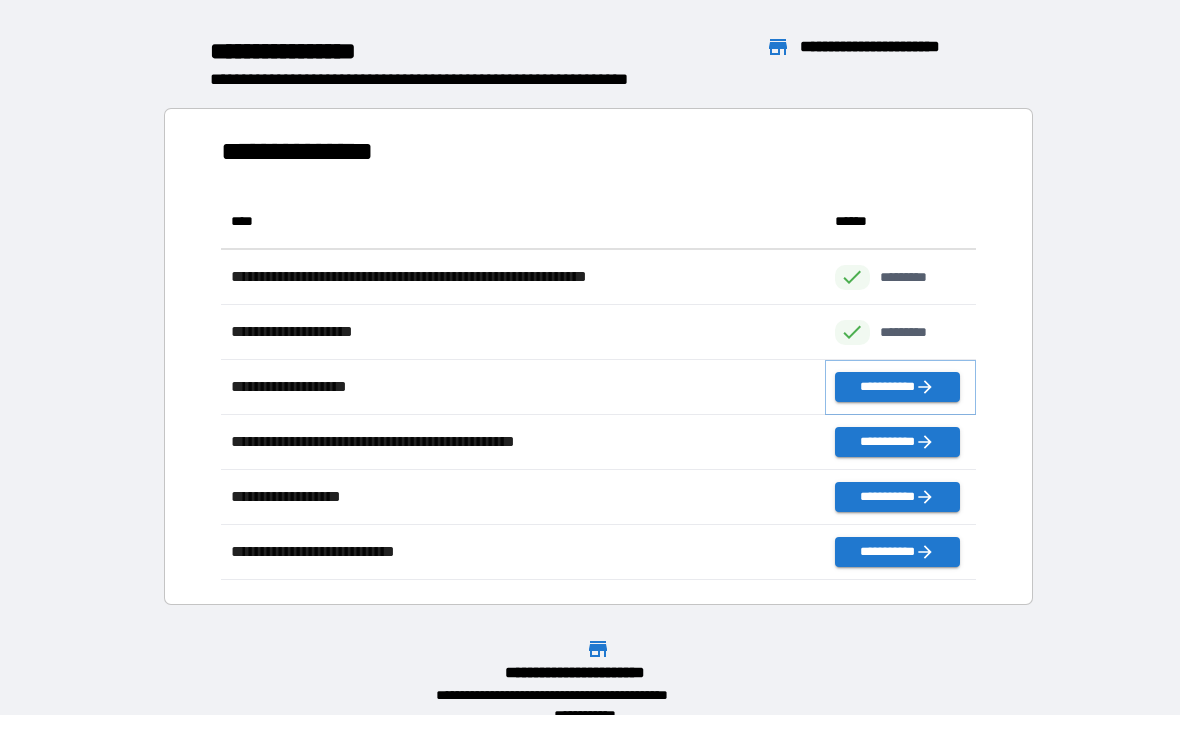 click on "**********" at bounding box center (897, 387) 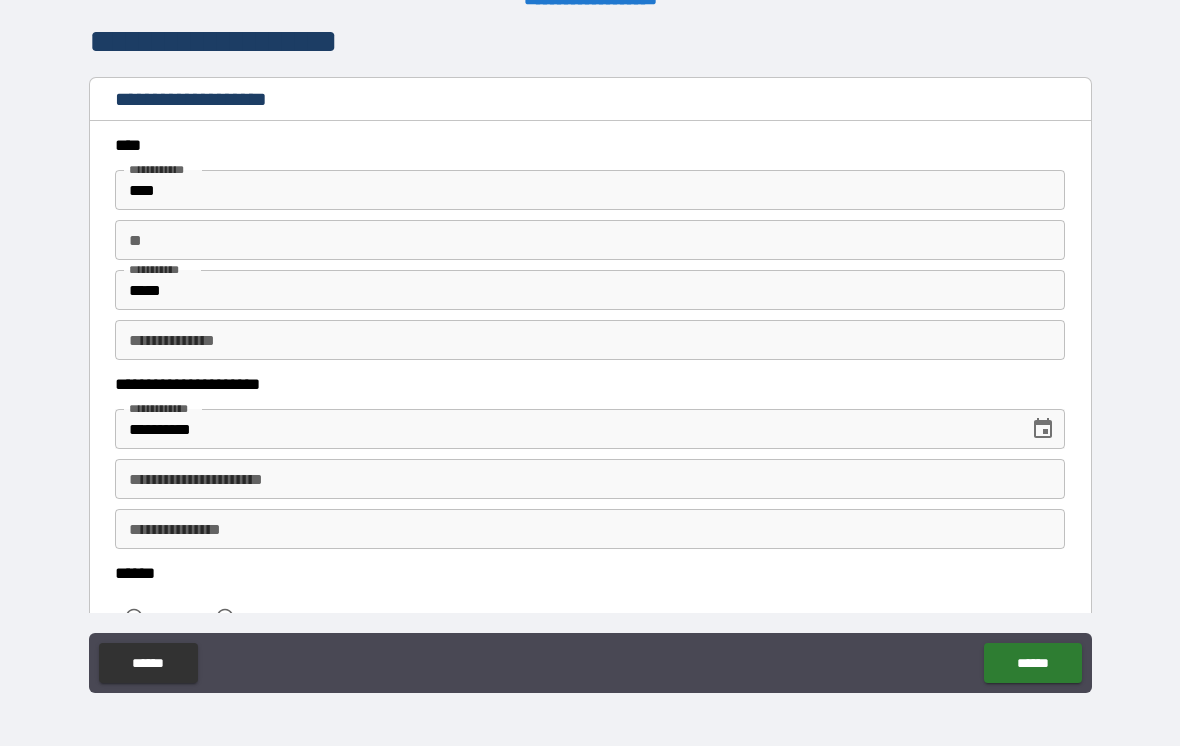 click on "**" at bounding box center (590, 240) 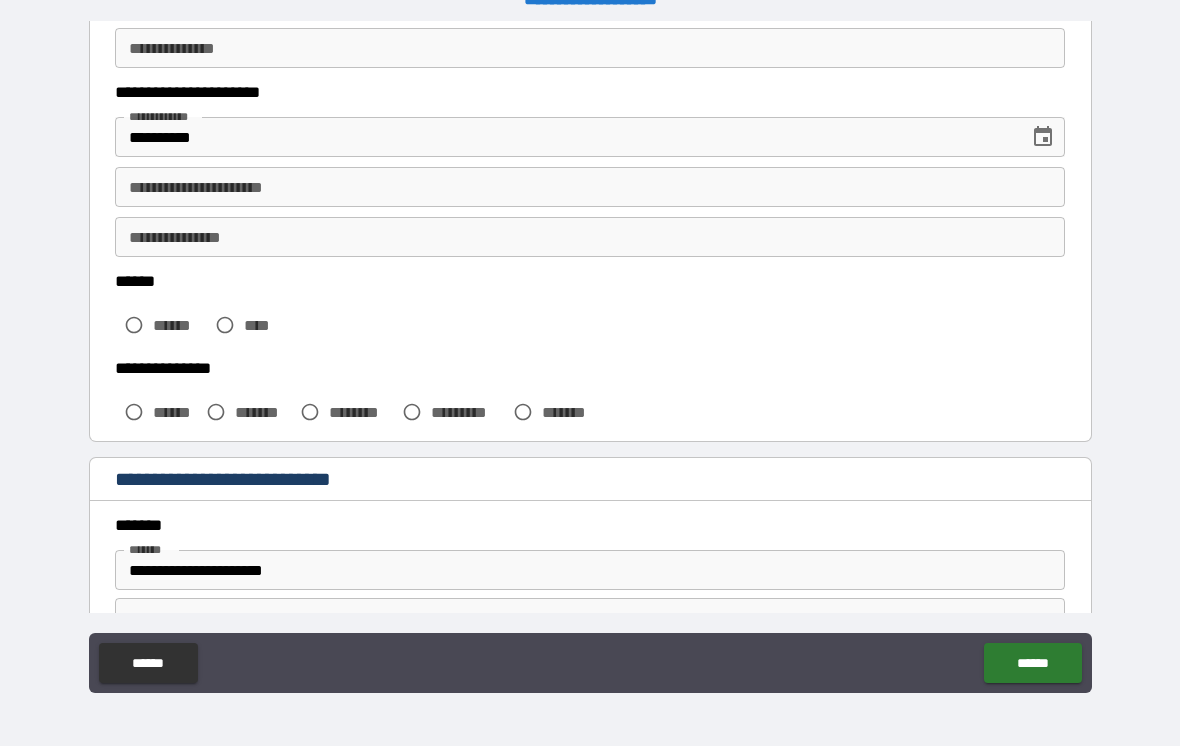 scroll, scrollTop: 292, scrollLeft: 0, axis: vertical 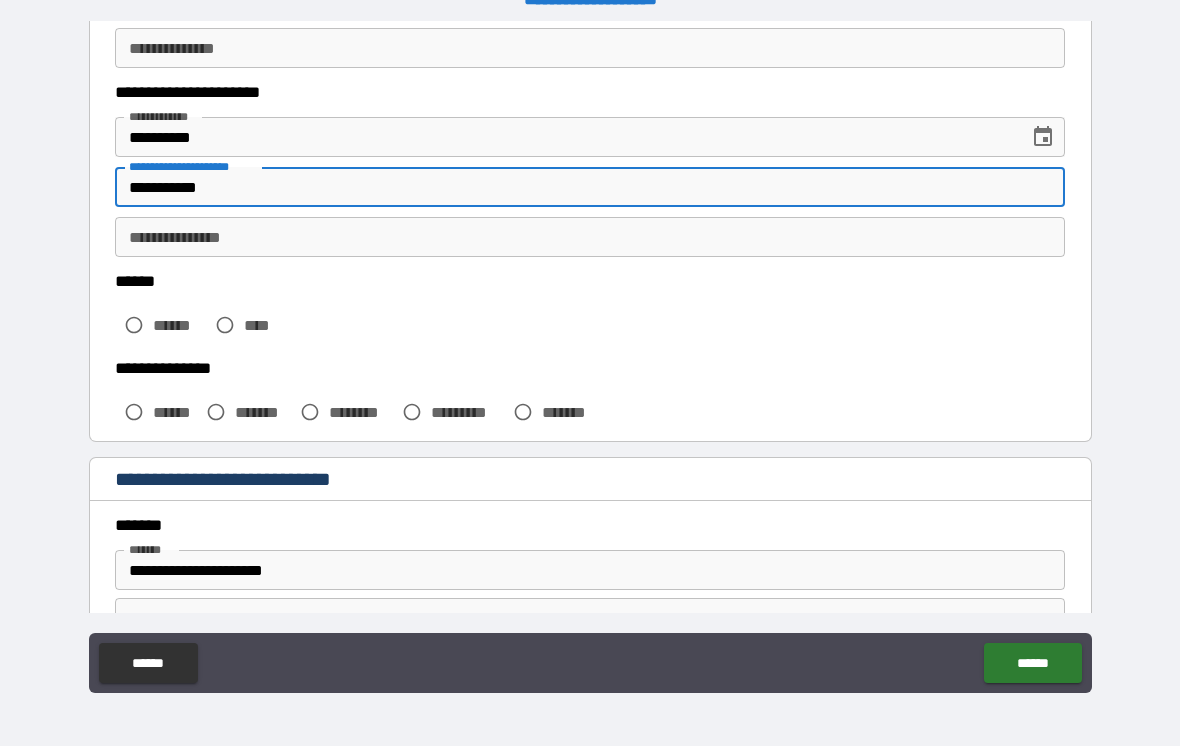 type on "**********" 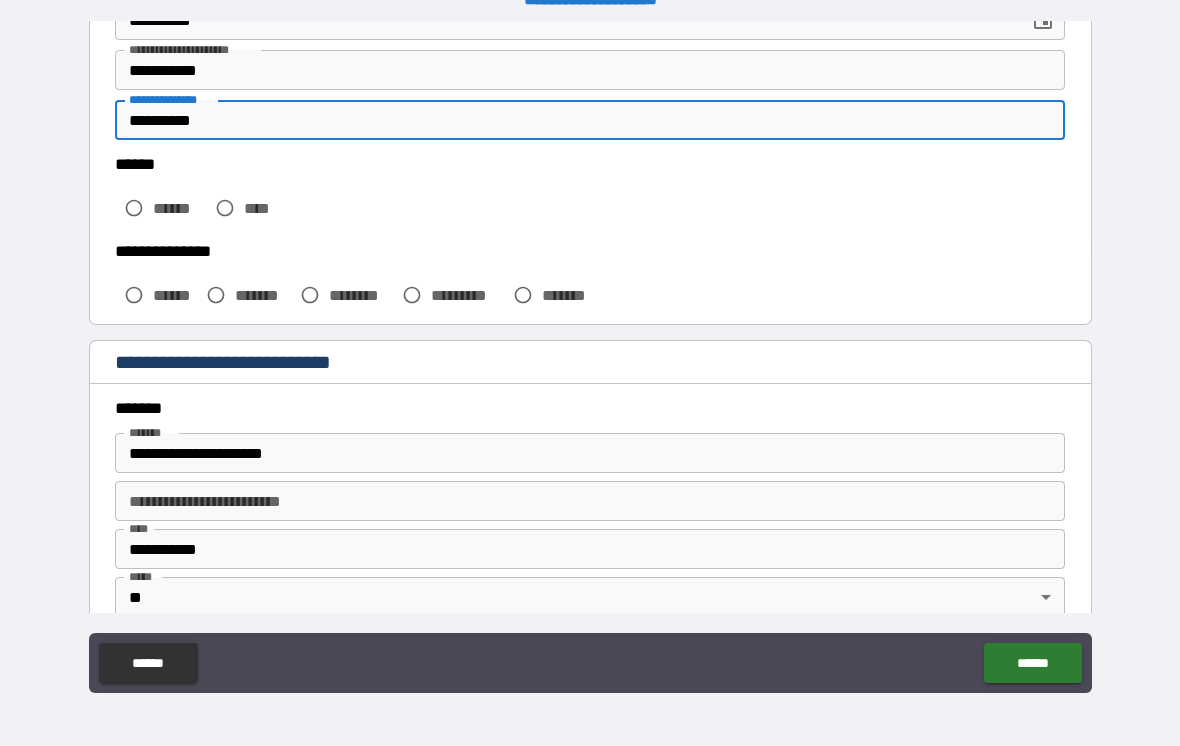 scroll, scrollTop: 418, scrollLeft: 0, axis: vertical 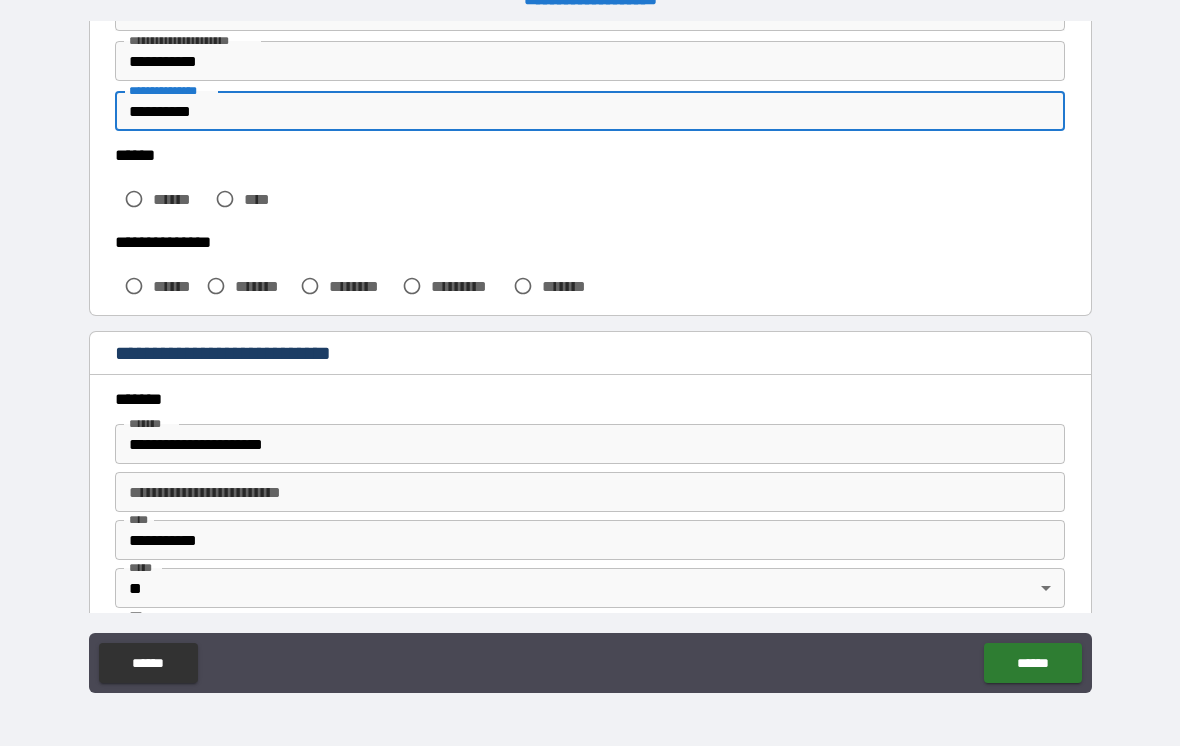 type on "**********" 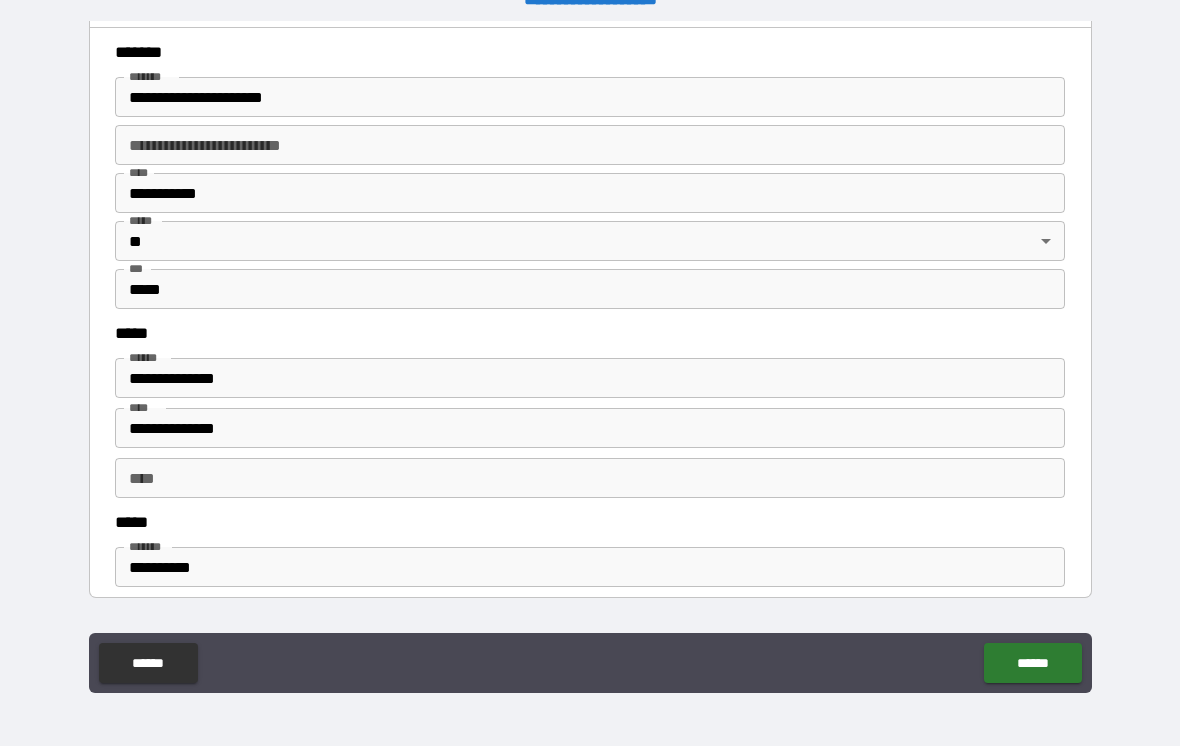 scroll, scrollTop: 766, scrollLeft: 0, axis: vertical 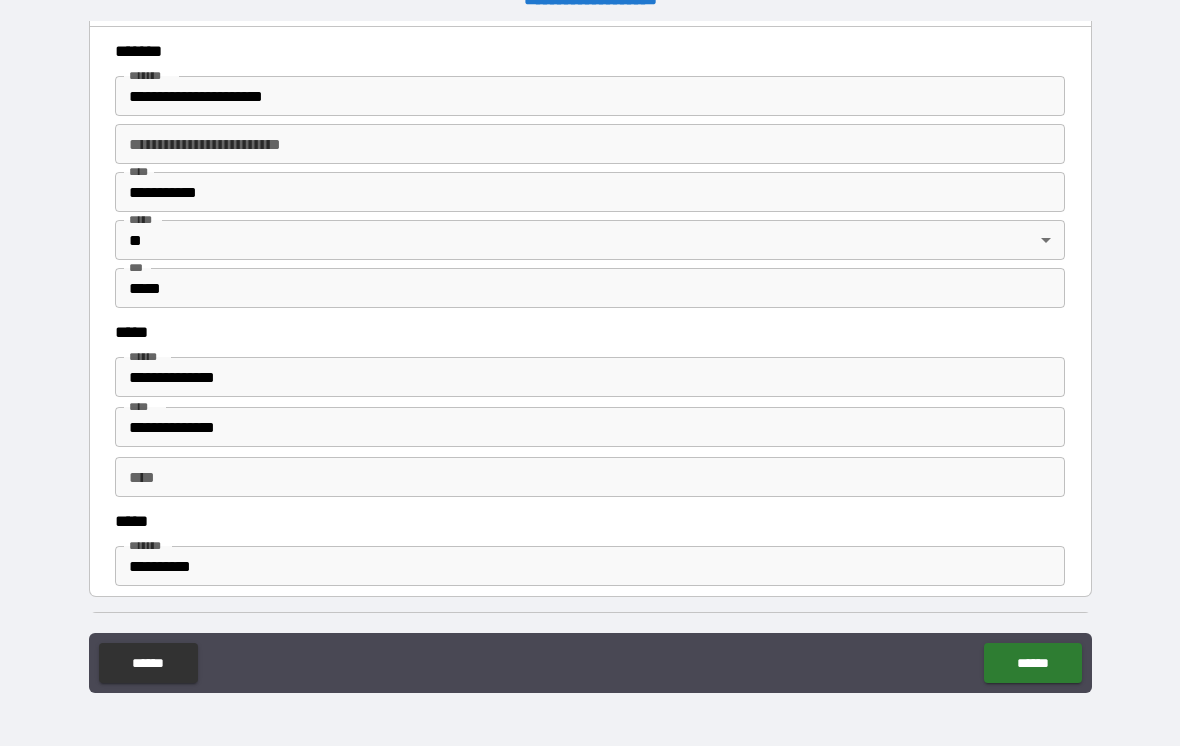 click on "**********" at bounding box center [590, 192] 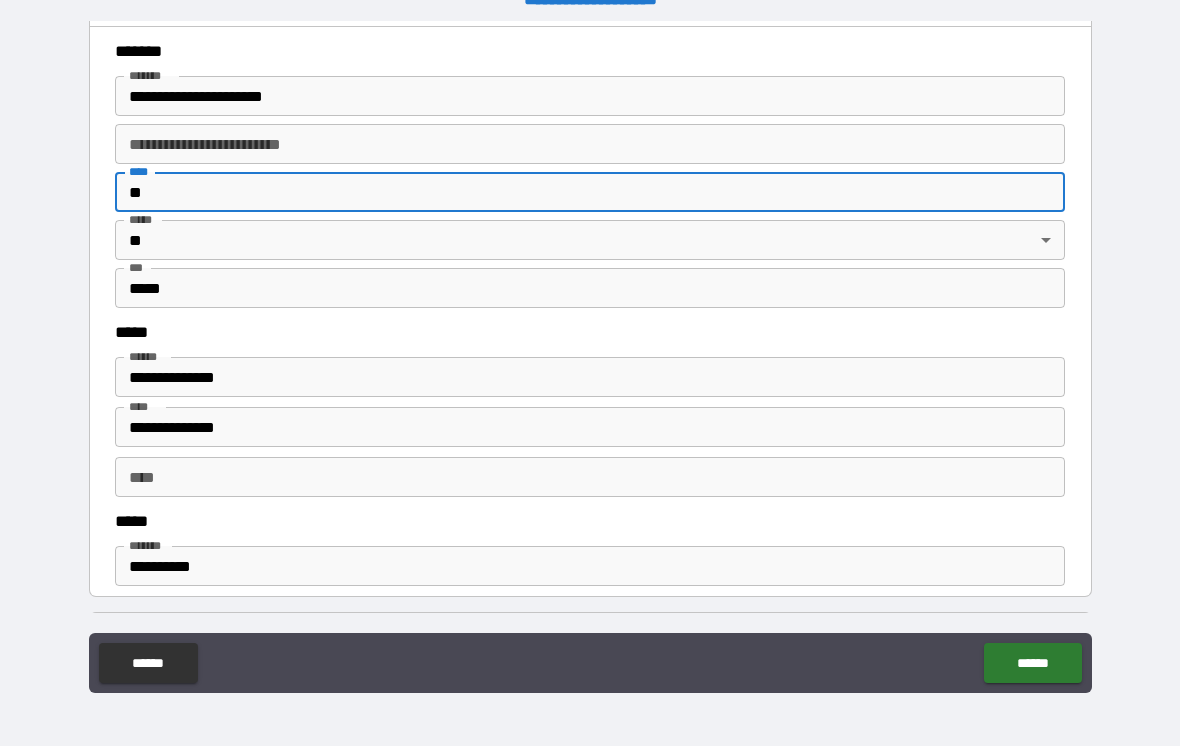 type on "*" 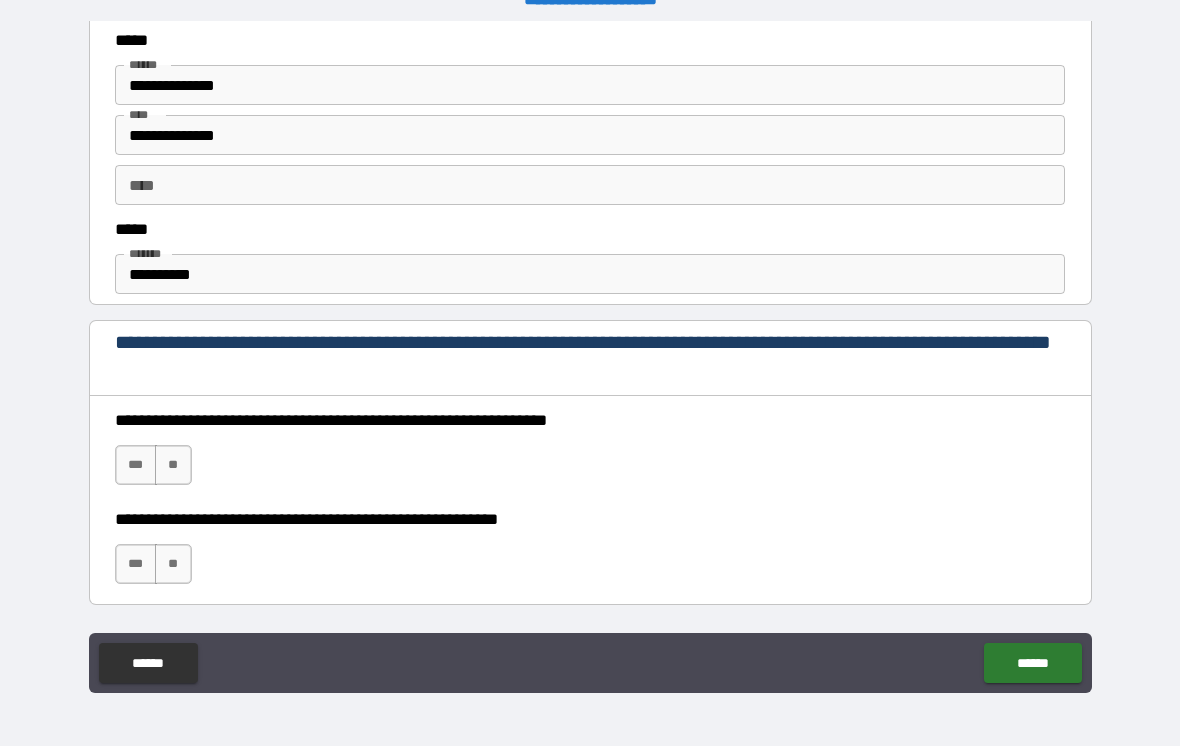 scroll, scrollTop: 1059, scrollLeft: 0, axis: vertical 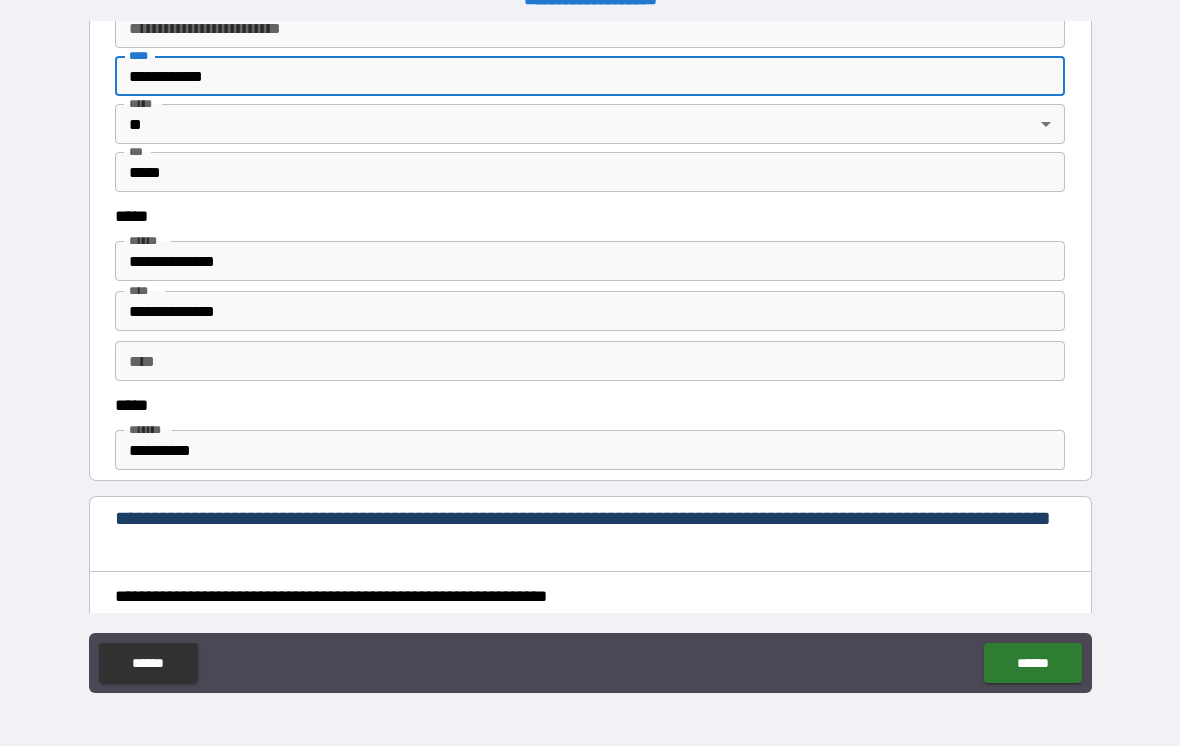 type on "**********" 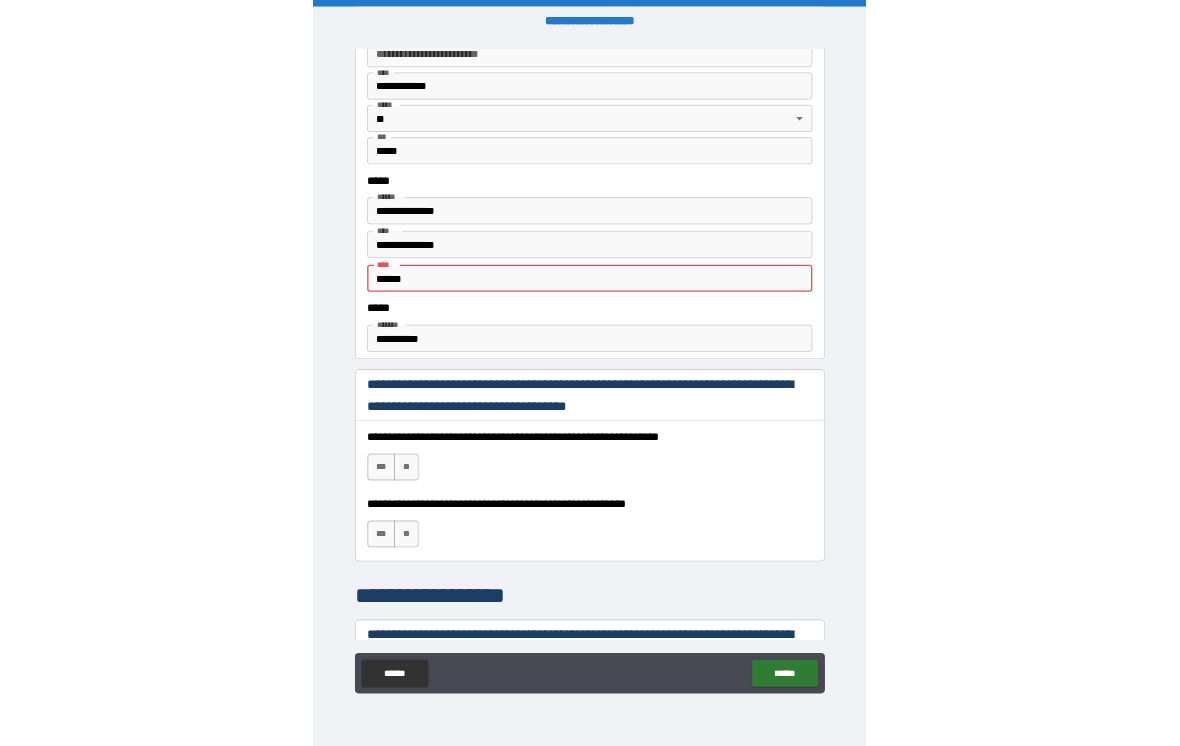 scroll, scrollTop: 31, scrollLeft: 0, axis: vertical 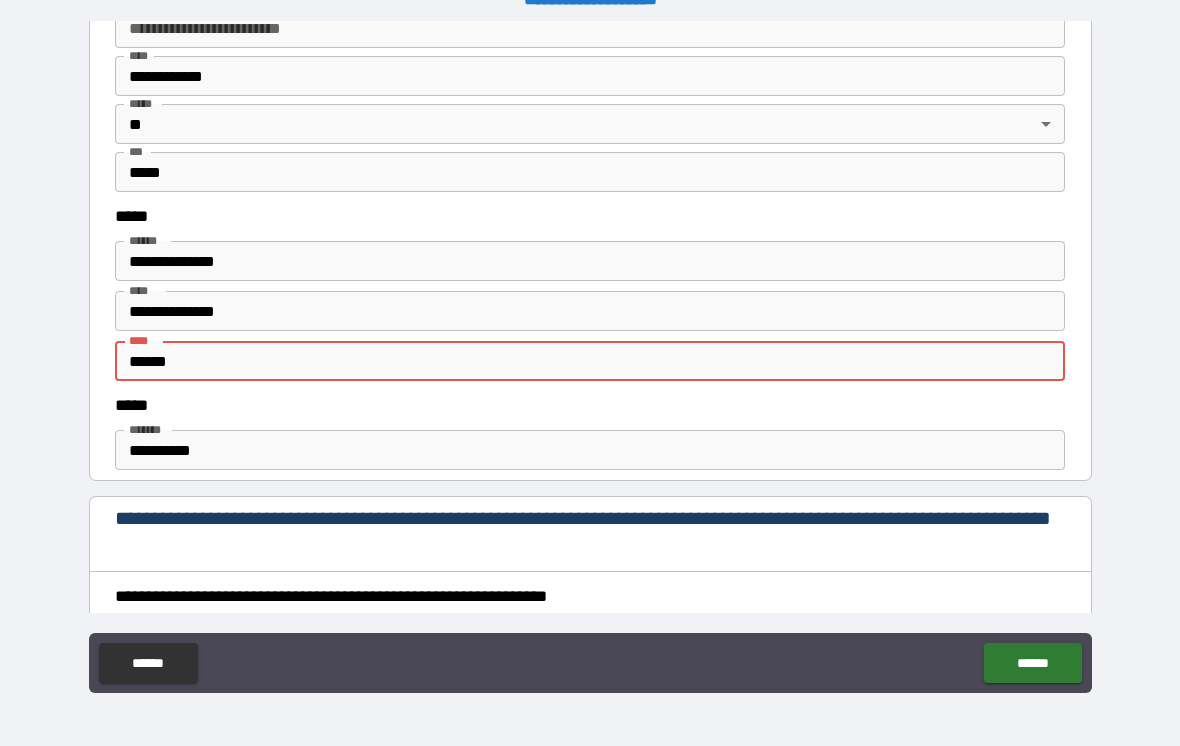 click on "*****" at bounding box center (590, 361) 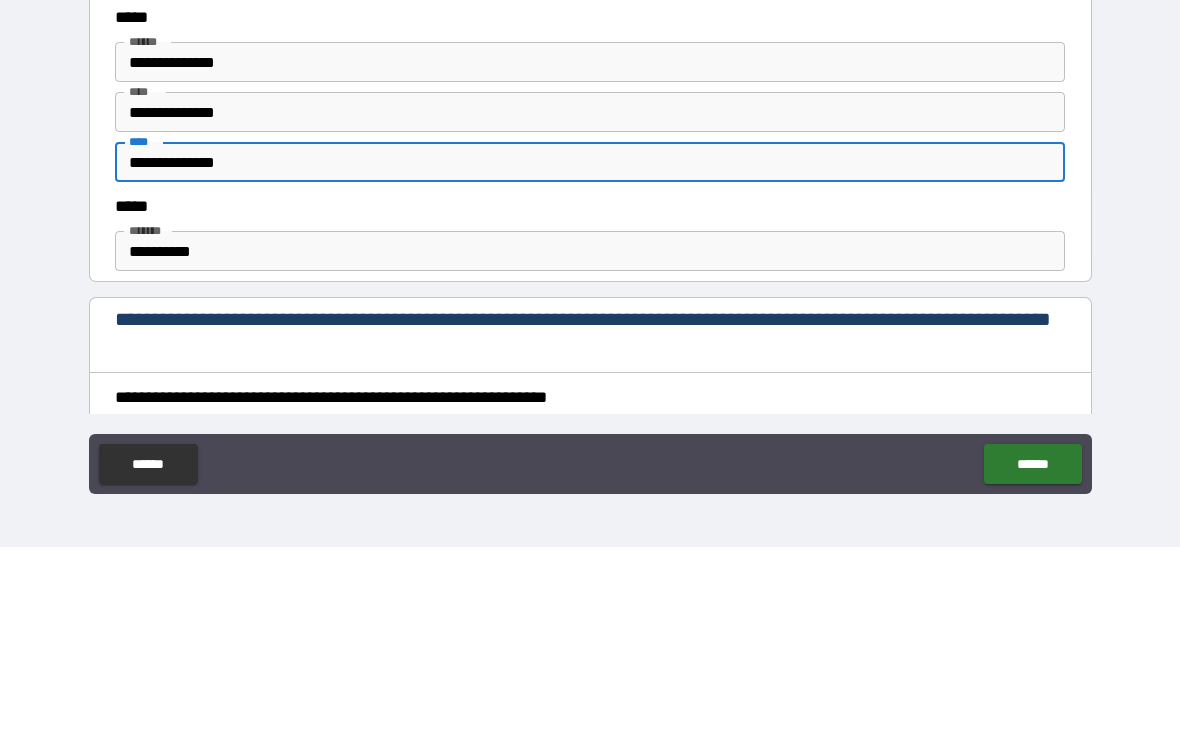 type on "**********" 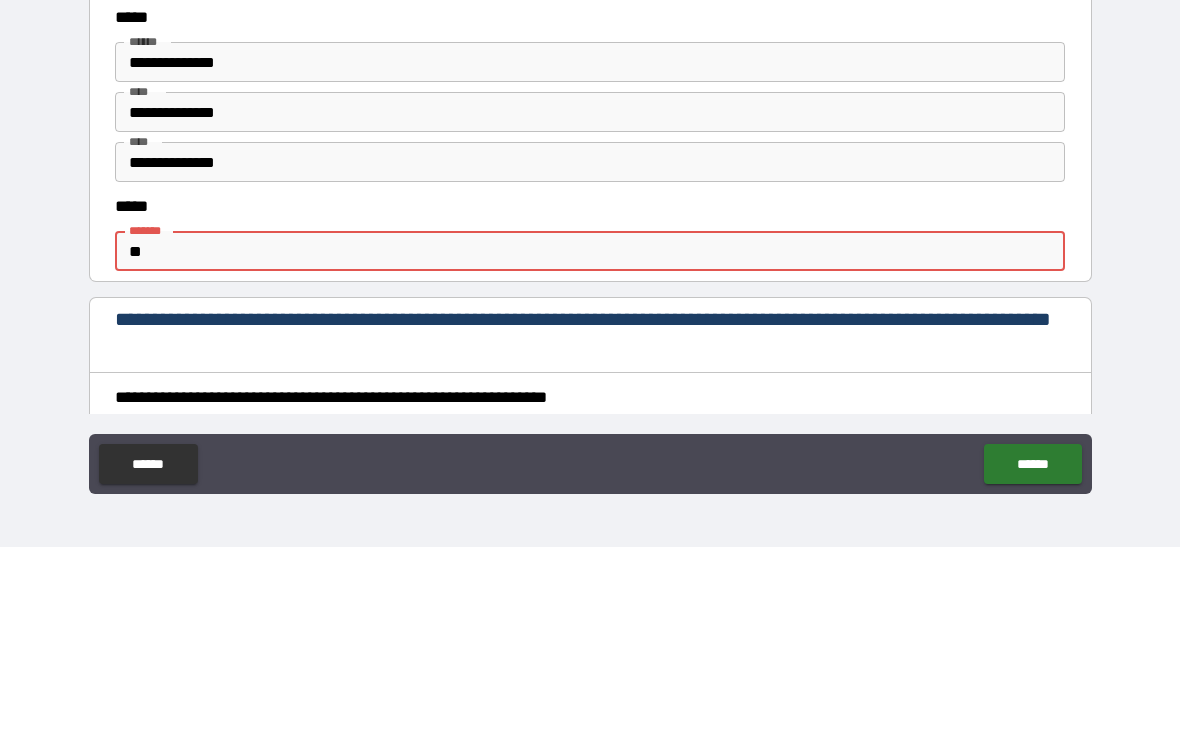 type on "*" 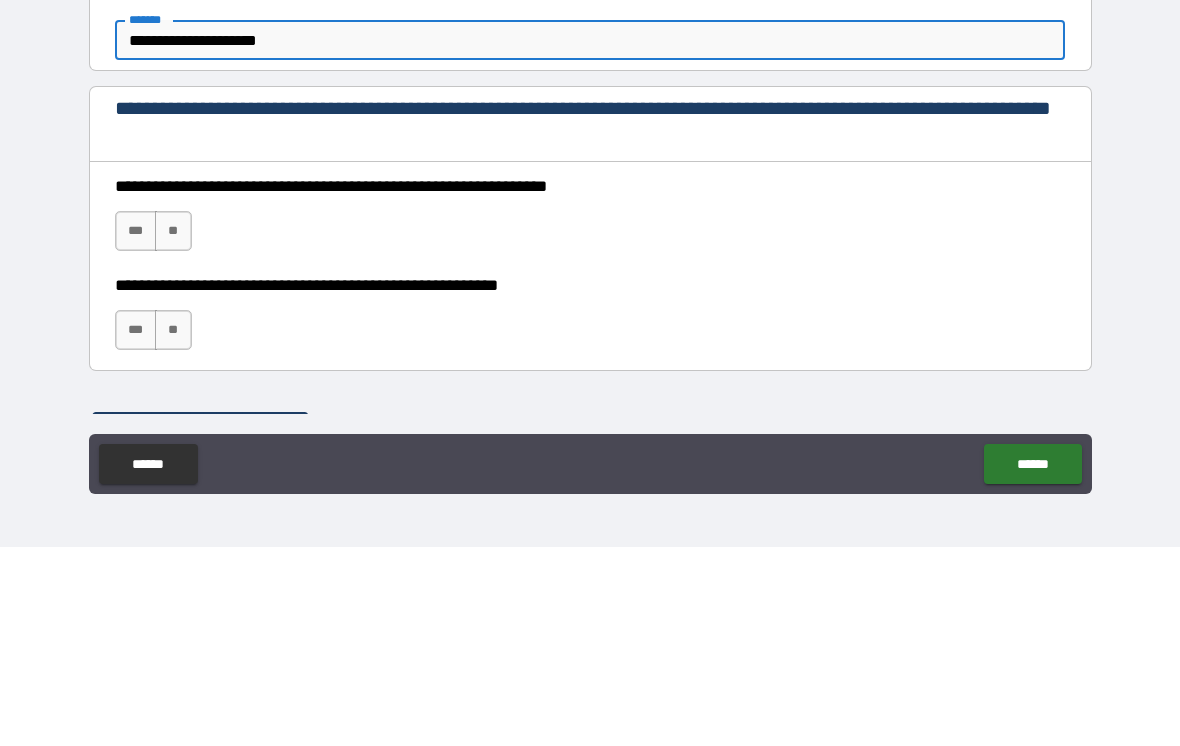 scroll, scrollTop: 1096, scrollLeft: 0, axis: vertical 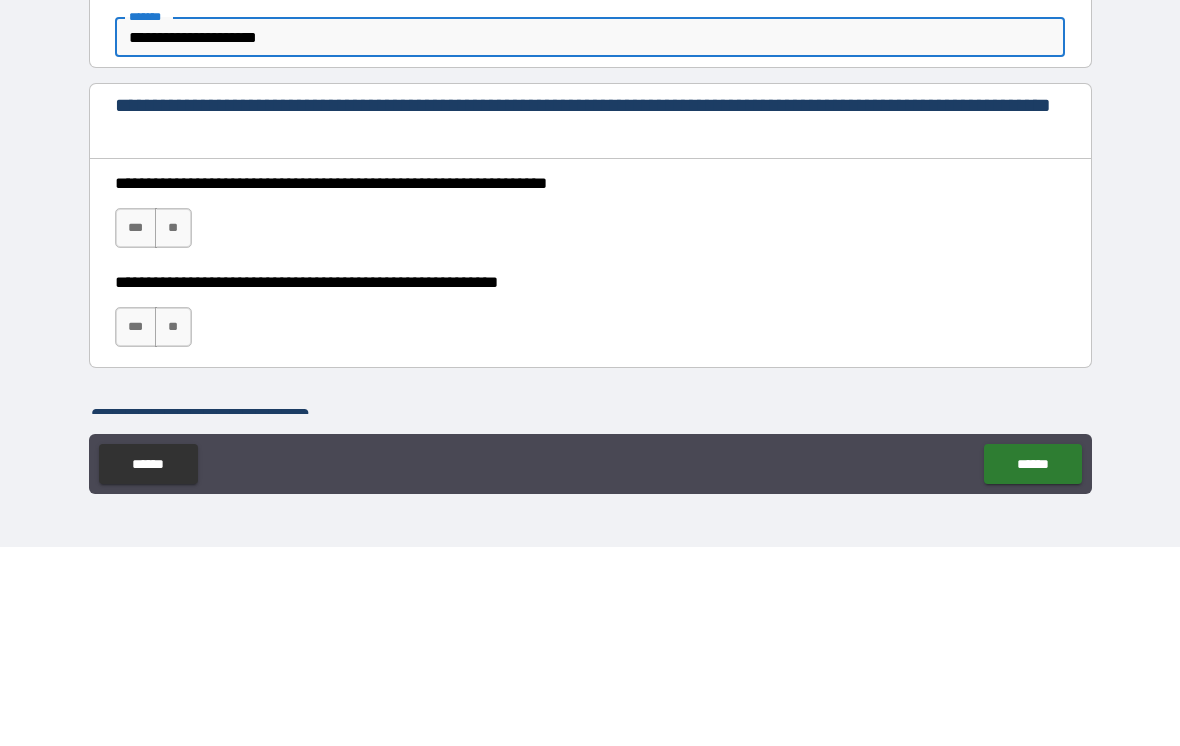 type on "**********" 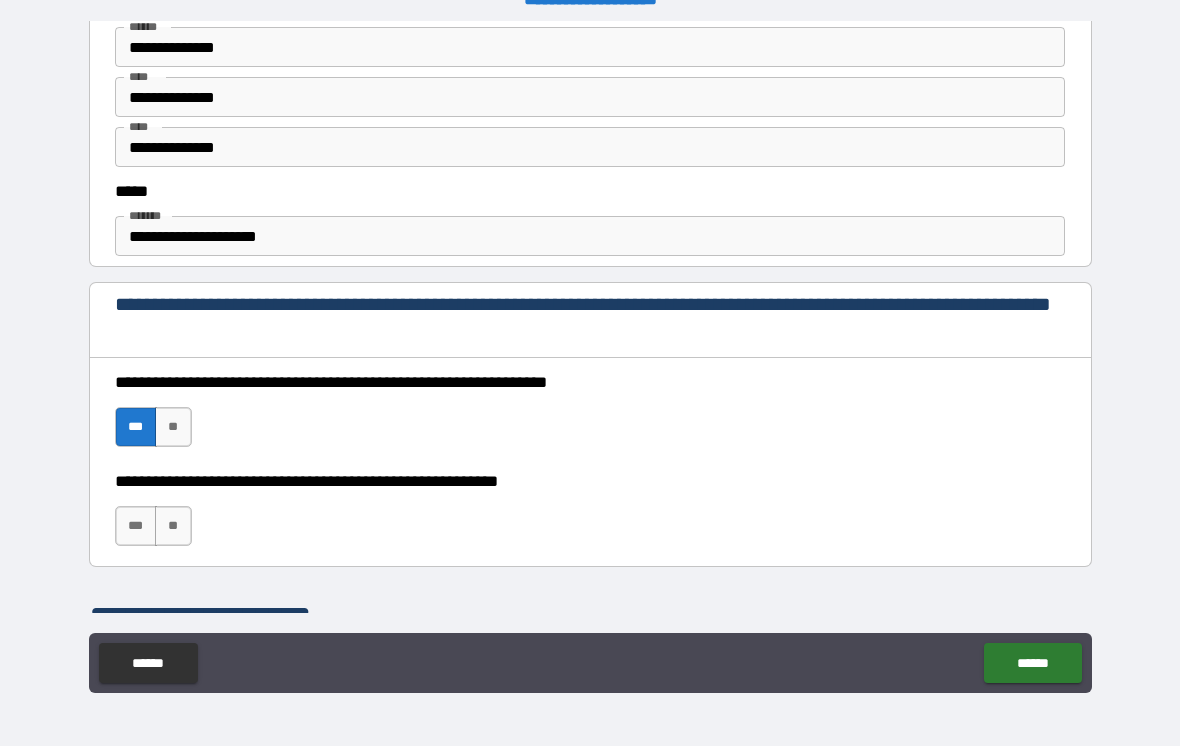 click on "***" at bounding box center [136, 526] 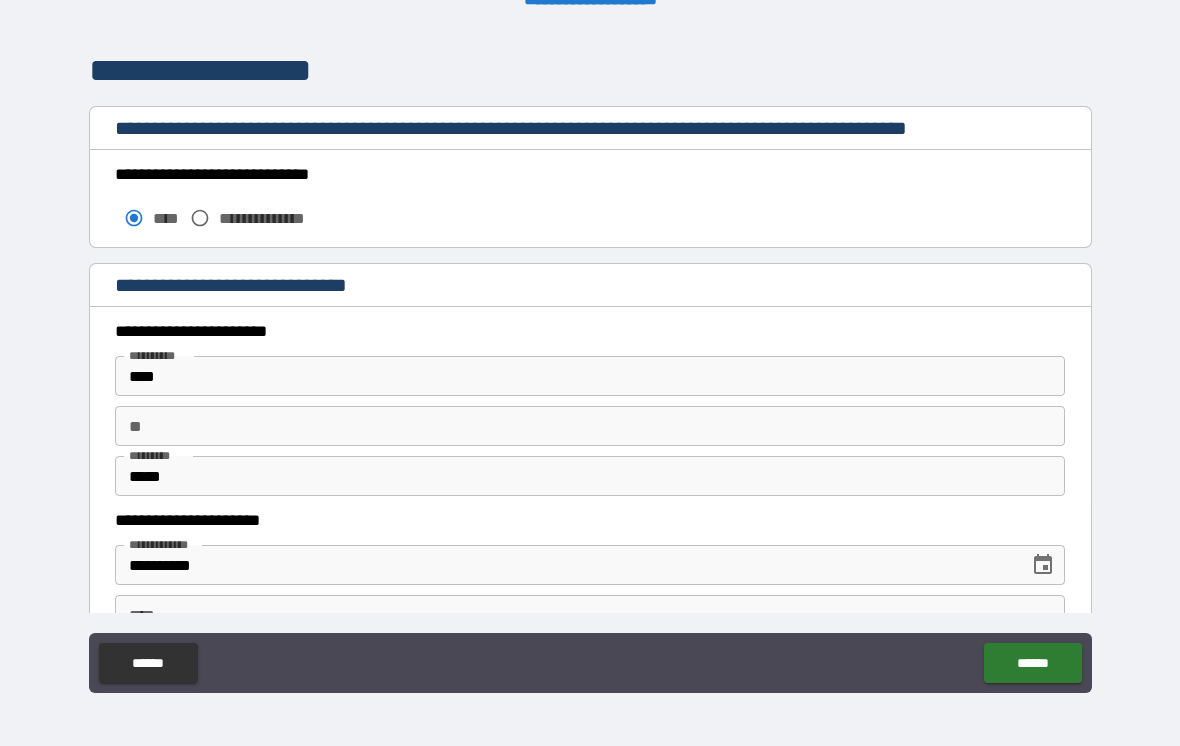 scroll, scrollTop: 1644, scrollLeft: 0, axis: vertical 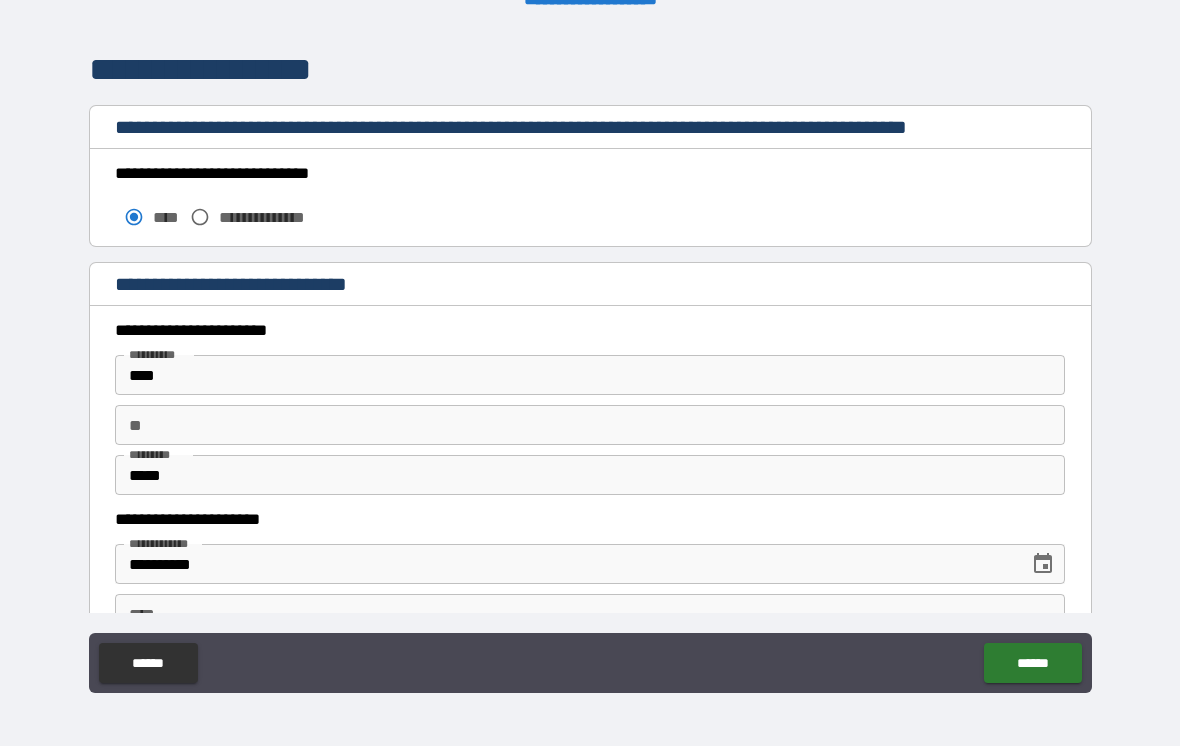 click on "**" at bounding box center [590, 425] 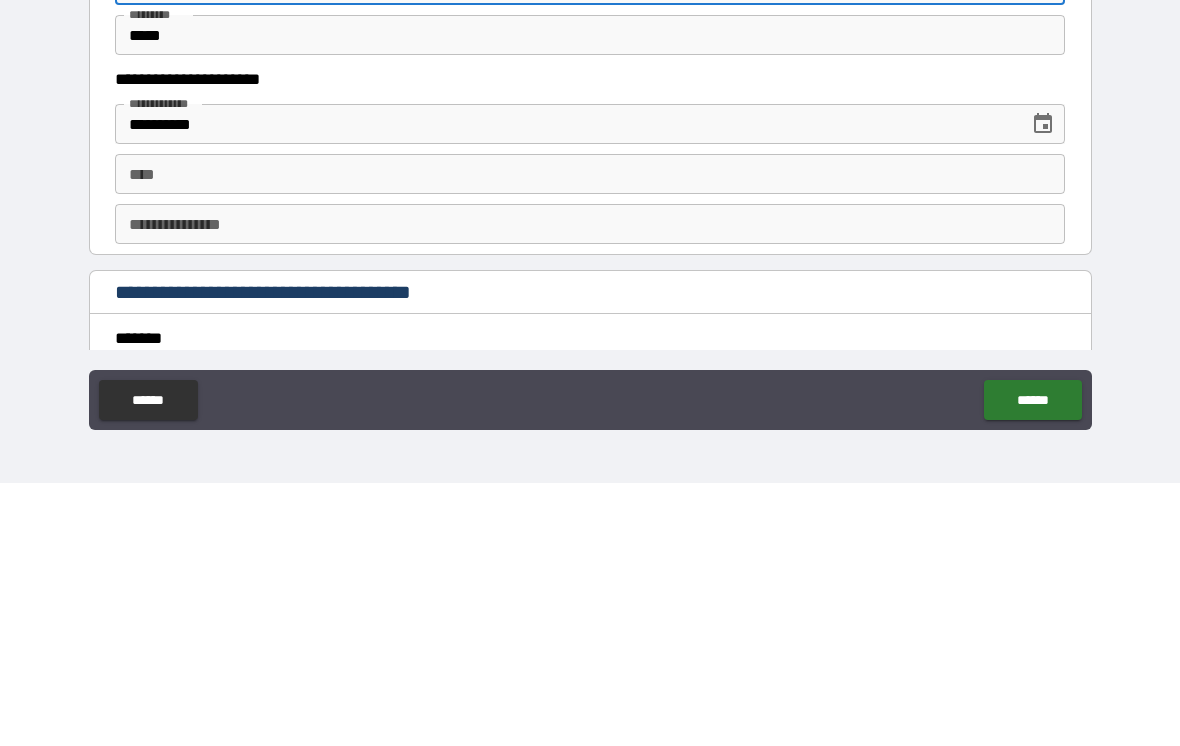 scroll, scrollTop: 1828, scrollLeft: 0, axis: vertical 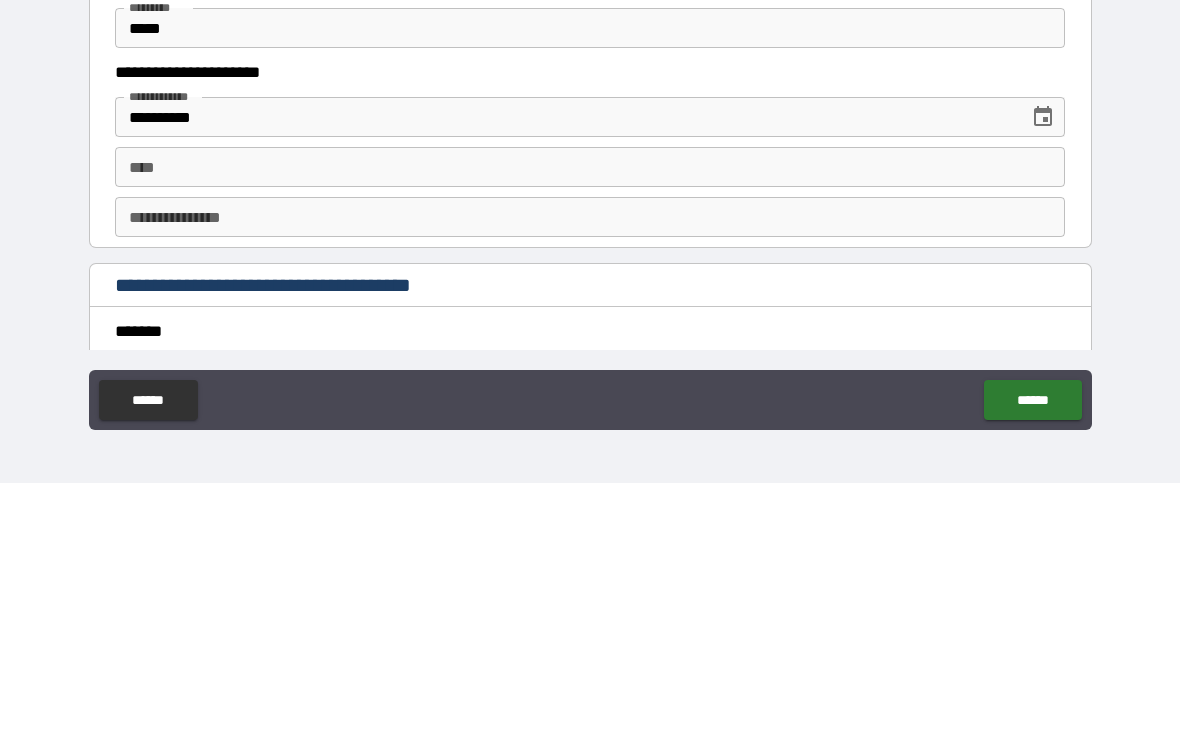 type on "*" 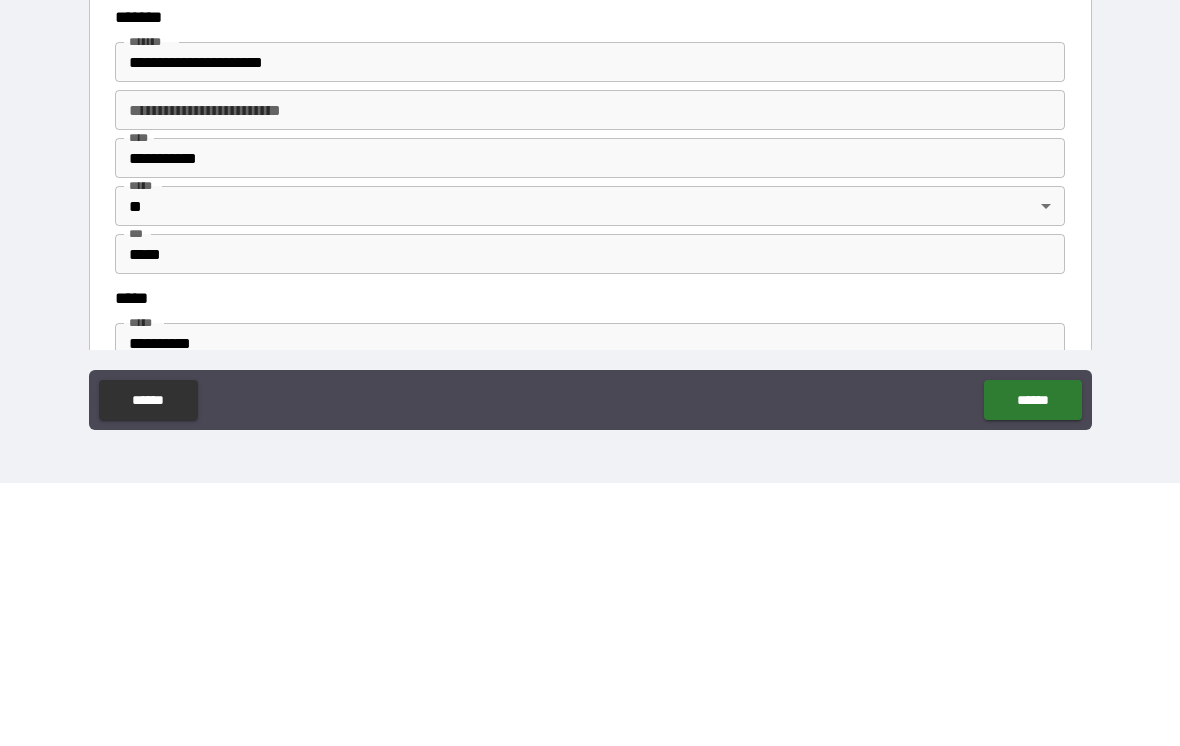 scroll, scrollTop: 2144, scrollLeft: 0, axis: vertical 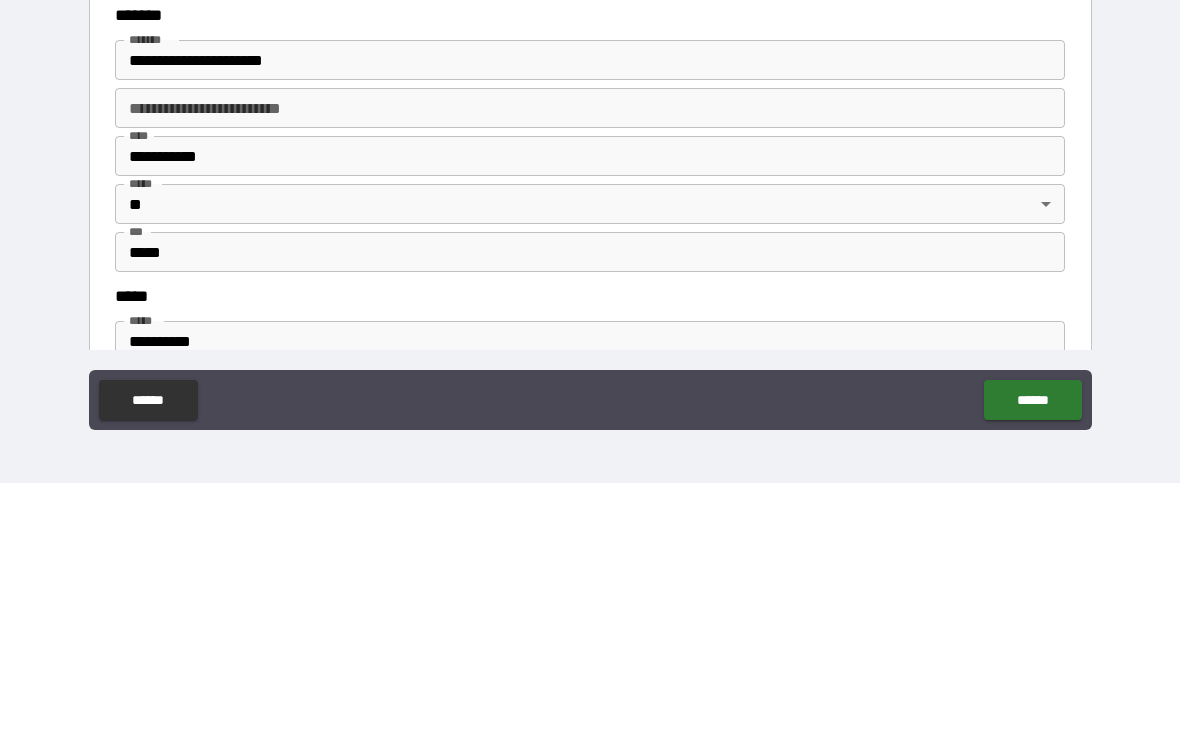 type on "**********" 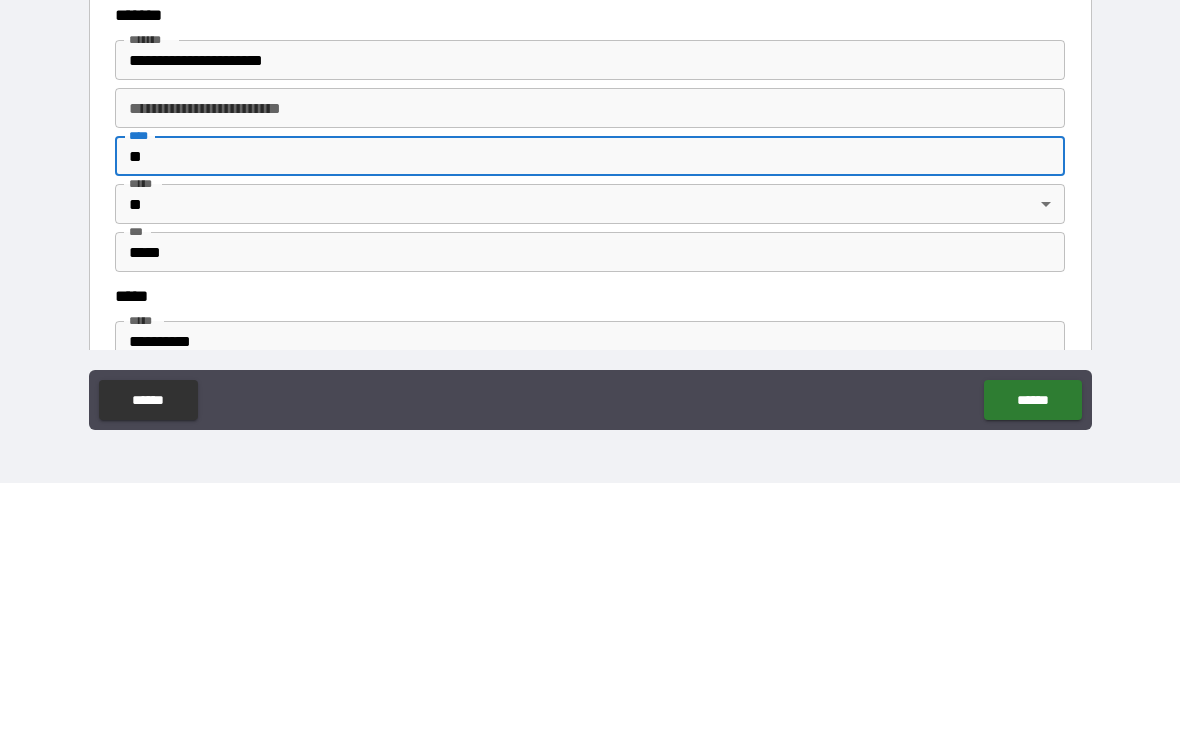 type on "*" 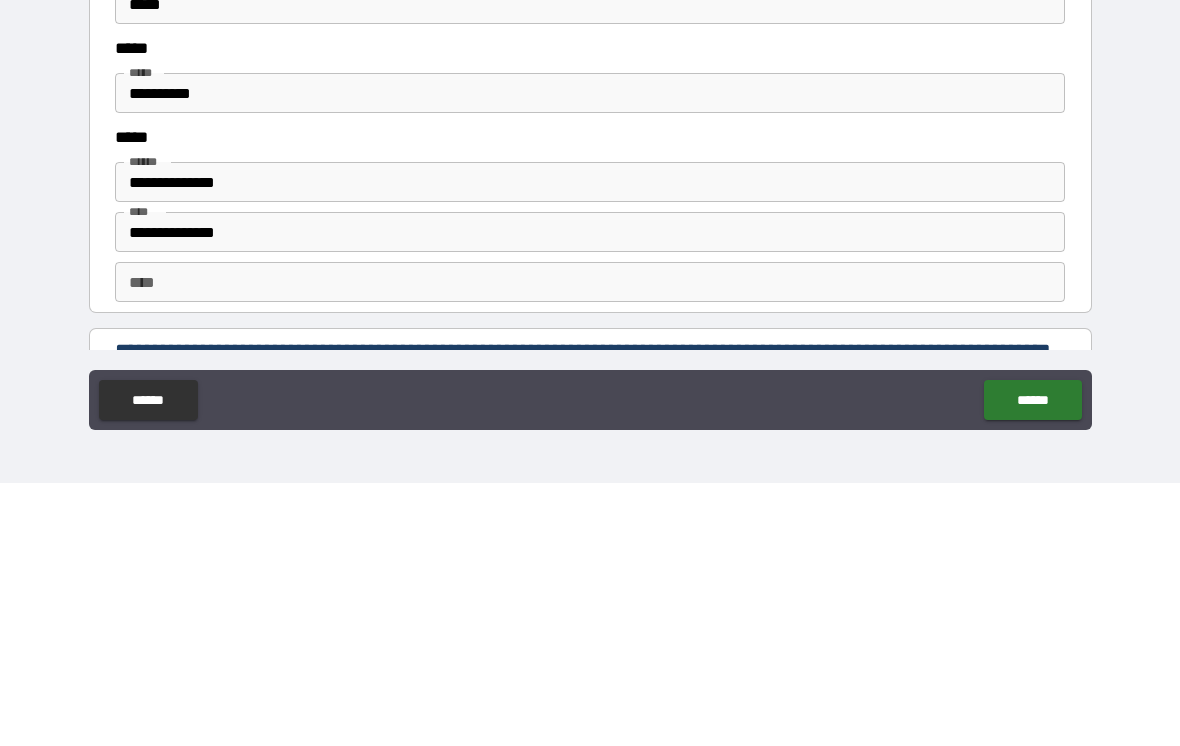 scroll, scrollTop: 2394, scrollLeft: 0, axis: vertical 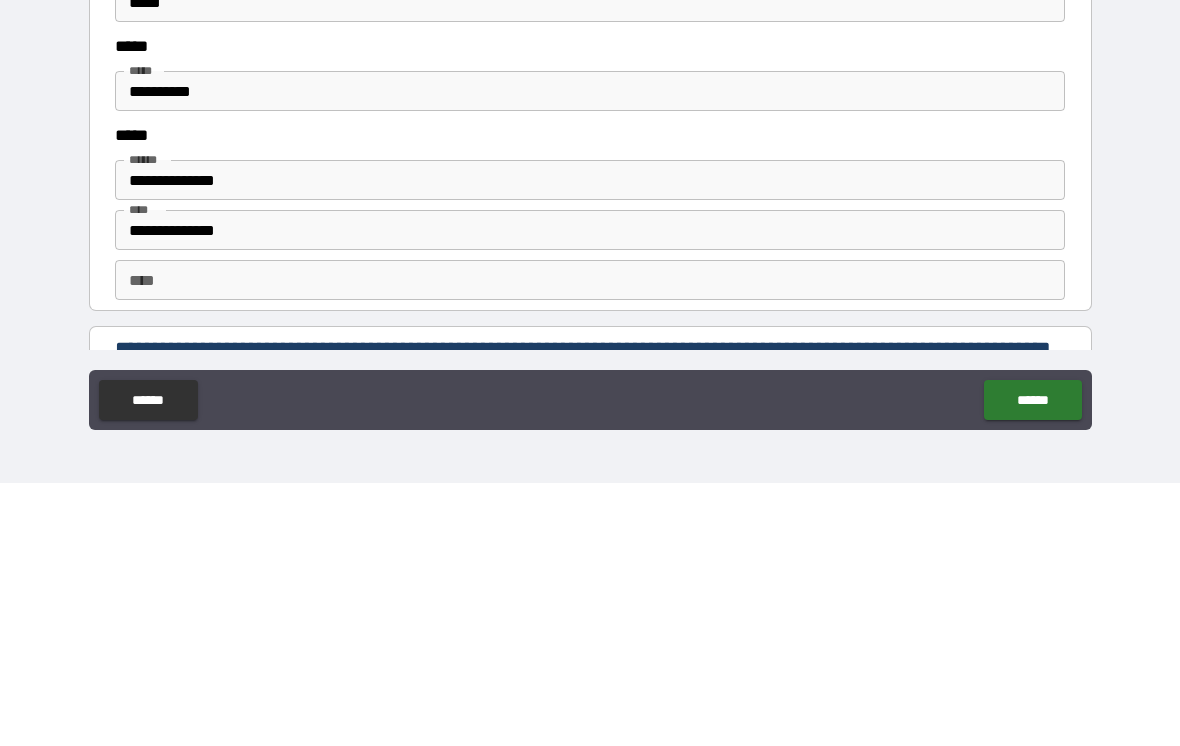 type on "**********" 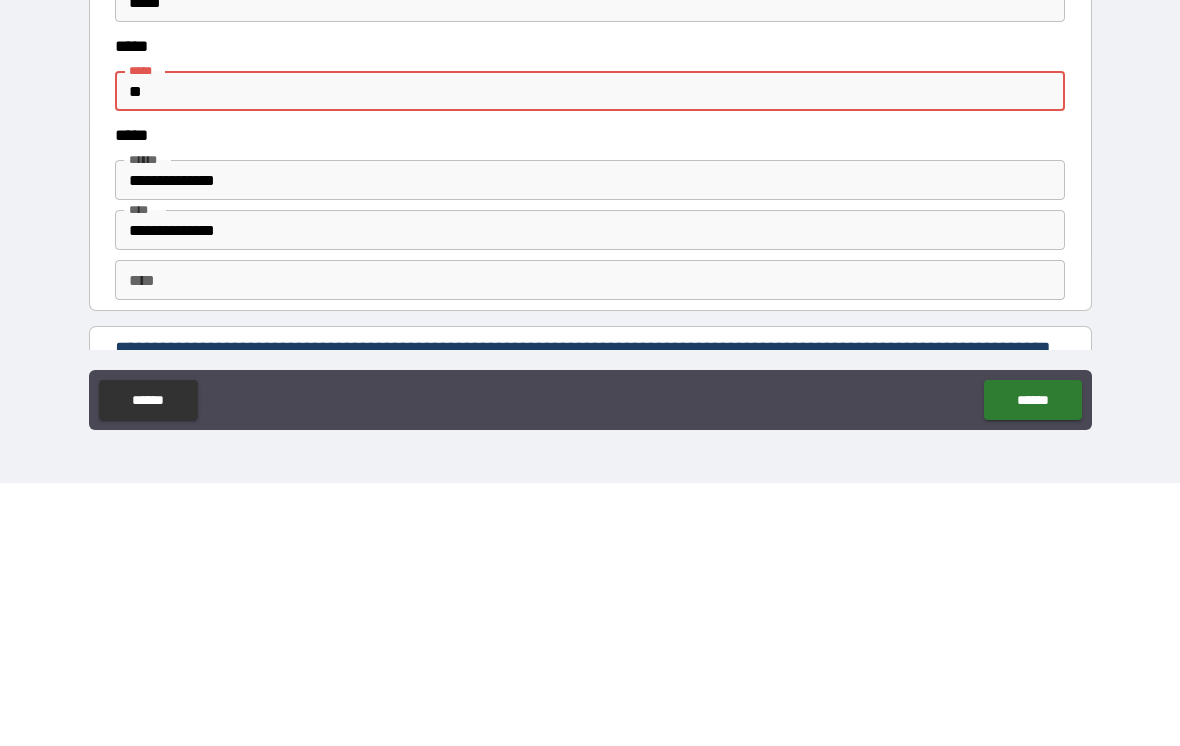 type on "*" 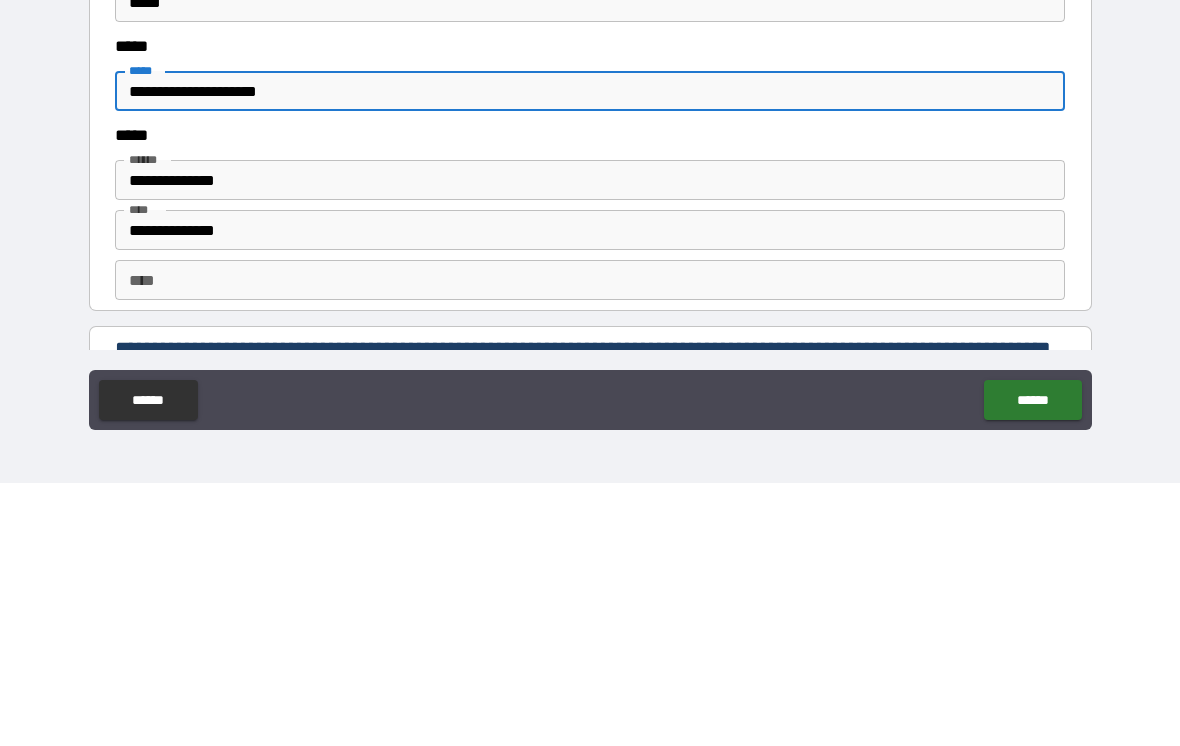 type on "**********" 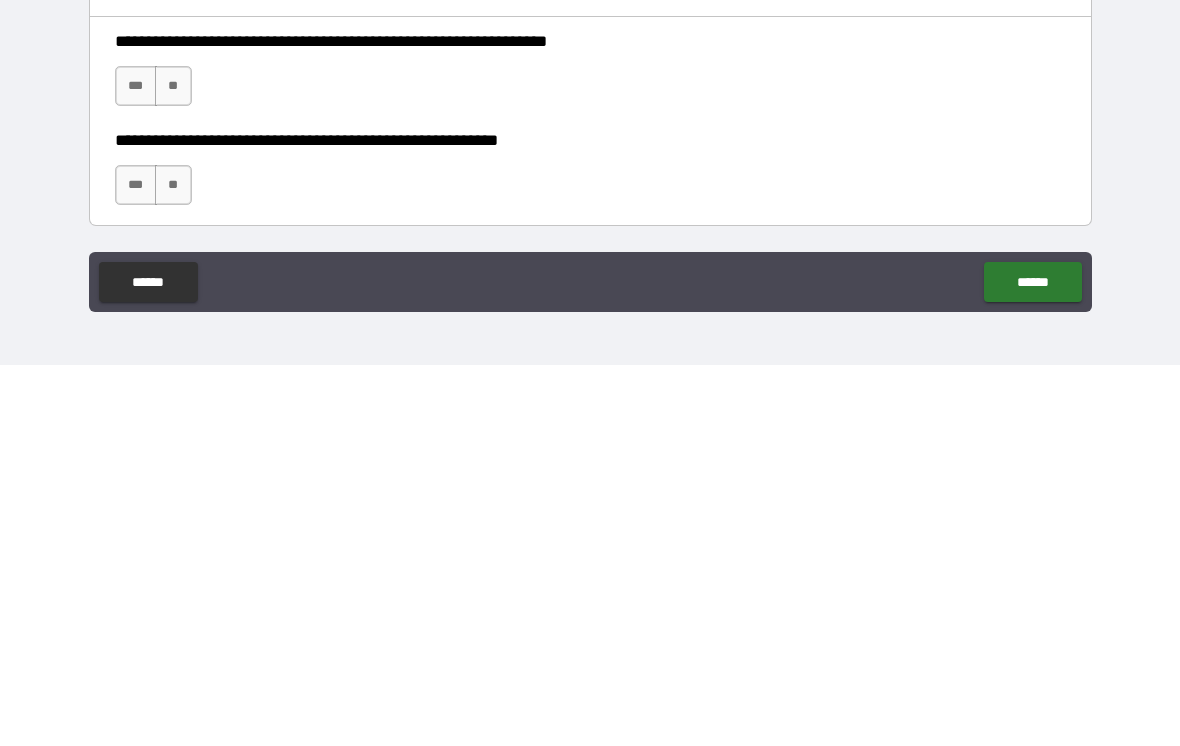 scroll, scrollTop: 2663, scrollLeft: 0, axis: vertical 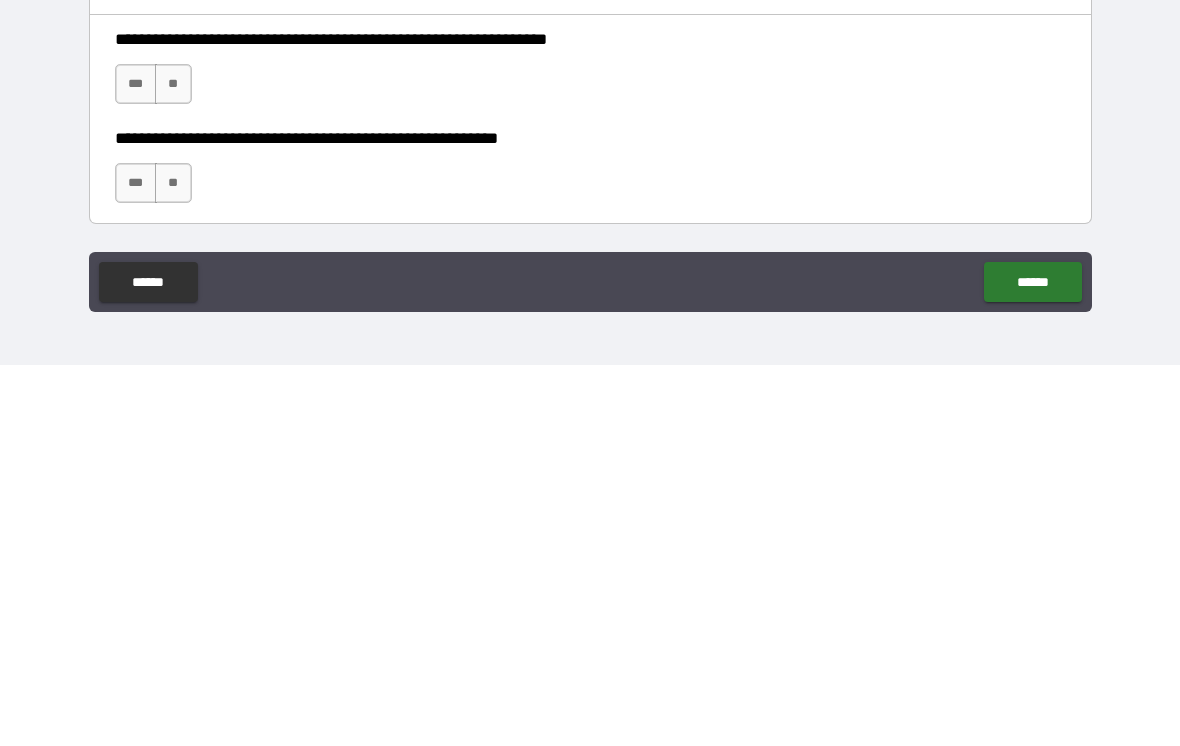 type on "**********" 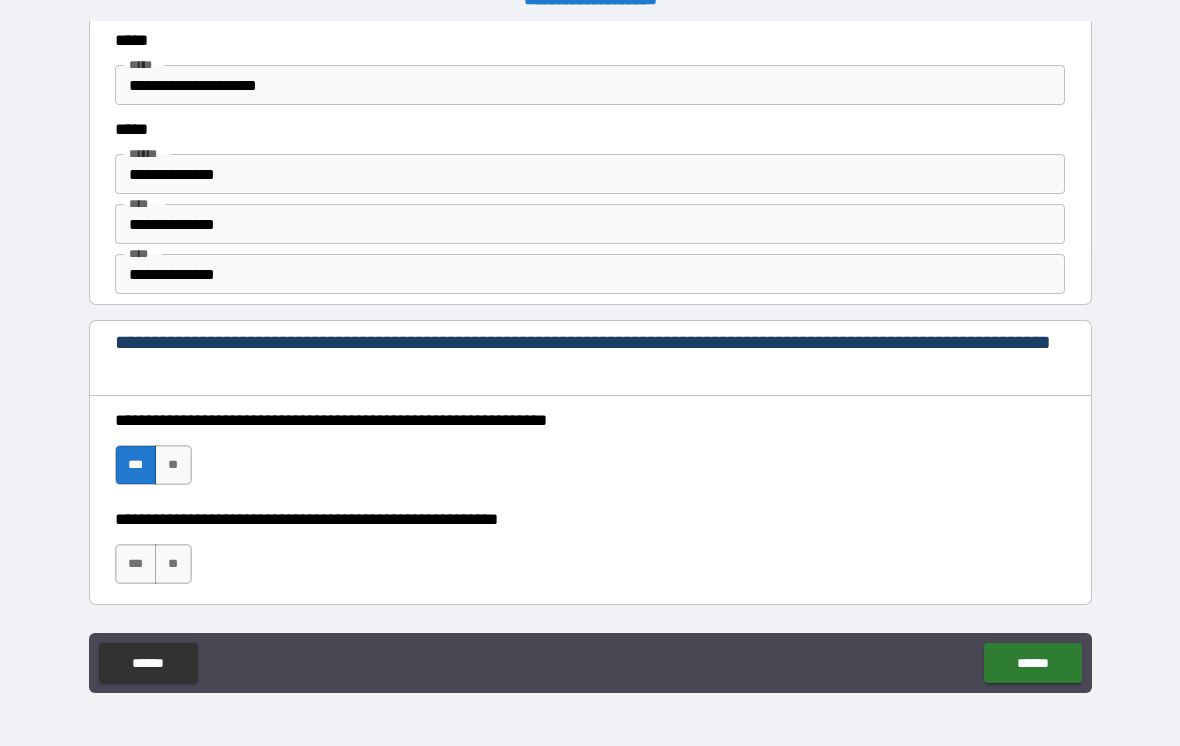 click on "***" at bounding box center (136, 564) 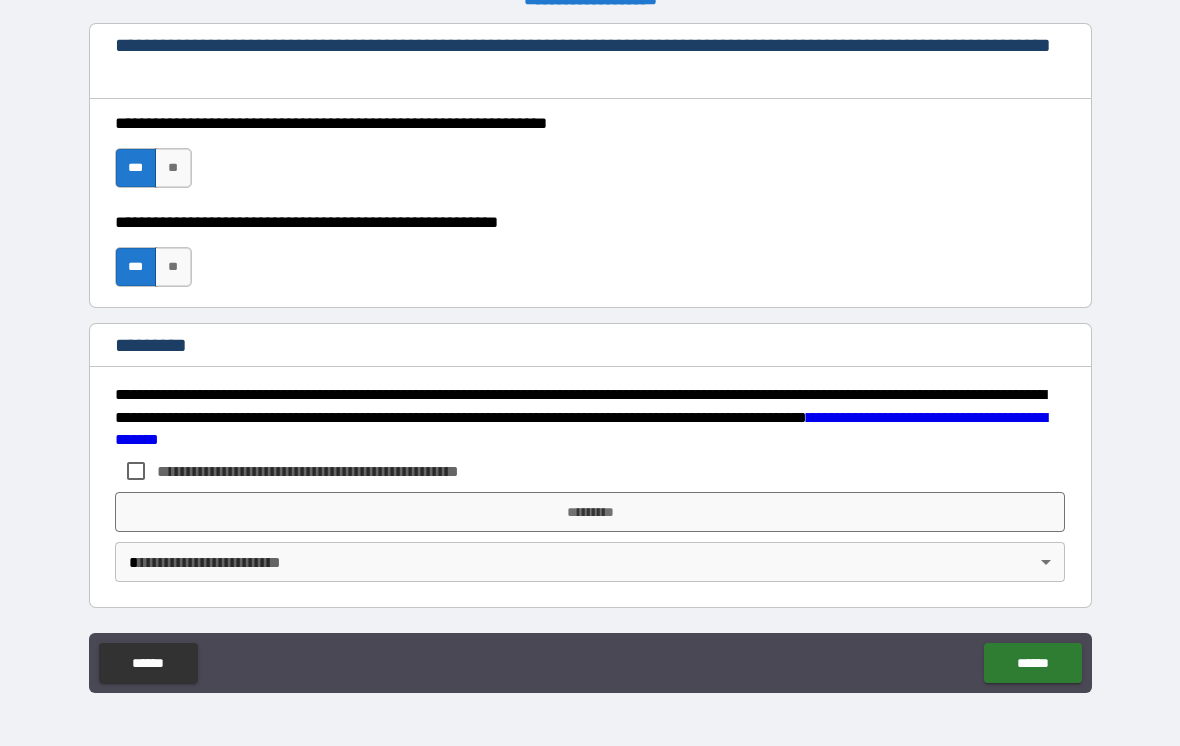 scroll, scrollTop: 2960, scrollLeft: 0, axis: vertical 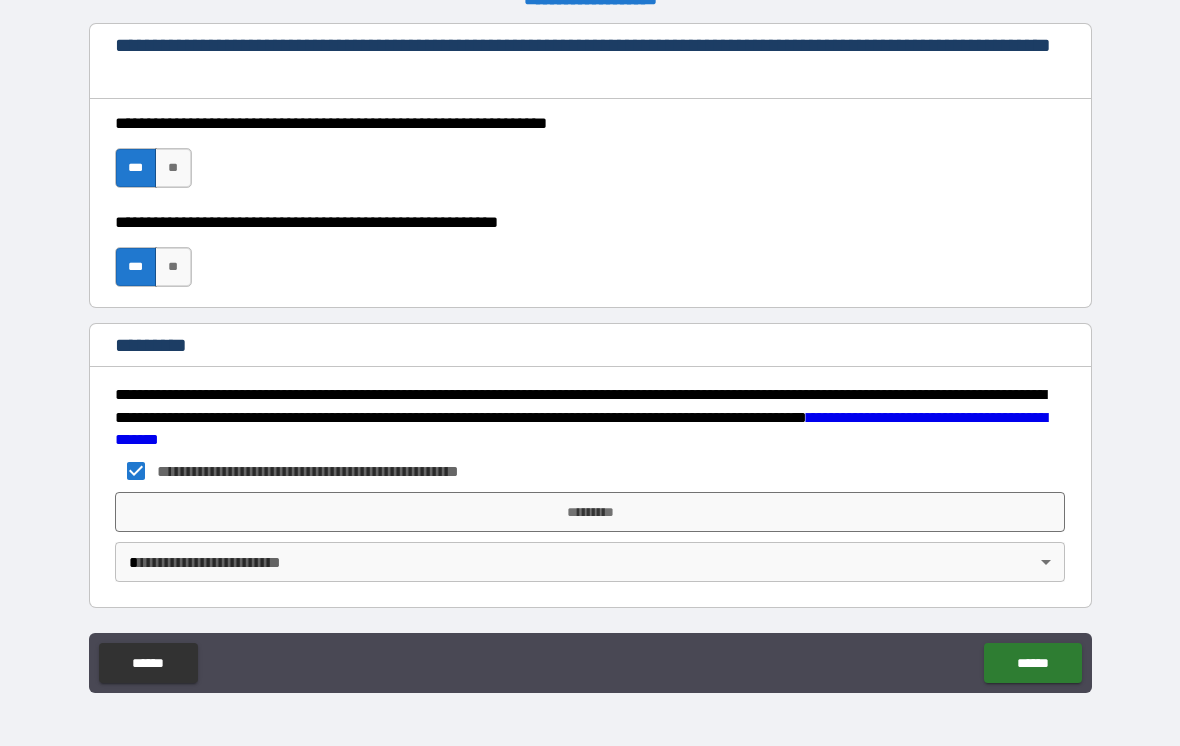 click on "*********" at bounding box center (590, 512) 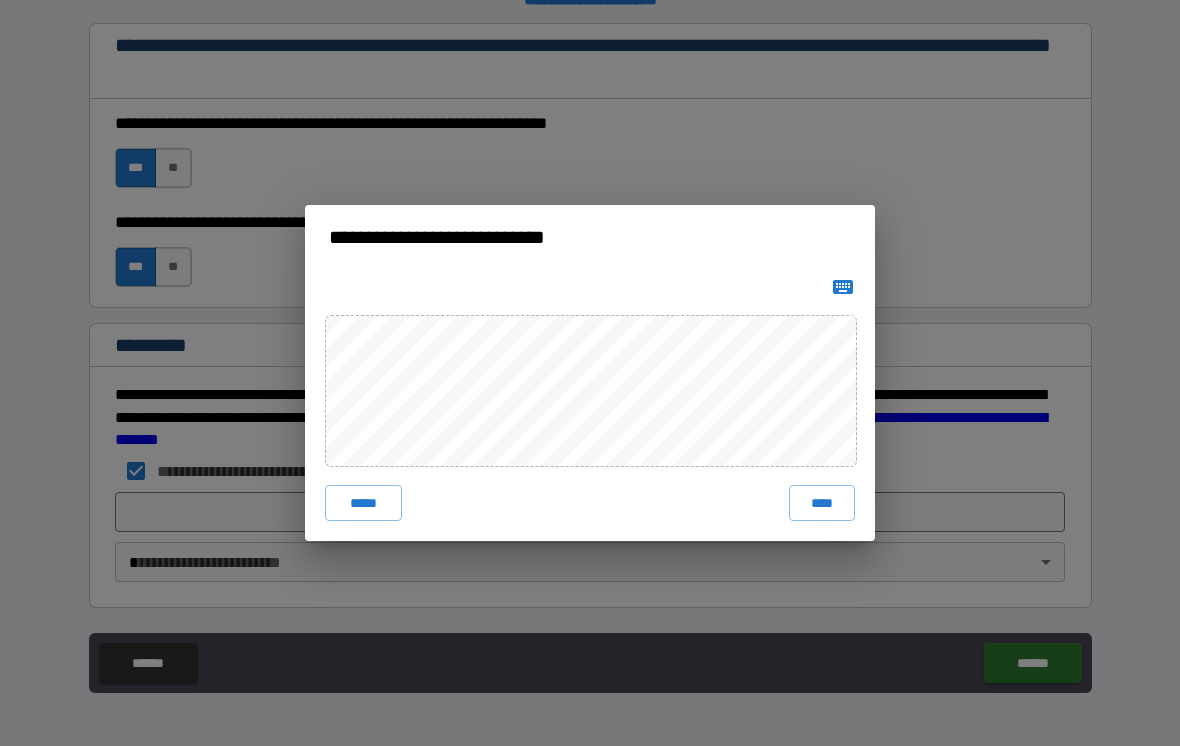 click on "****" at bounding box center [822, 503] 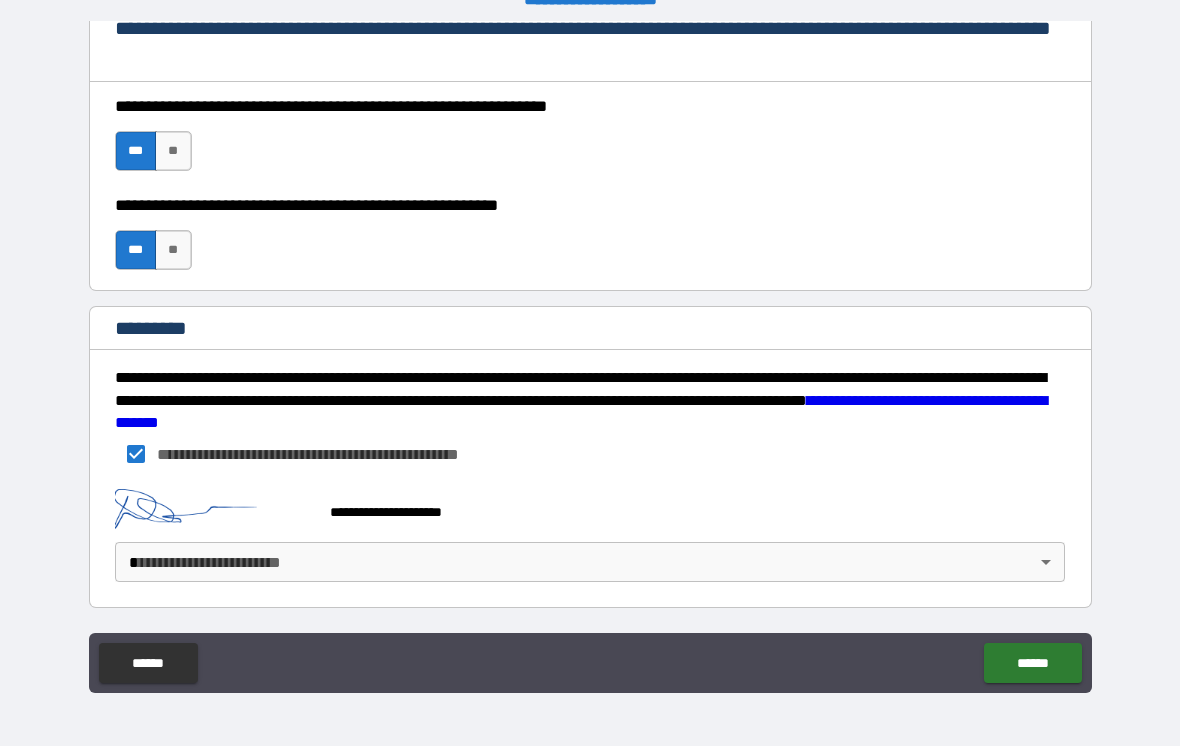 scroll, scrollTop: 2977, scrollLeft: 0, axis: vertical 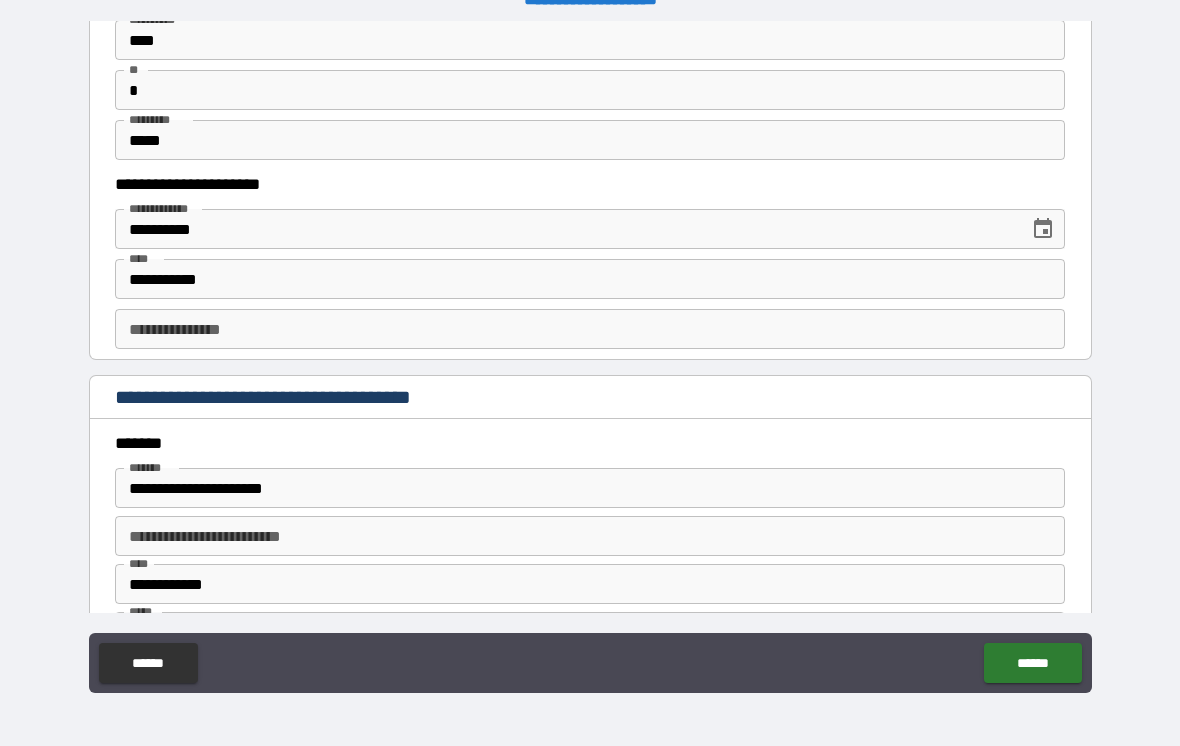 click on "**********" at bounding box center (590, 329) 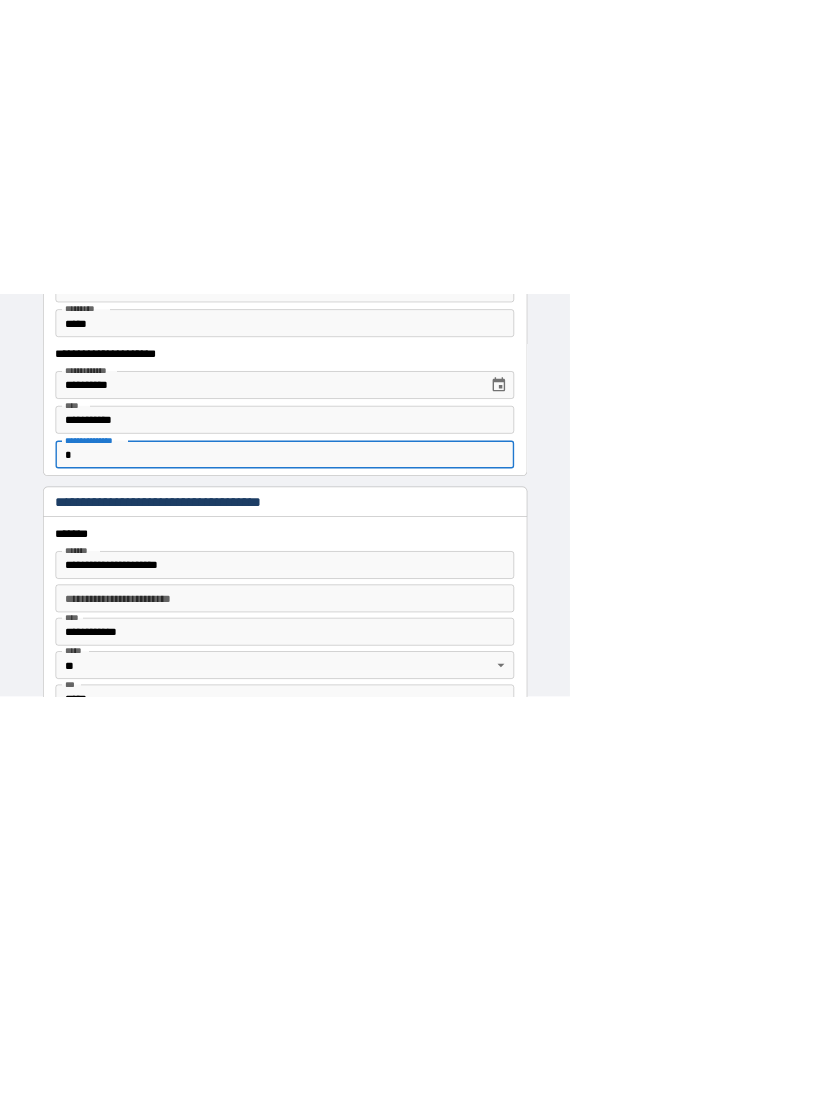 scroll, scrollTop: 0, scrollLeft: 0, axis: both 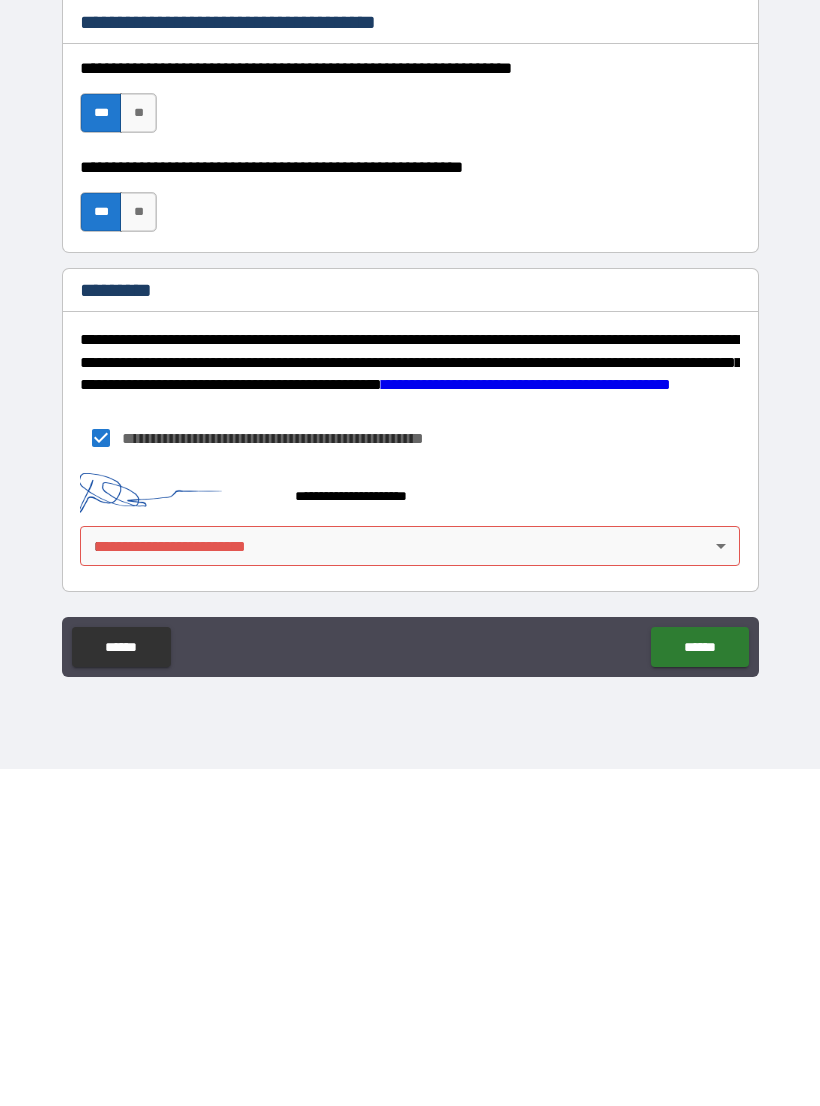 type on "**********" 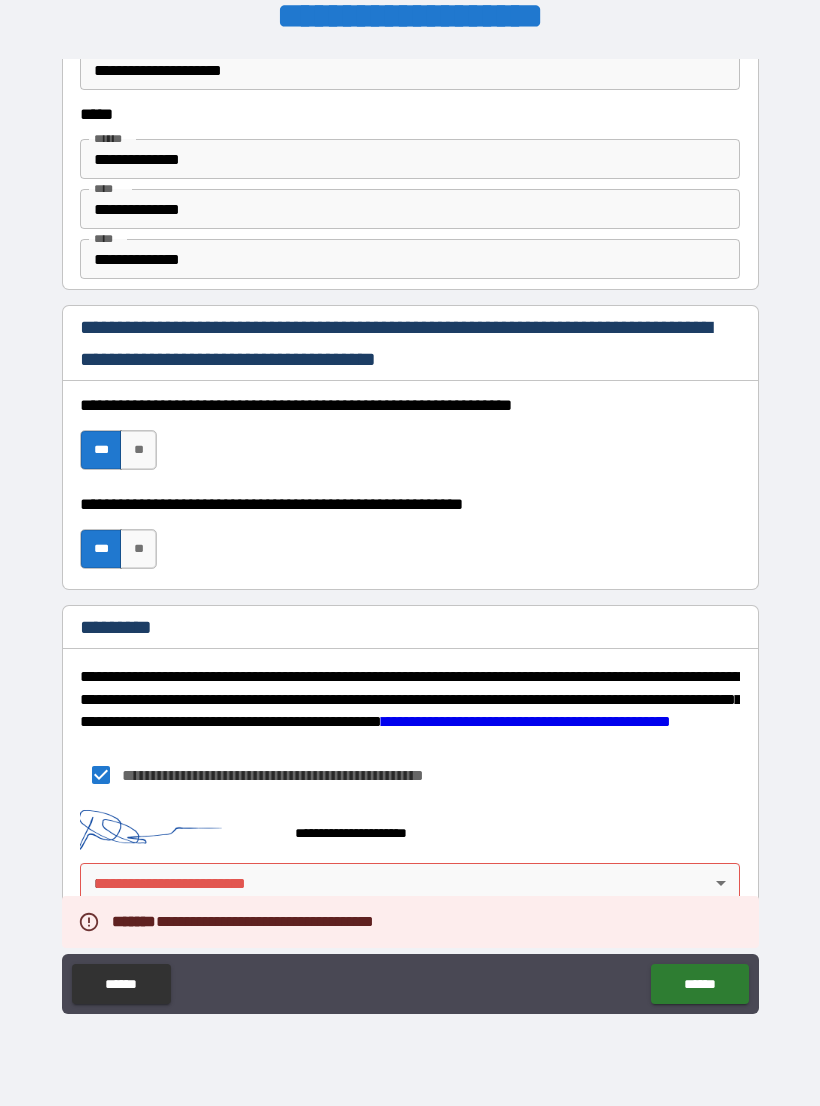 click on "******" at bounding box center (699, 984) 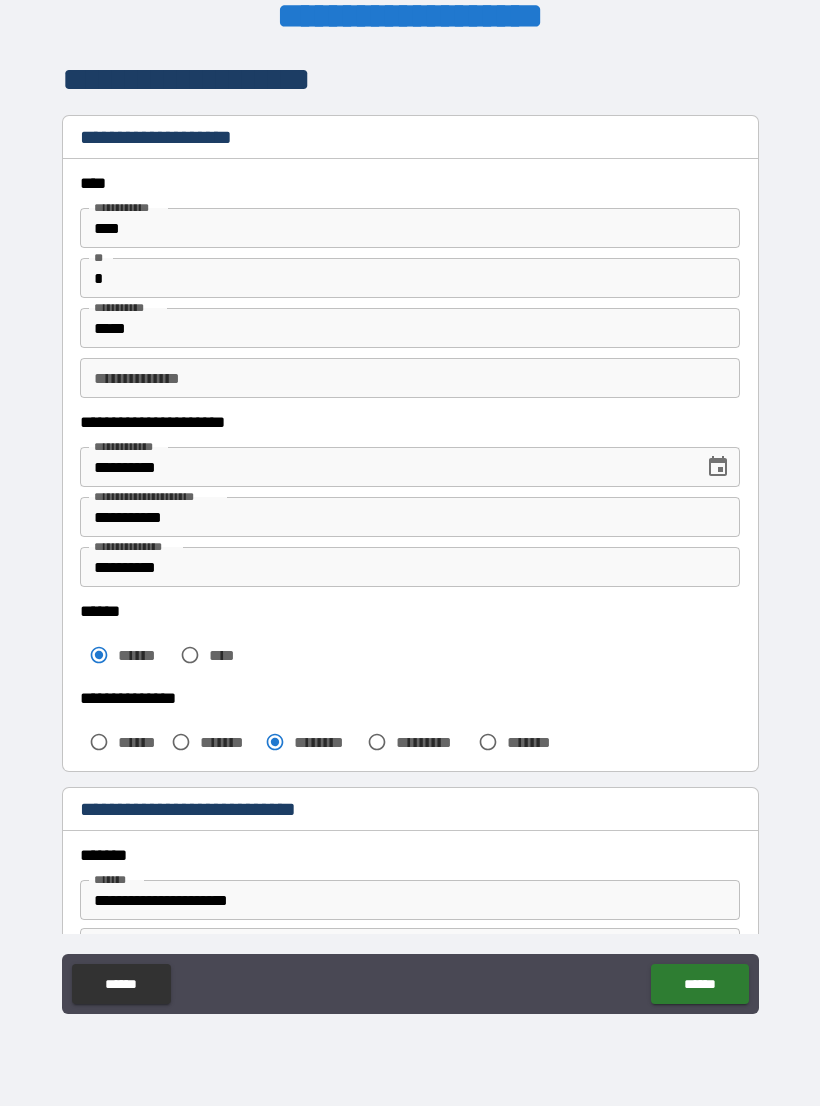 scroll, scrollTop: 0, scrollLeft: 0, axis: both 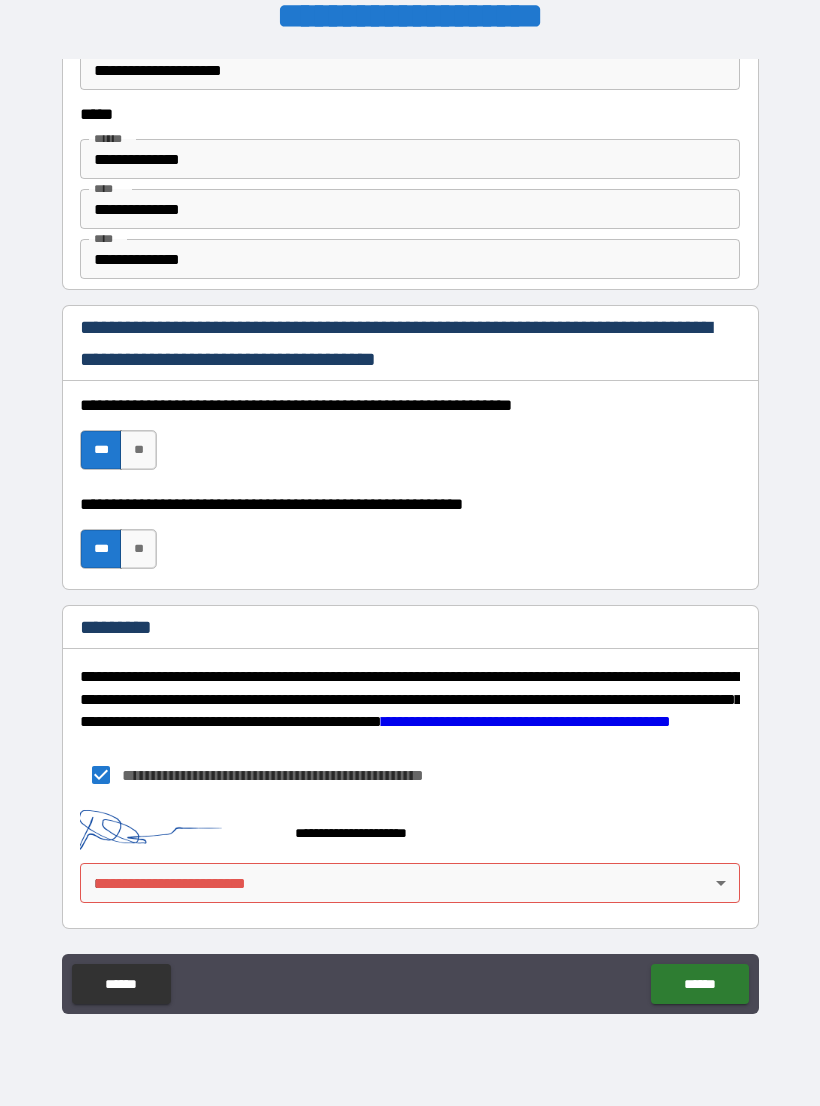 click on "**********" at bounding box center (410, 537) 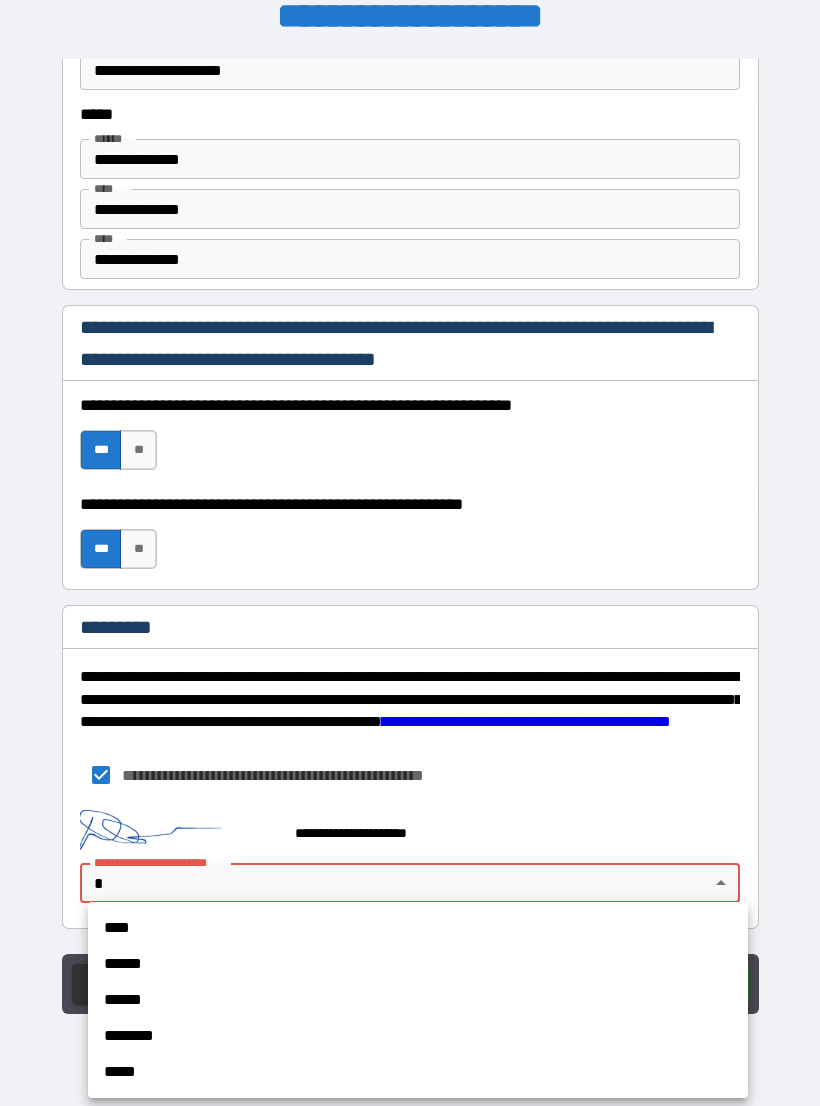 click on "****" at bounding box center [418, 928] 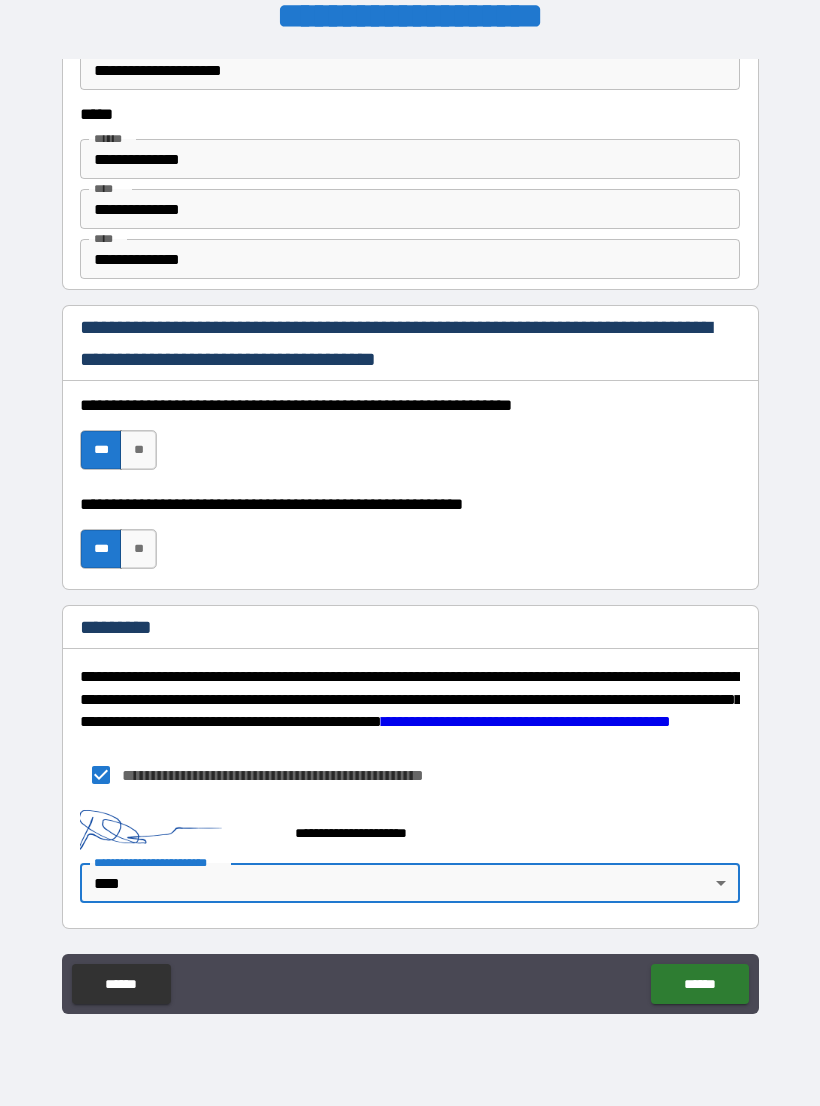 click on "******" at bounding box center [699, 984] 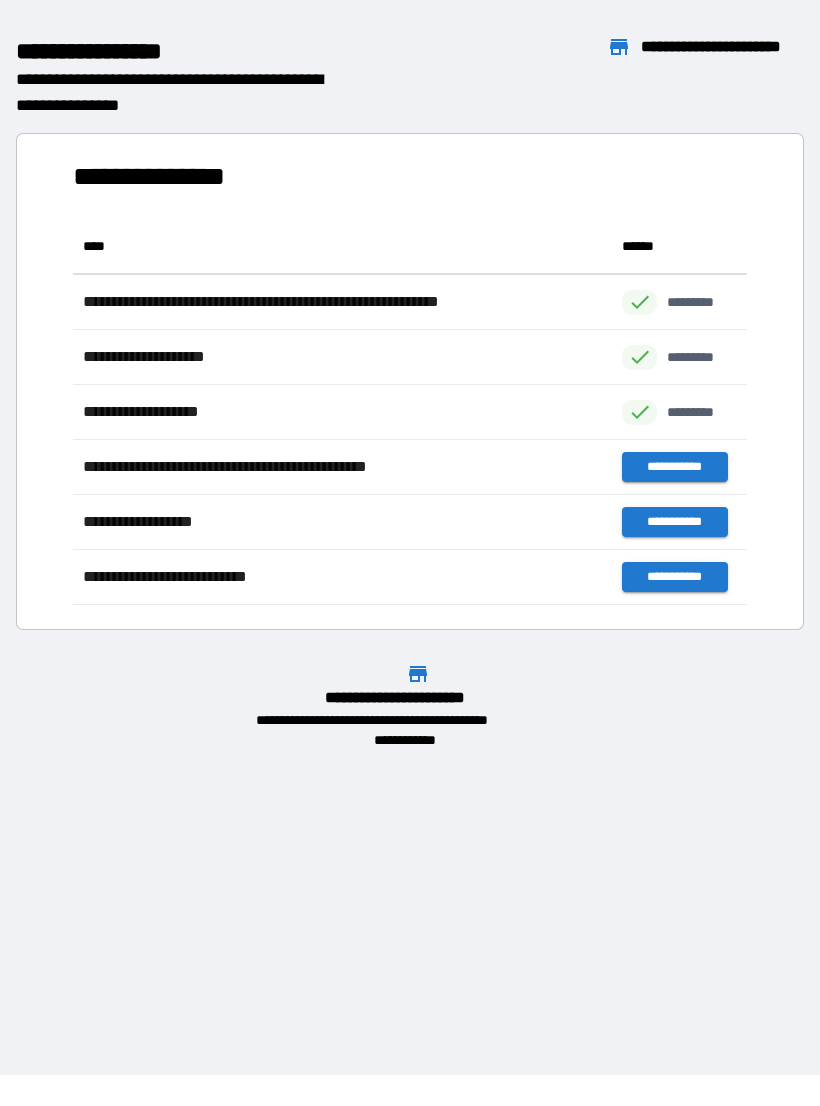 scroll, scrollTop: 1, scrollLeft: 1, axis: both 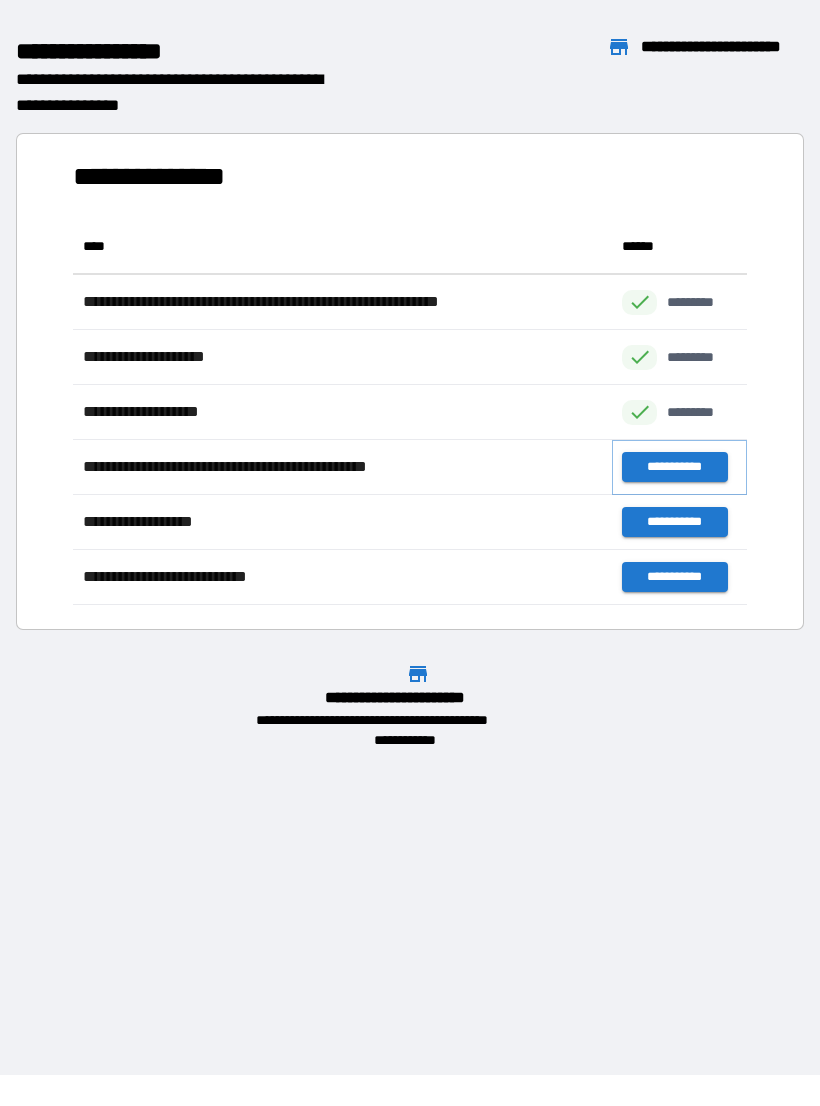 click on "**********" at bounding box center (674, 467) 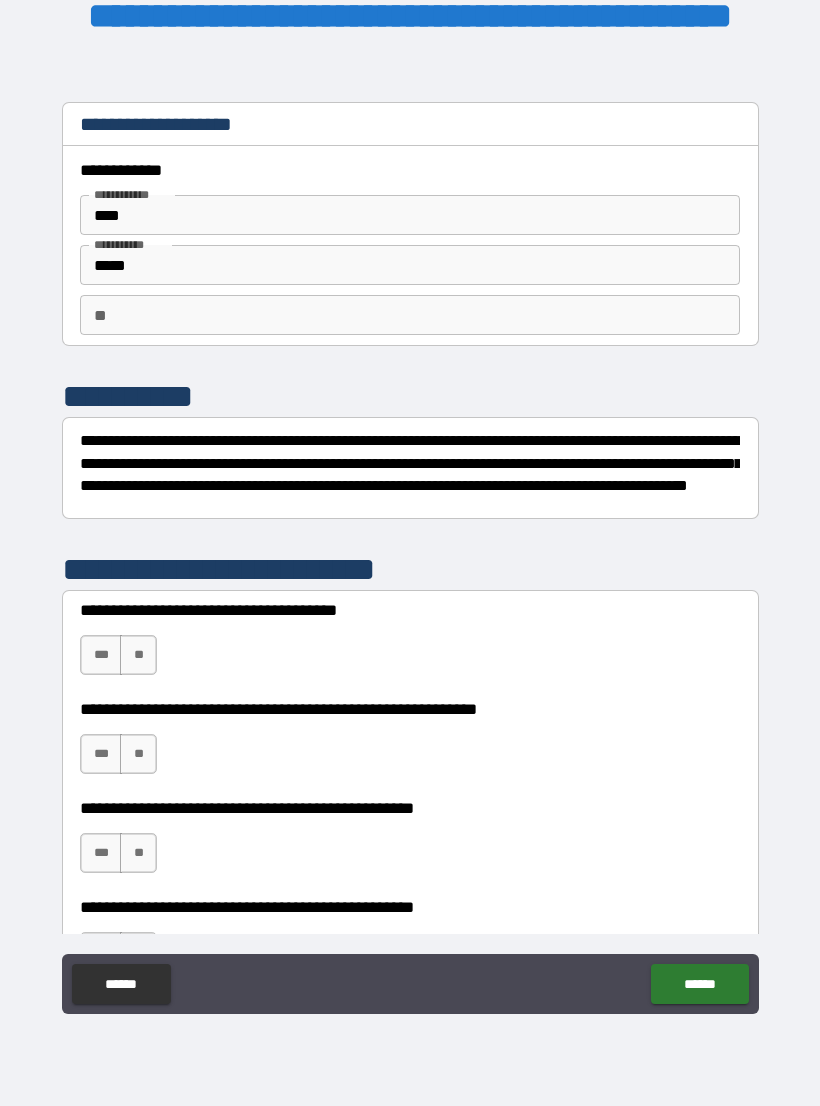 click on "**" at bounding box center [410, 315] 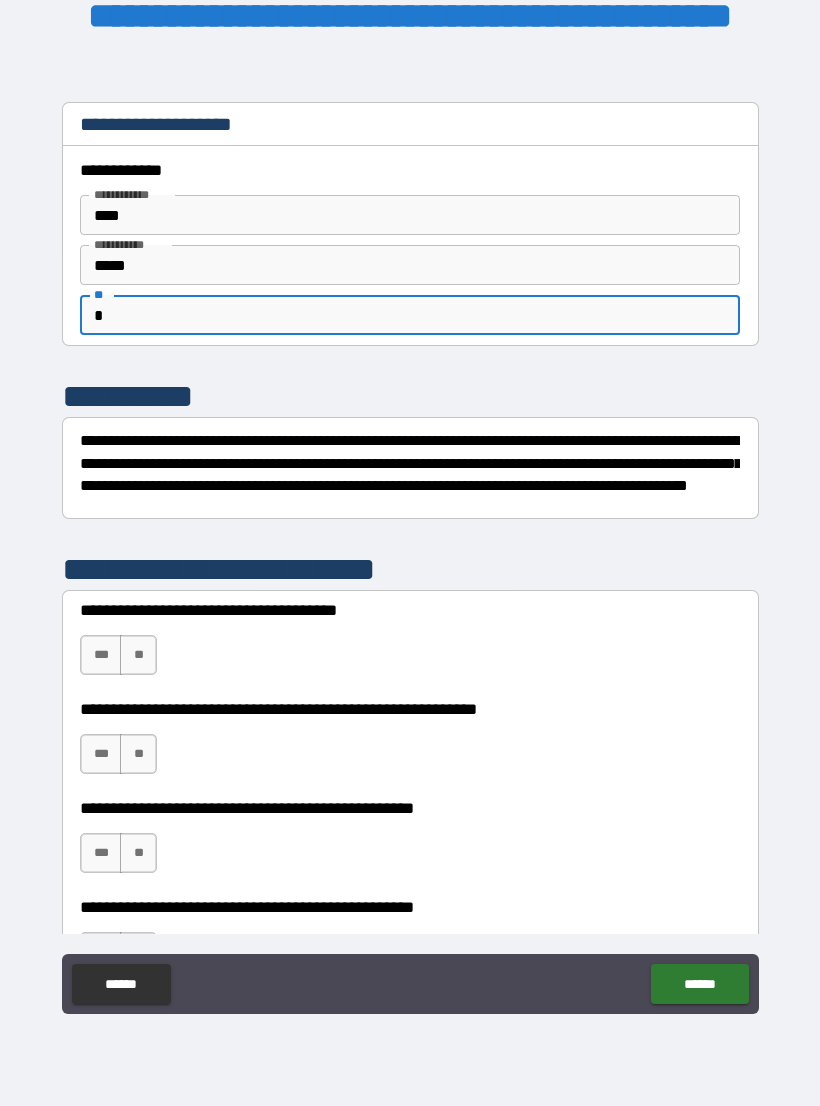 type on "*" 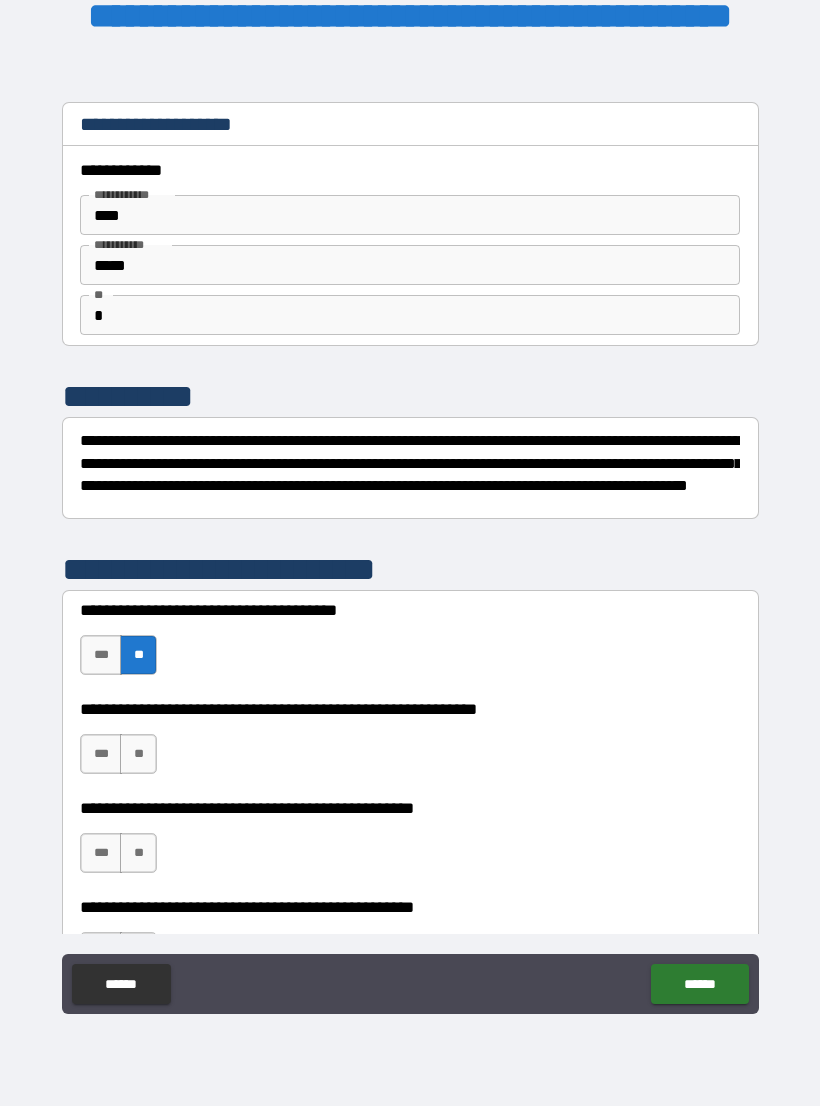 click on "***" at bounding box center (101, 754) 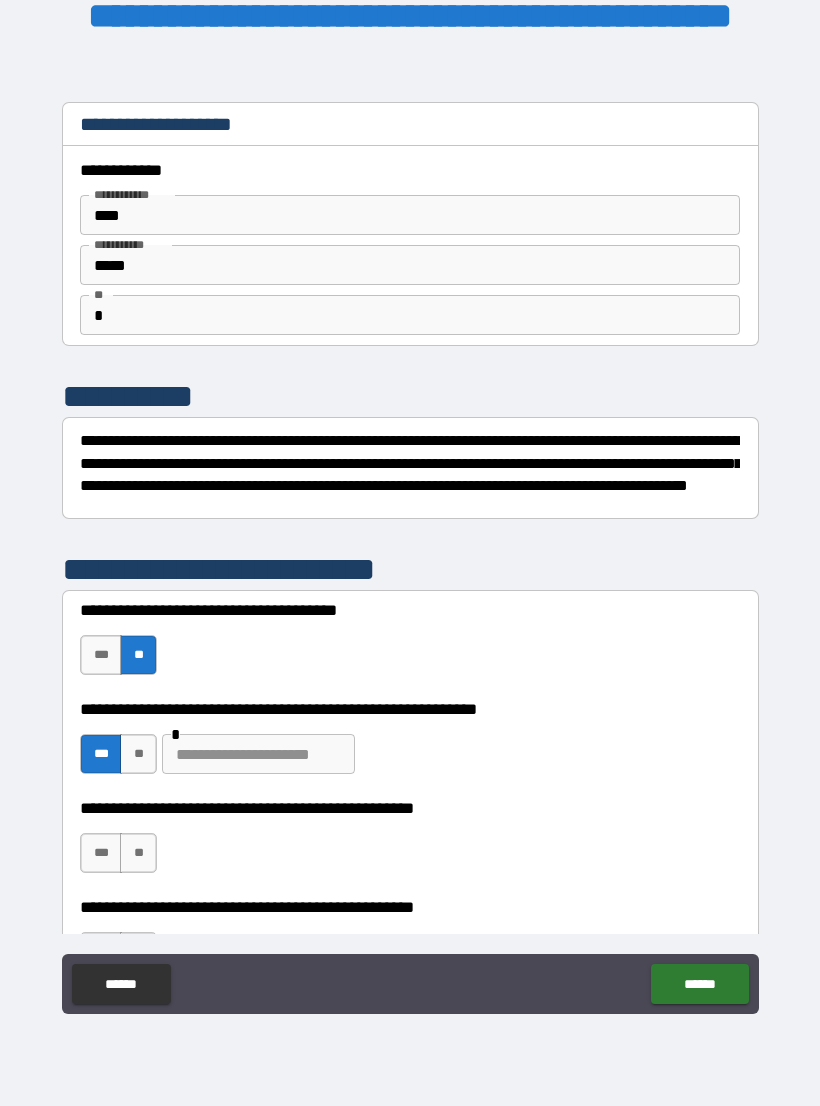 click on "**" at bounding box center [138, 853] 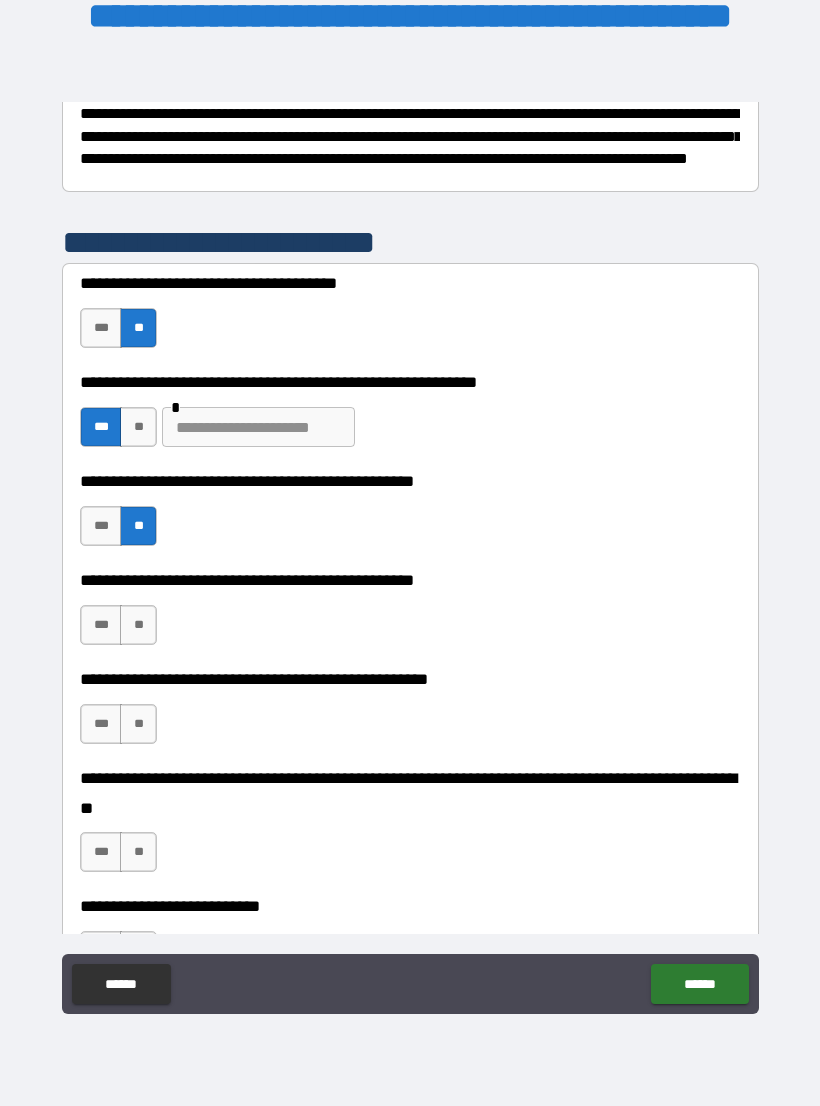 scroll, scrollTop: 327, scrollLeft: 0, axis: vertical 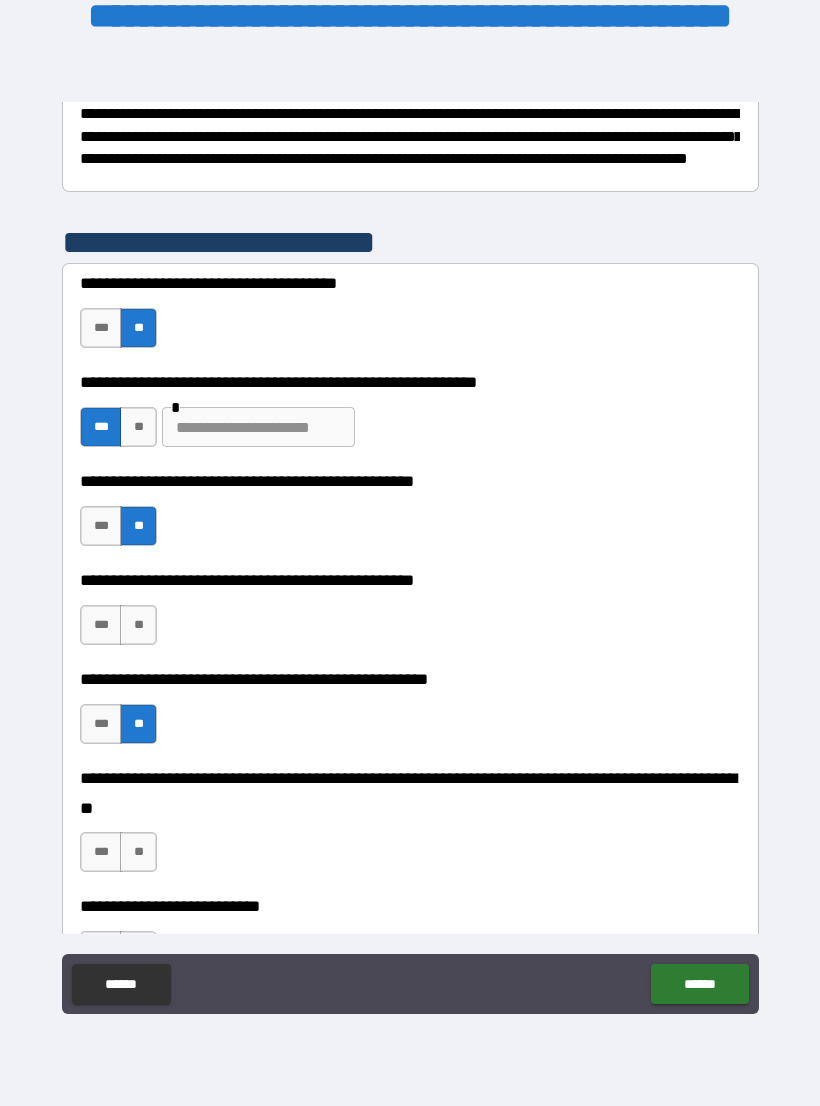 click on "**" at bounding box center (138, 852) 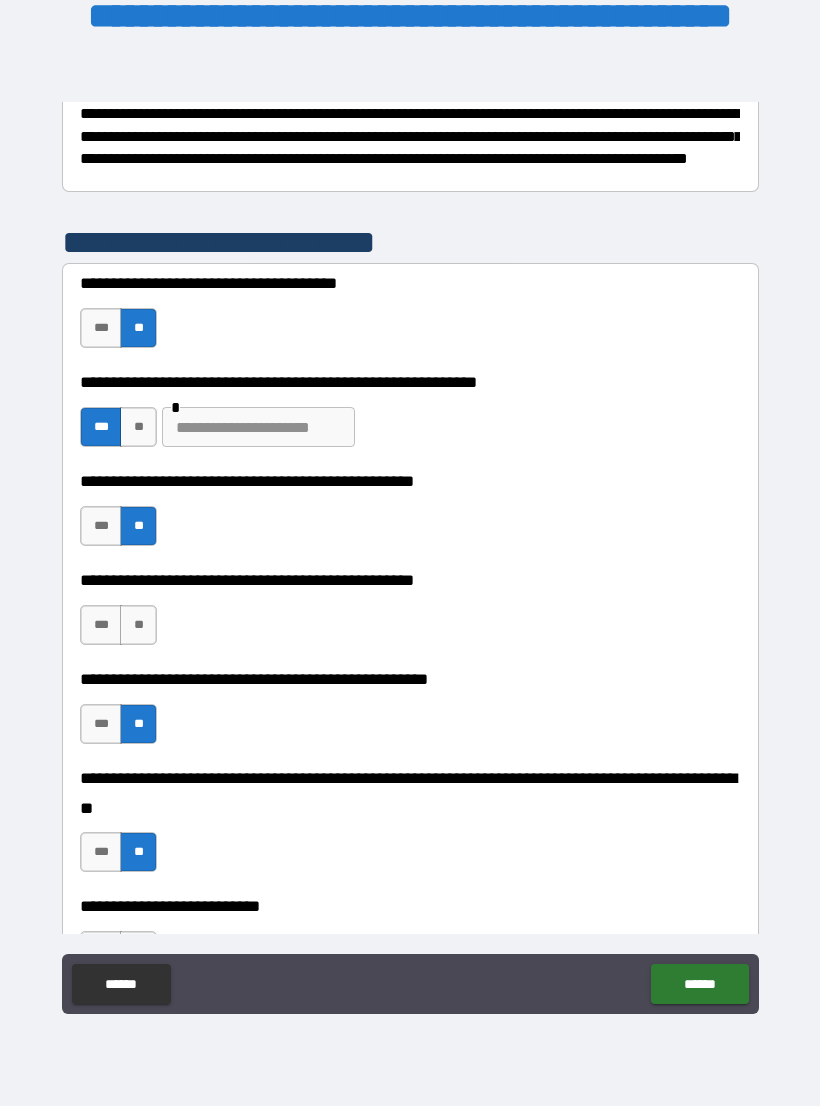 click on "***" at bounding box center [101, 625] 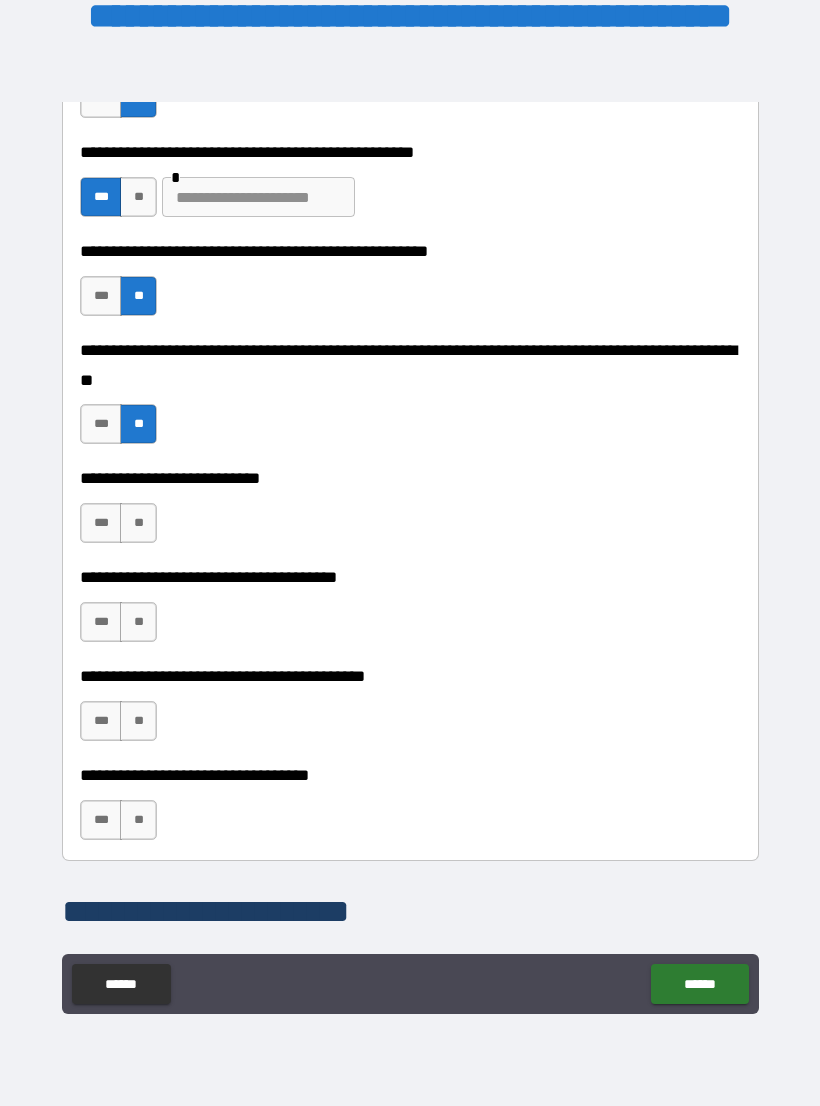 scroll, scrollTop: 770, scrollLeft: 0, axis: vertical 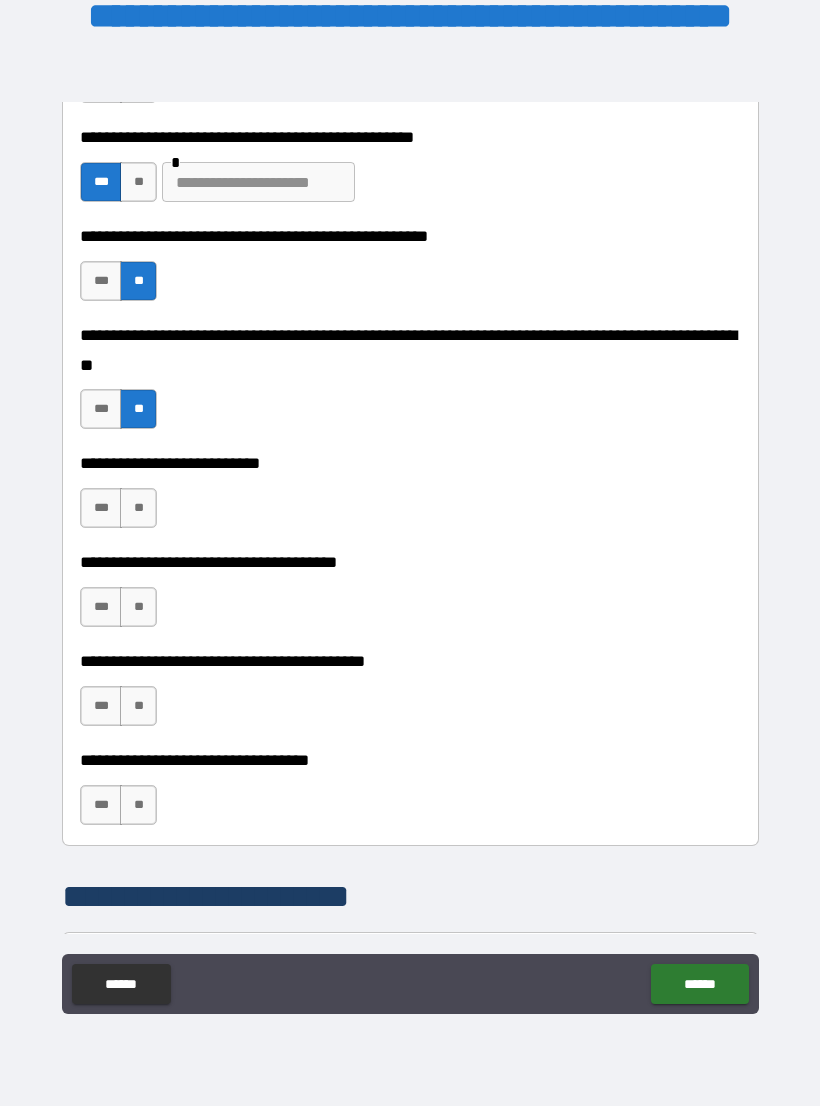 click on "**" at bounding box center (138, 508) 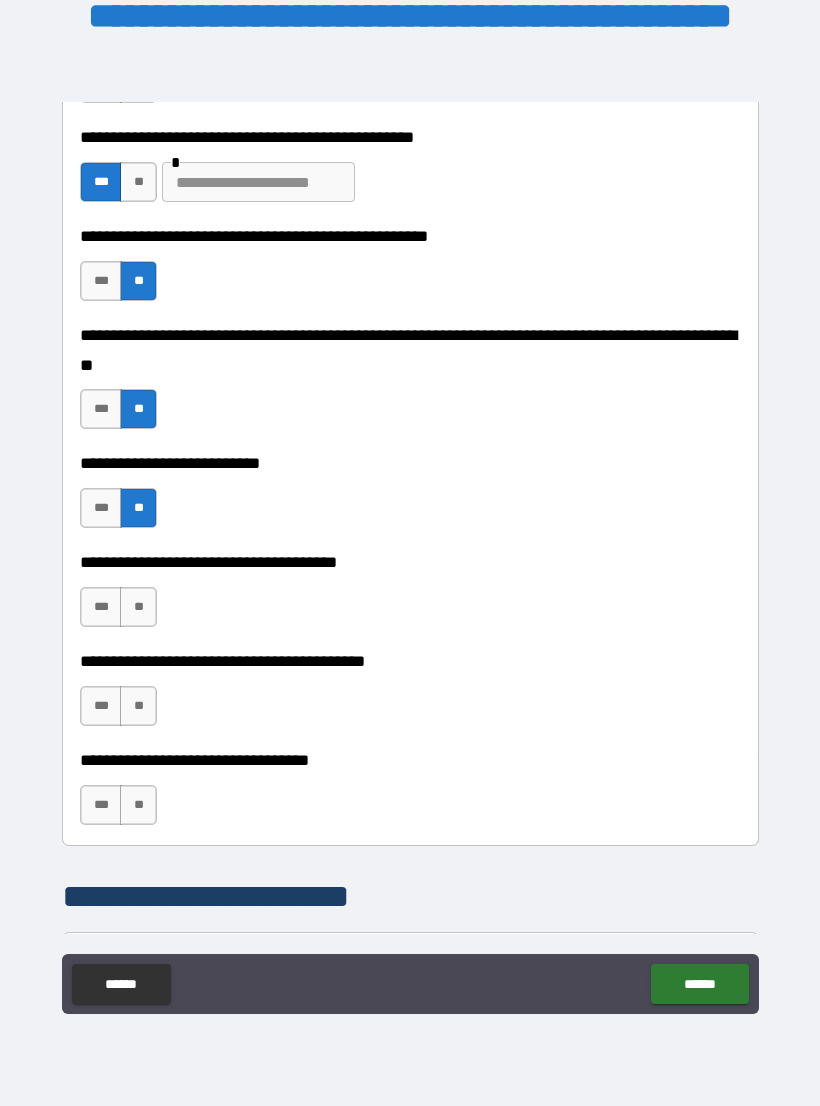 click on "**" at bounding box center (138, 607) 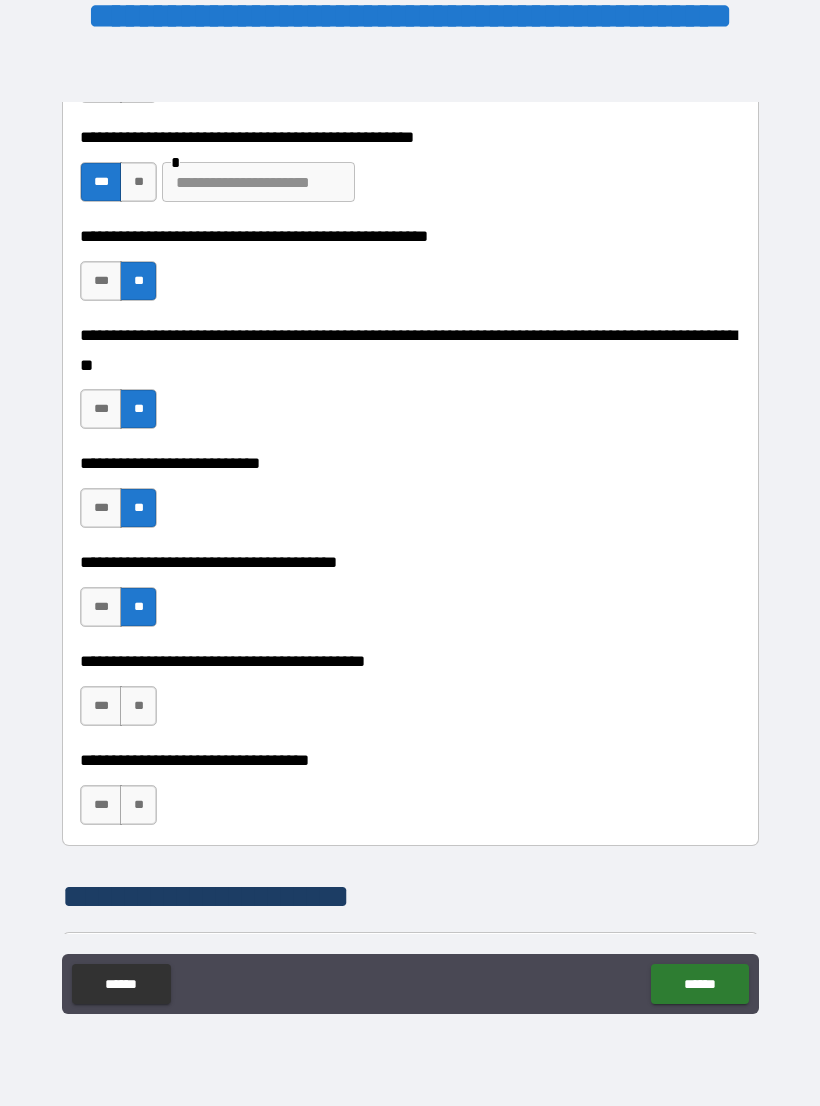 click on "***" at bounding box center (101, 706) 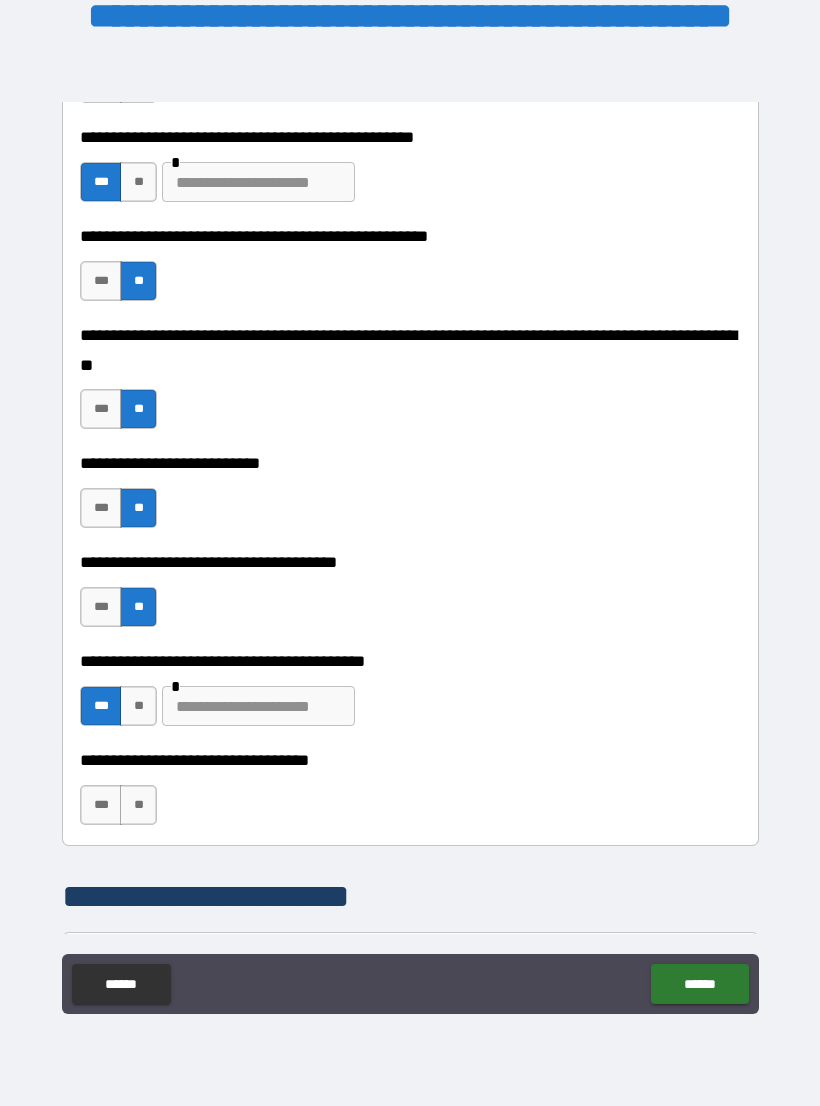 click at bounding box center (258, 706) 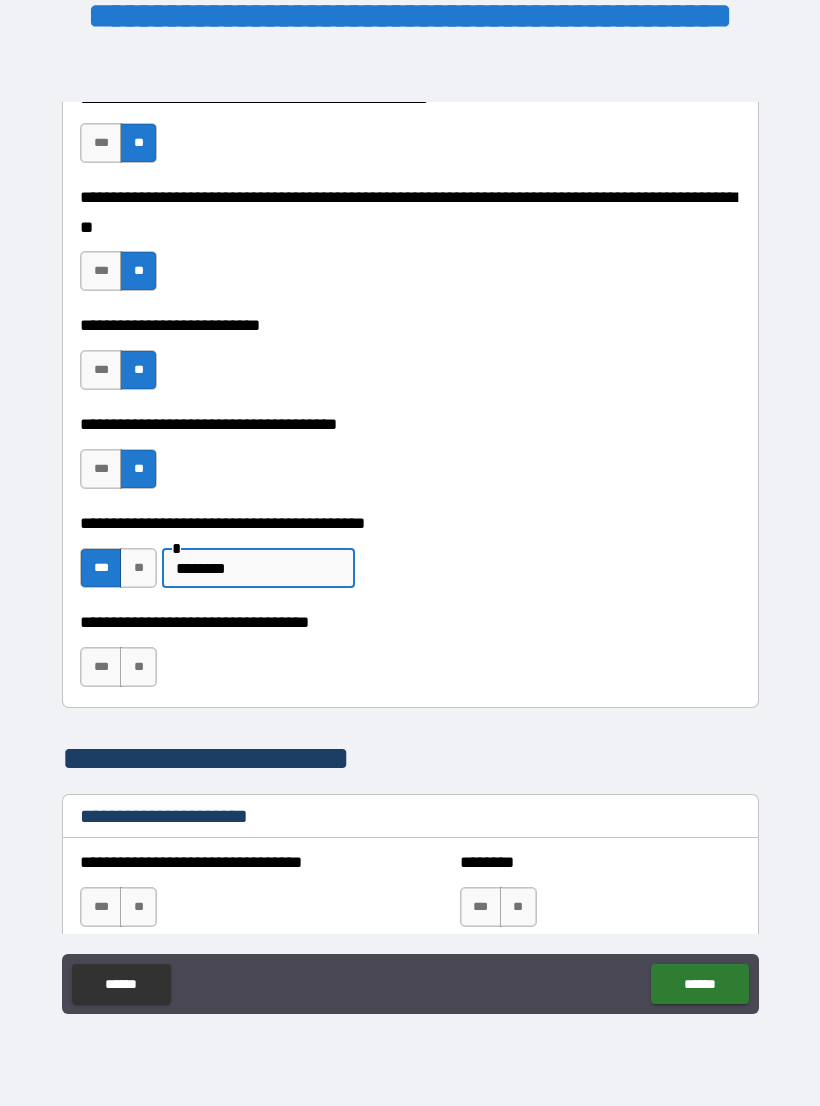 scroll, scrollTop: 930, scrollLeft: 0, axis: vertical 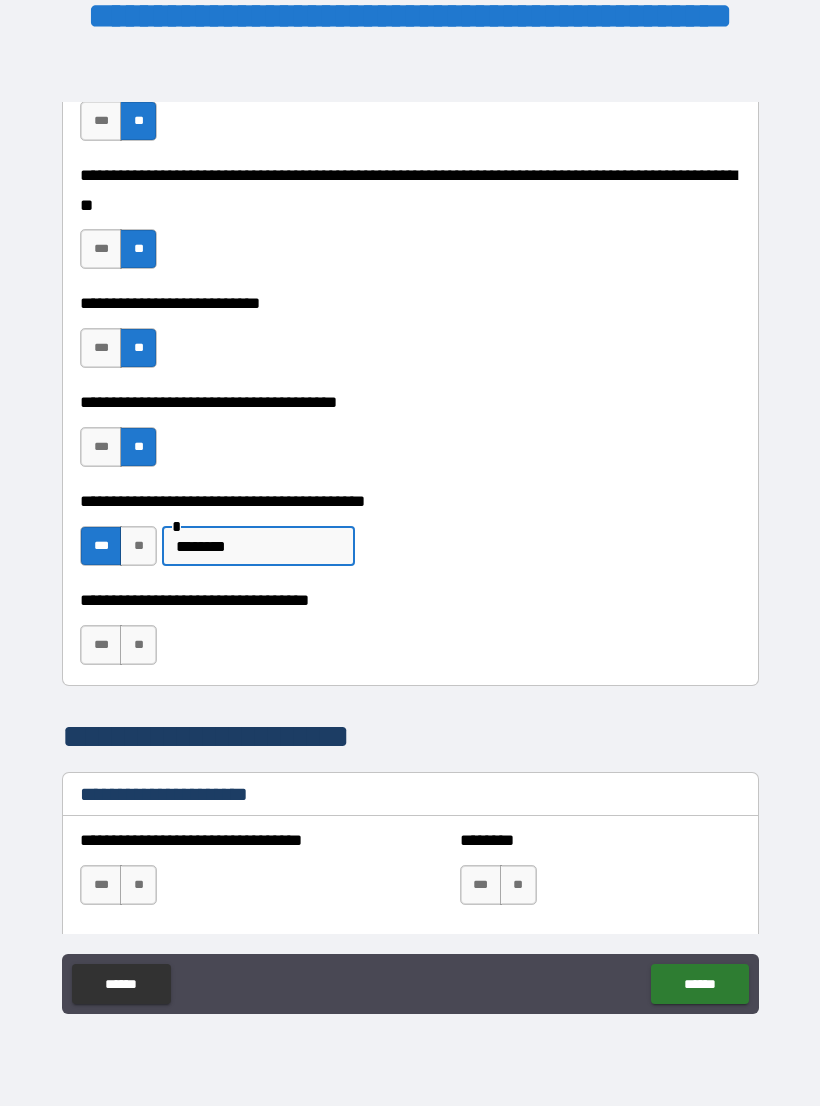 type on "********" 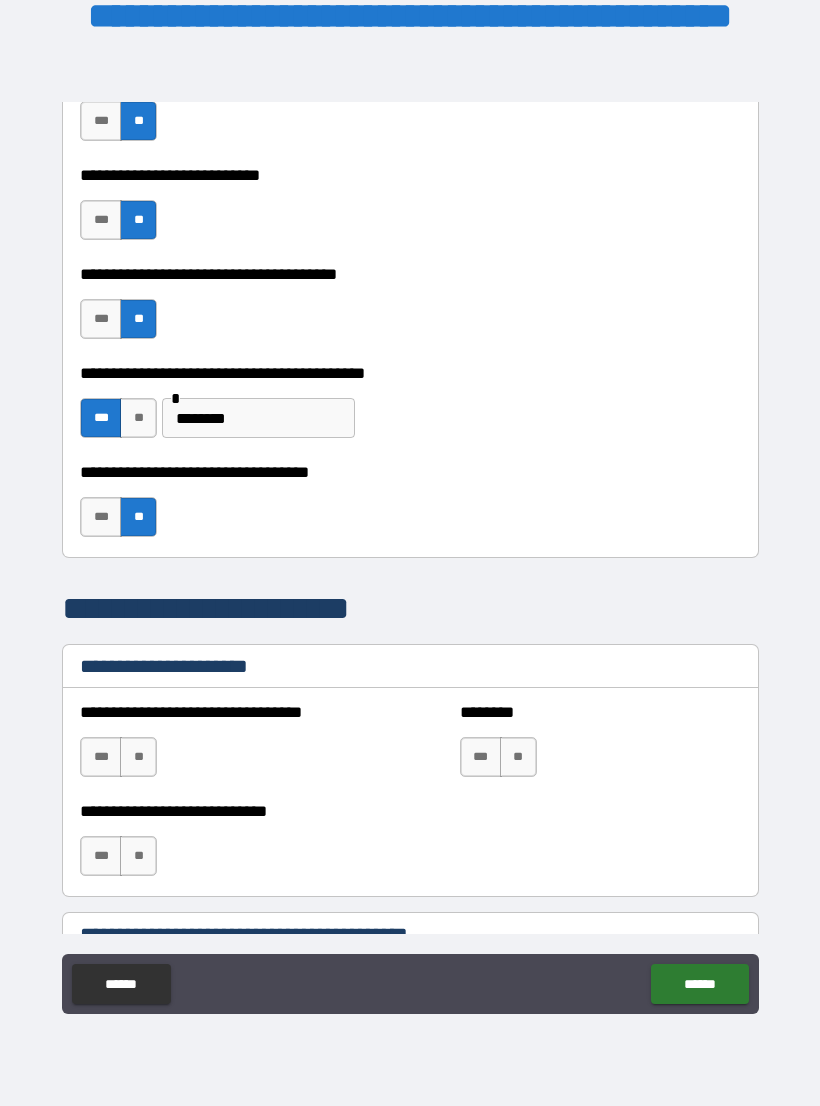 scroll, scrollTop: 1074, scrollLeft: 0, axis: vertical 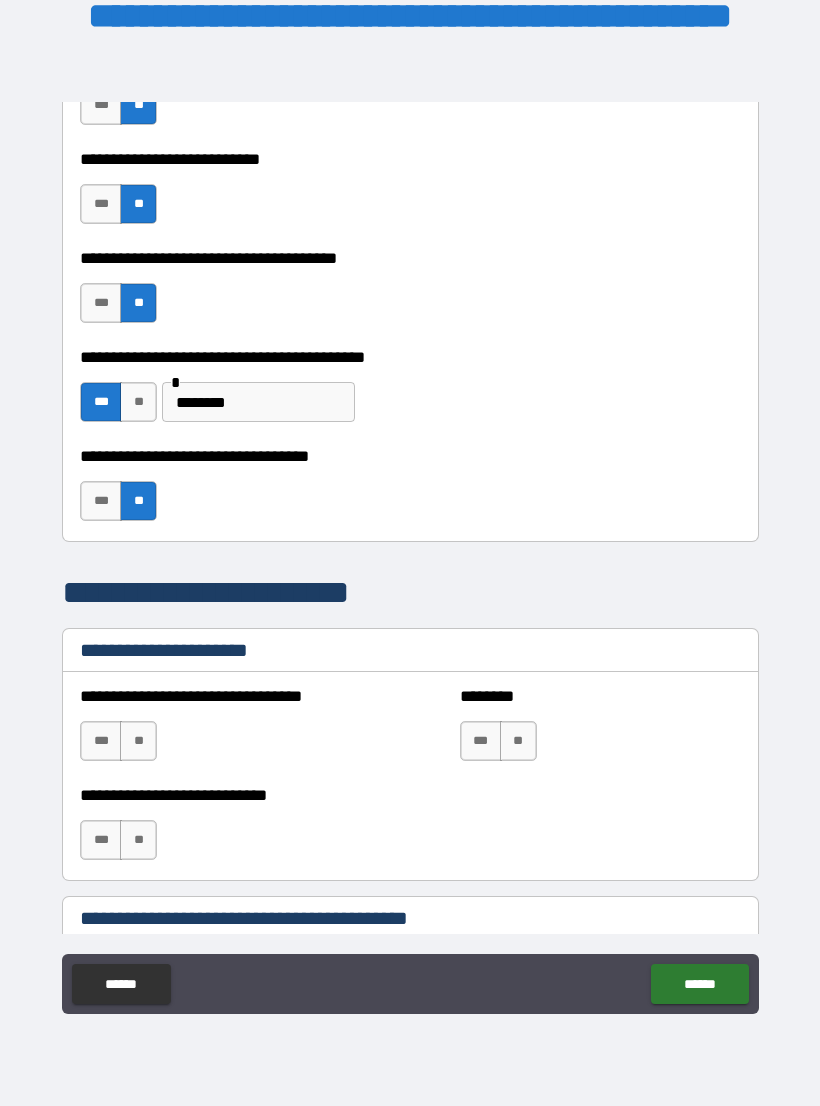 click on "**" at bounding box center (138, 741) 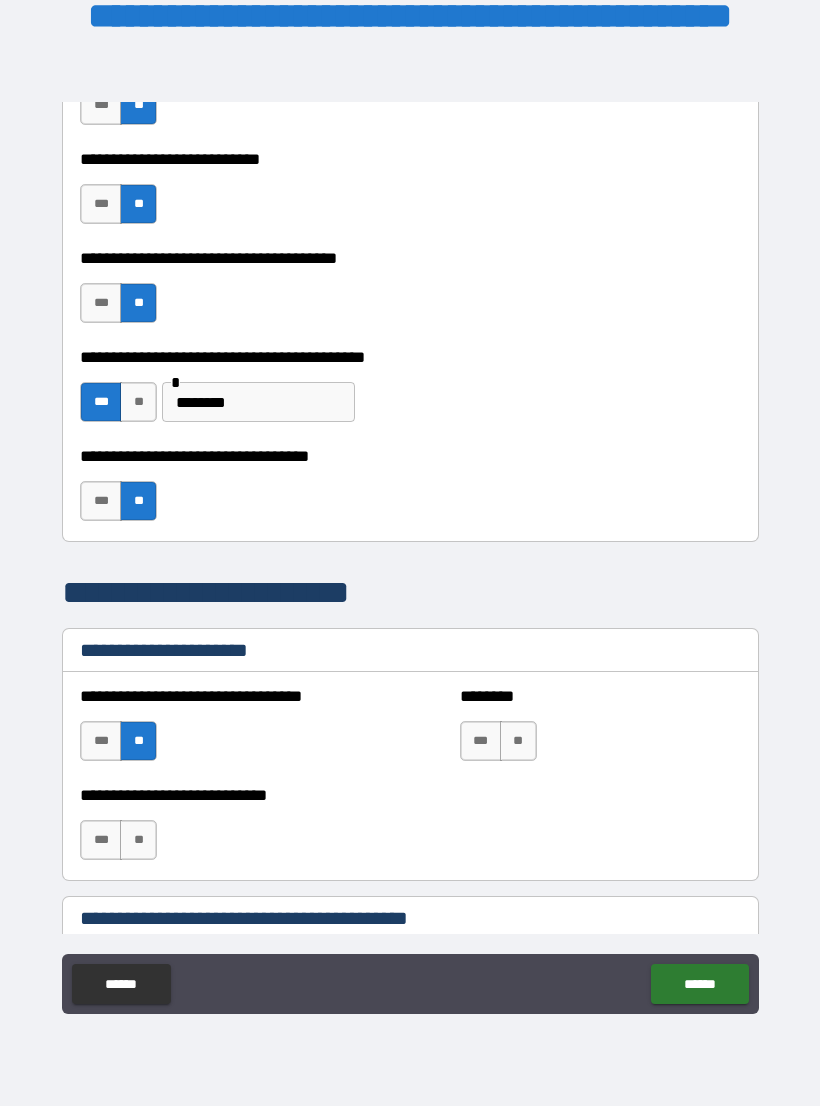click on "**" at bounding box center (518, 741) 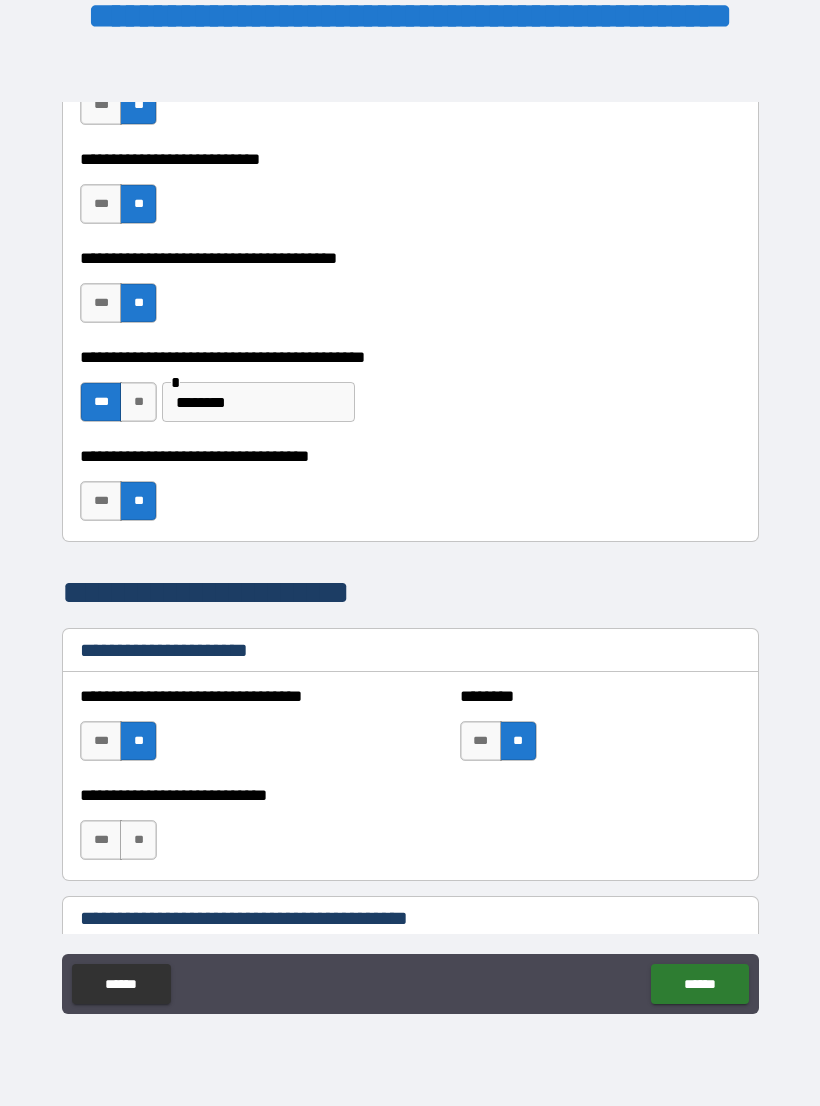 click on "**" at bounding box center (138, 840) 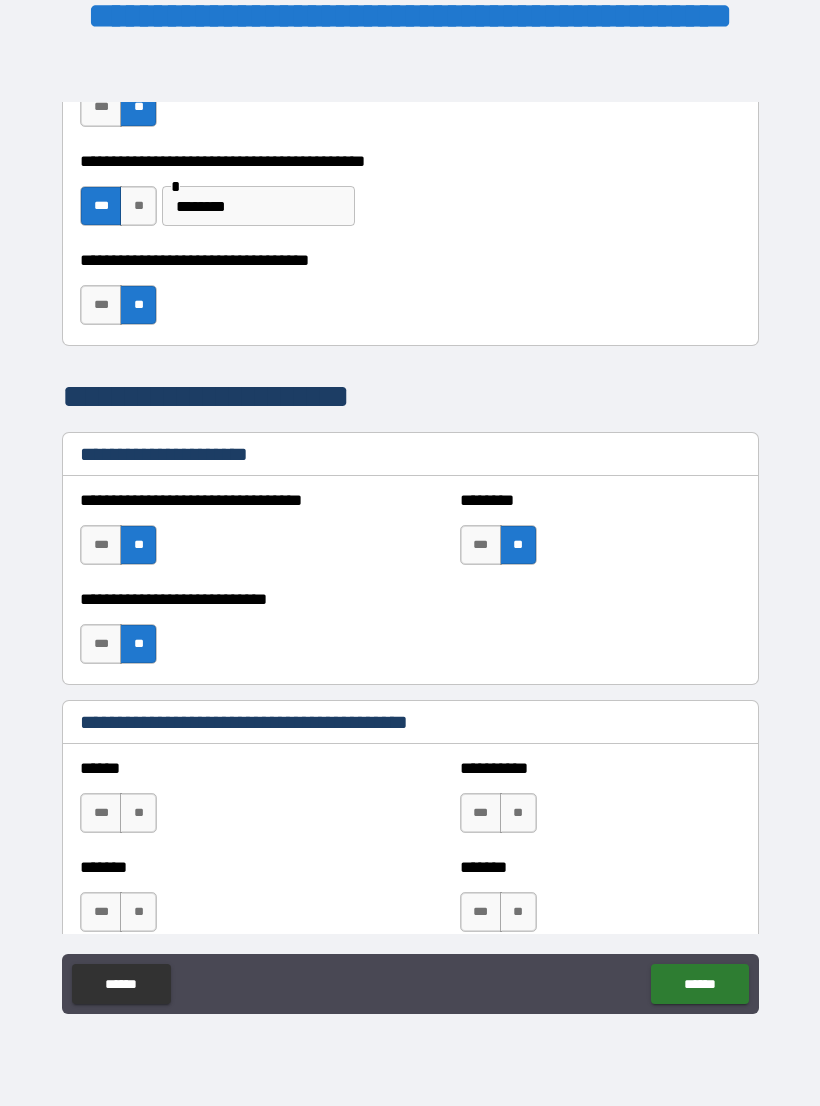 scroll, scrollTop: 1288, scrollLeft: 0, axis: vertical 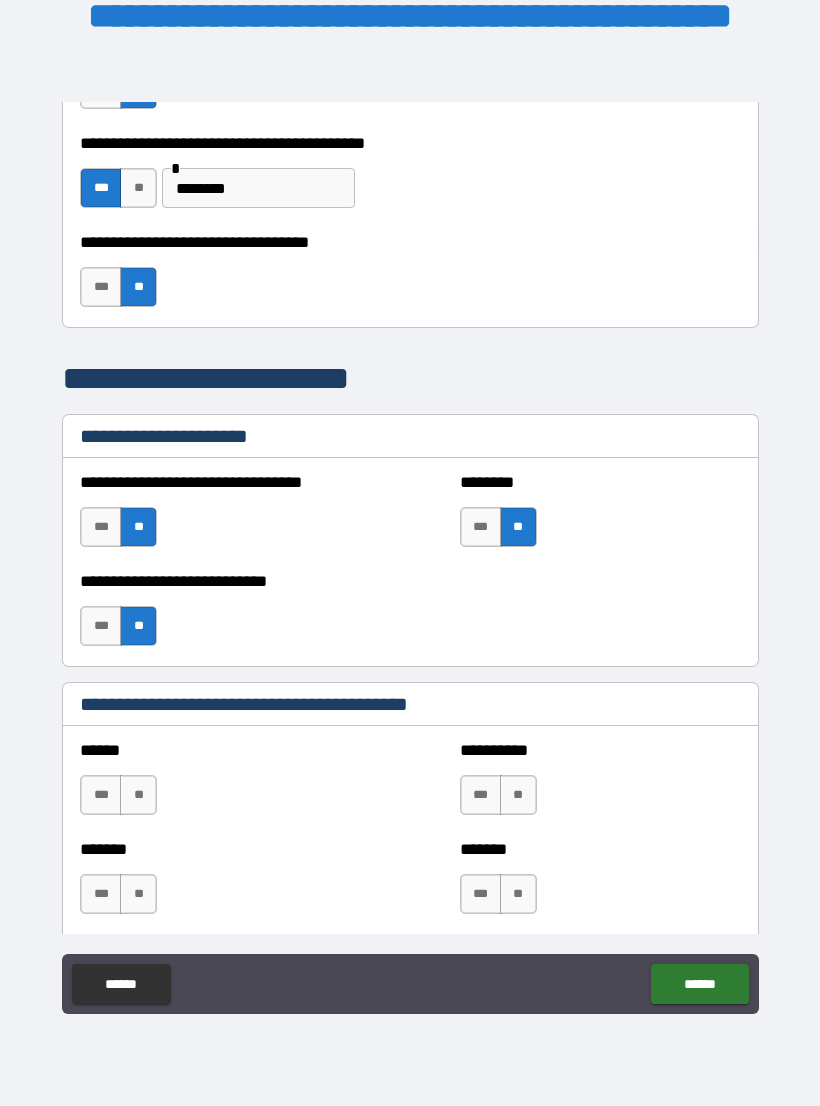 click on "**" at bounding box center [138, 795] 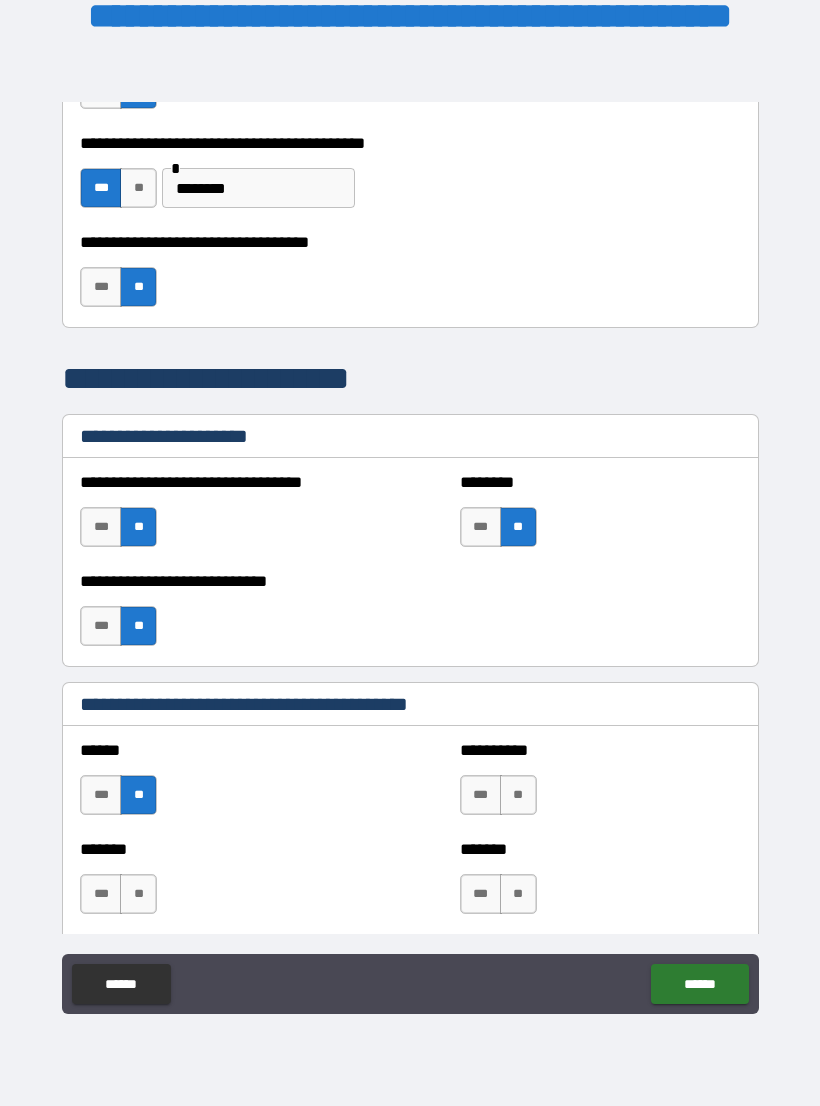 click on "**" at bounding box center [138, 894] 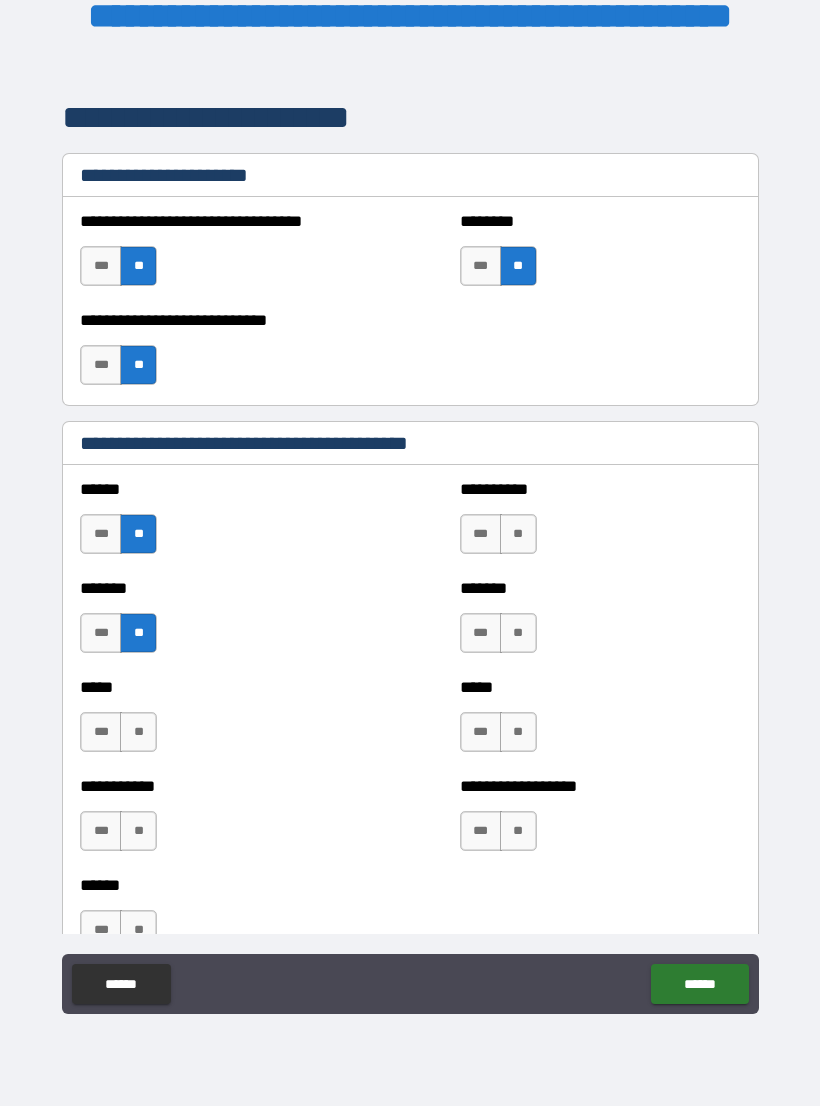 scroll, scrollTop: 1554, scrollLeft: 0, axis: vertical 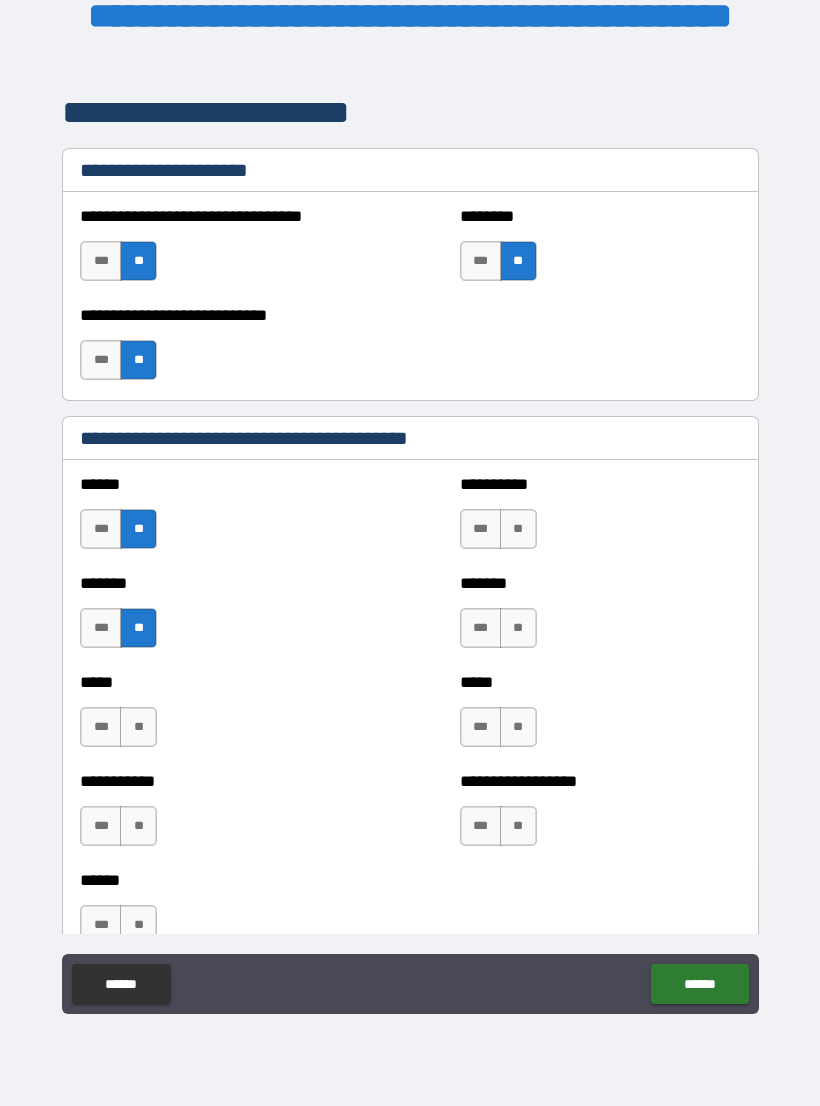 click on "**" at bounding box center [138, 727] 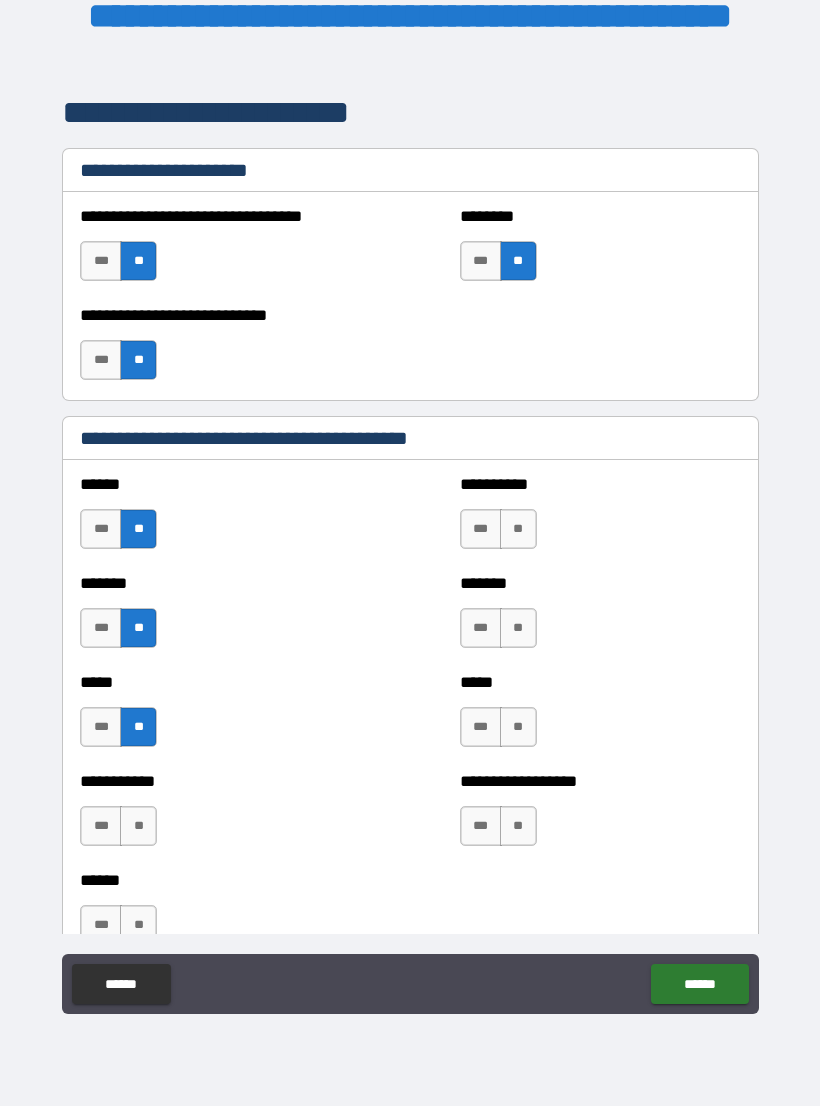 click on "***" at bounding box center (101, 826) 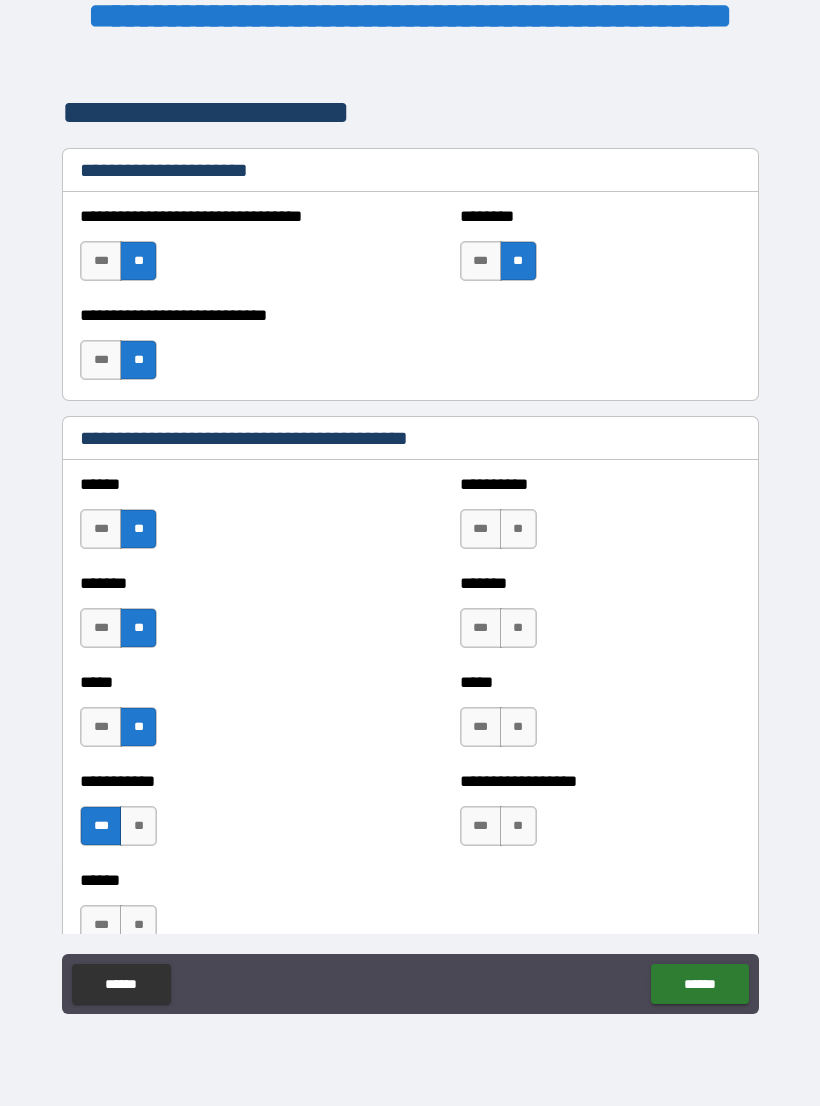 click on "**" at bounding box center (518, 826) 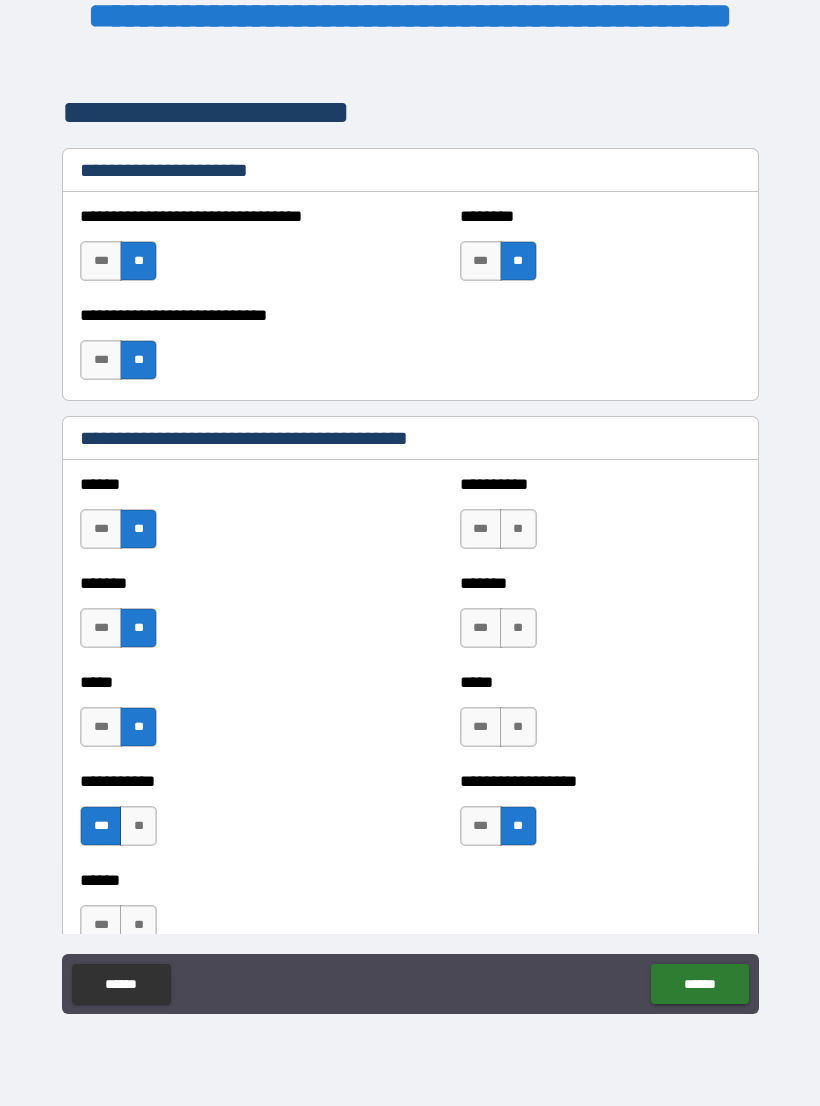 click on "***** *** **" at bounding box center [600, 717] 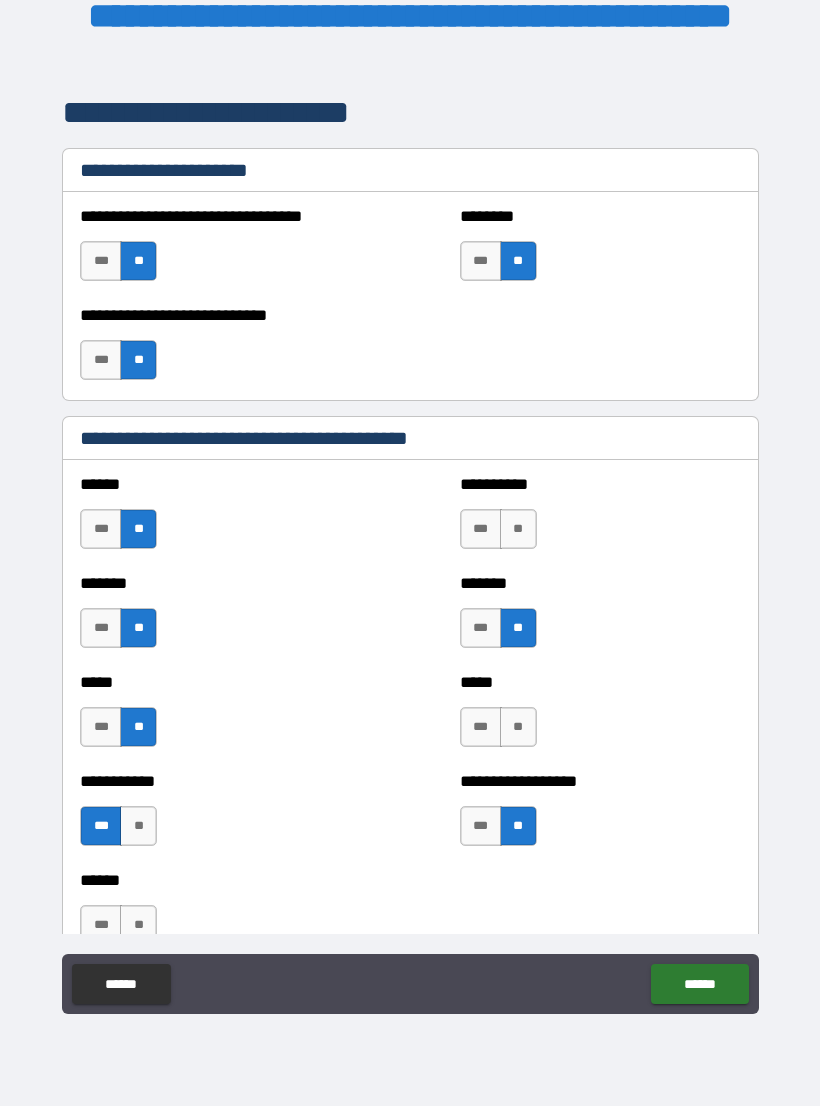 click on "**" at bounding box center (518, 529) 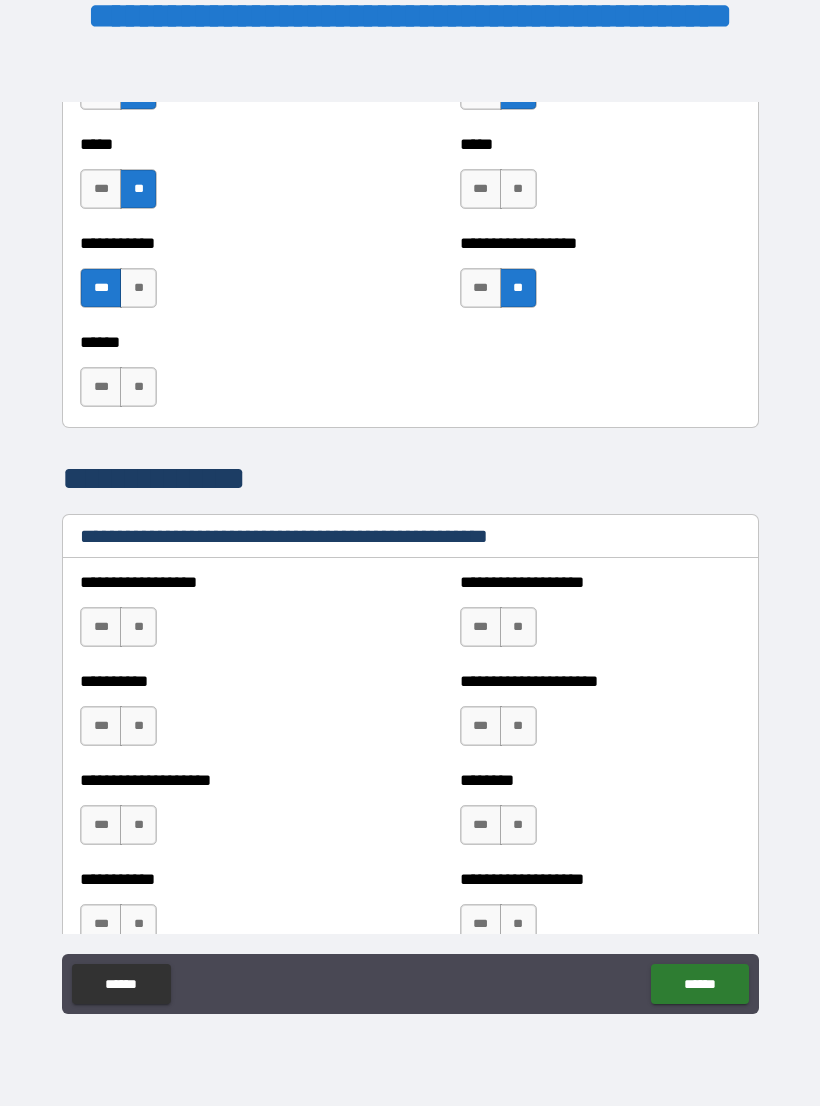 scroll, scrollTop: 2093, scrollLeft: 0, axis: vertical 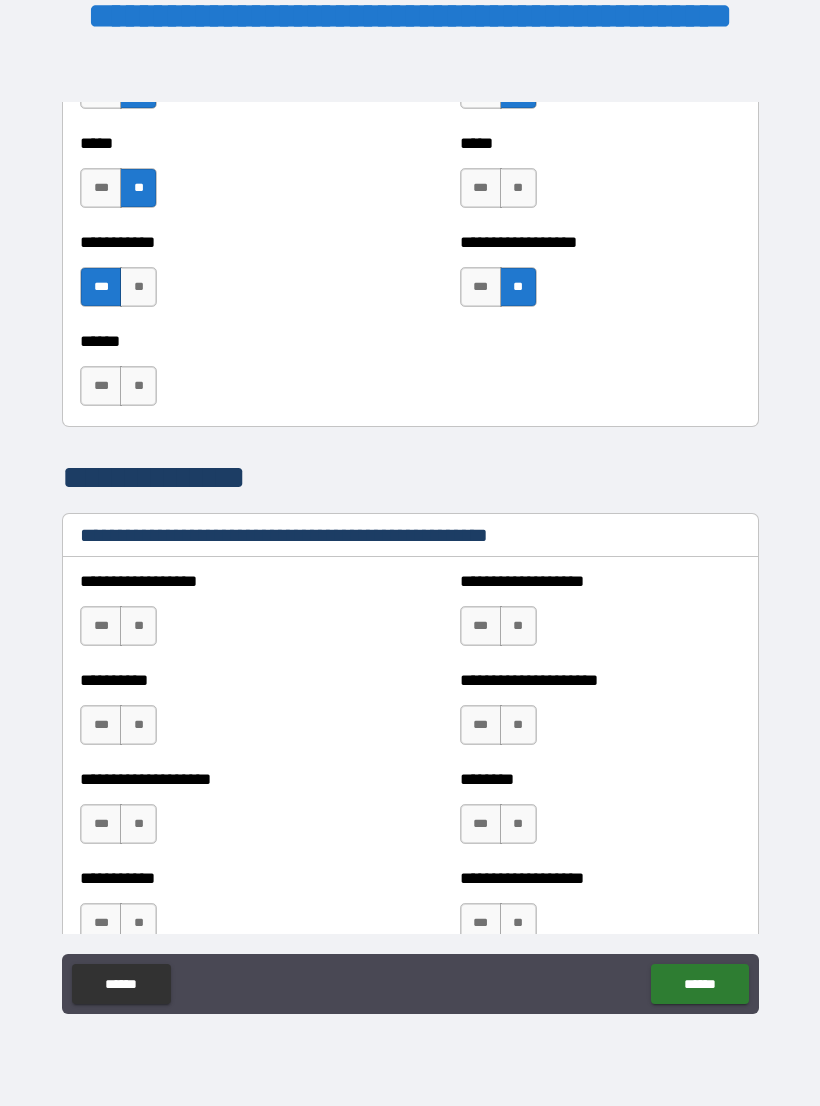 click on "**" at bounding box center (138, 626) 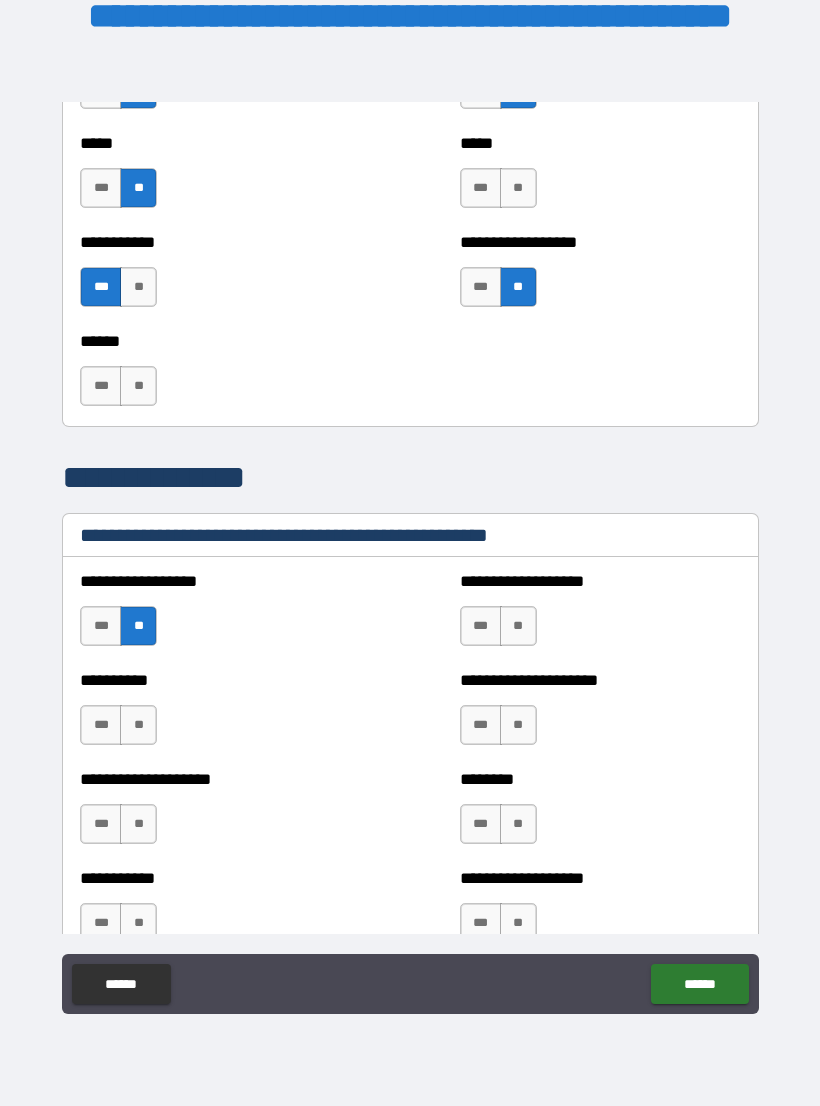 click on "**" at bounding box center [138, 725] 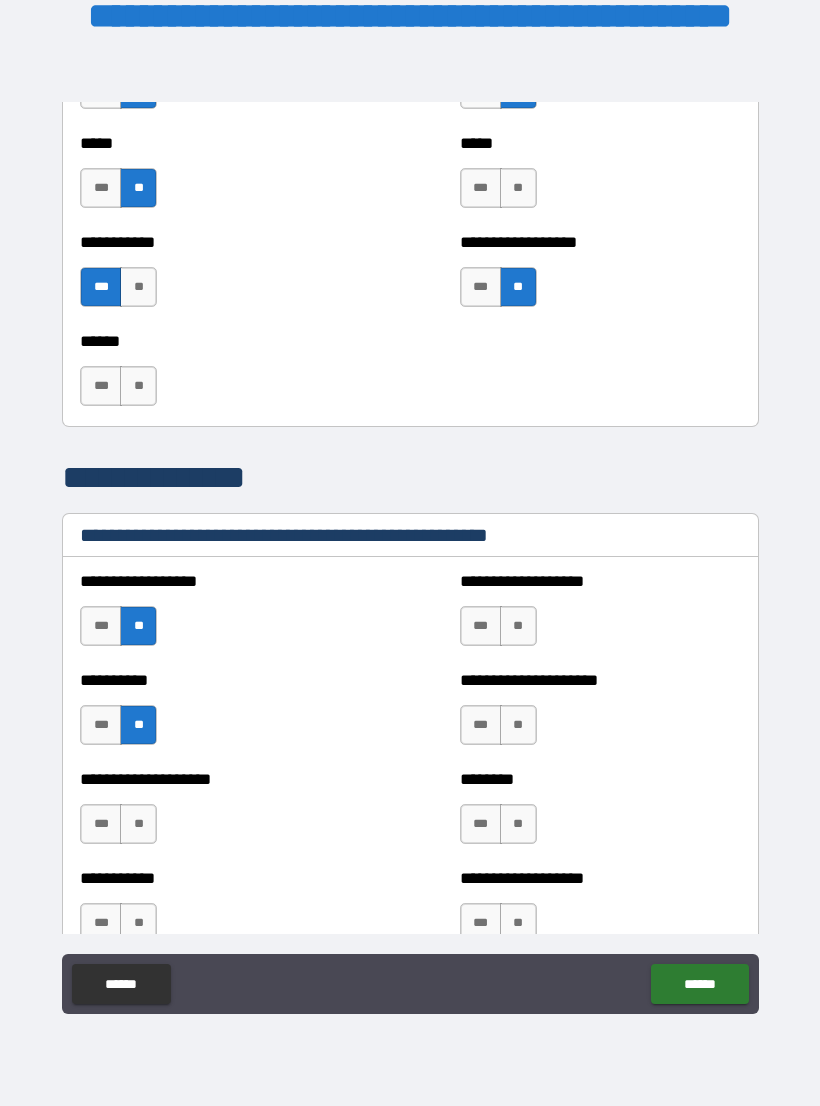 click on "**" at bounding box center [138, 824] 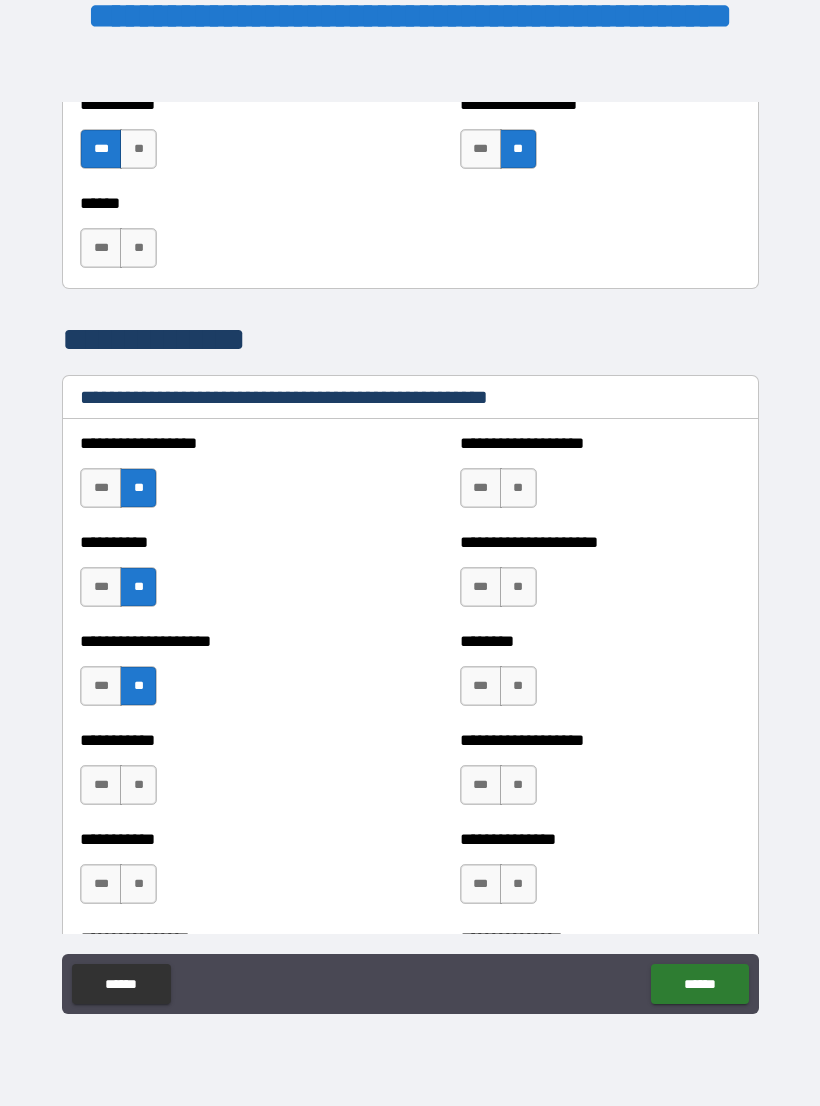 scroll, scrollTop: 2235, scrollLeft: 0, axis: vertical 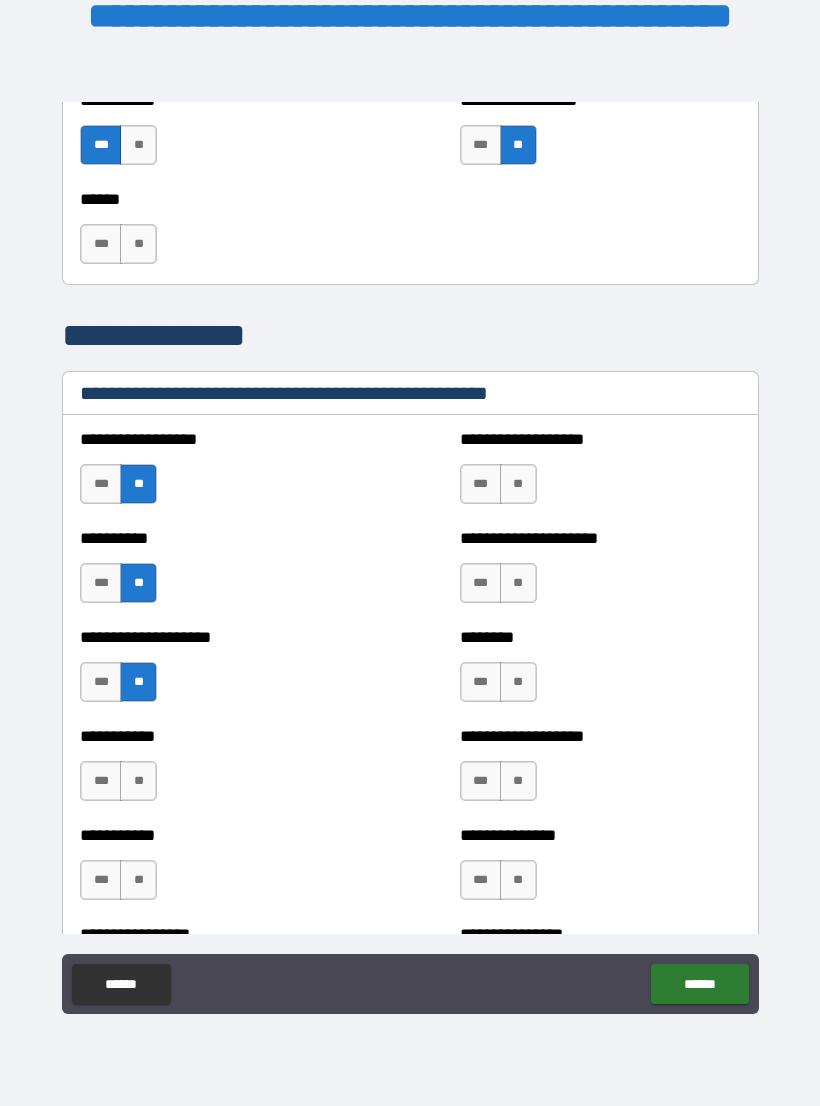 click on "**" at bounding box center [138, 781] 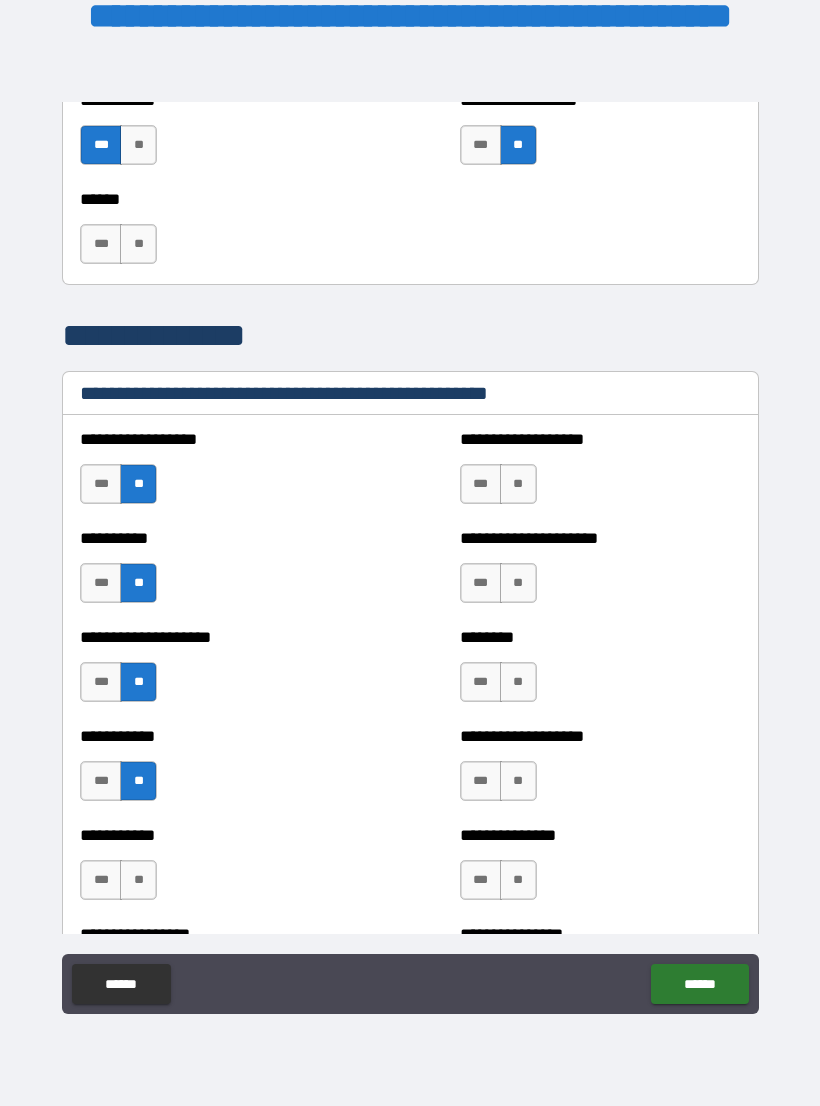 click on "**" at bounding box center (518, 484) 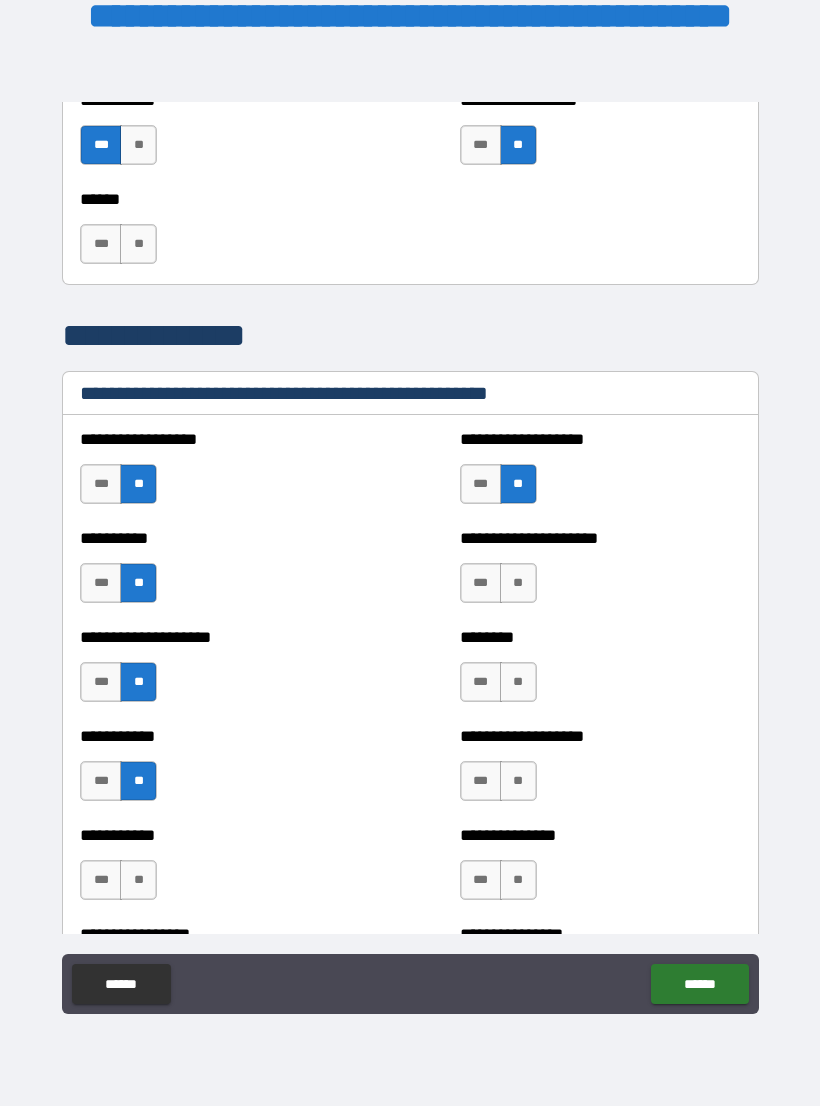click on "**" at bounding box center [518, 583] 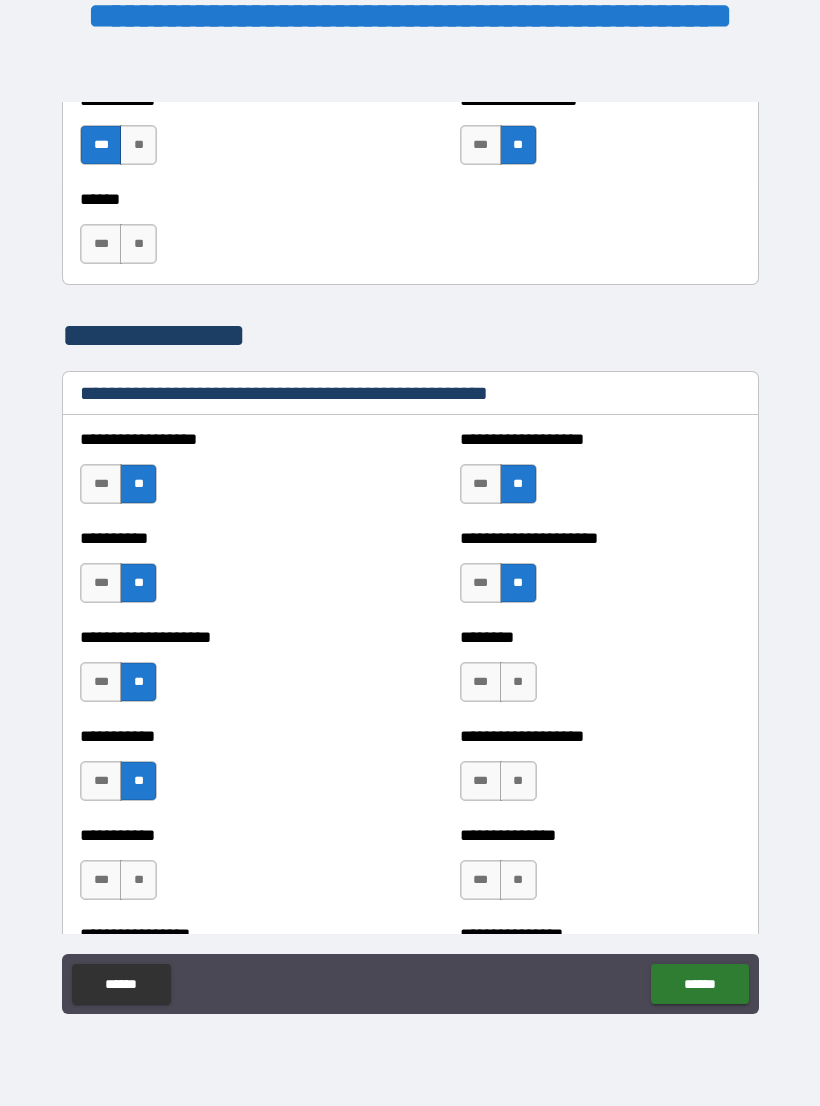 click on "**" at bounding box center [518, 682] 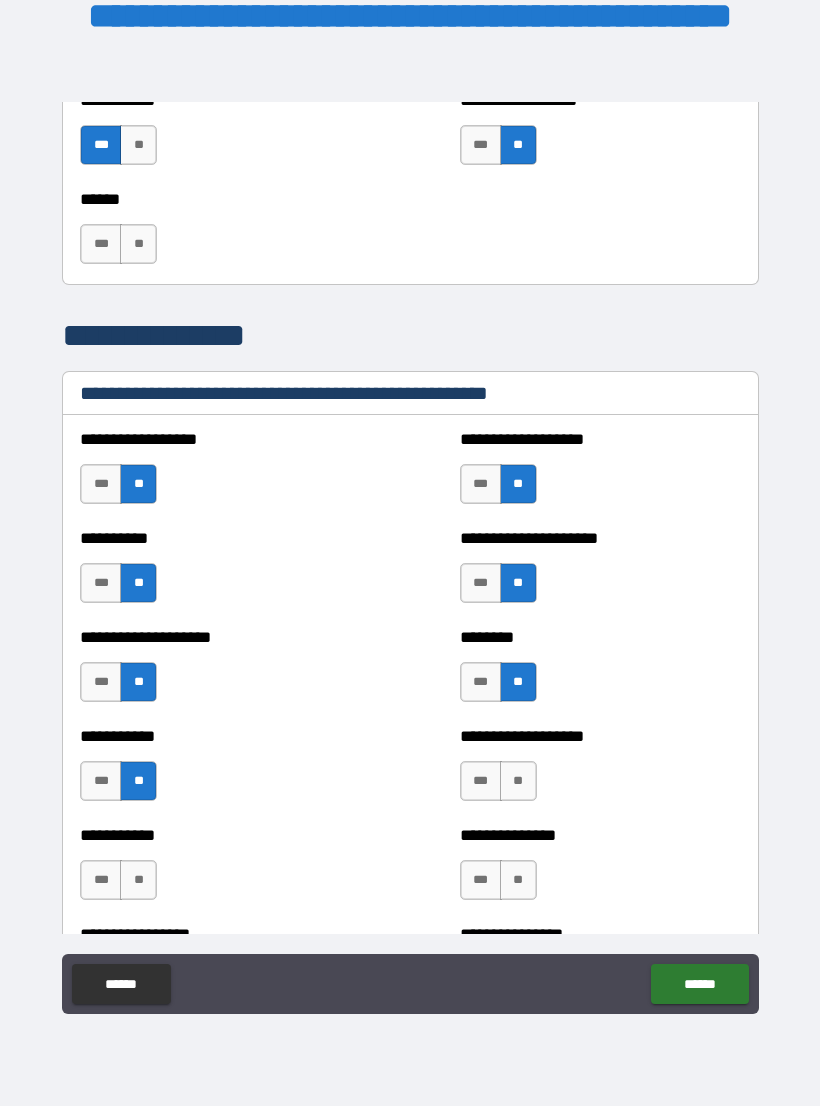 click on "**" at bounding box center (518, 781) 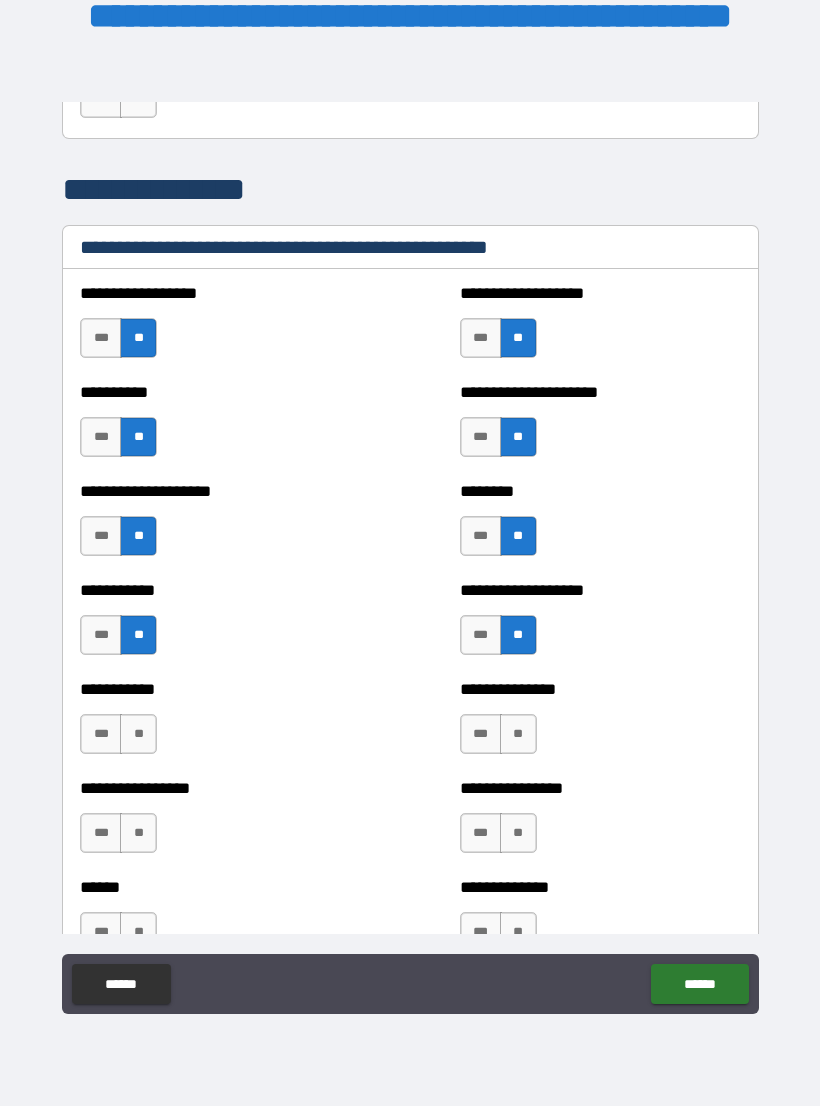 scroll, scrollTop: 2384, scrollLeft: 0, axis: vertical 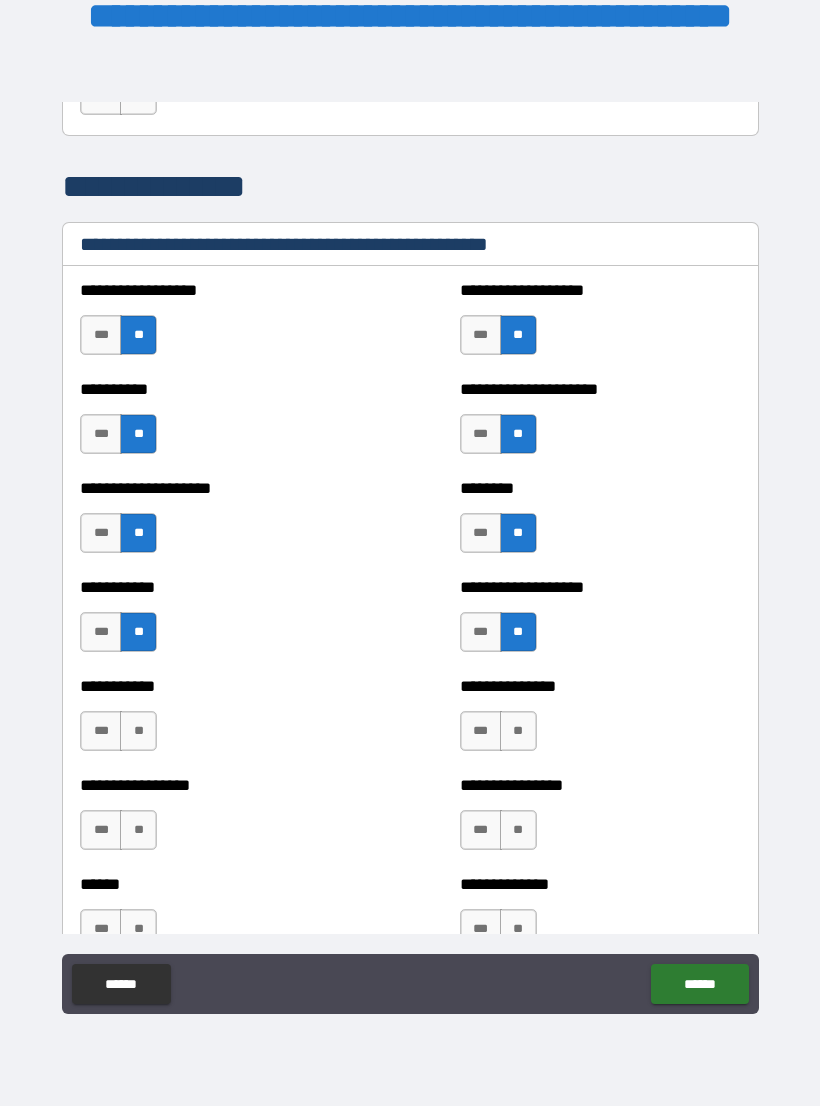 click on "**" at bounding box center [518, 731] 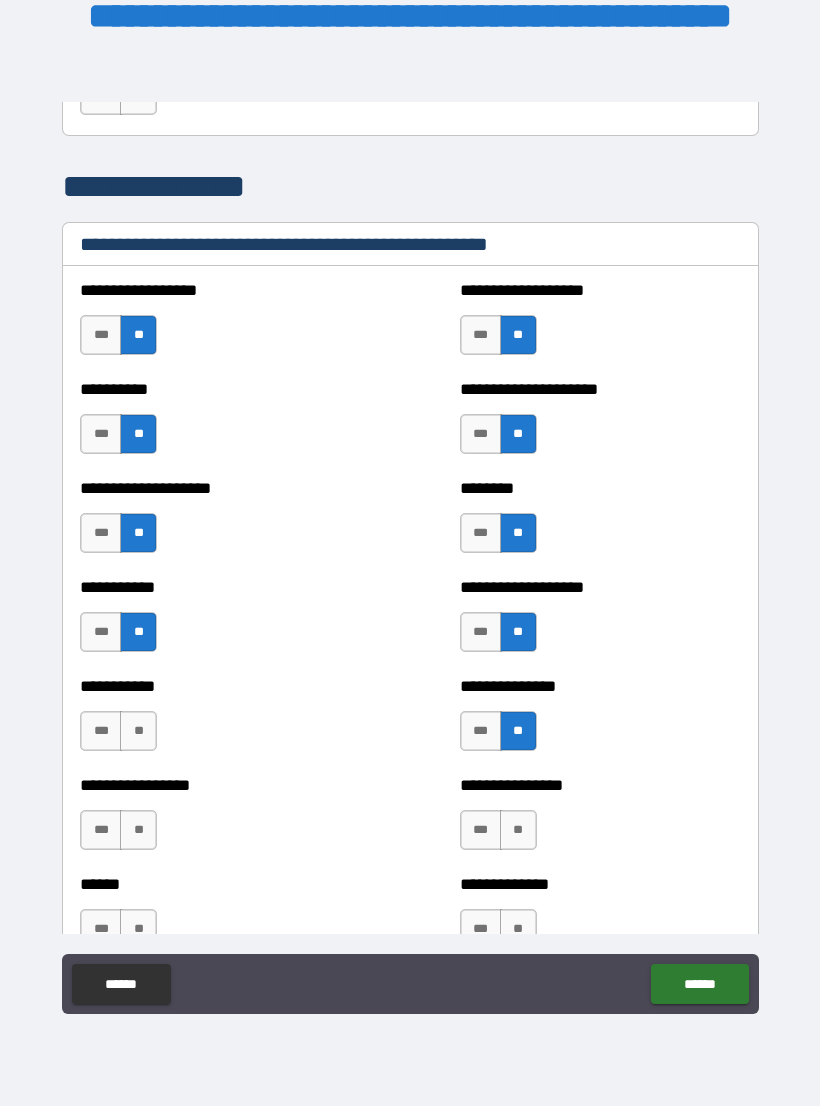 click on "**" at bounding box center [518, 830] 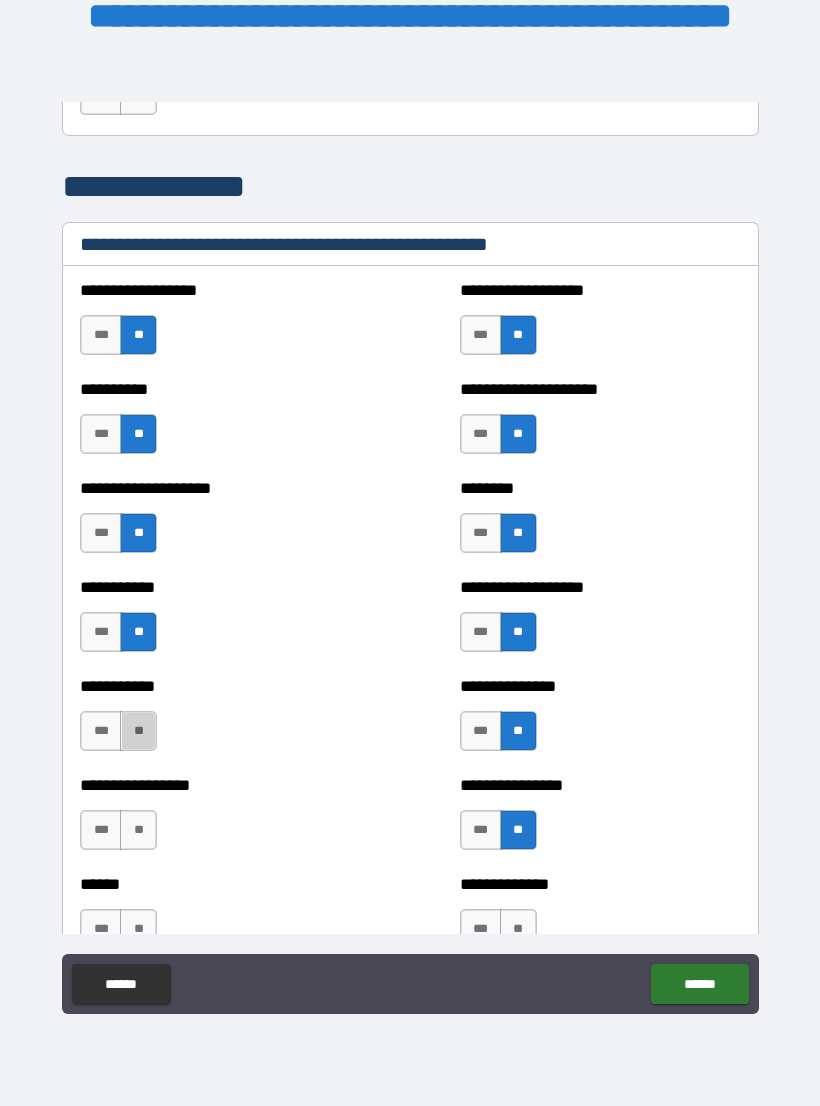 click on "**" at bounding box center (138, 731) 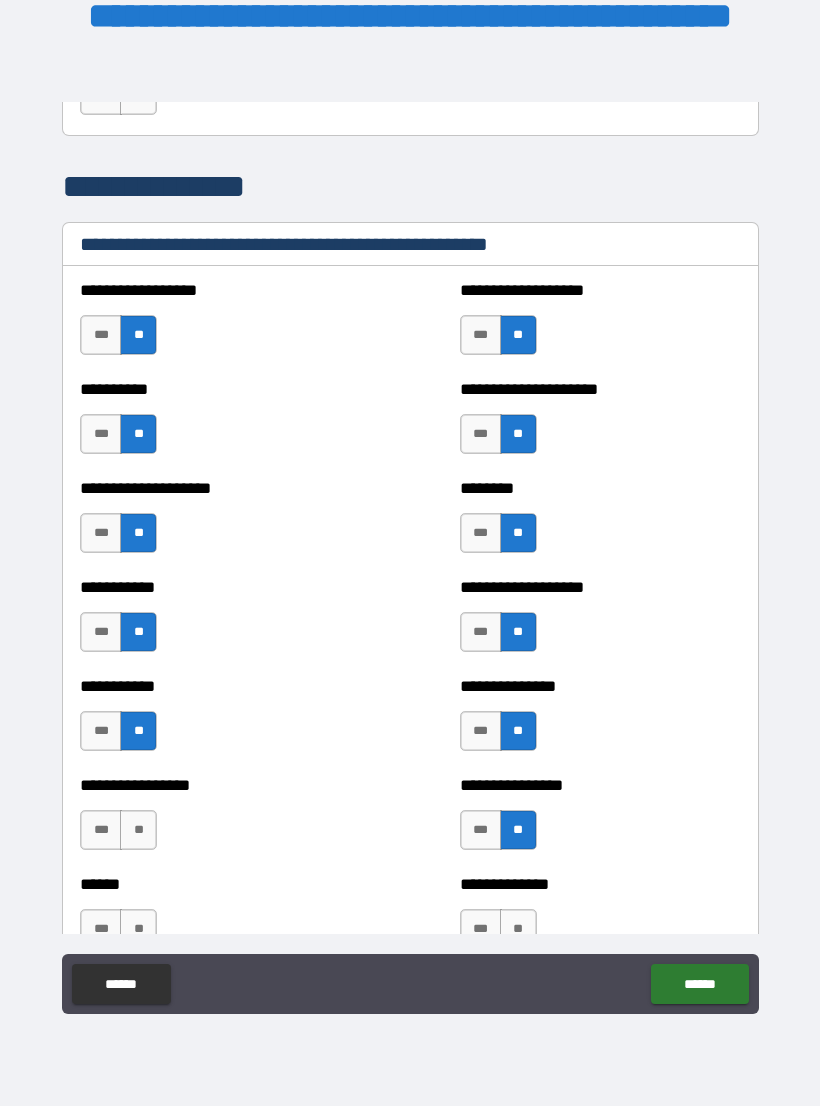 click on "**" at bounding box center (138, 830) 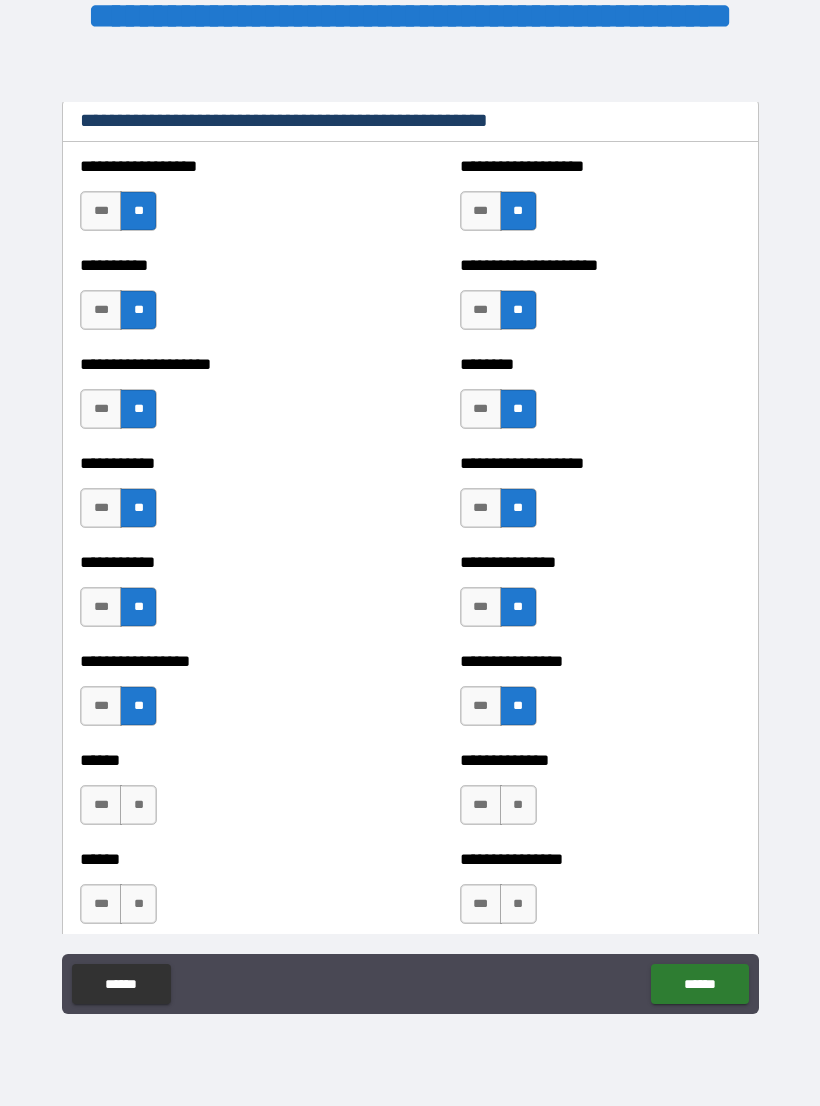 scroll, scrollTop: 2518, scrollLeft: 0, axis: vertical 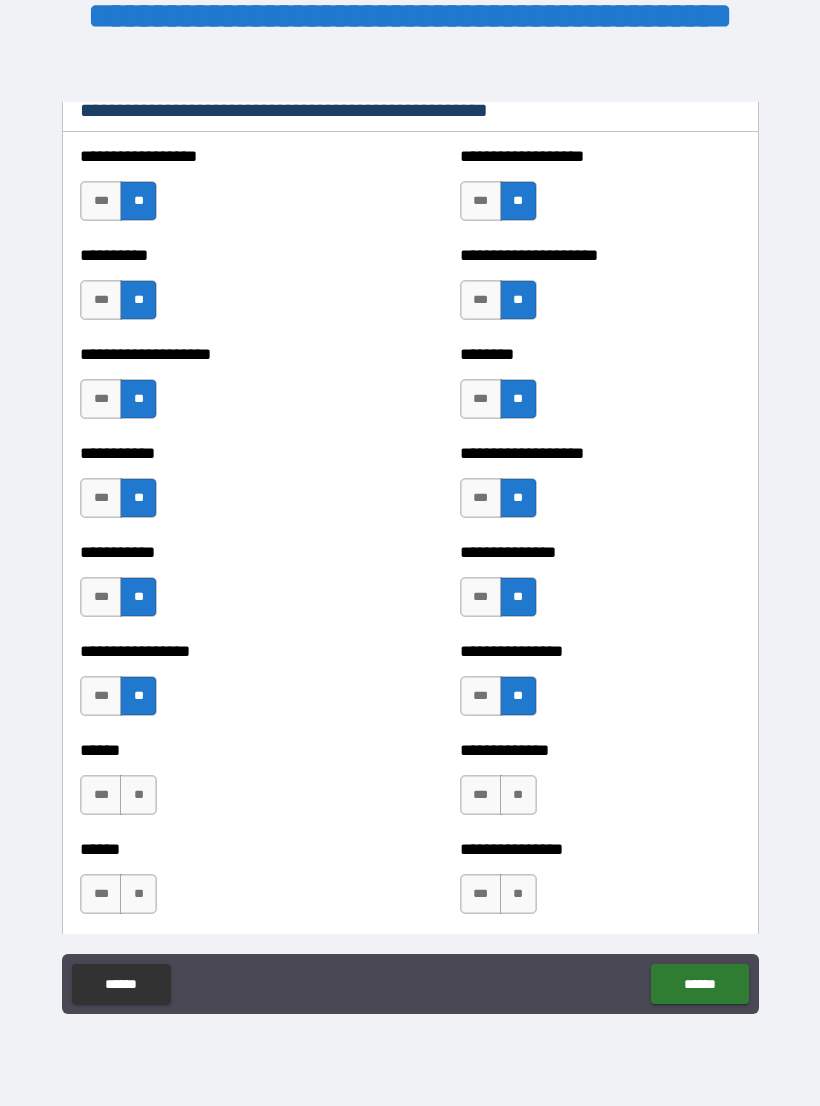 click on "**" at bounding box center (138, 795) 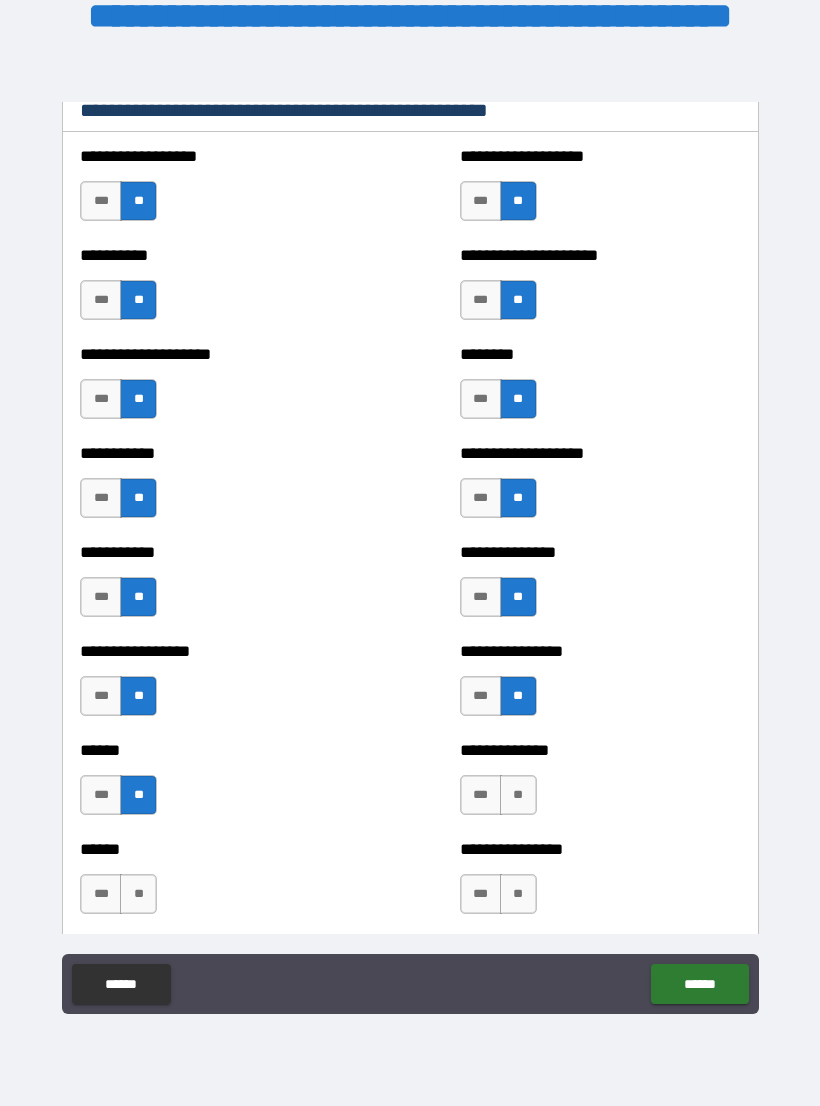 click on "***" at bounding box center [481, 795] 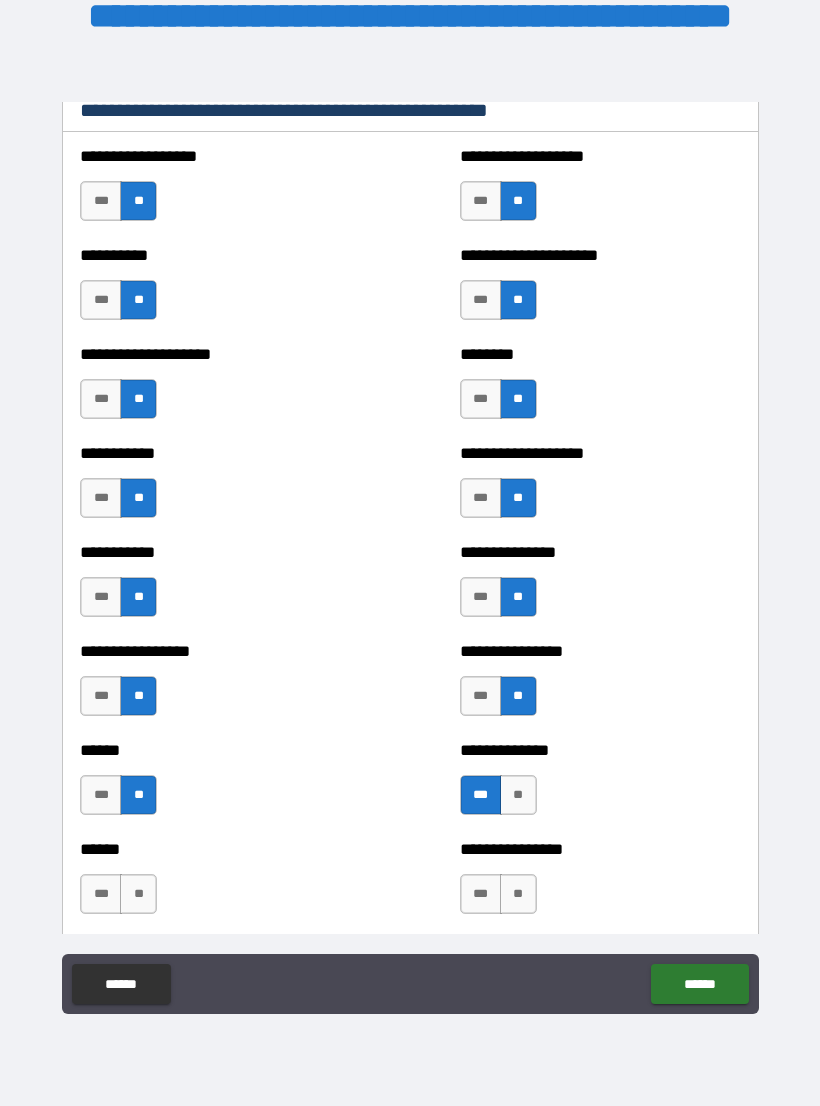 click on "**" at bounding box center (138, 894) 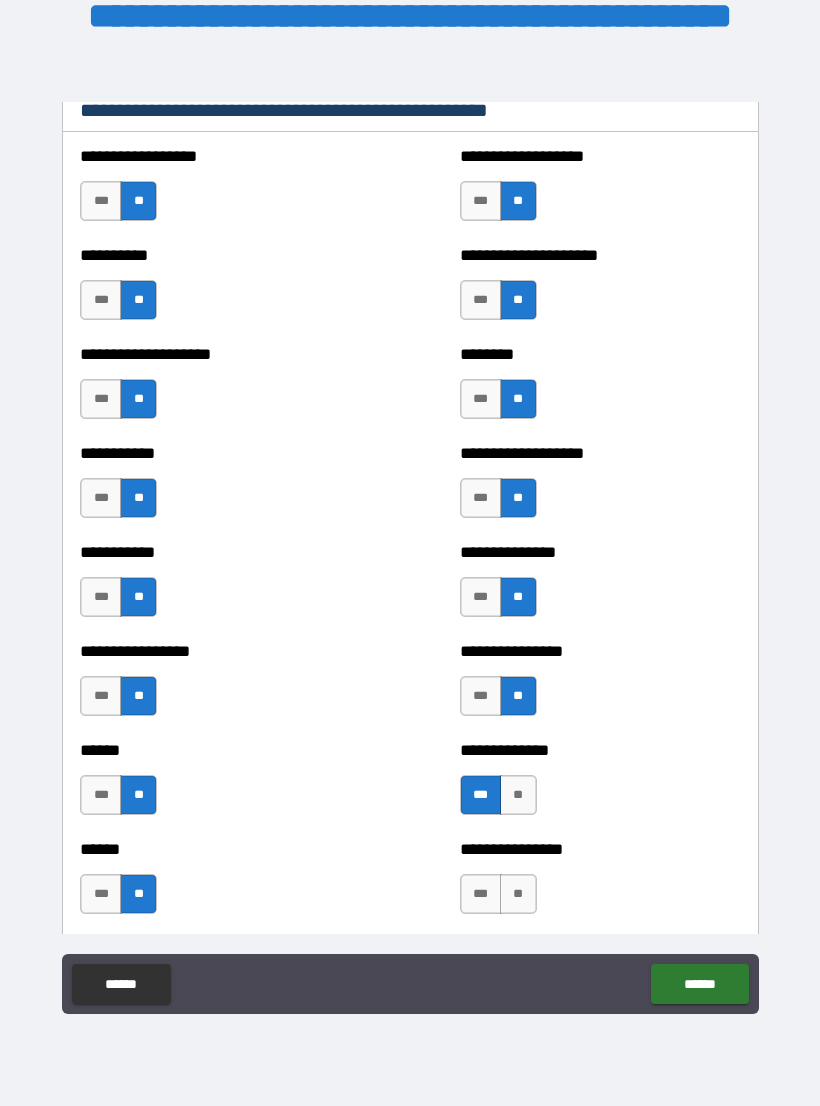 click on "**********" at bounding box center [600, 884] 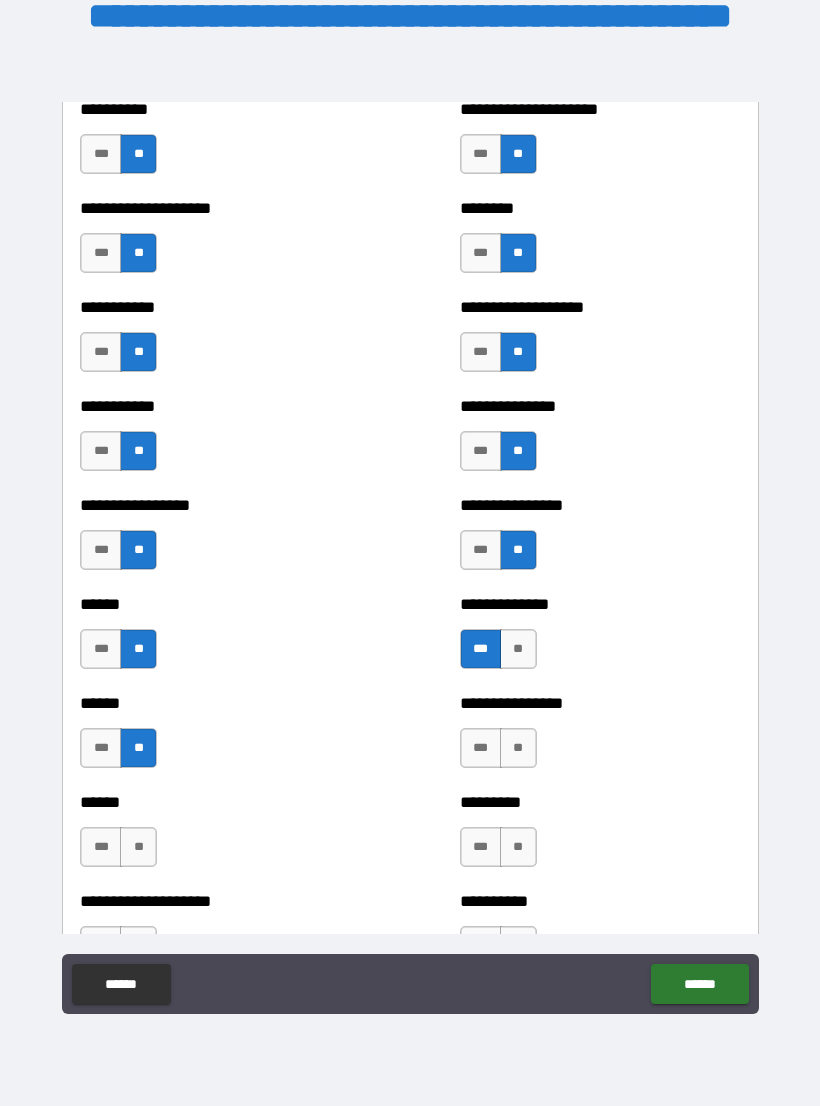 scroll, scrollTop: 2678, scrollLeft: 0, axis: vertical 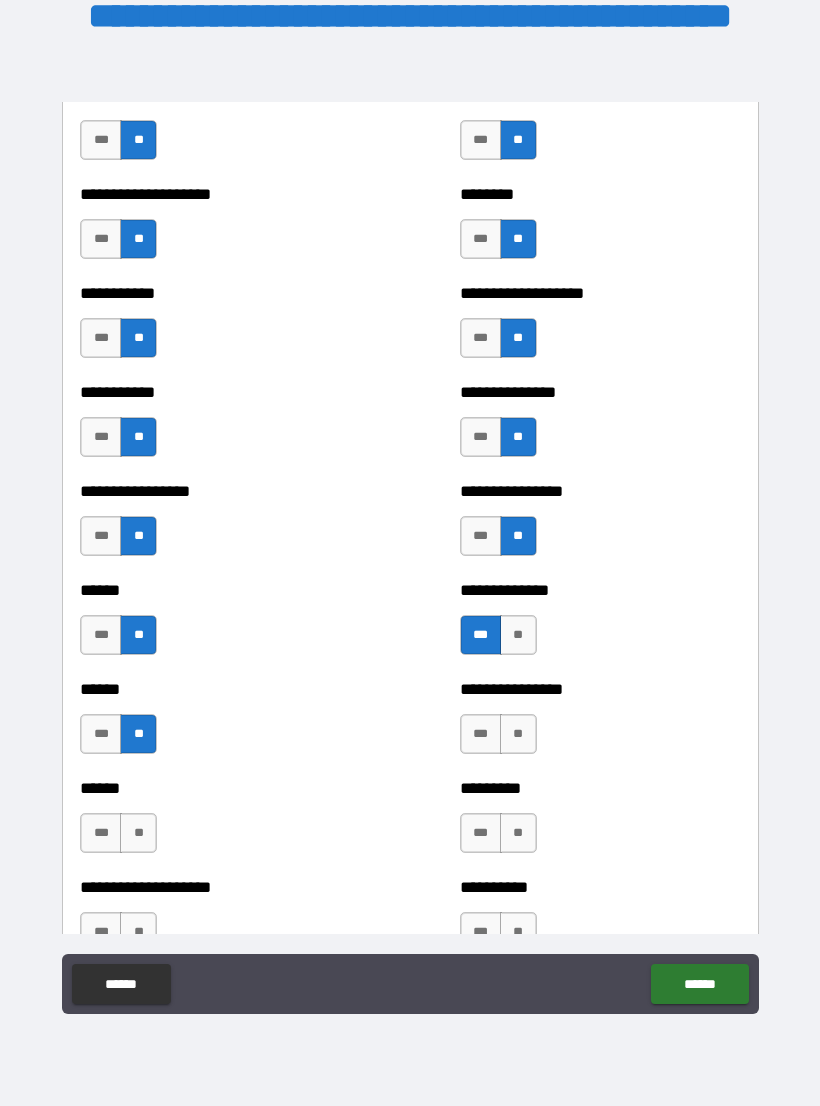 click on "**" at bounding box center (518, 734) 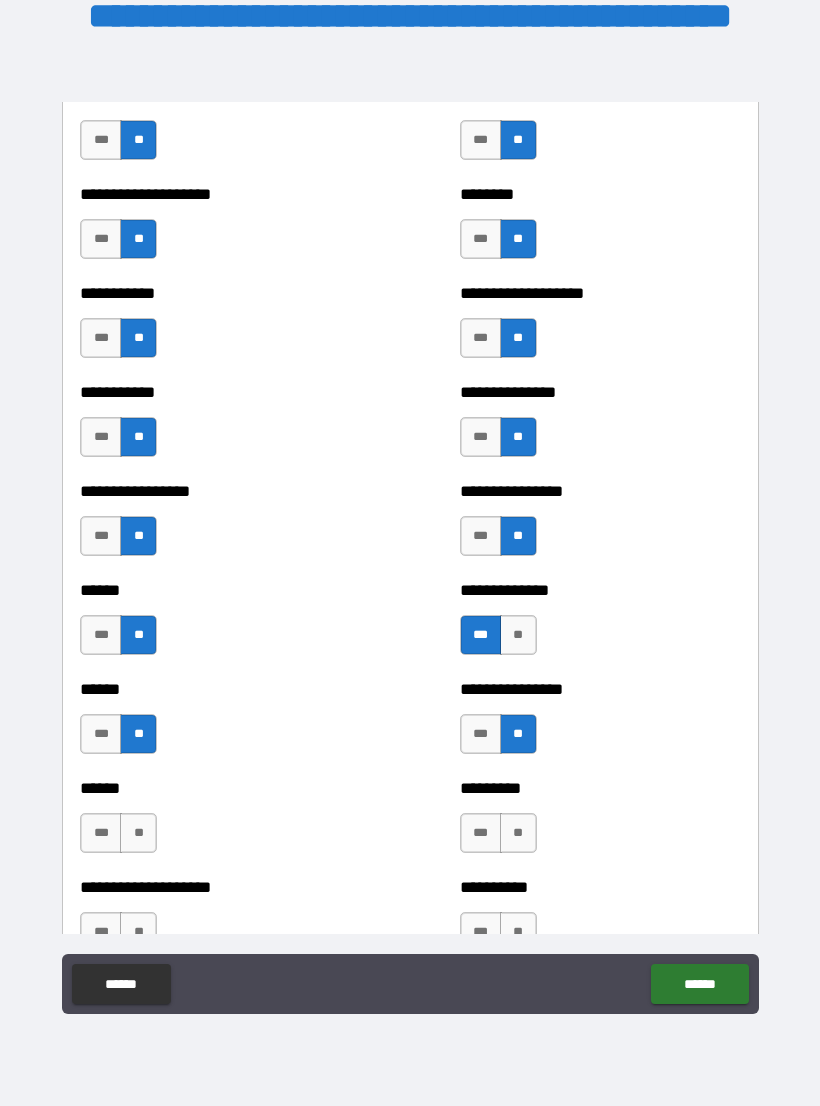 click on "**" at bounding box center (138, 833) 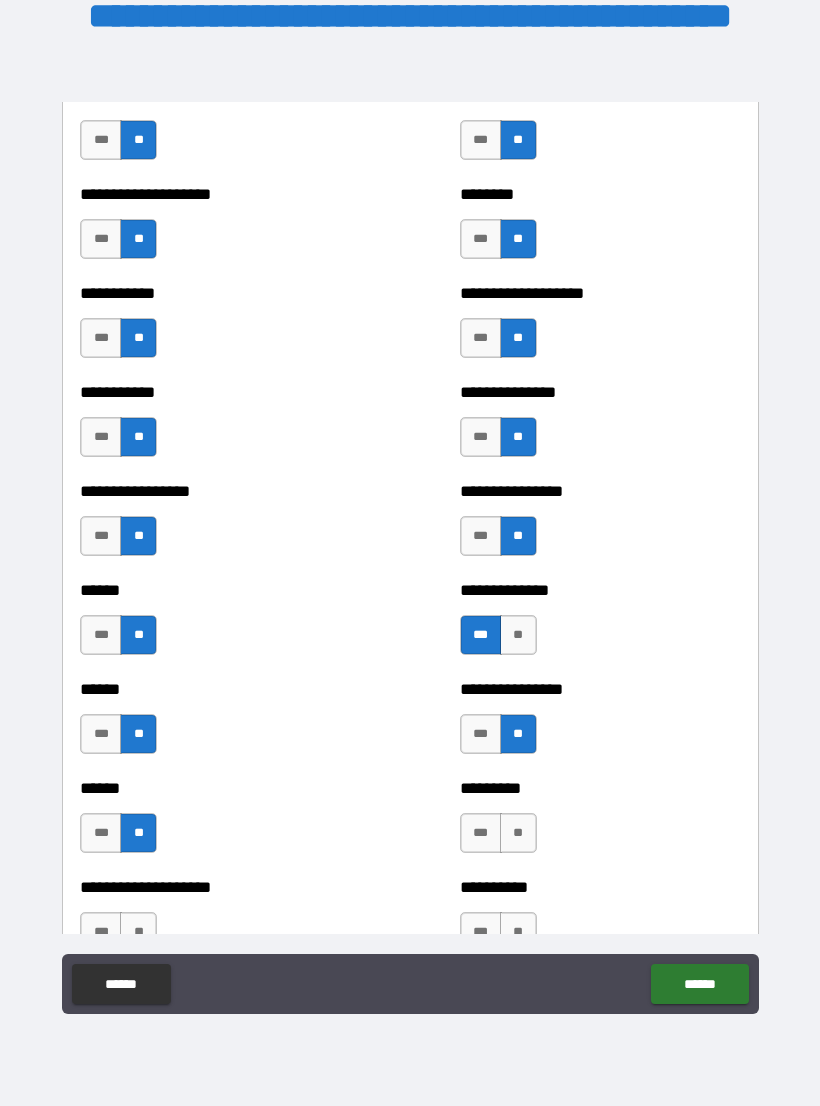 click on "**" at bounding box center (518, 833) 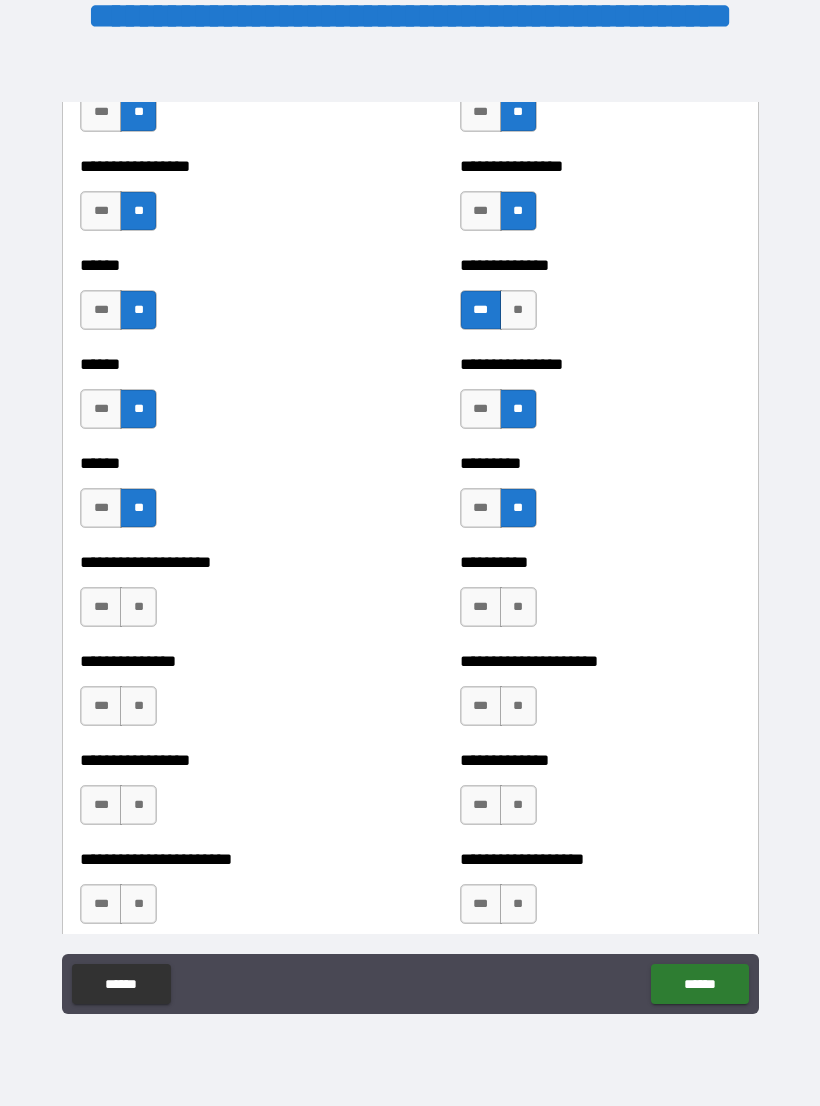scroll, scrollTop: 3009, scrollLeft: 0, axis: vertical 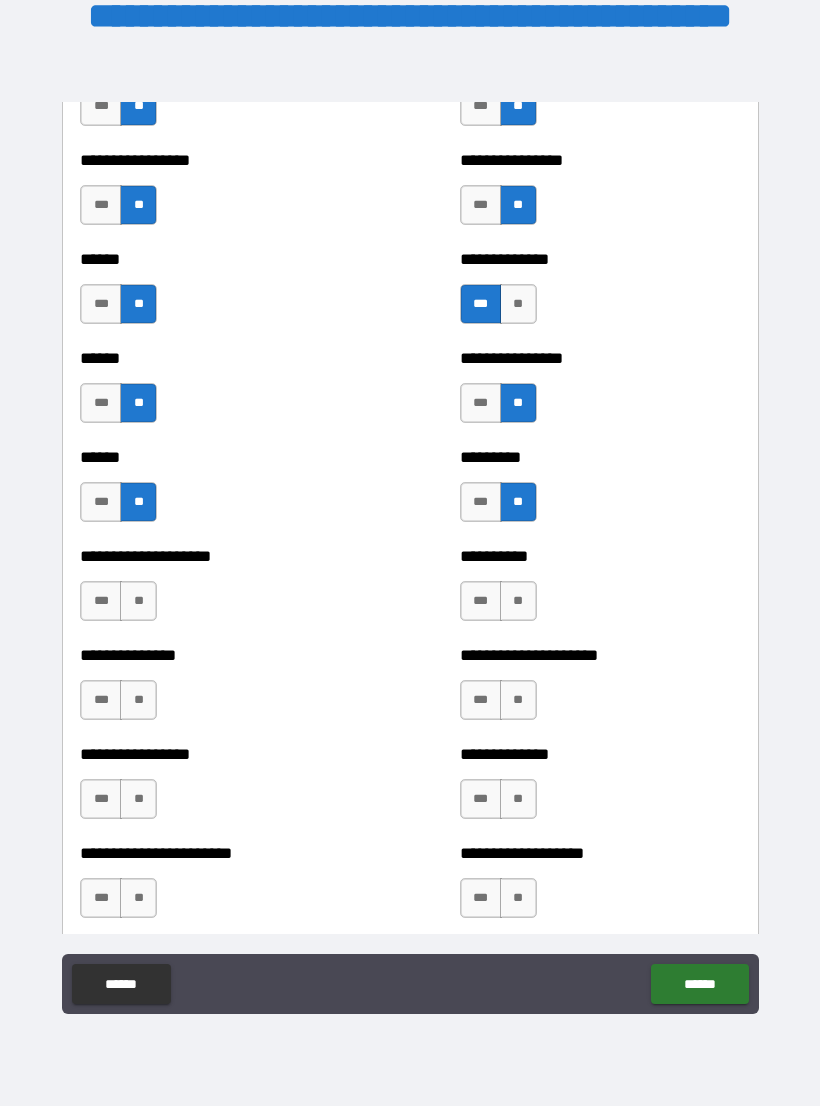 click on "**" at bounding box center [138, 601] 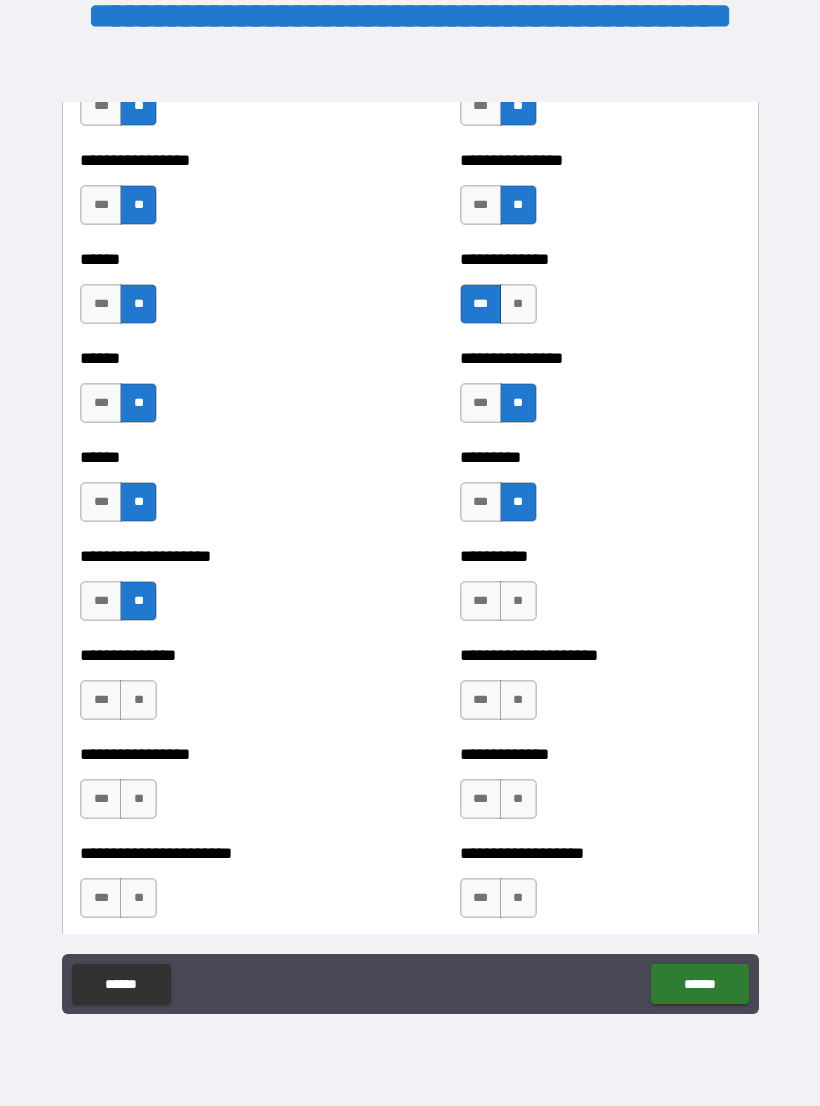 click on "**" at bounding box center [518, 601] 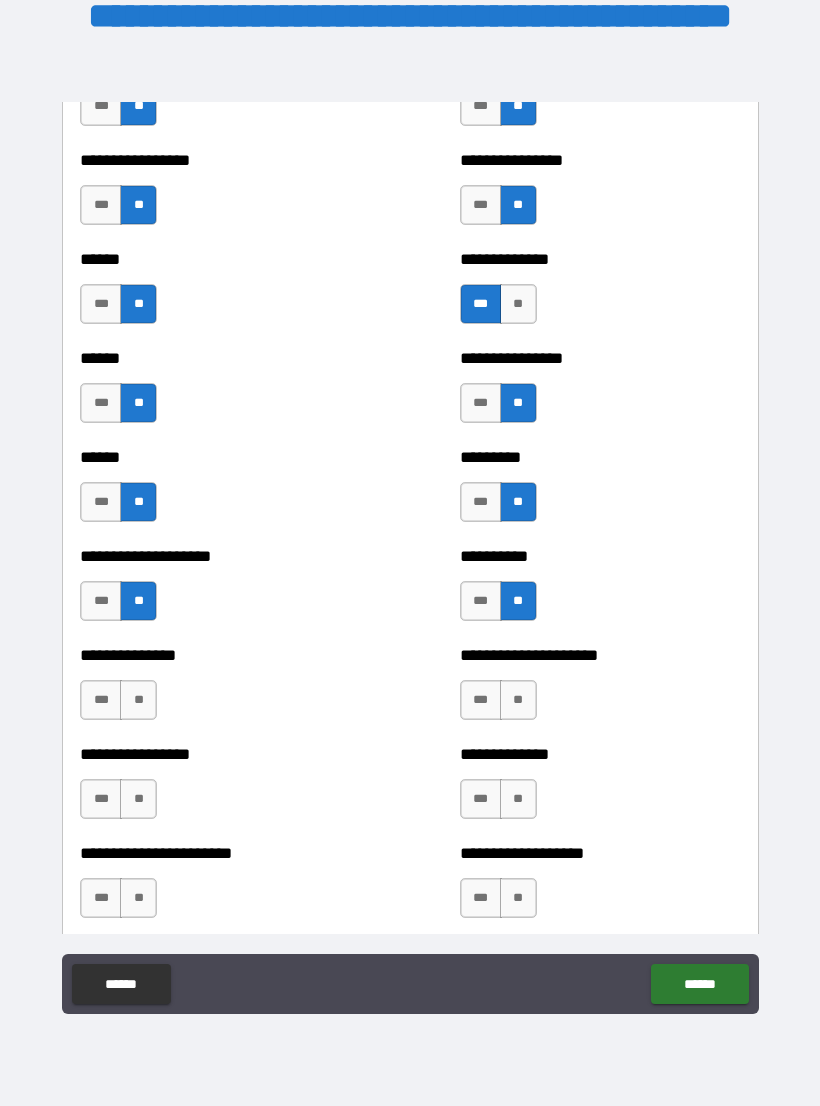 click on "**" at bounding box center [138, 700] 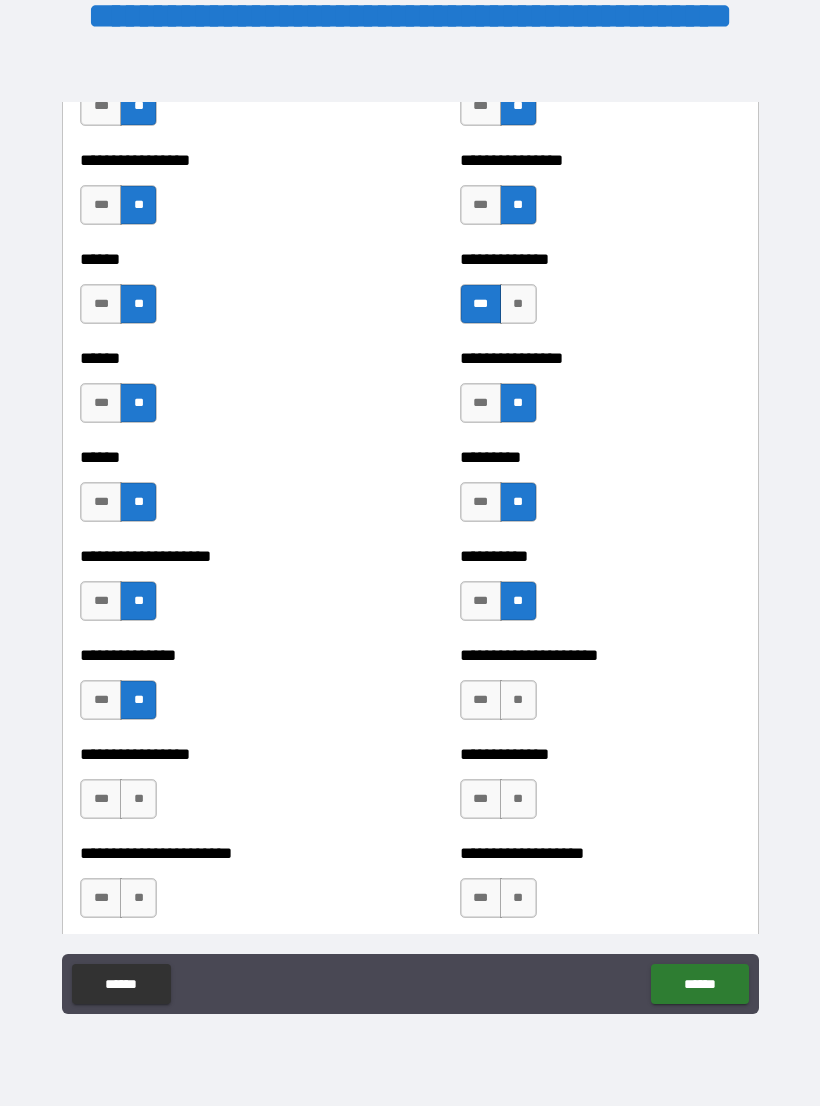 click on "**" at bounding box center [518, 700] 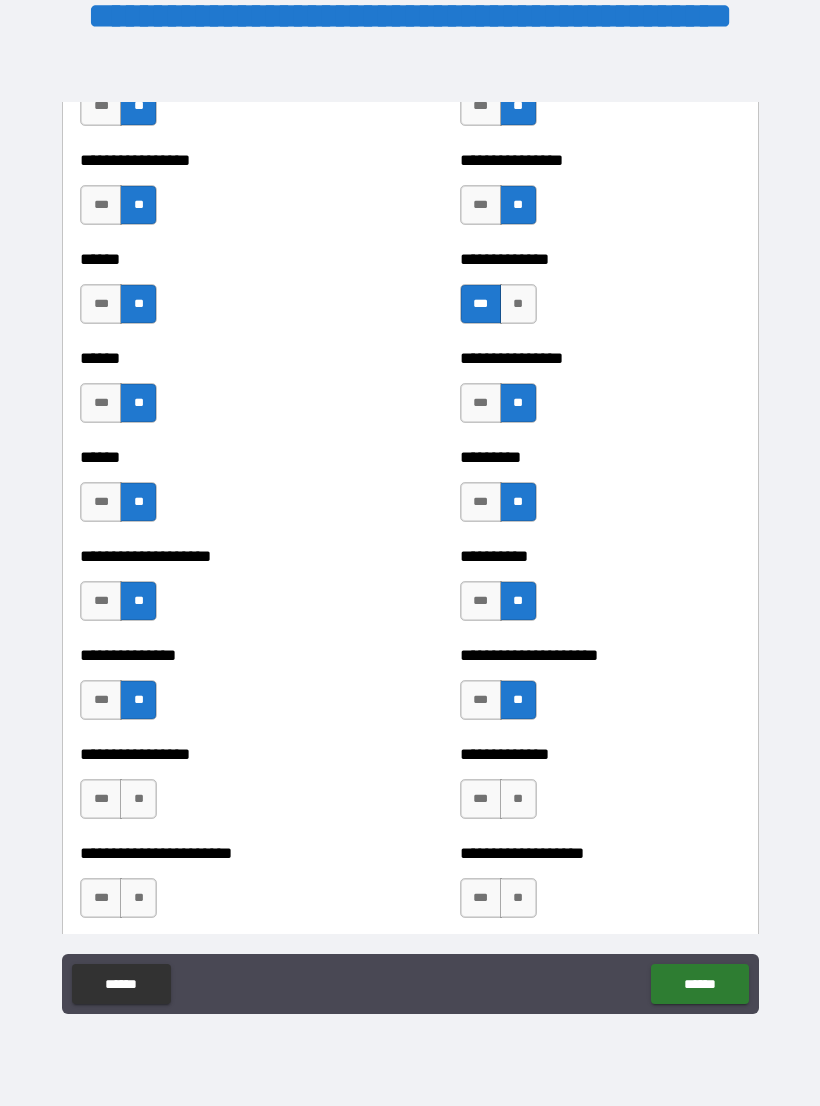 click on "**" at bounding box center (138, 799) 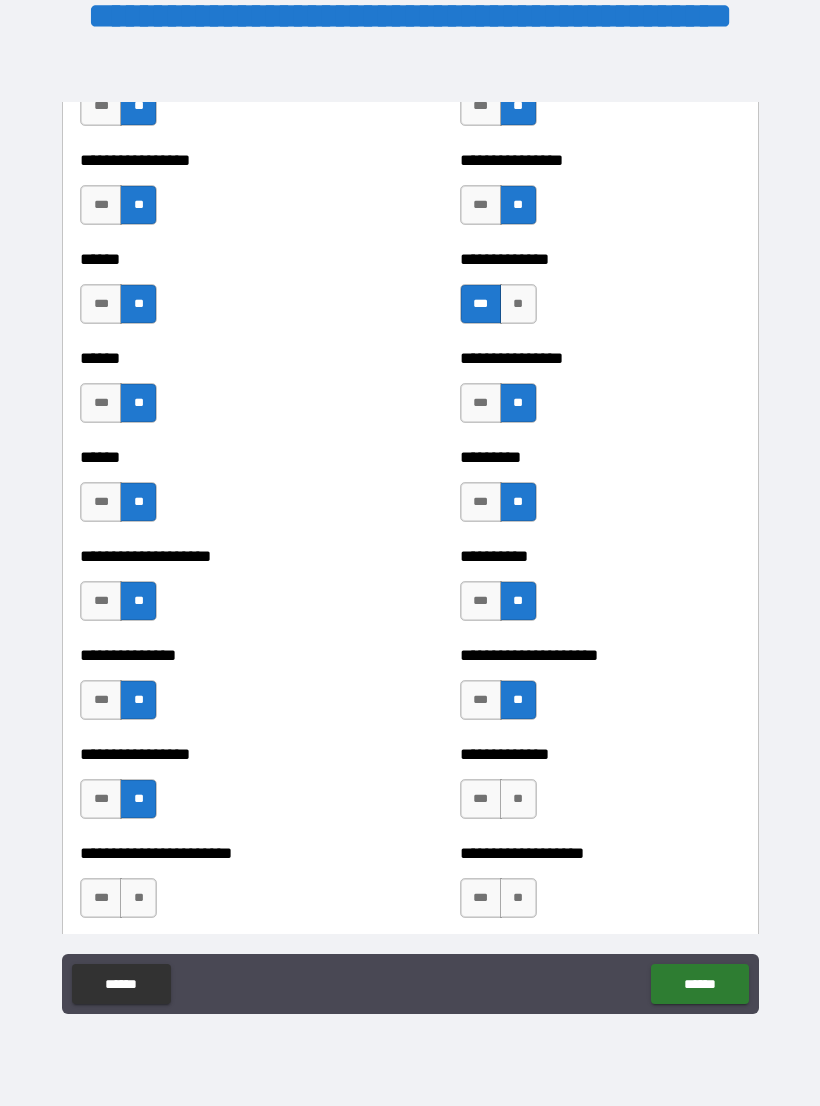 click on "**" at bounding box center (518, 799) 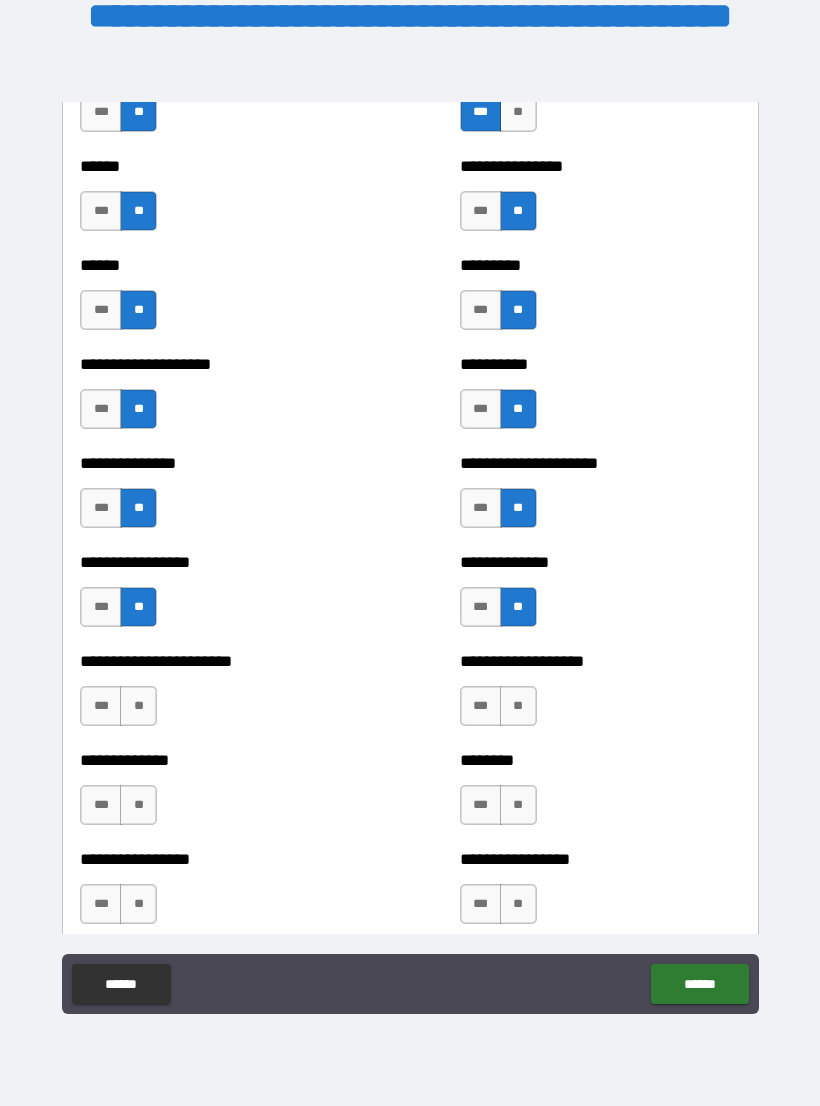 scroll, scrollTop: 3204, scrollLeft: 0, axis: vertical 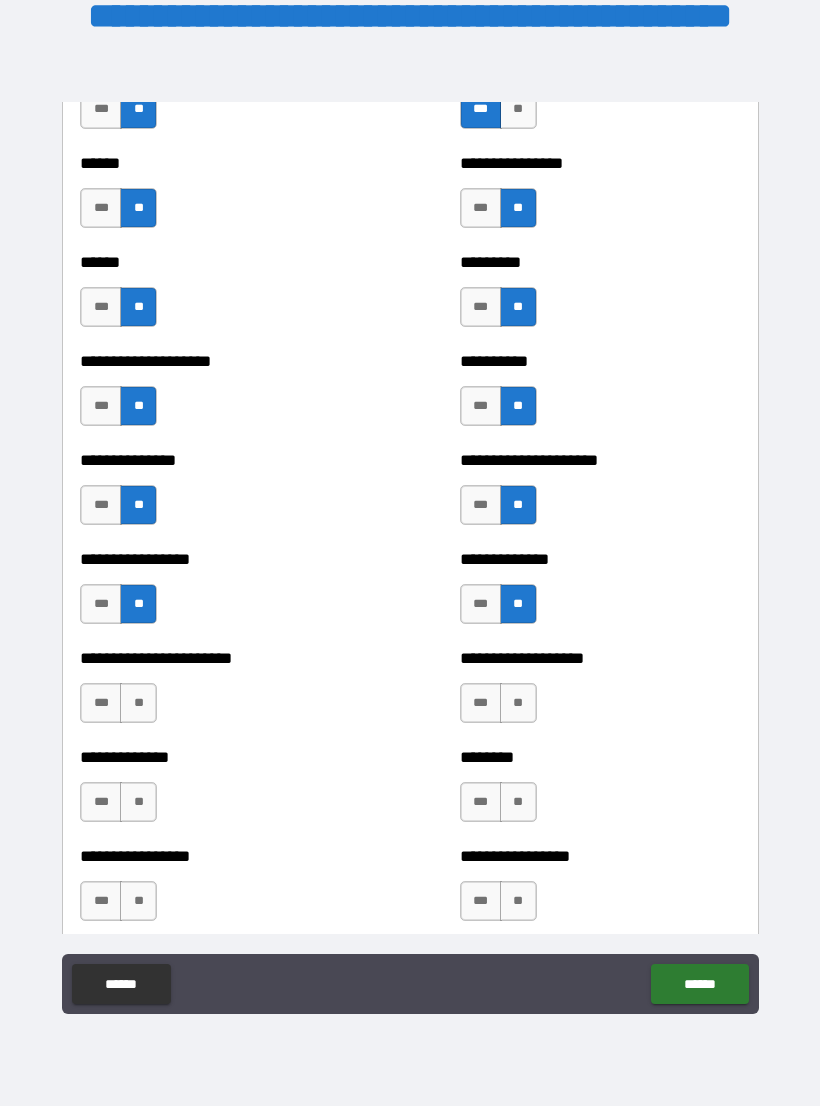 click on "**" at bounding box center (138, 703) 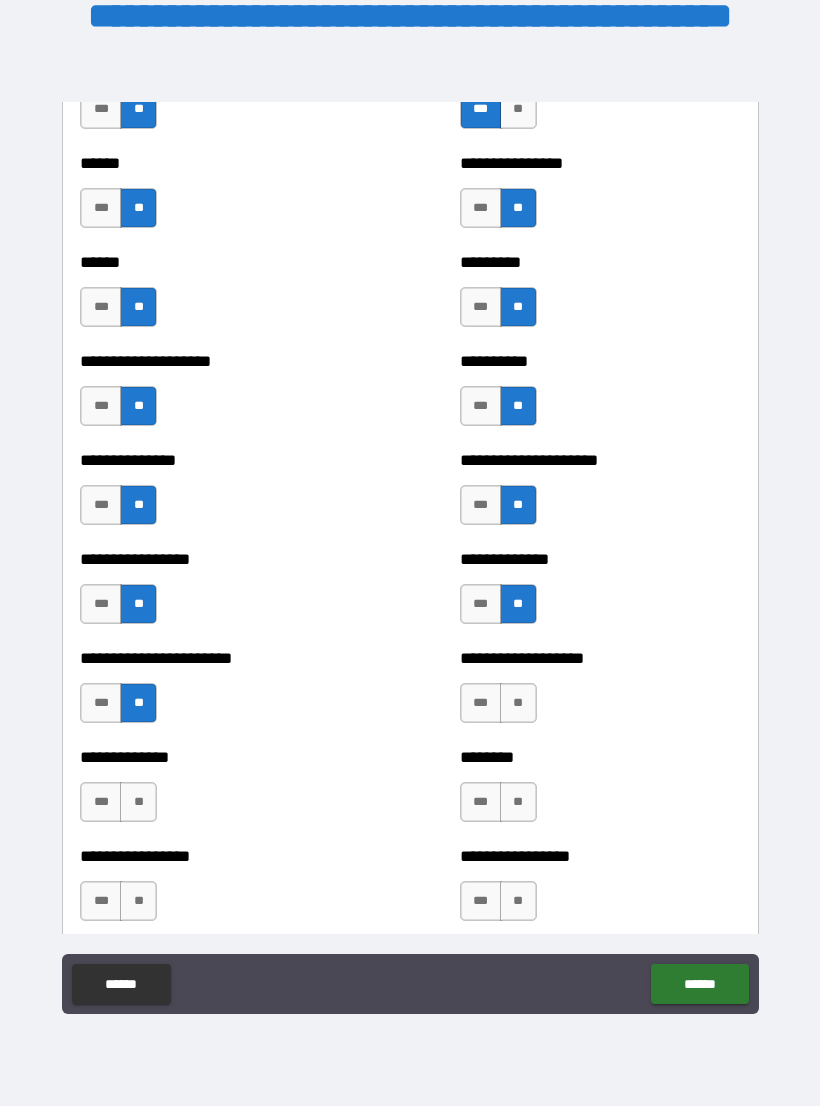 click on "**" at bounding box center (518, 703) 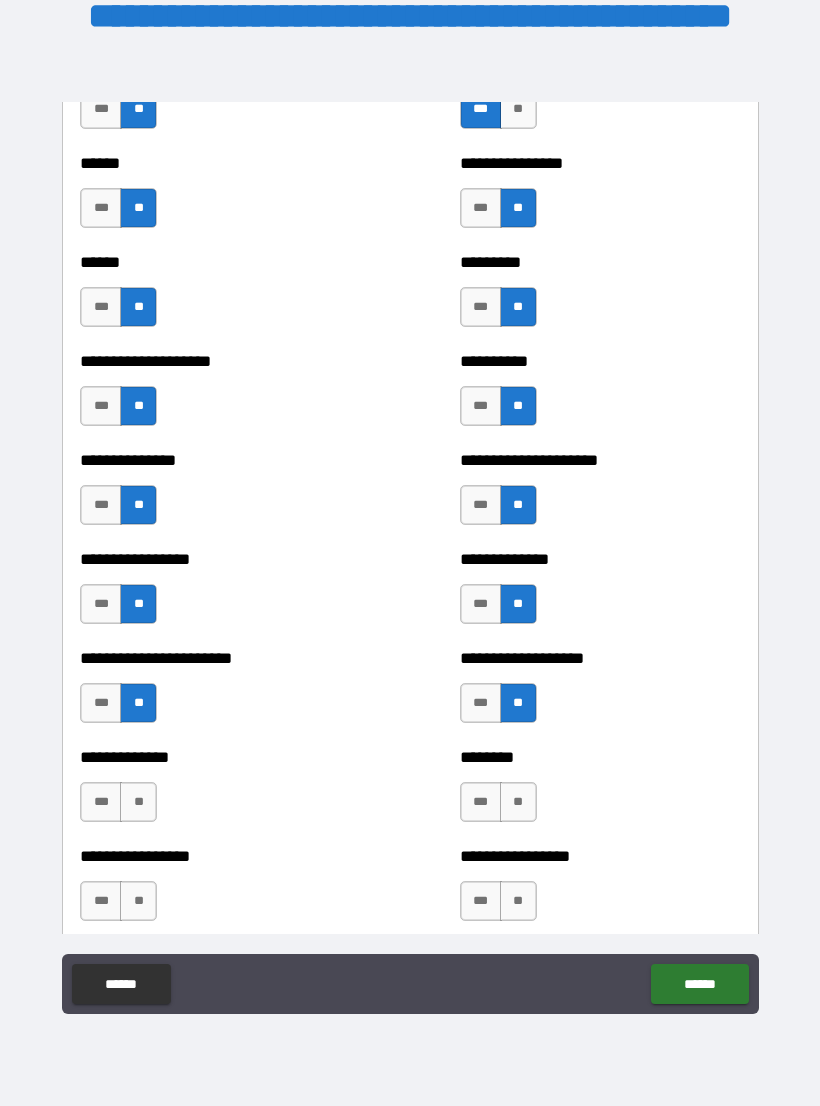 click on "**" at bounding box center (138, 802) 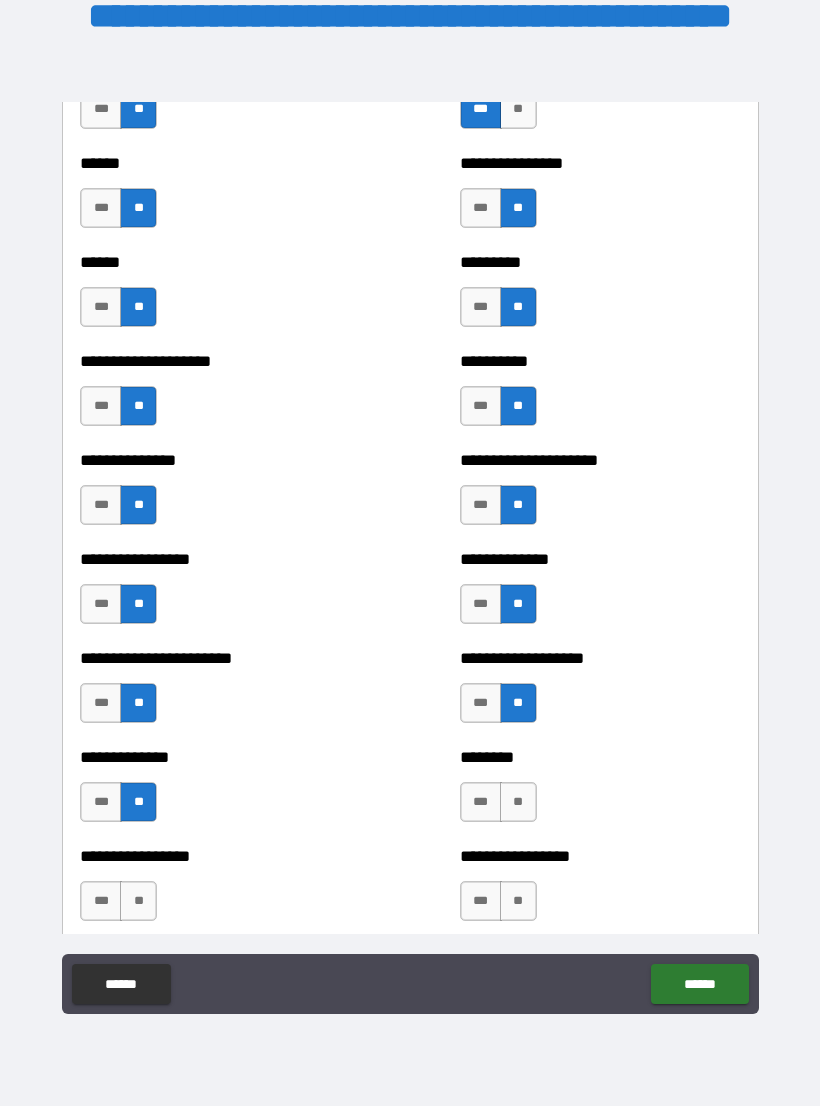 click on "**" at bounding box center (518, 802) 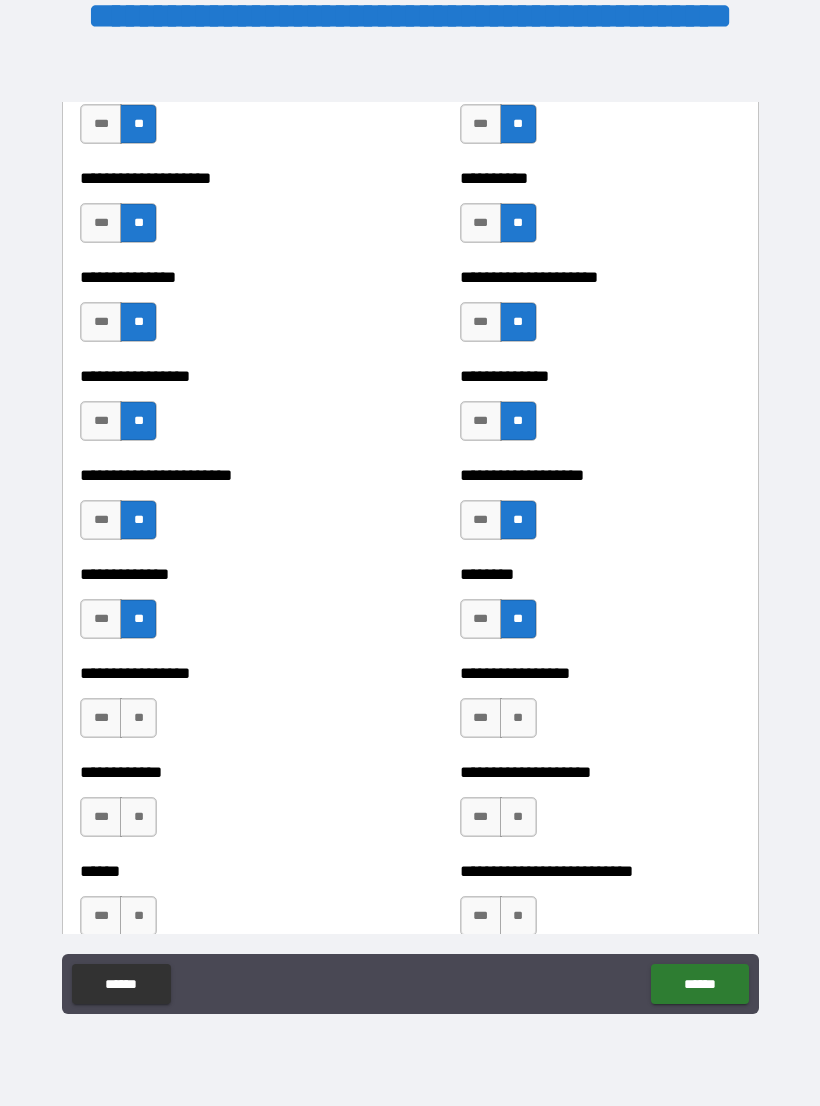 scroll, scrollTop: 3391, scrollLeft: 0, axis: vertical 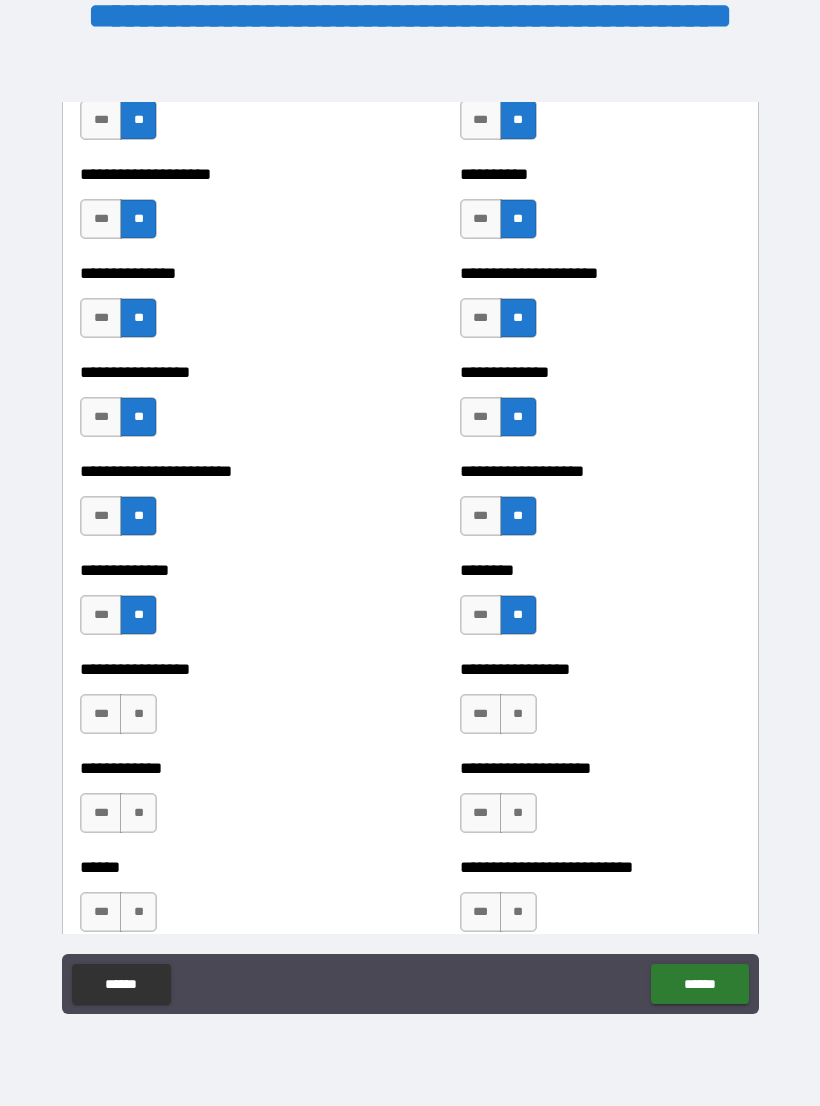 click on "**" at bounding box center (138, 714) 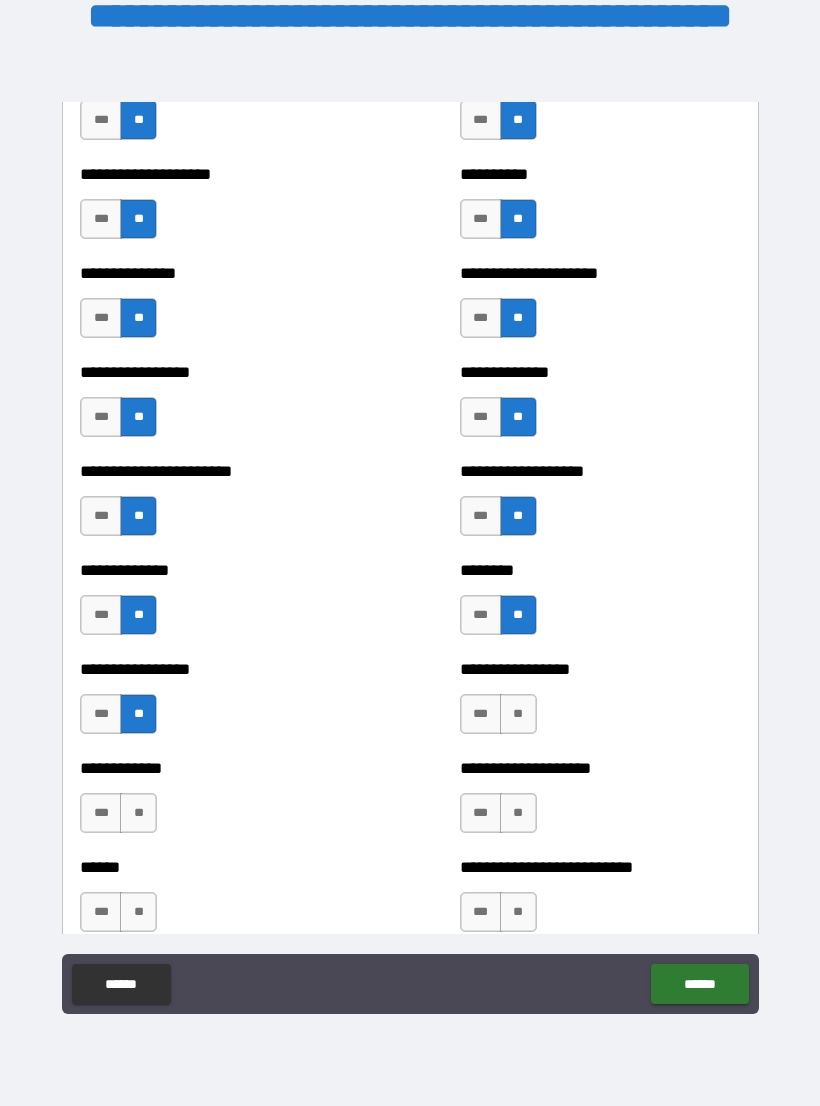 click on "**" at bounding box center (518, 714) 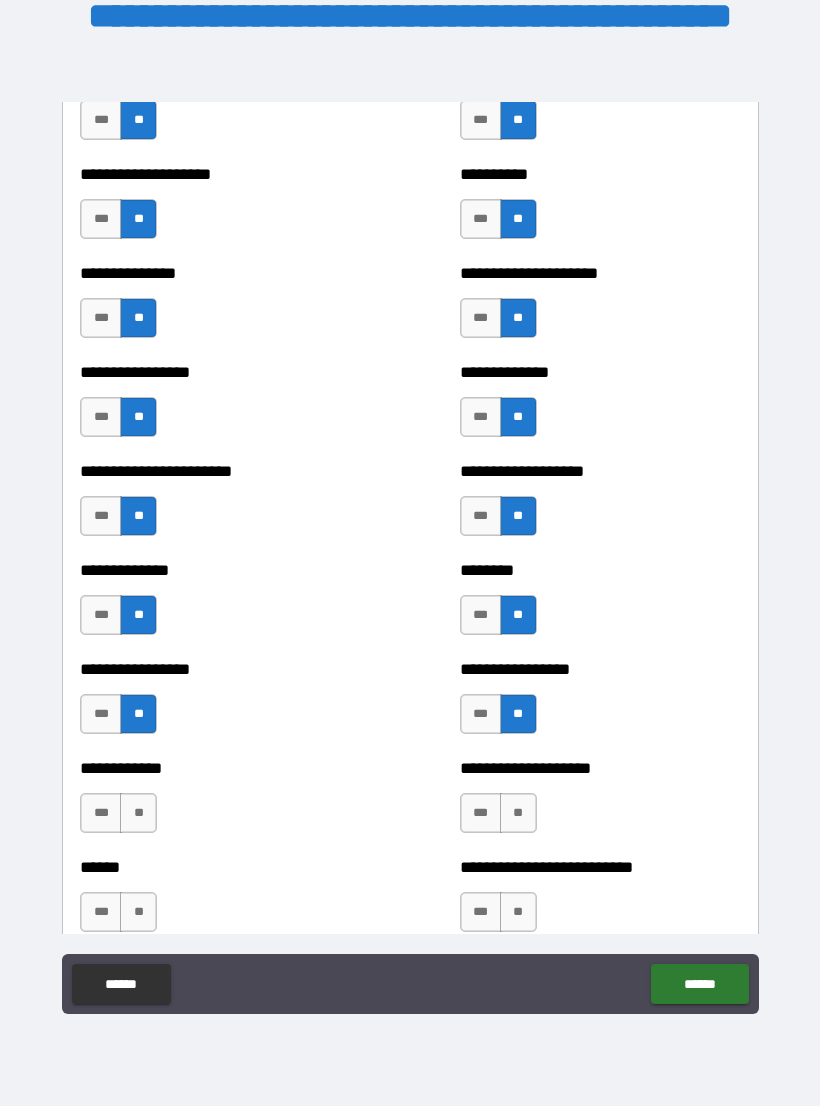 click on "**" at bounding box center (518, 813) 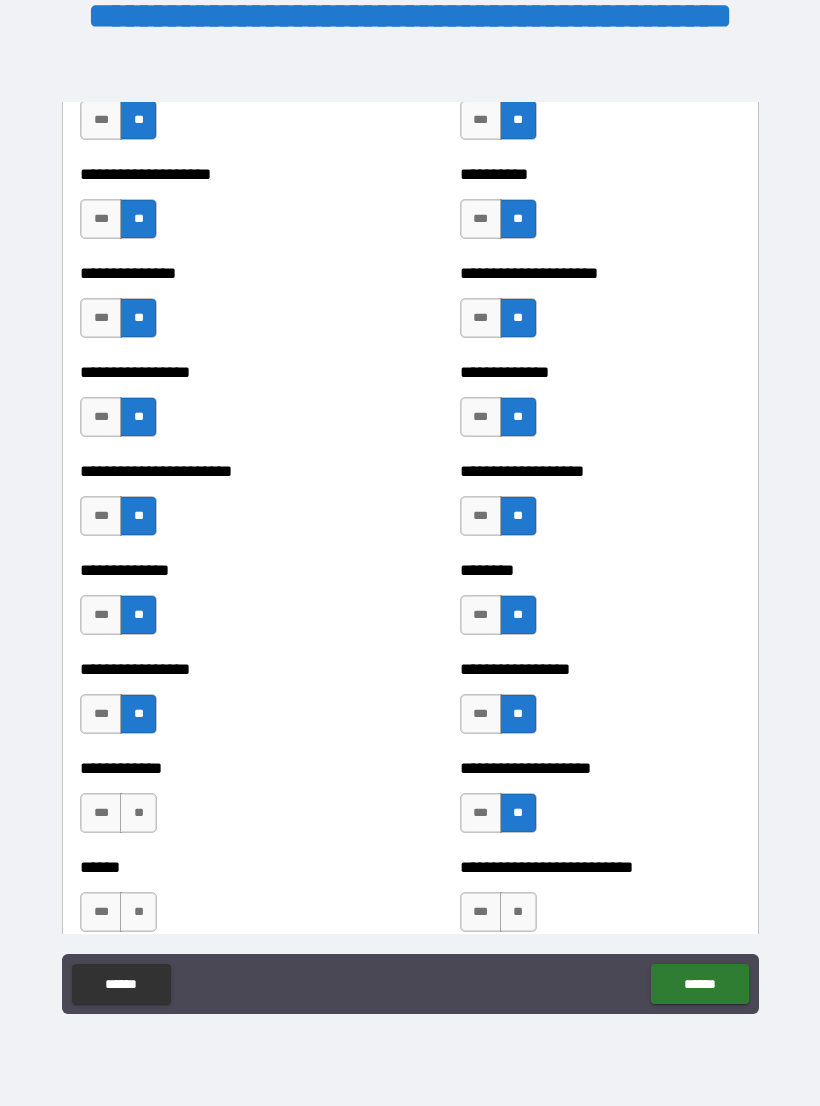 click on "**" at bounding box center [138, 813] 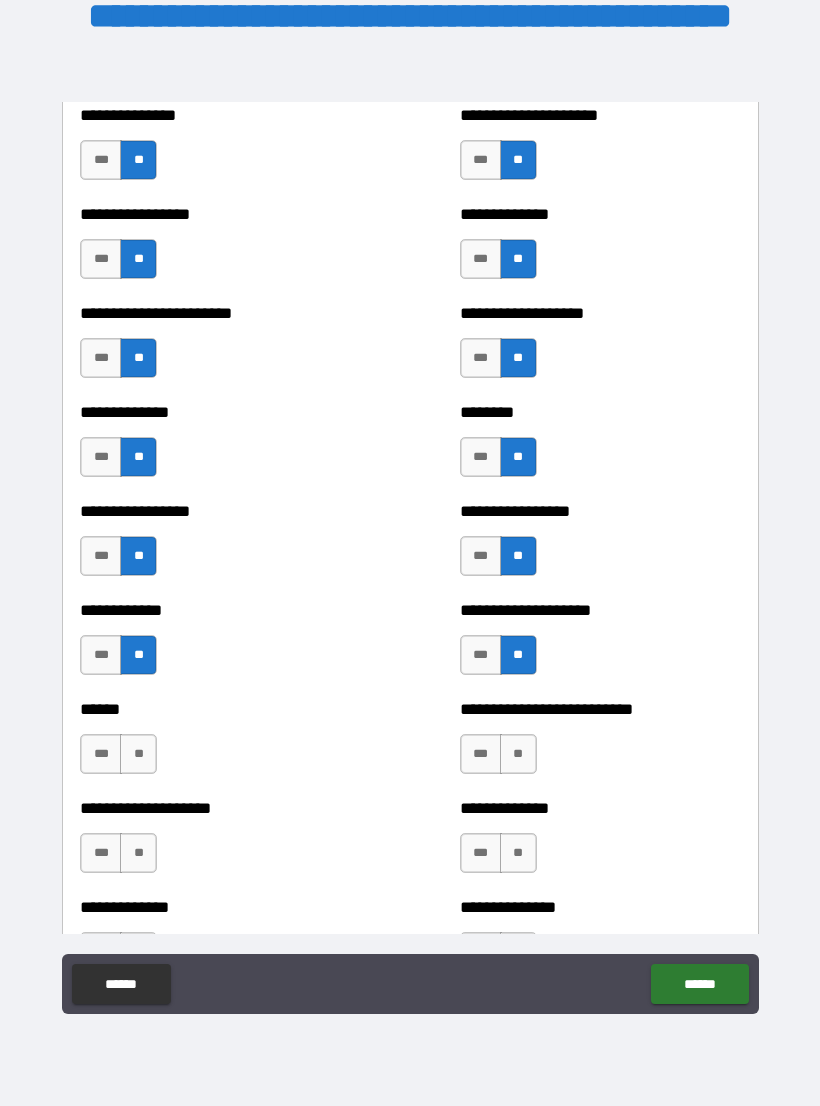 scroll, scrollTop: 3551, scrollLeft: 0, axis: vertical 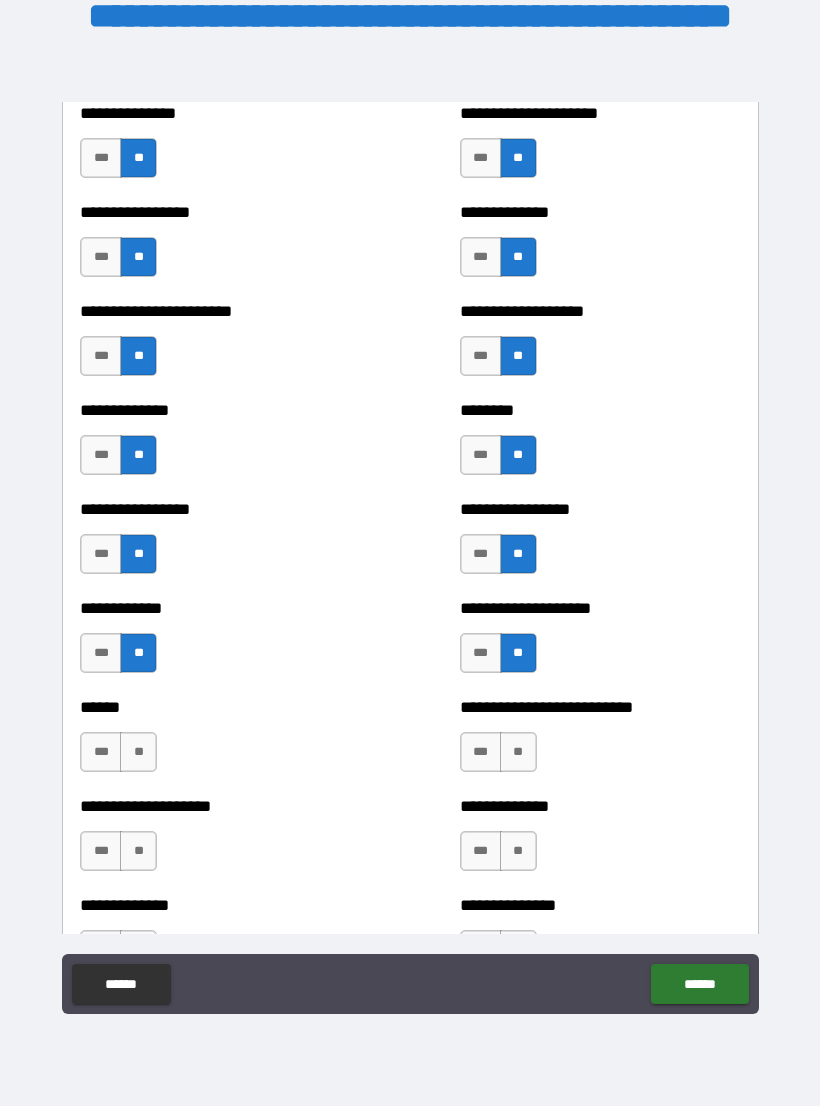 click on "***" at bounding box center (101, 752) 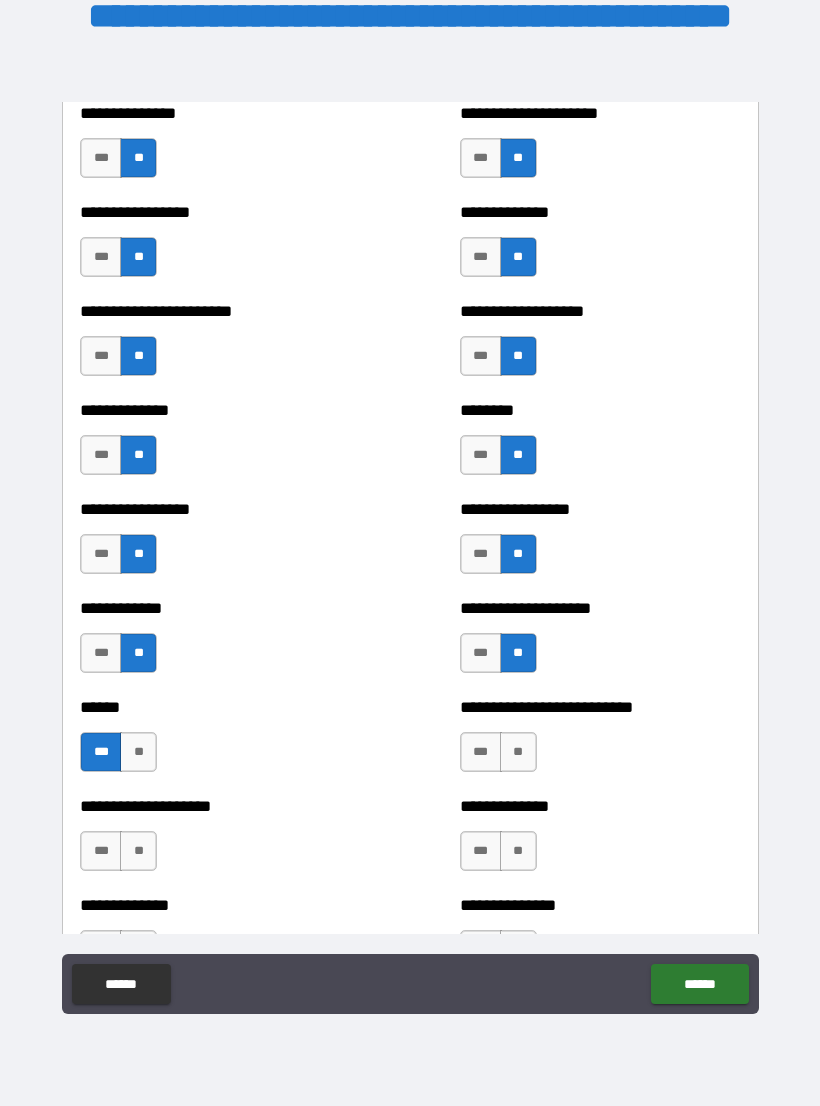 click on "***" at bounding box center (481, 752) 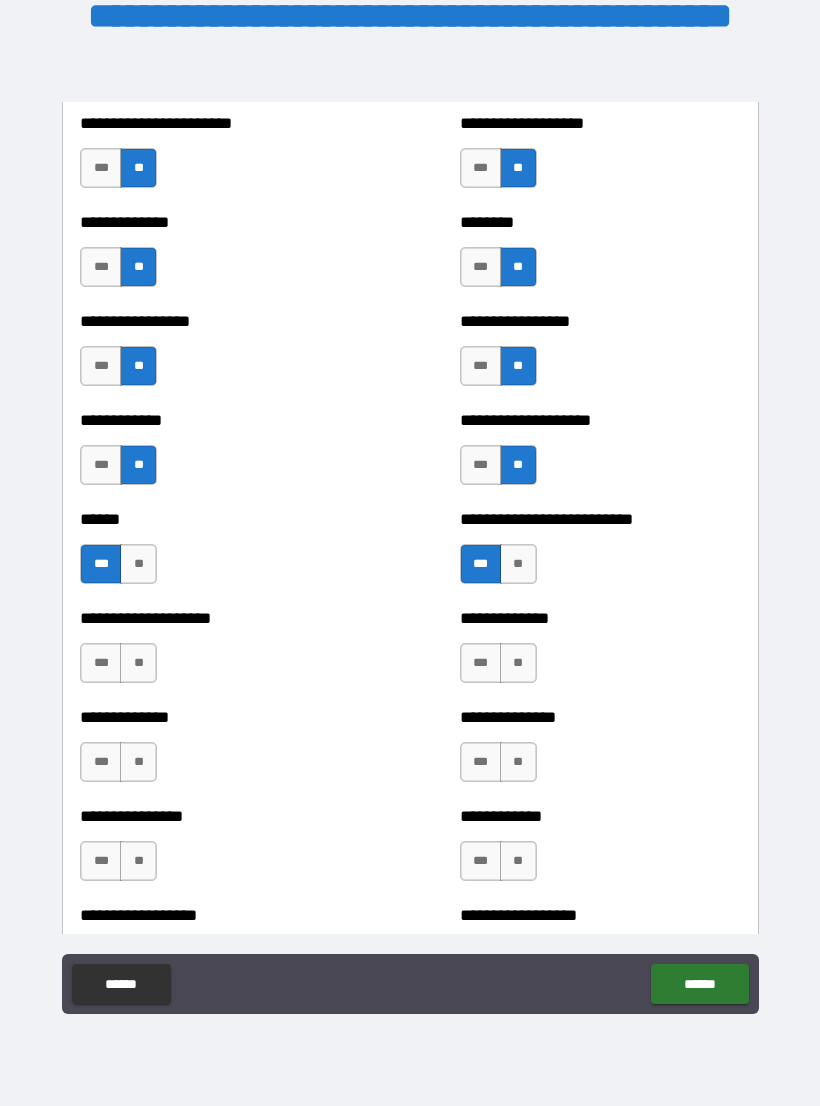 scroll, scrollTop: 3742, scrollLeft: 0, axis: vertical 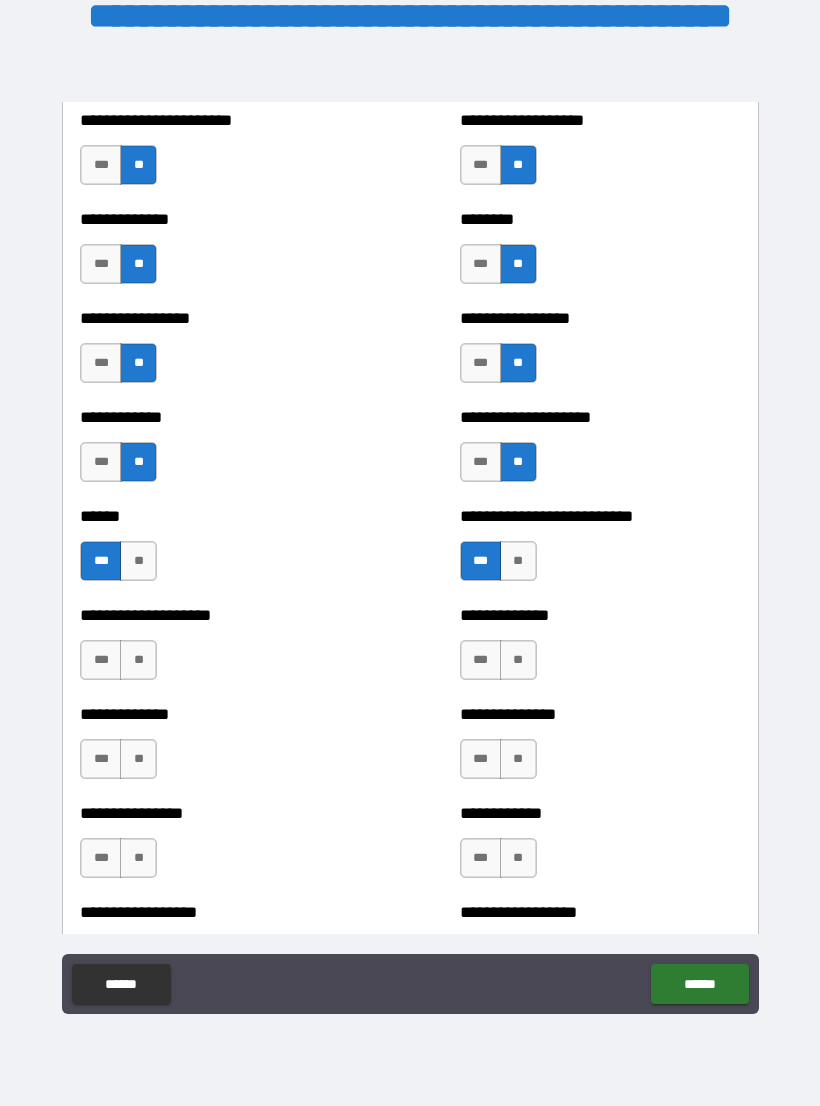 click on "***" at bounding box center [481, 660] 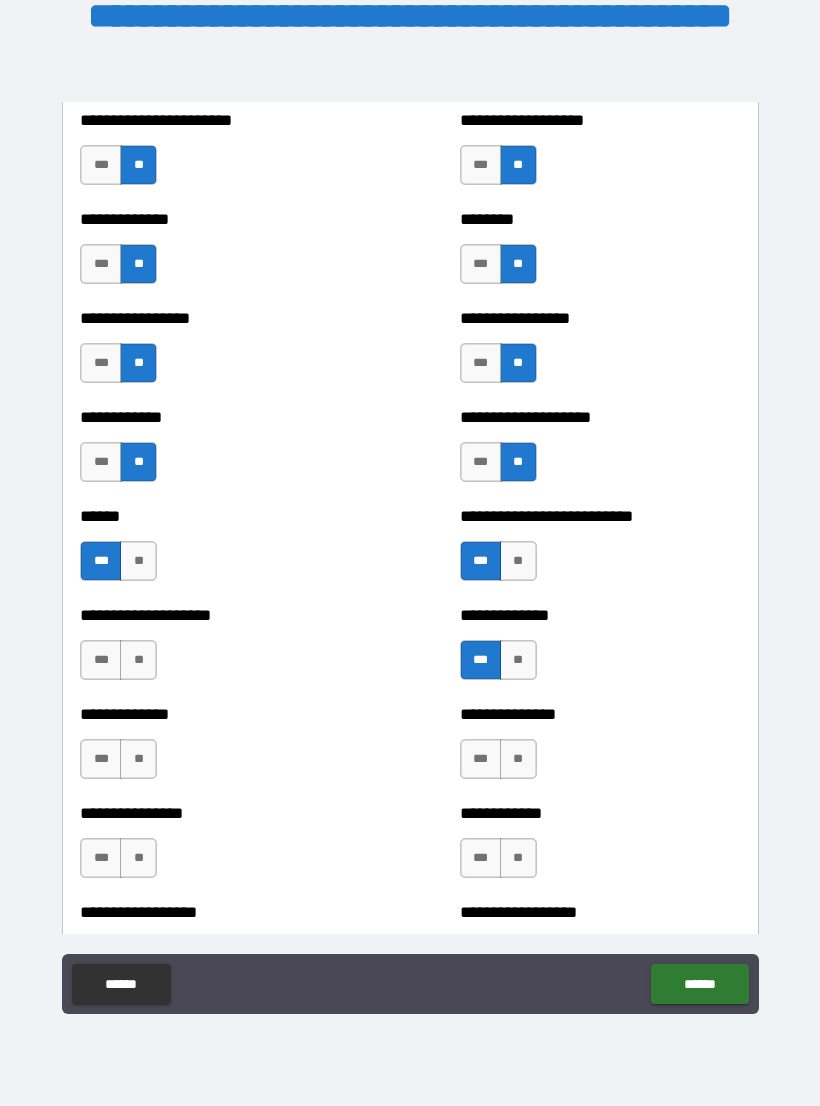 click on "**" at bounding box center (138, 660) 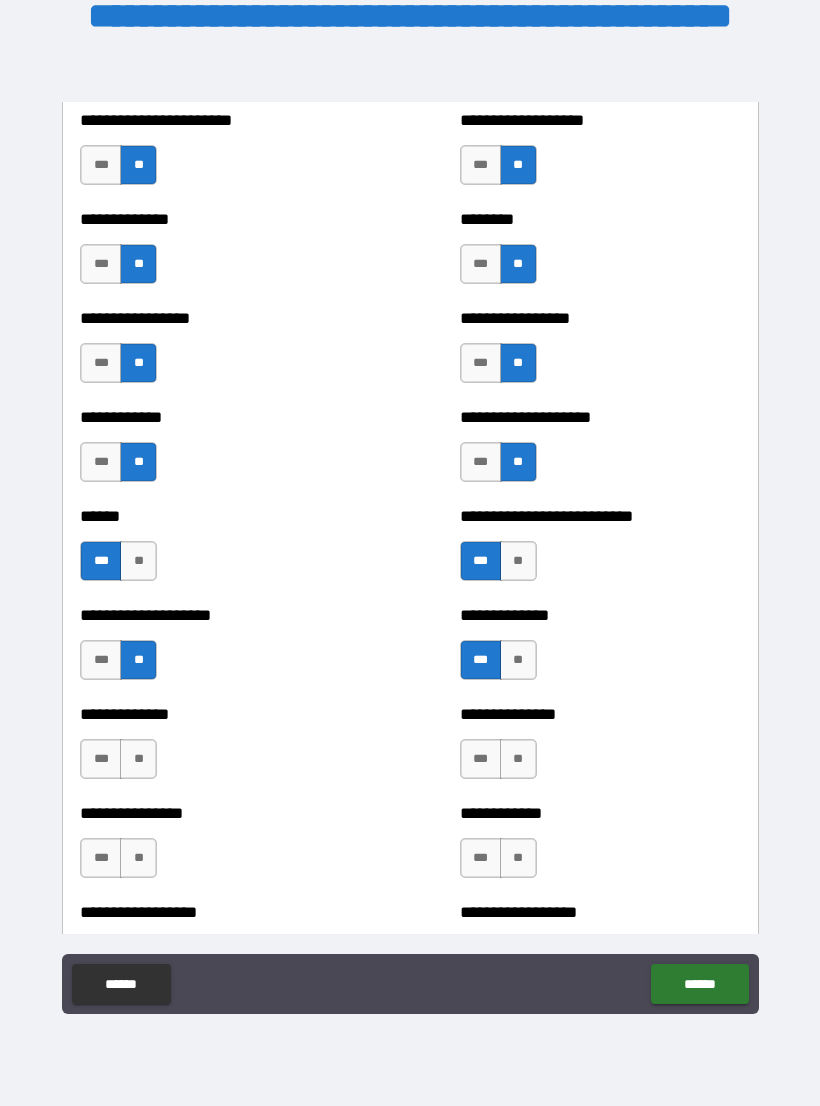 click on "**" at bounding box center (138, 759) 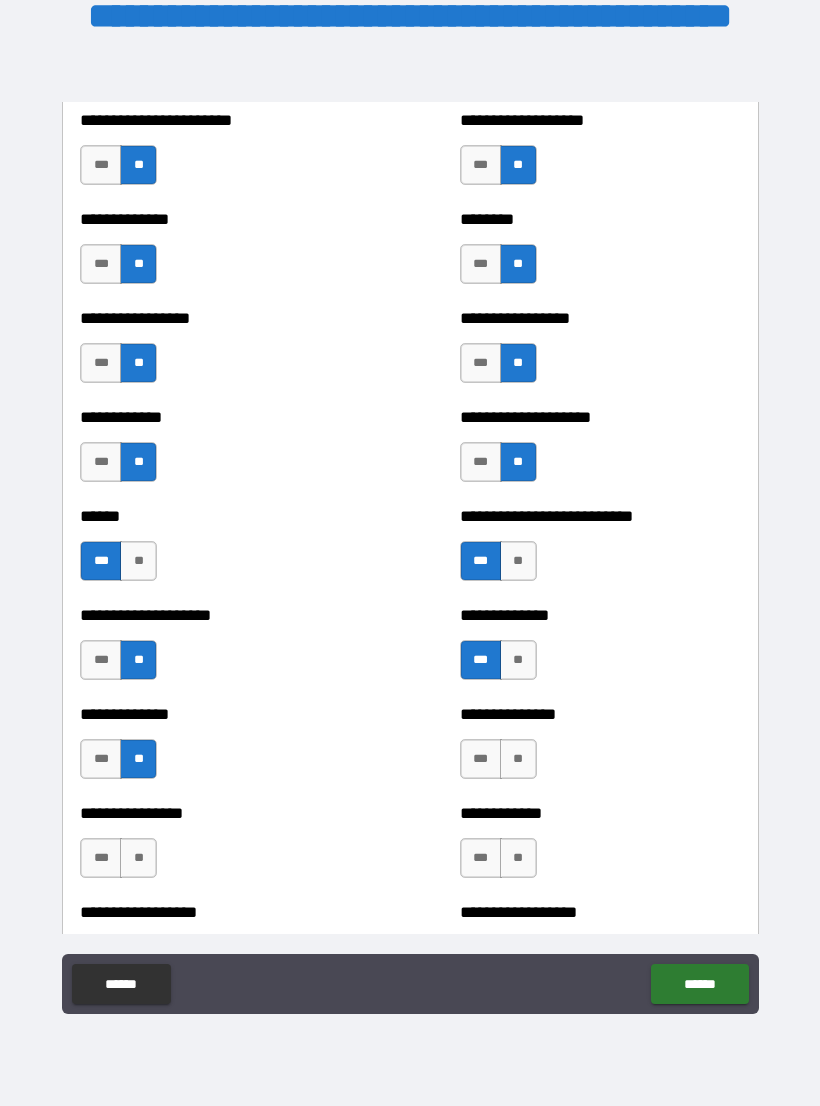 click on "***" at bounding box center [481, 759] 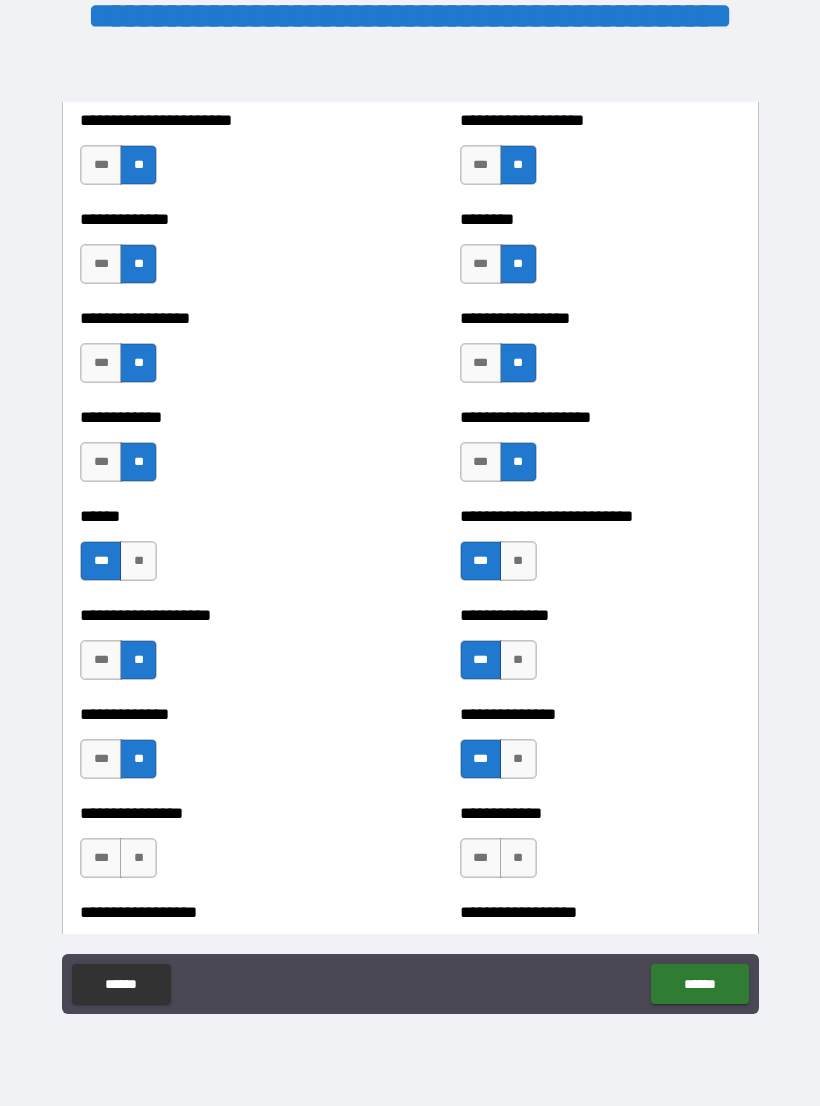 click on "**" at bounding box center (518, 858) 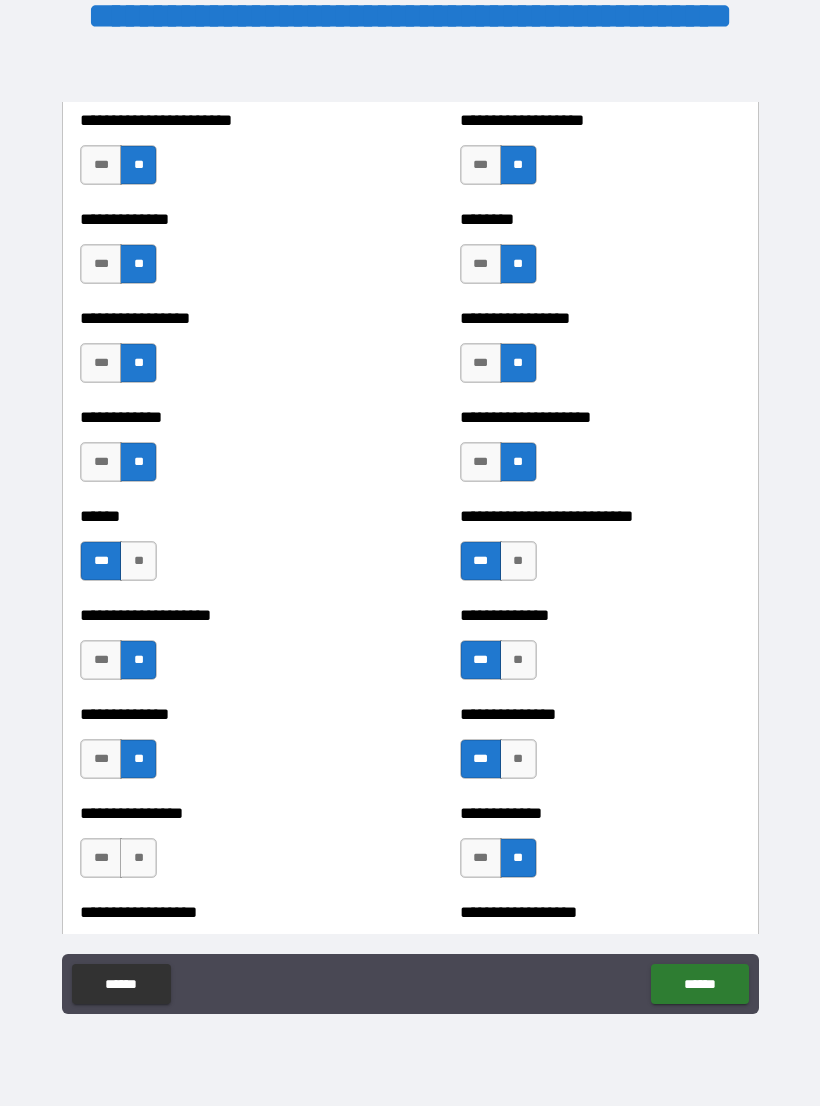click on "**" at bounding box center (138, 858) 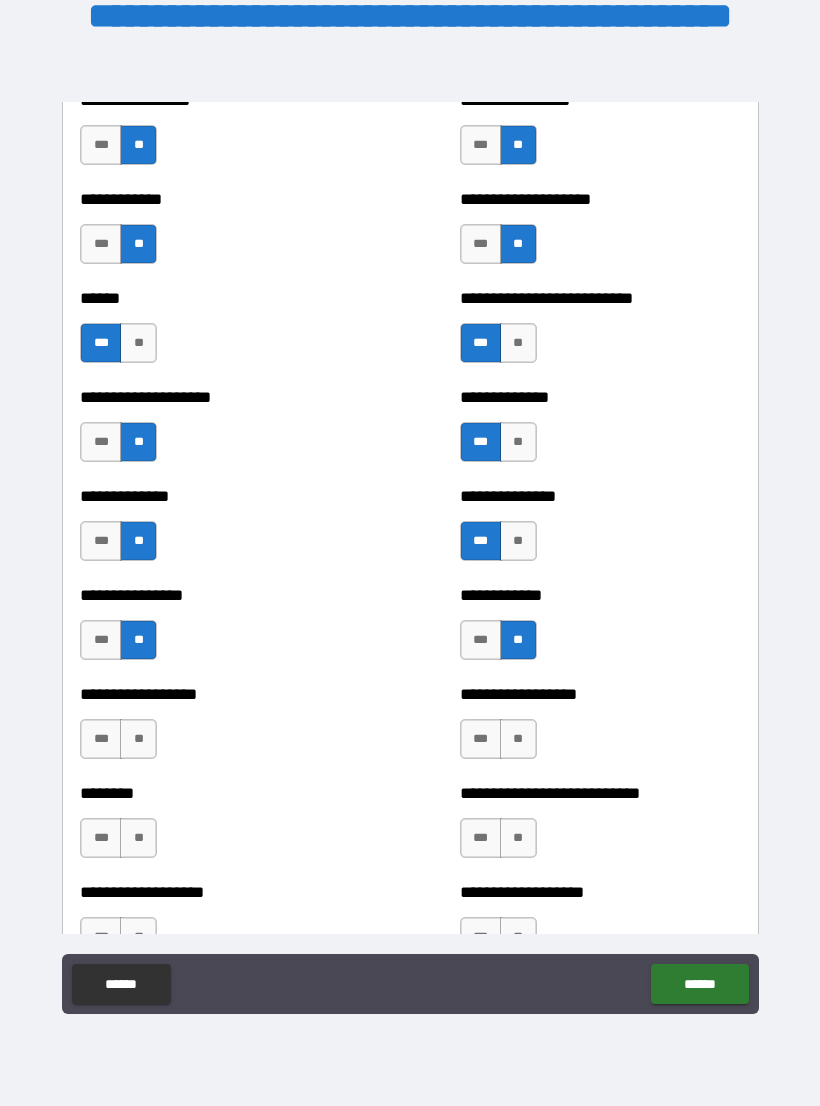 scroll, scrollTop: 3963, scrollLeft: 0, axis: vertical 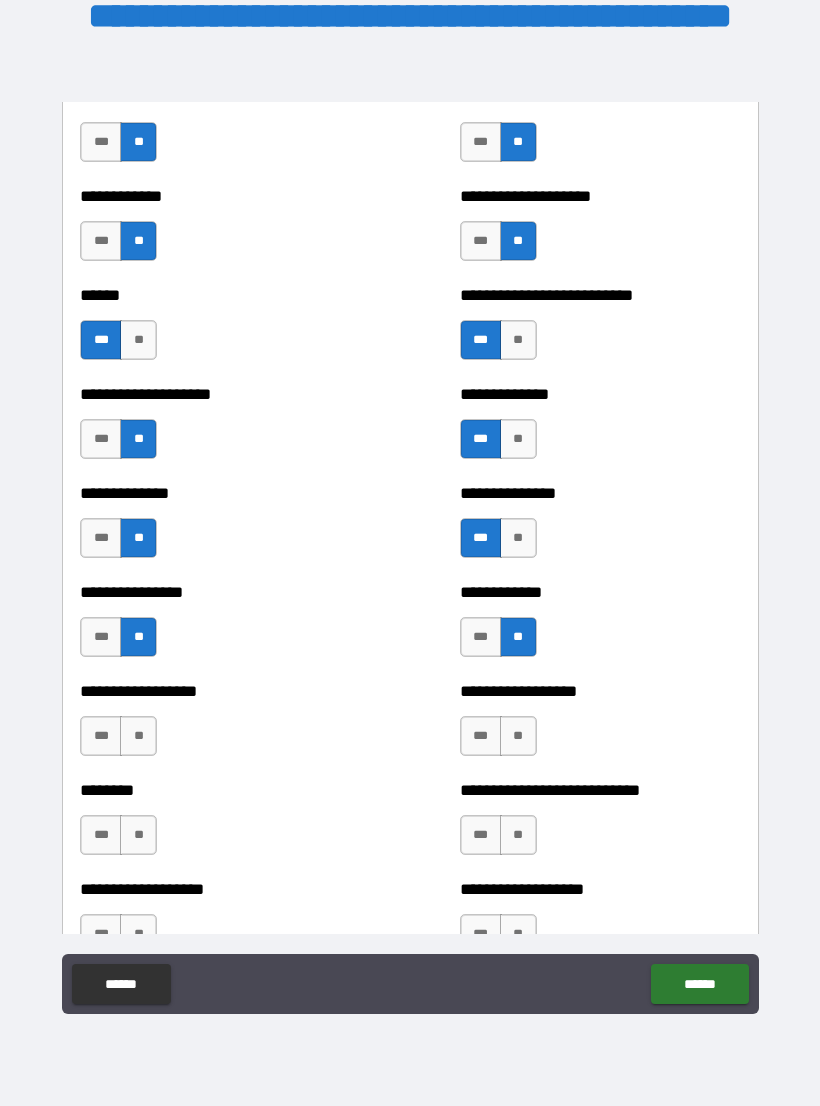 click on "**" at bounding box center (138, 736) 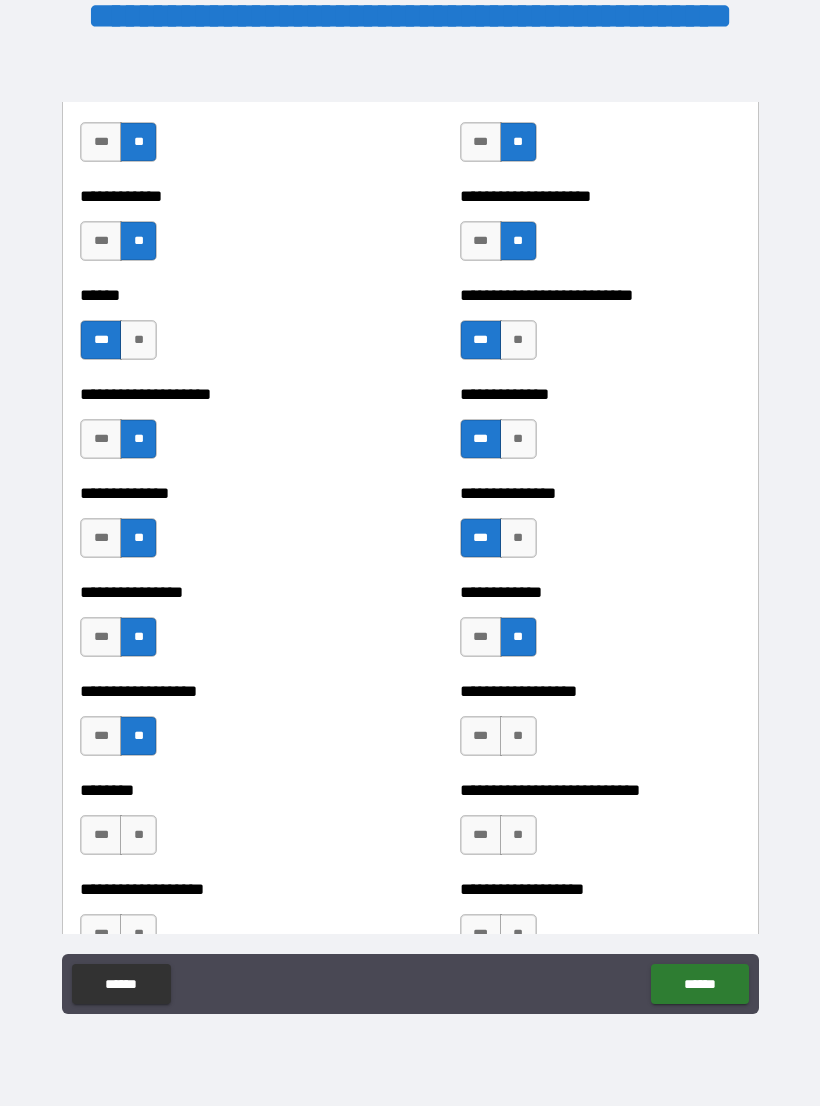 click on "**" at bounding box center [518, 736] 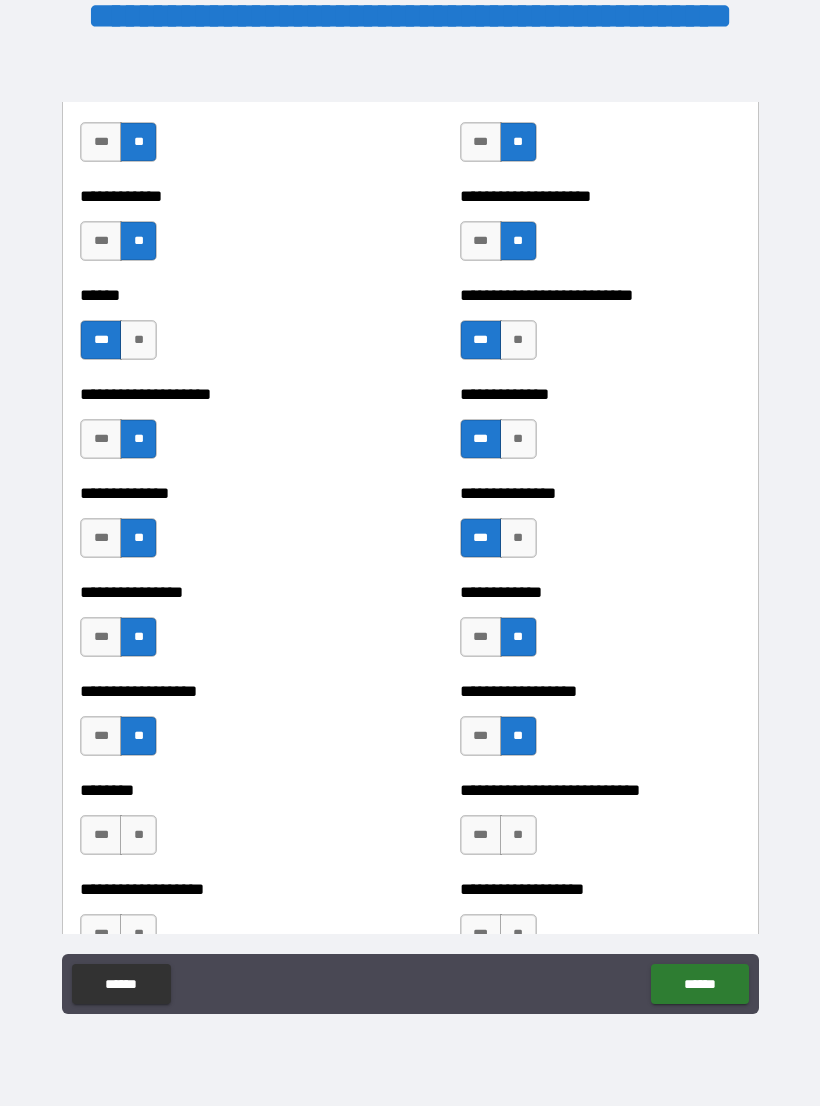click on "**" at bounding box center [138, 835] 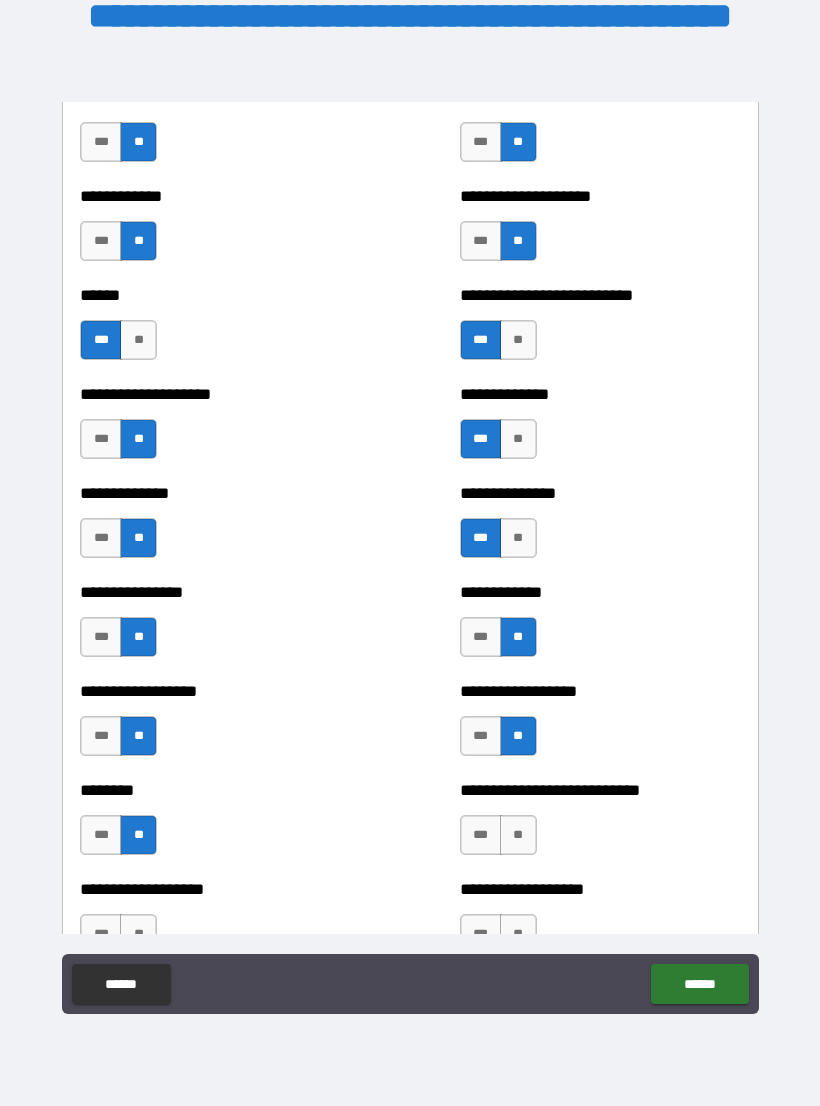 click on "**" at bounding box center (518, 835) 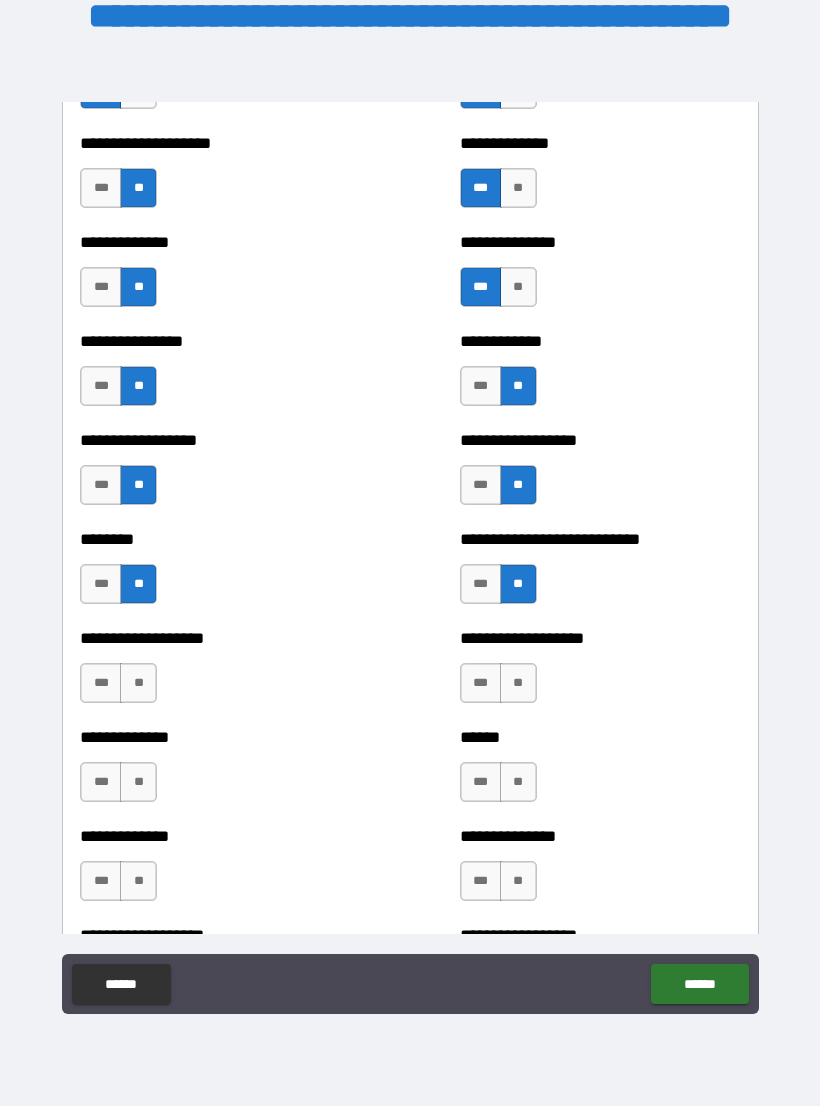 scroll, scrollTop: 4218, scrollLeft: 0, axis: vertical 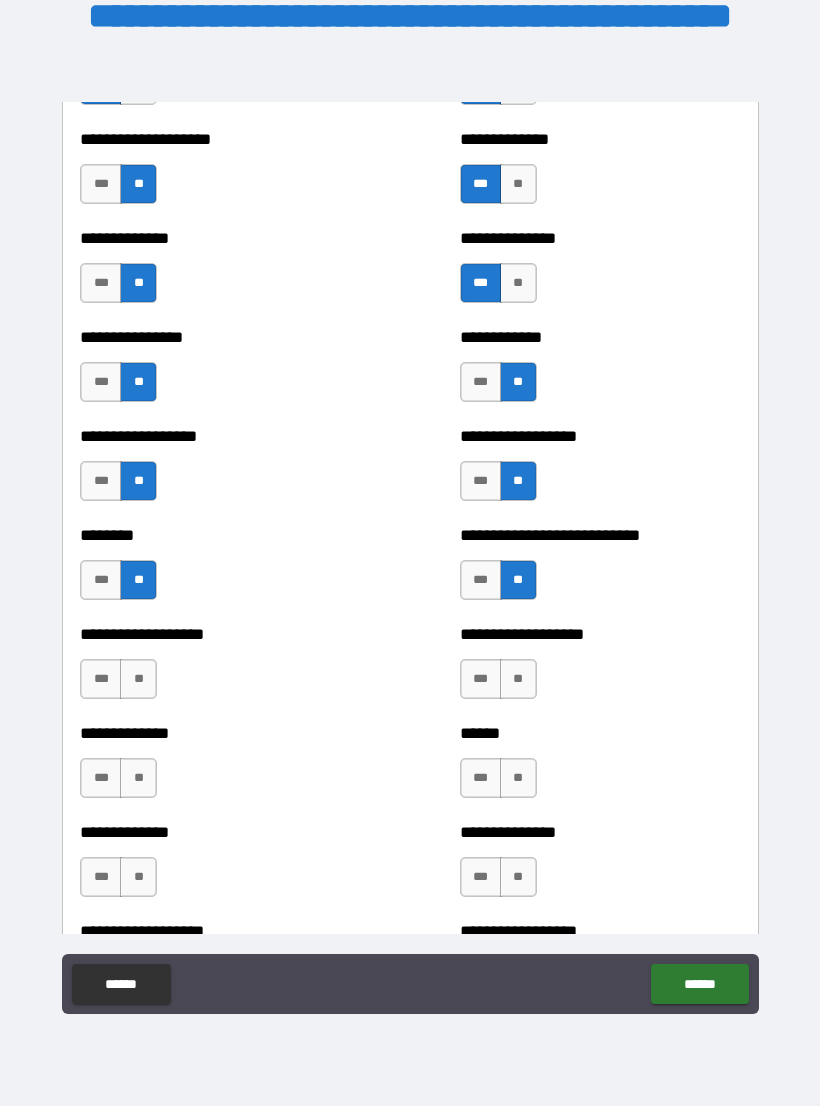 click on "**" at bounding box center [518, 679] 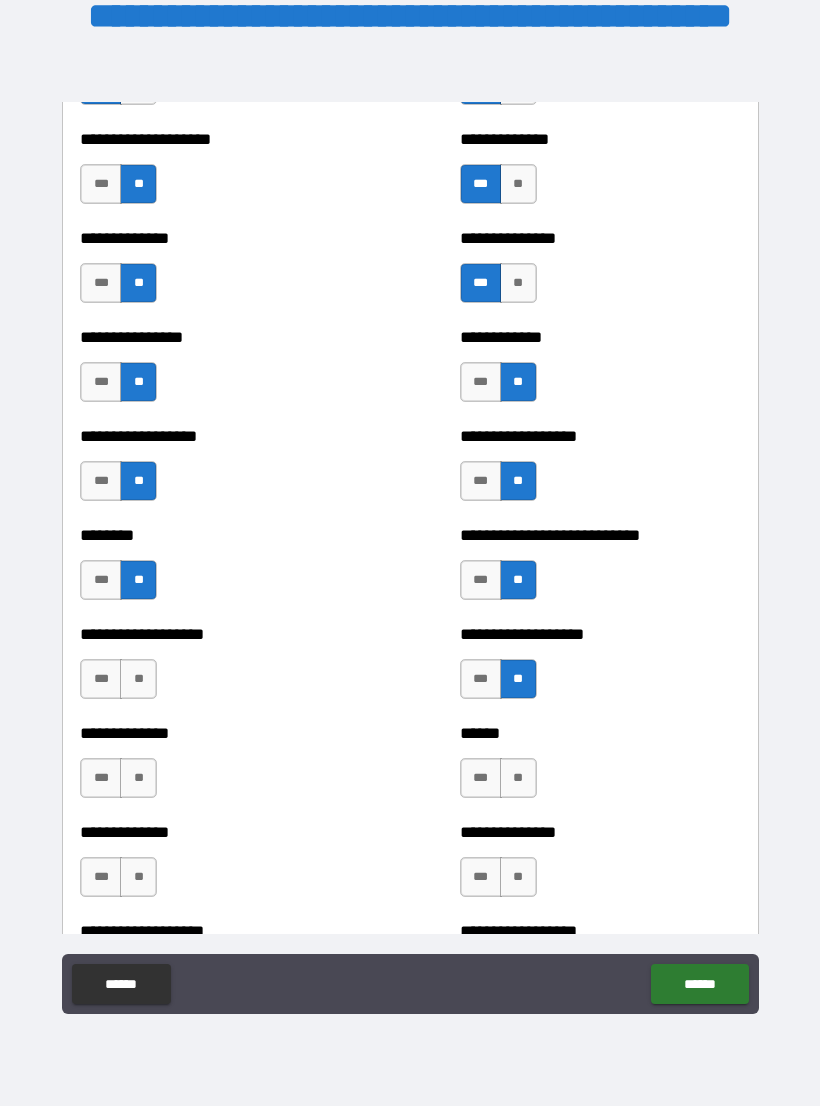 click on "**" at bounding box center [138, 679] 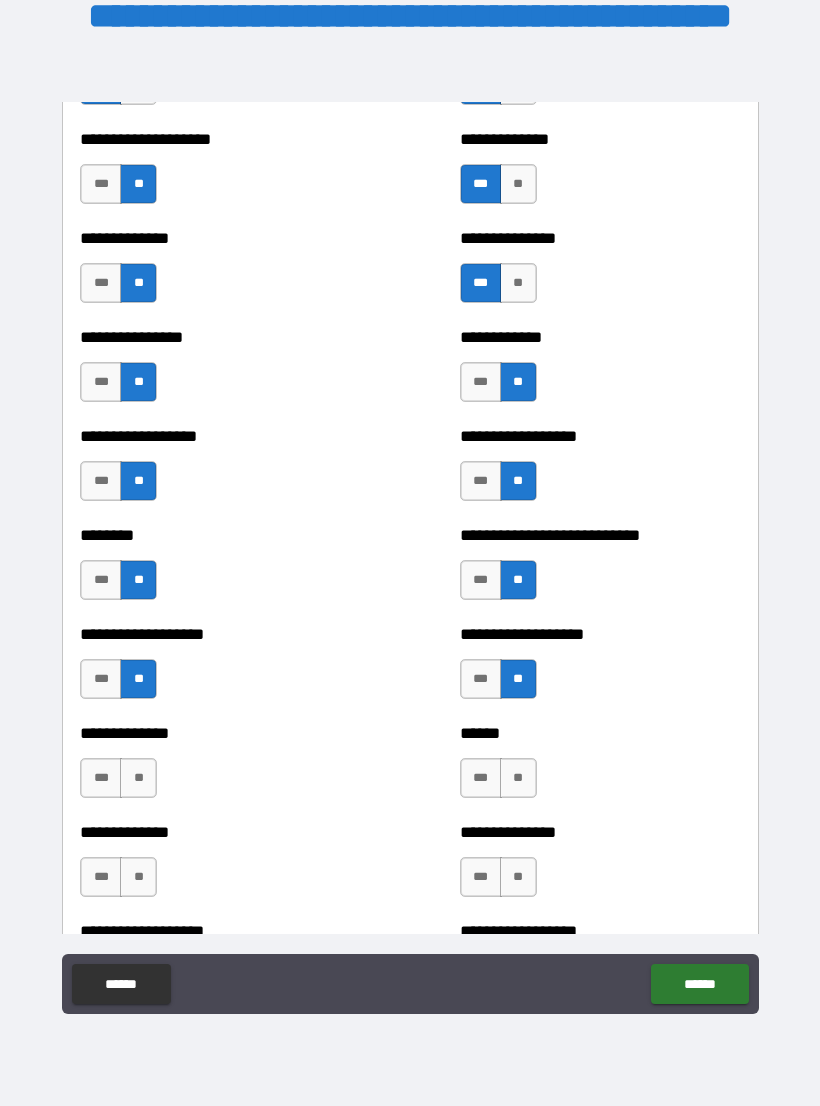 click on "***" at bounding box center [101, 679] 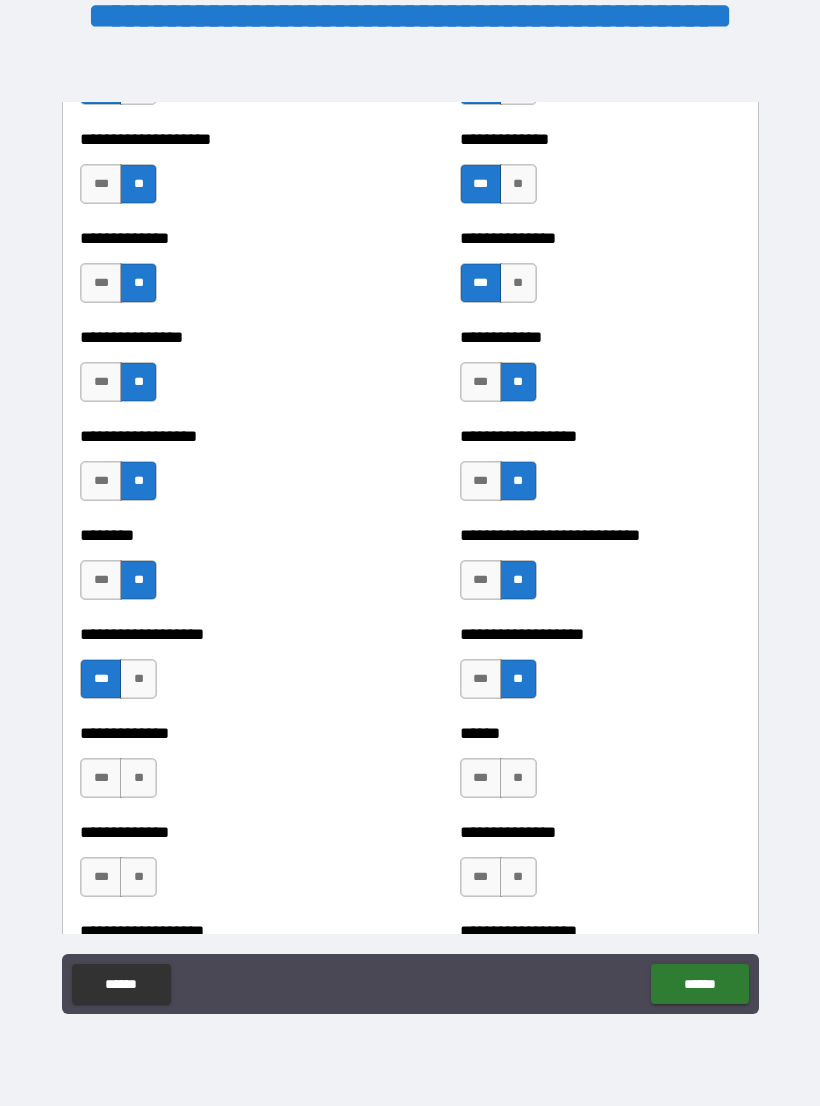 click on "**" at bounding box center [138, 778] 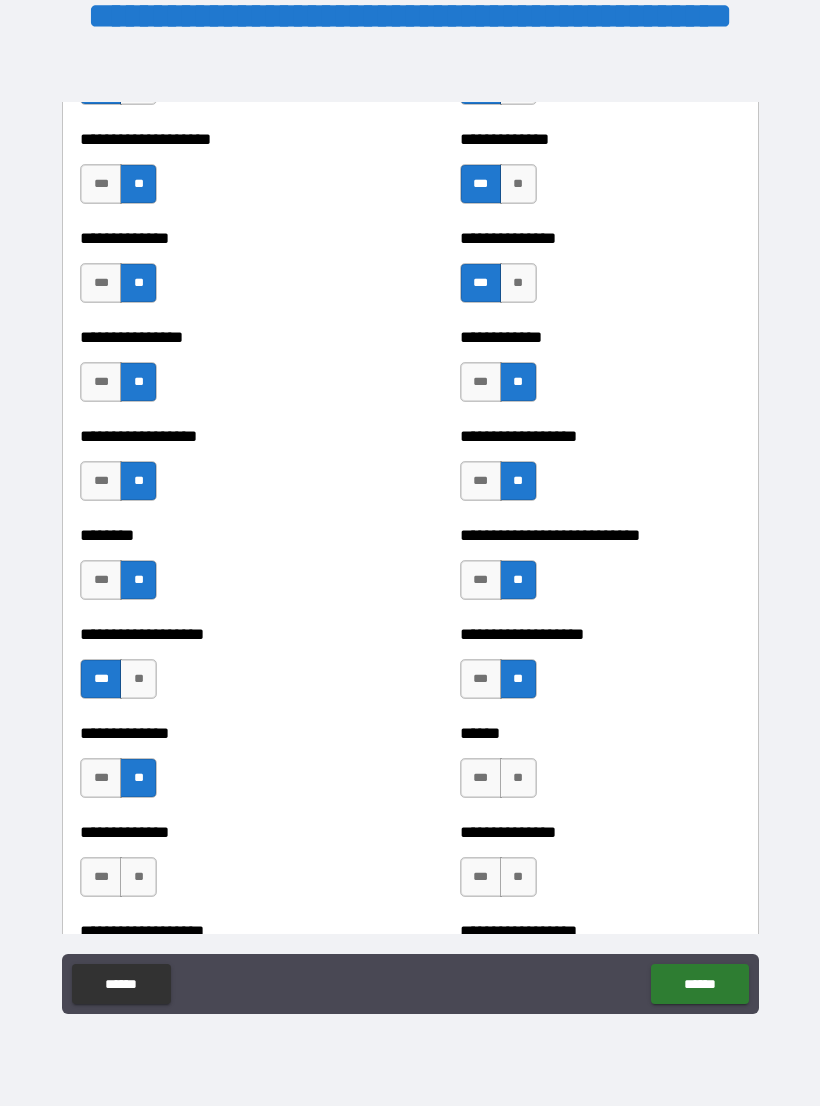 click on "**" at bounding box center [518, 778] 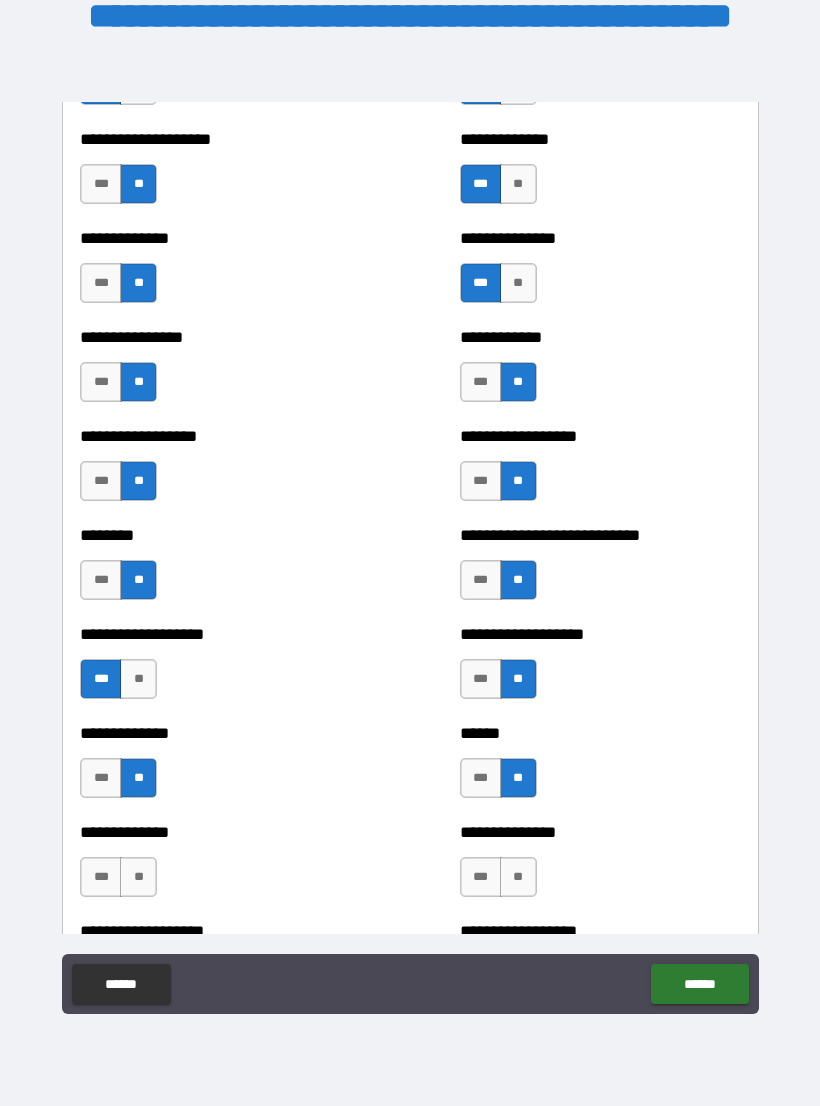 click on "**" at bounding box center [518, 877] 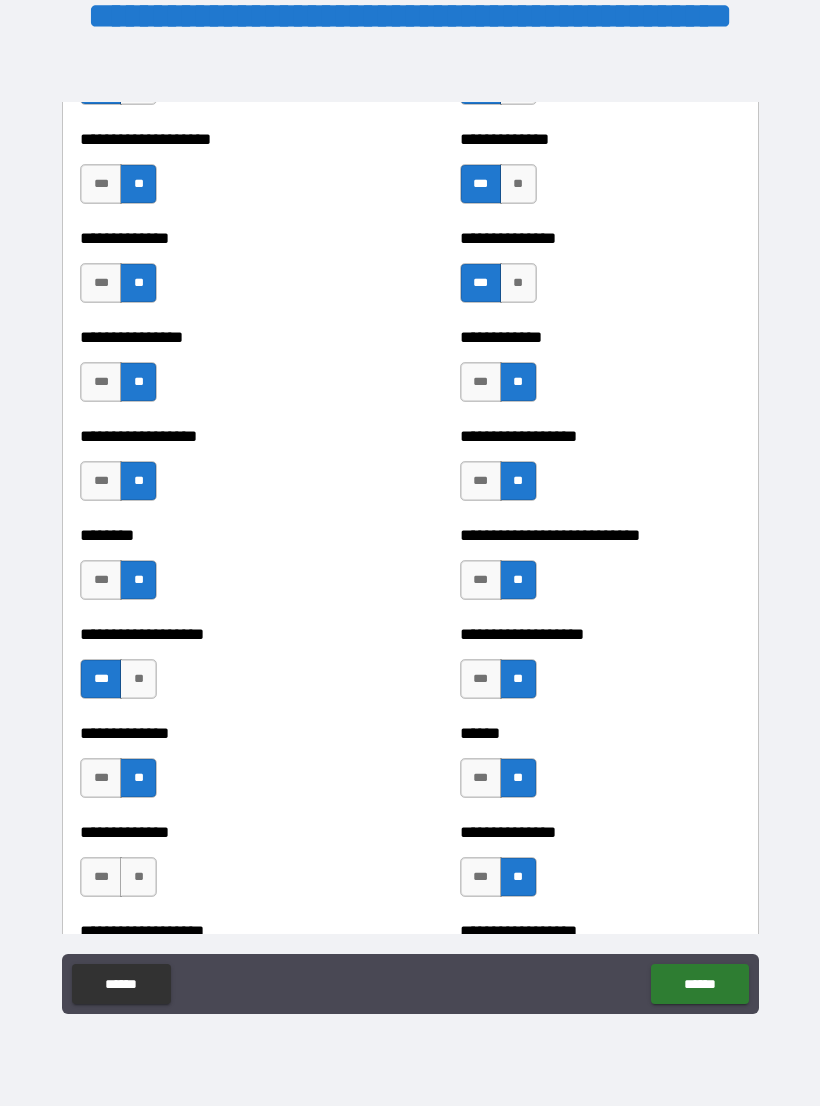 click on "**" at bounding box center [138, 877] 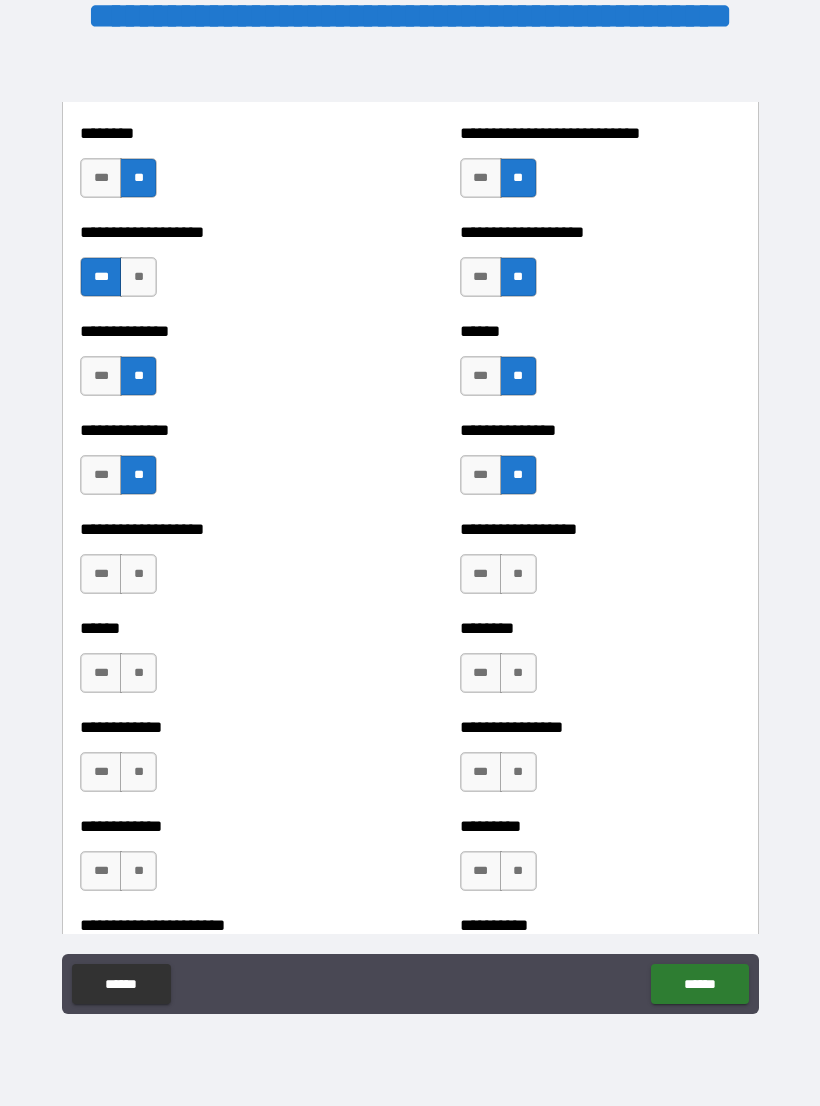scroll, scrollTop: 4621, scrollLeft: 0, axis: vertical 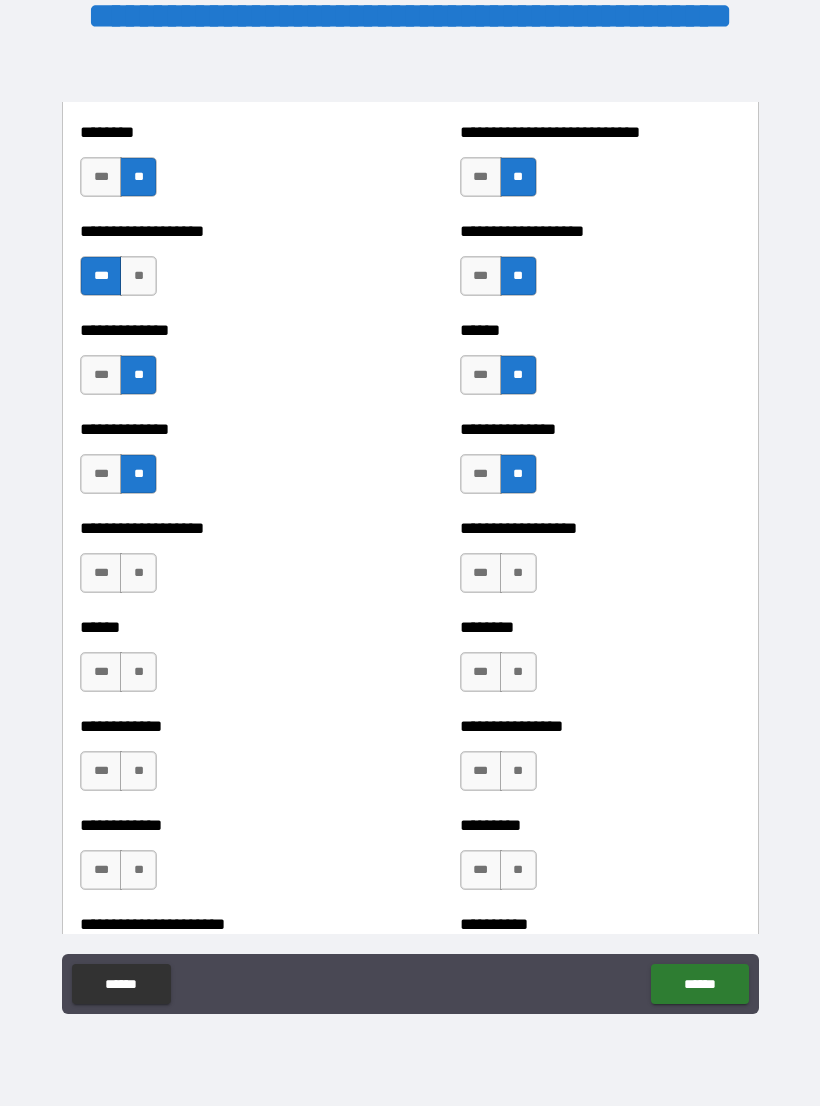 click on "**" at bounding box center (138, 573) 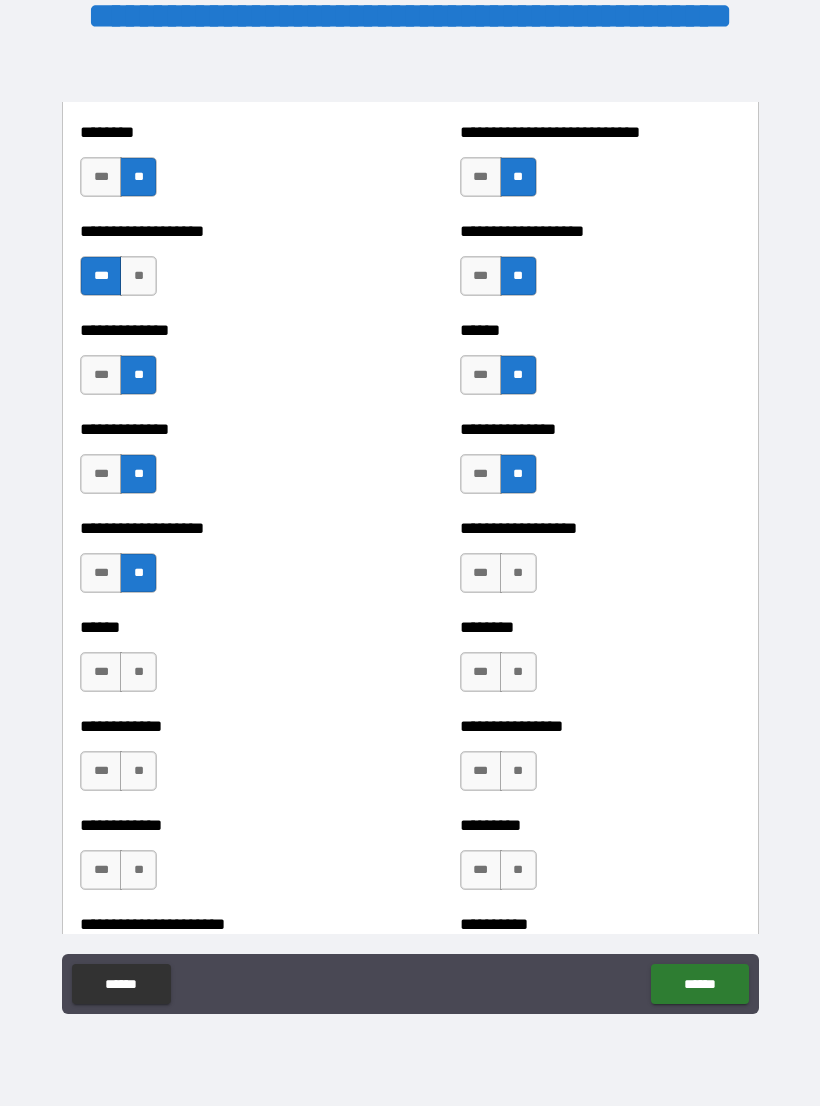 click on "**" at bounding box center [518, 573] 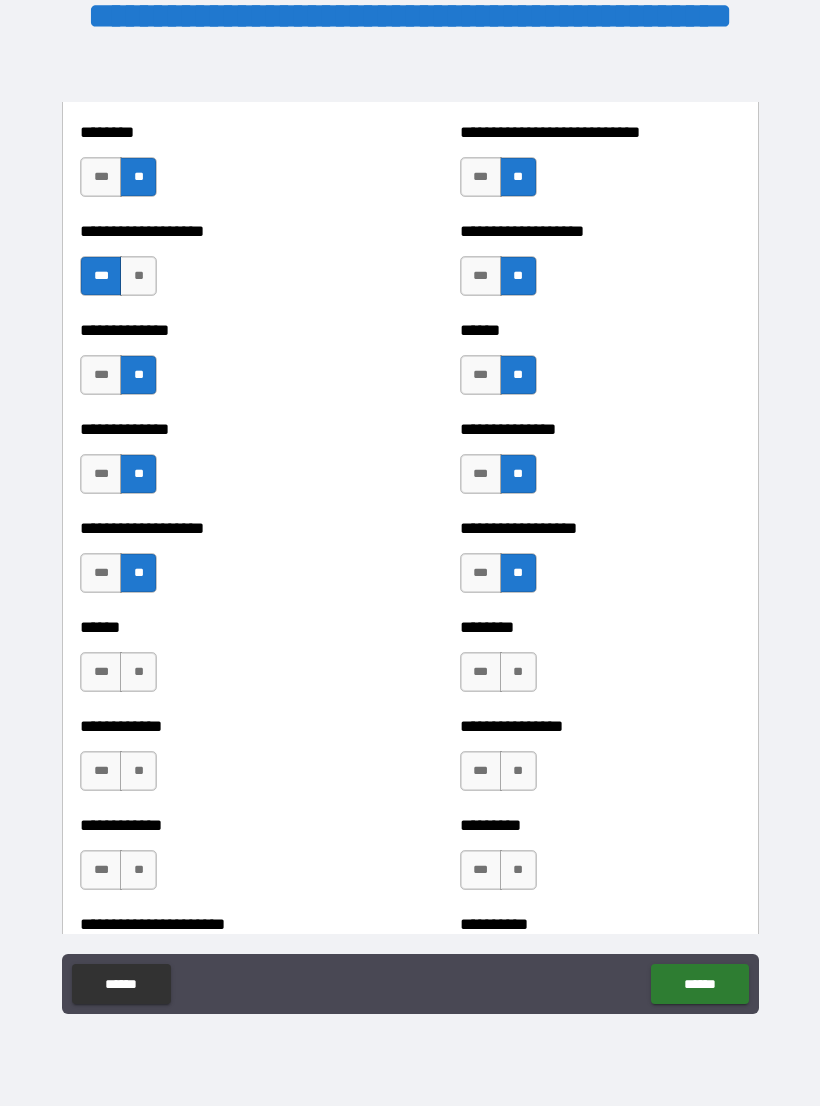 click on "**" at bounding box center [138, 672] 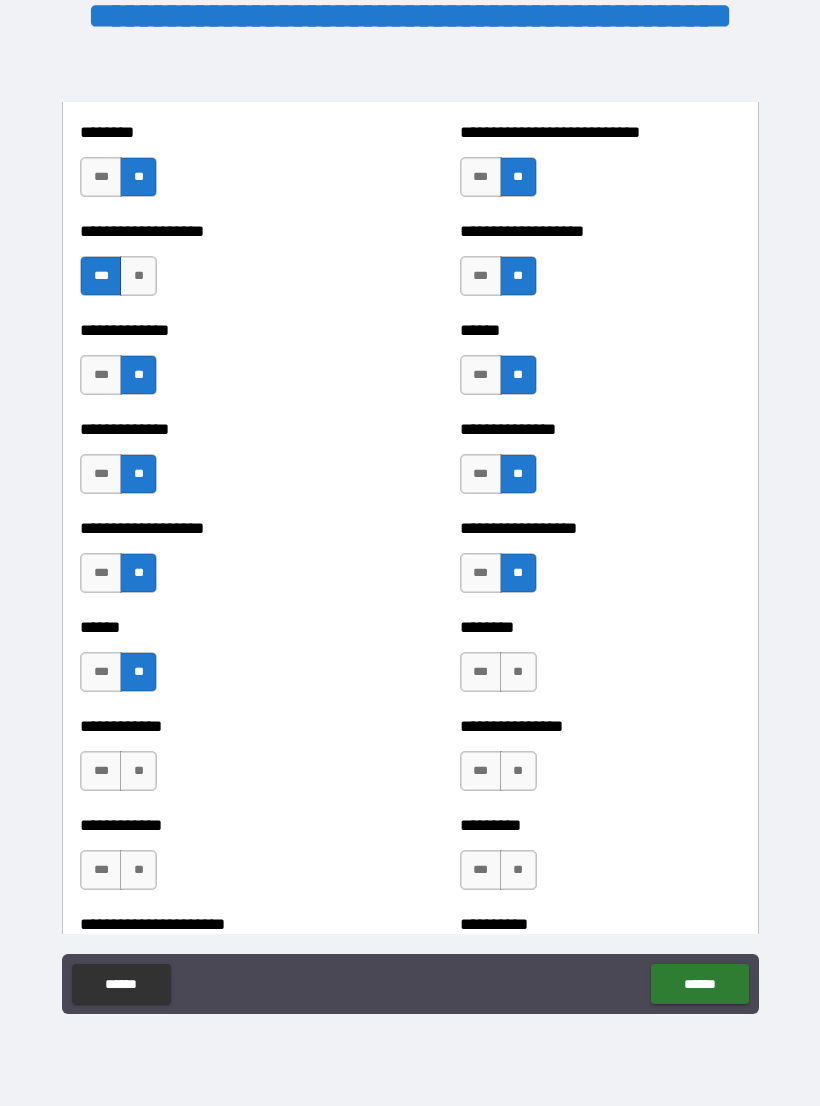 click on "**" at bounding box center (518, 672) 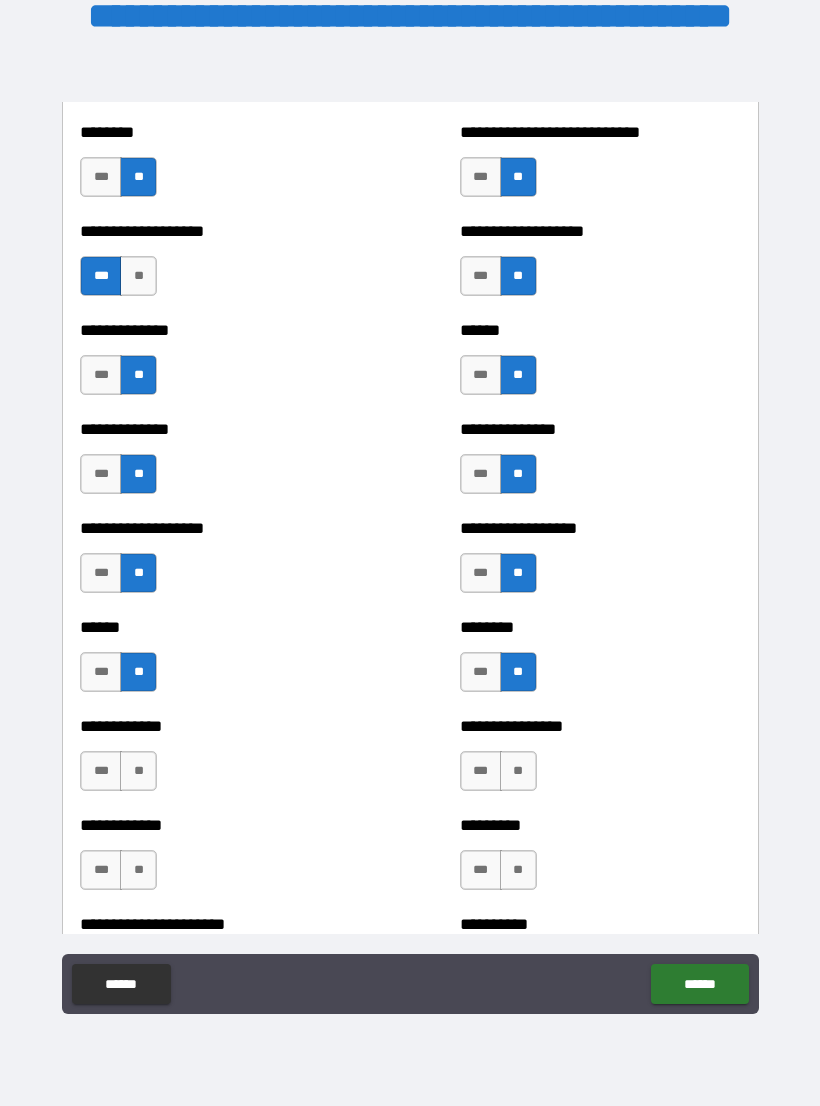 click on "**" at bounding box center (138, 771) 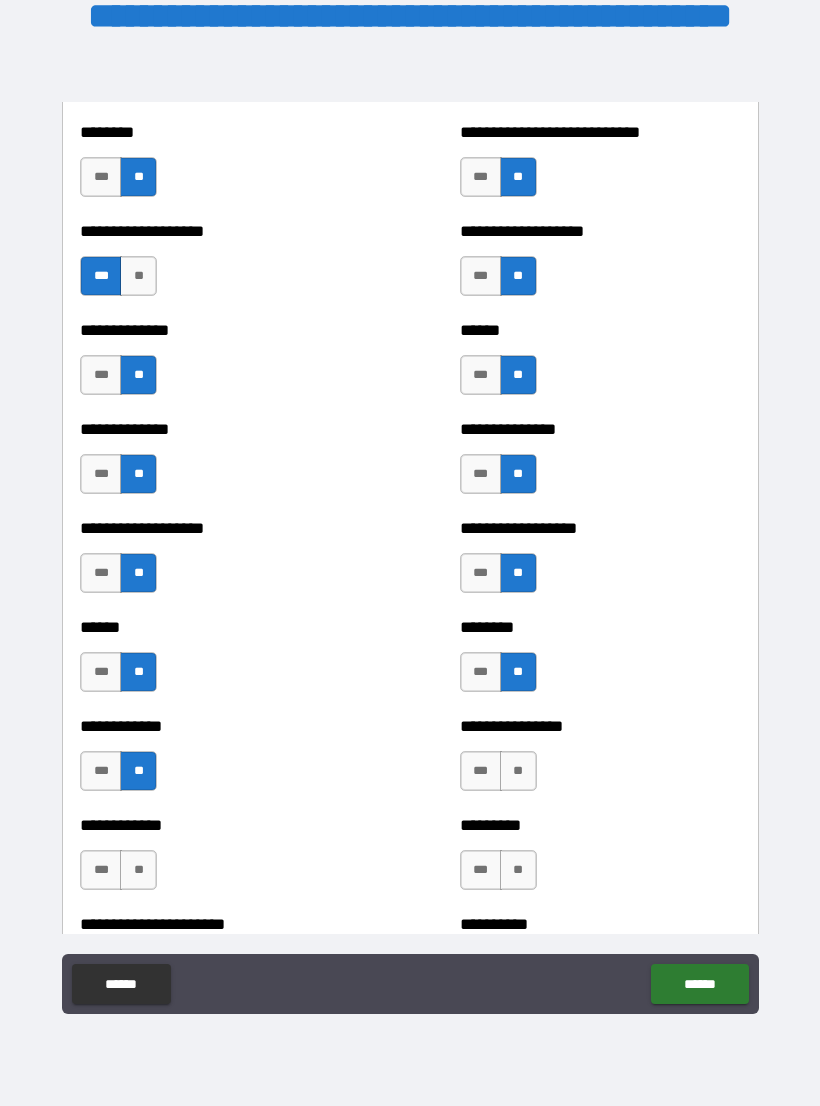 click on "**" at bounding box center [518, 771] 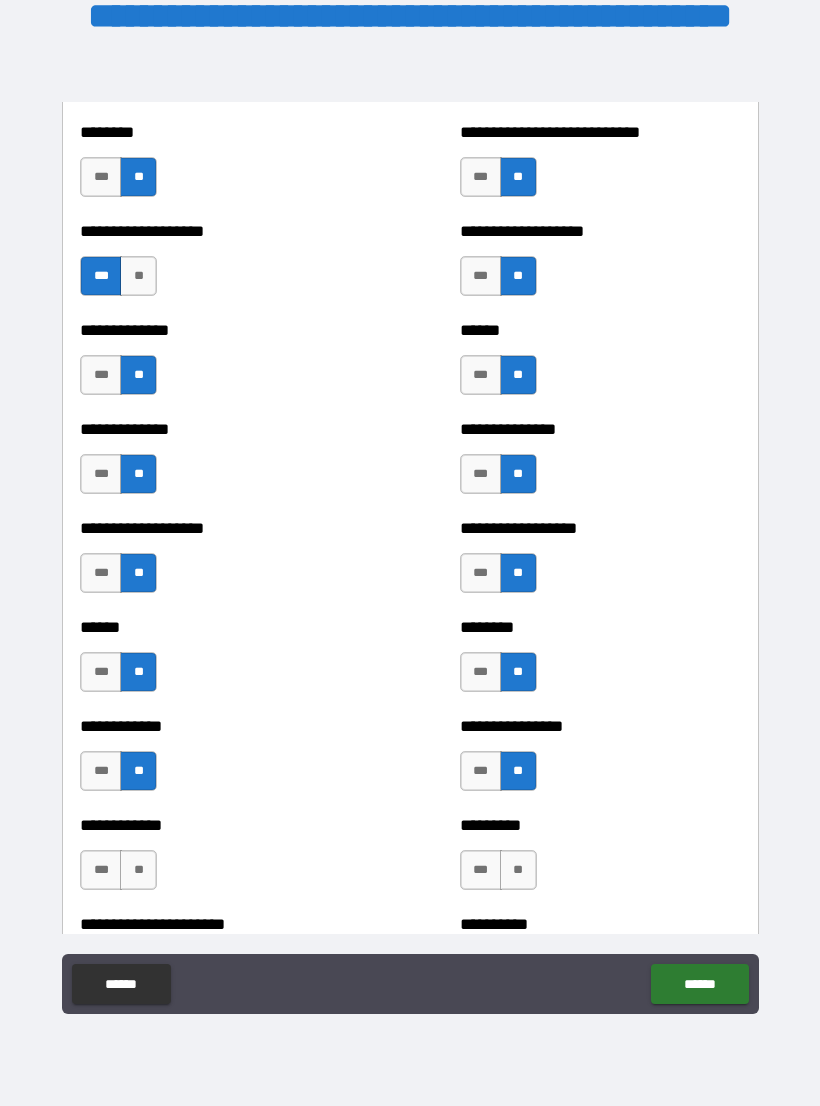 click on "**" at bounding box center (138, 870) 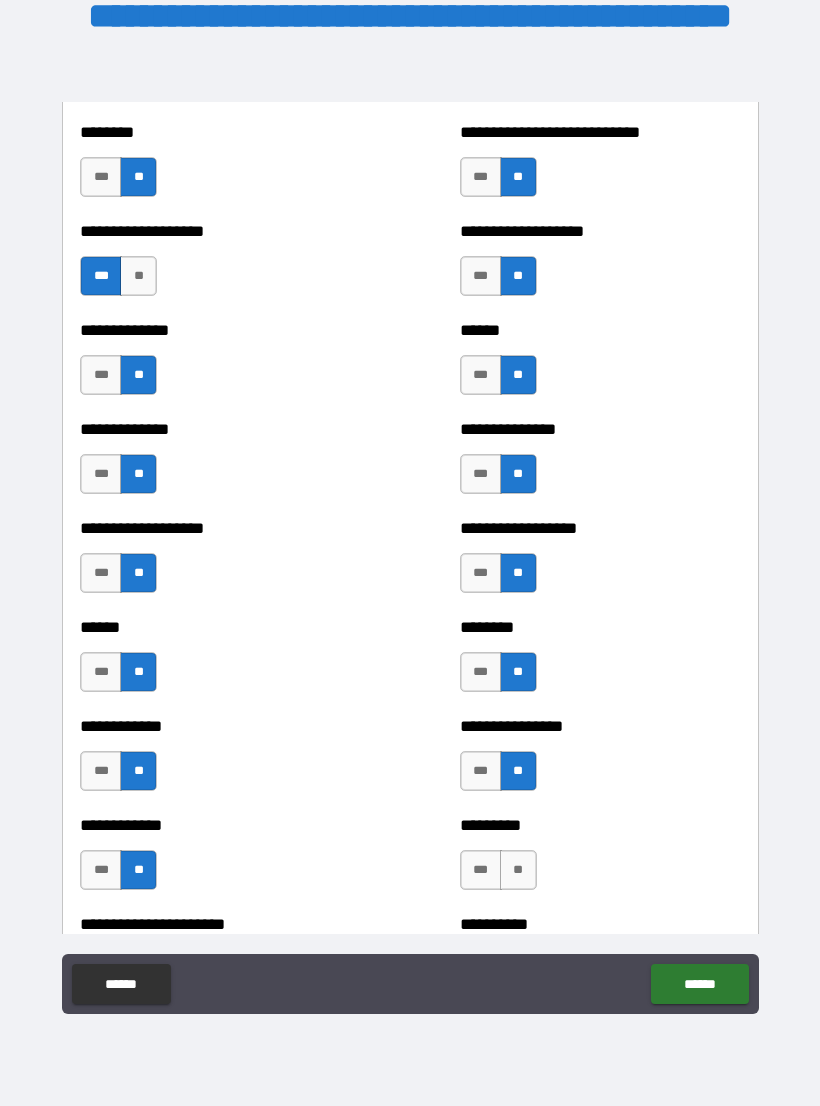 click on "***" at bounding box center [481, 870] 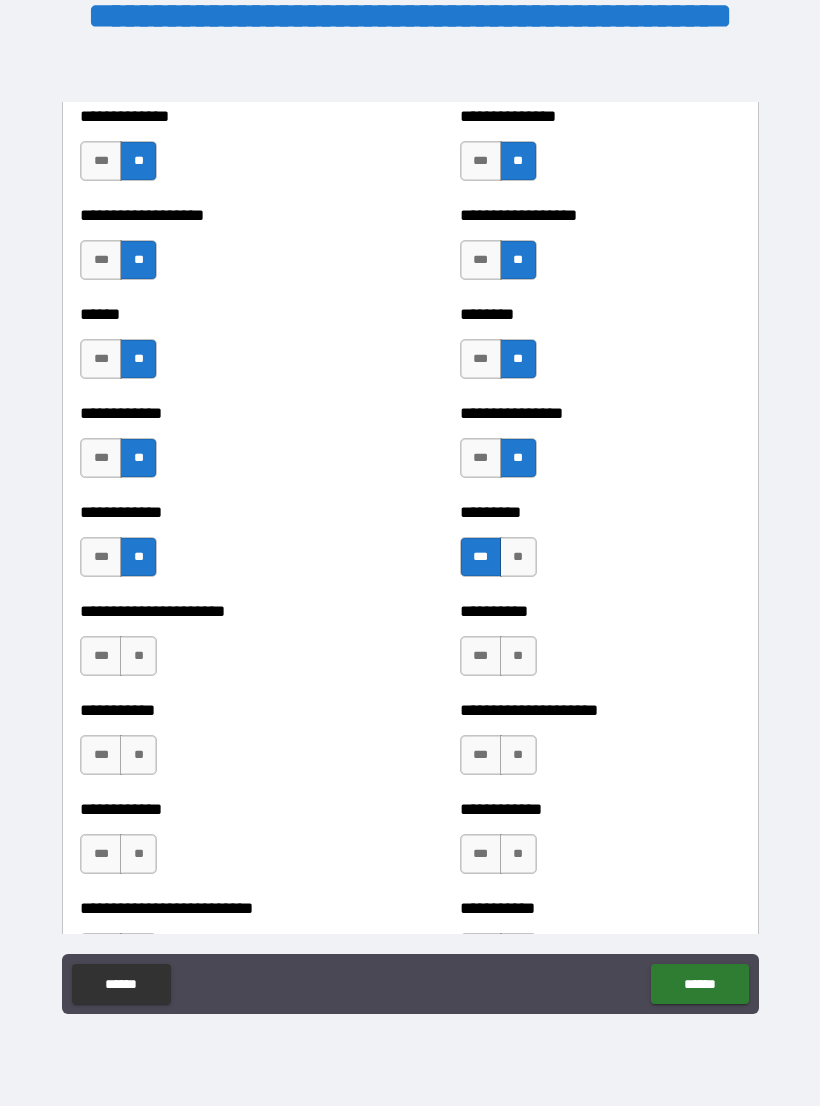 scroll, scrollTop: 4936, scrollLeft: 0, axis: vertical 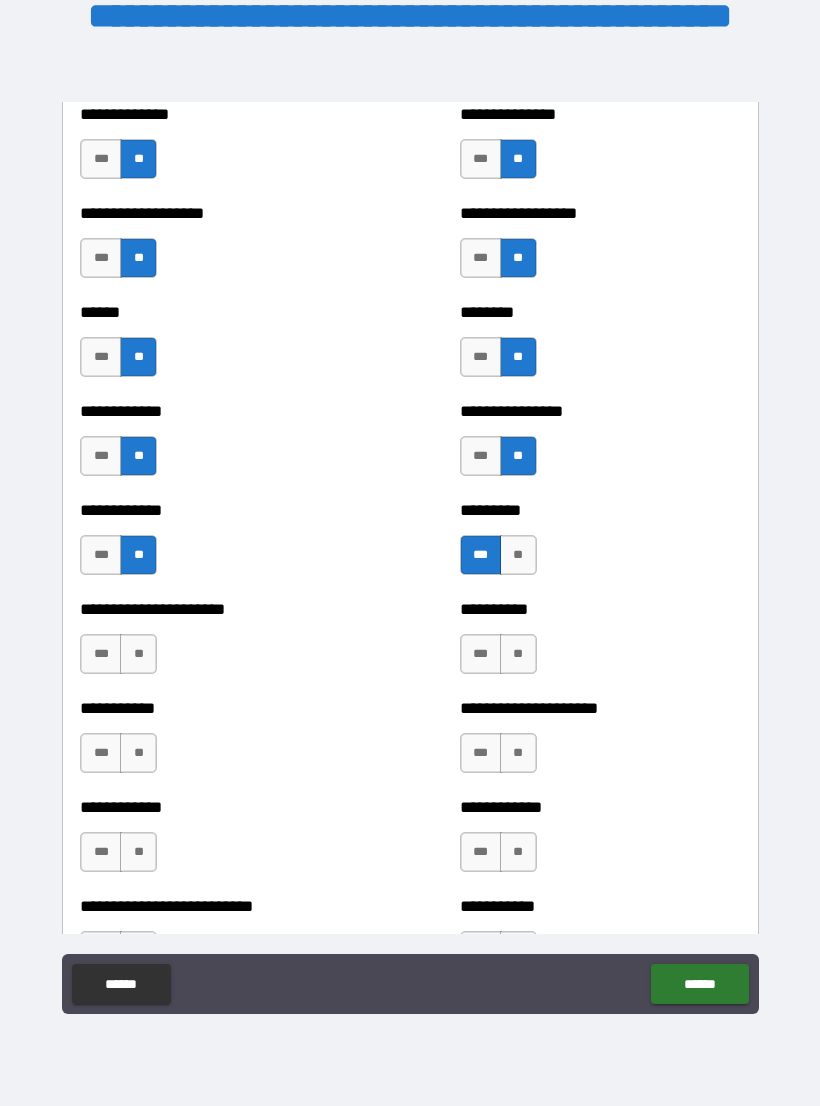 click on "**" at bounding box center [138, 654] 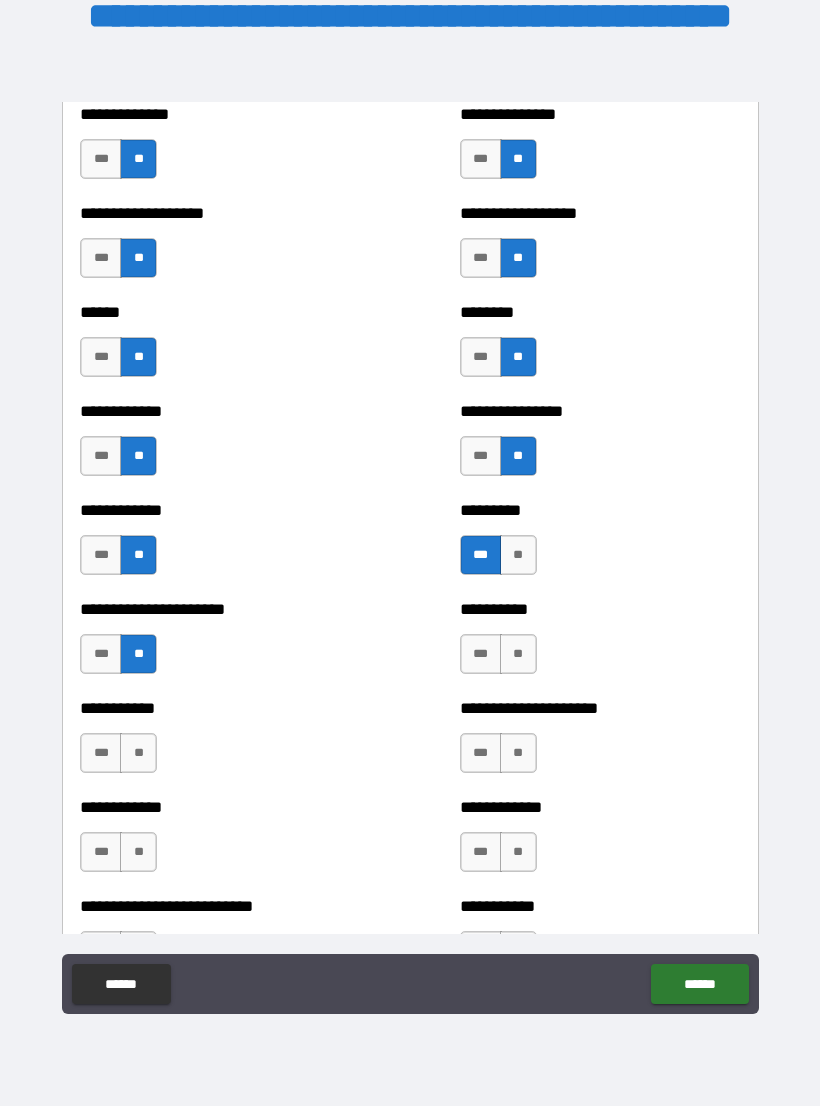 click on "**" at bounding box center [518, 654] 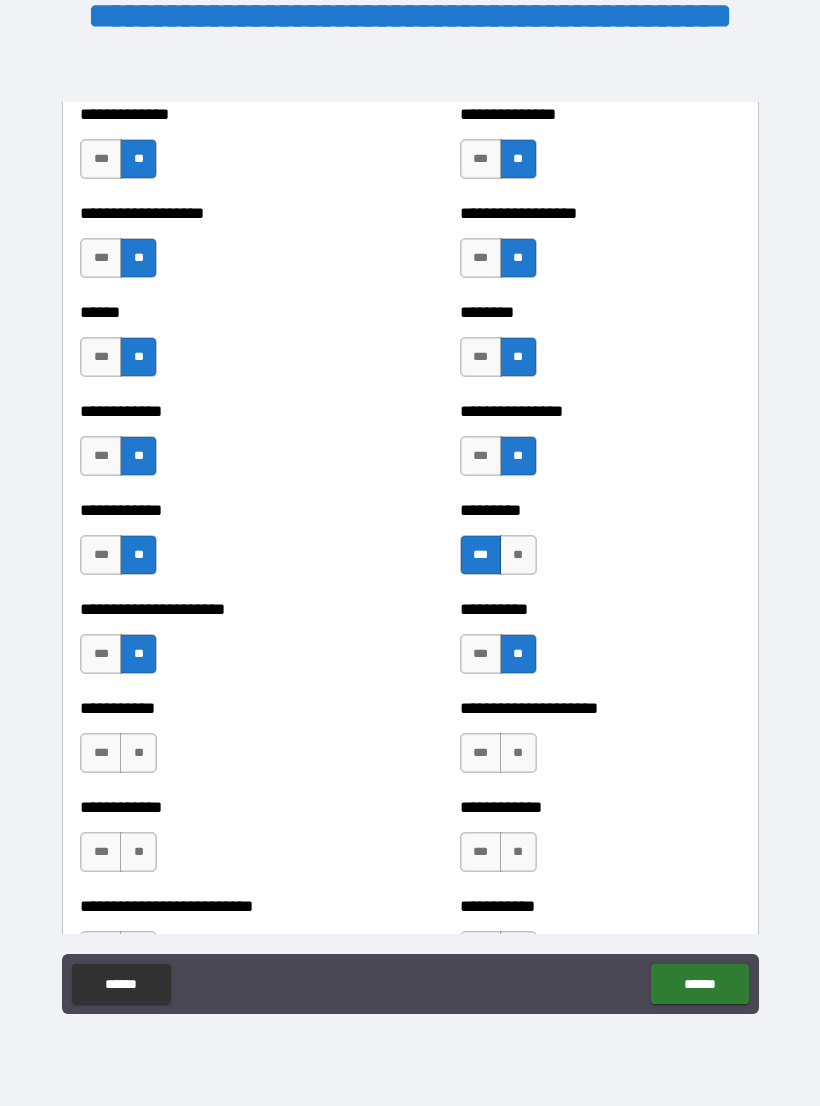 click on "**" at bounding box center [518, 753] 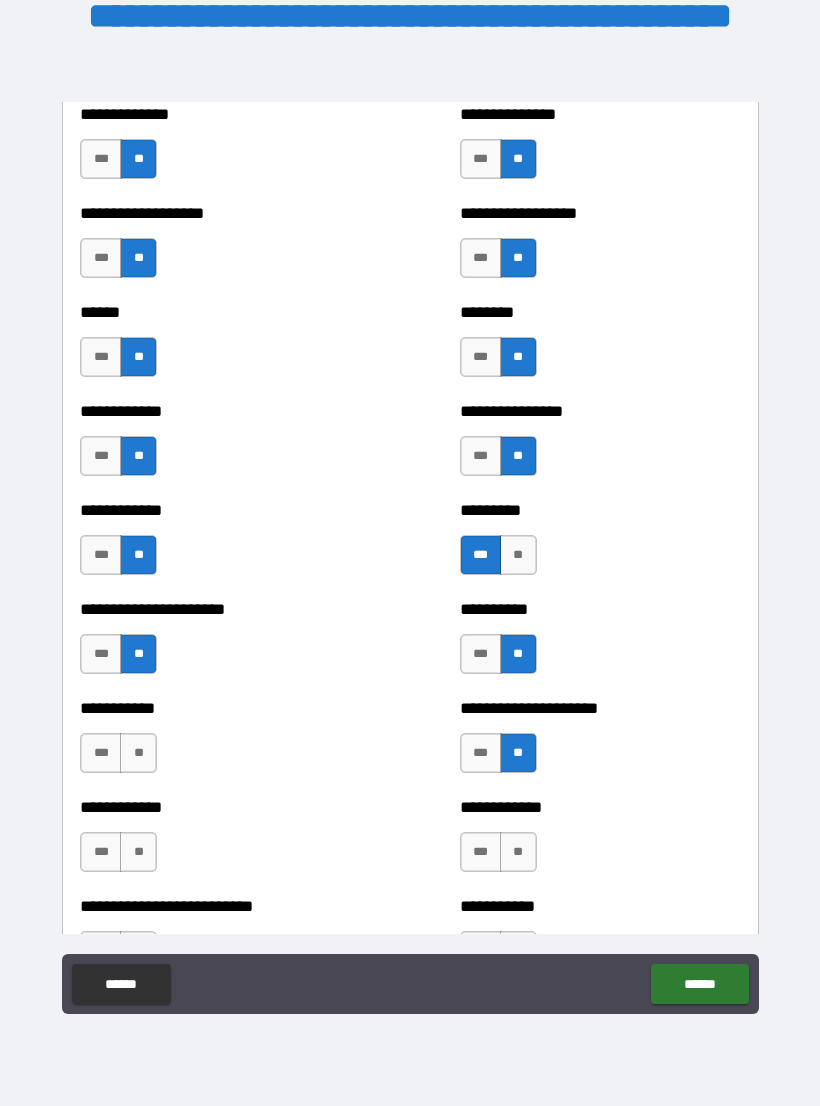 click on "**" at bounding box center (138, 753) 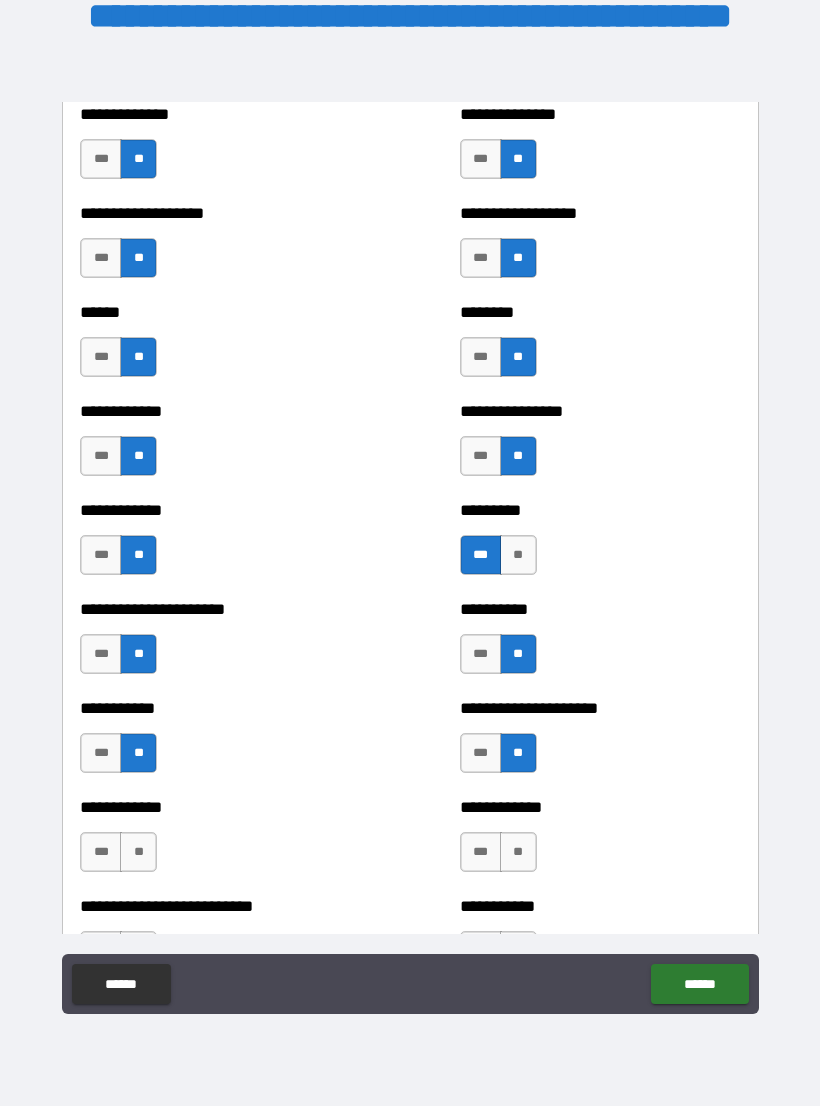 click on "**" at bounding box center [138, 852] 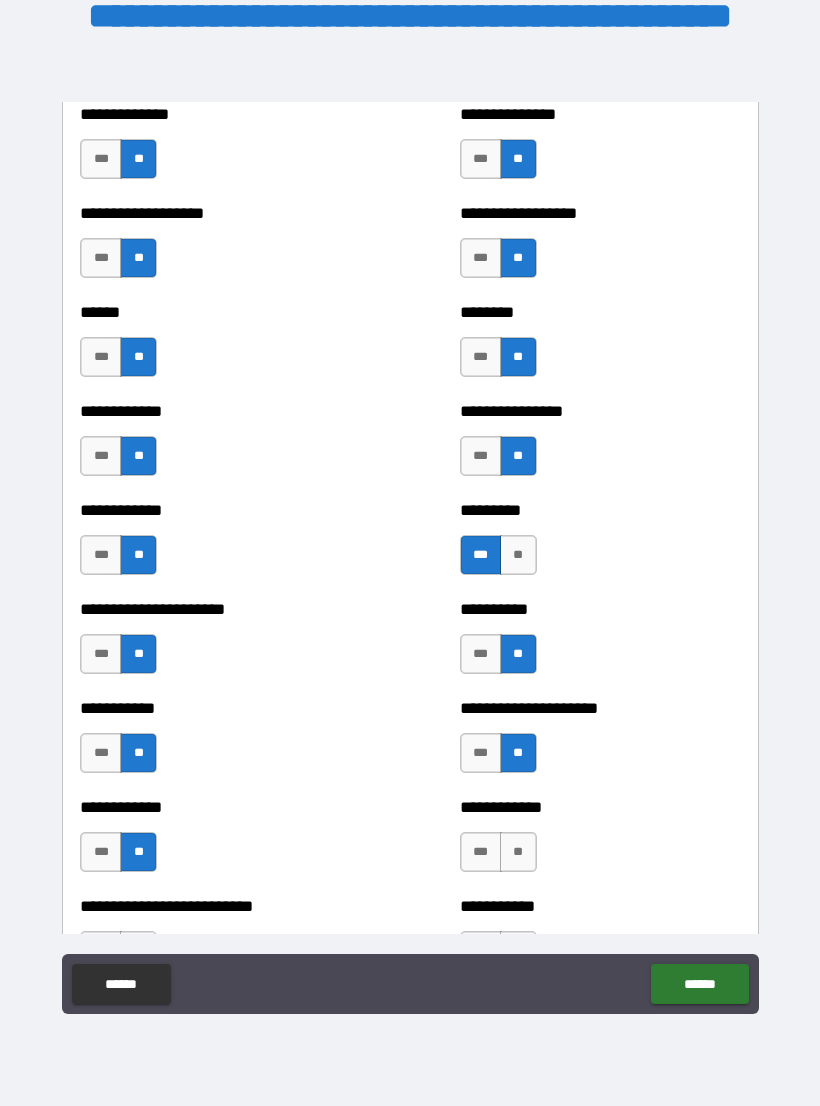 click on "**" at bounding box center (518, 852) 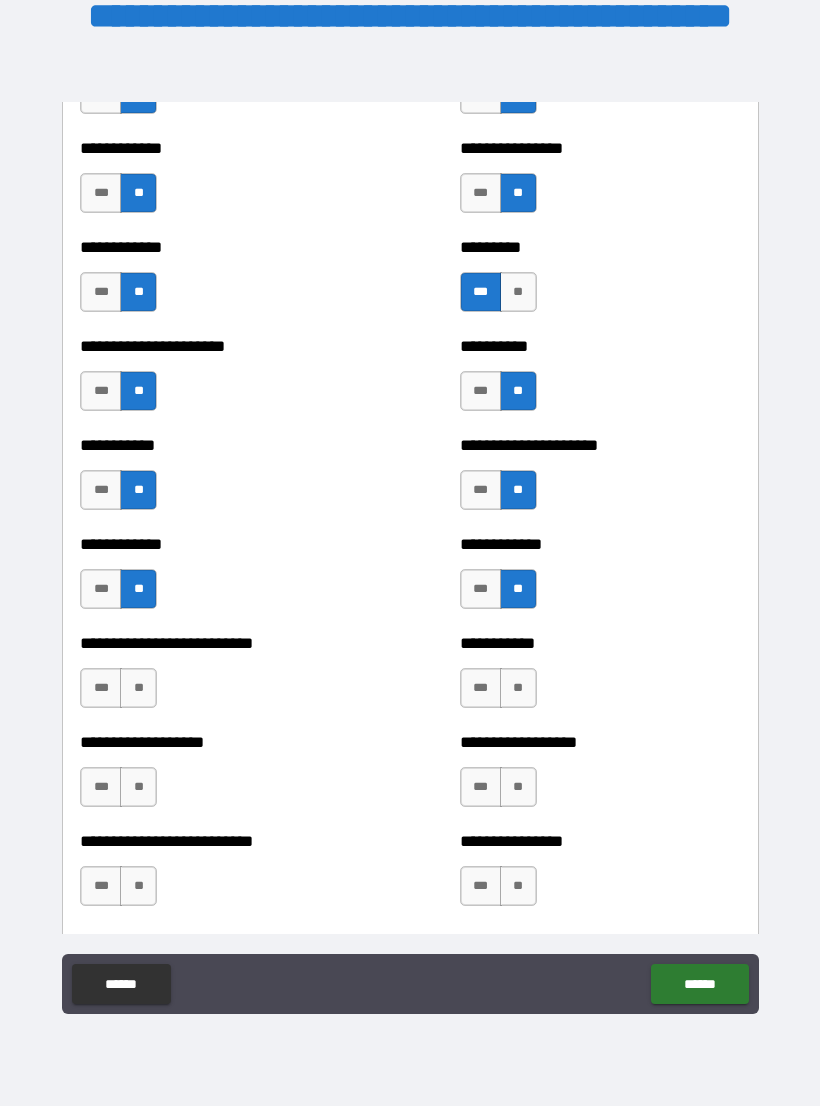scroll, scrollTop: 5204, scrollLeft: 0, axis: vertical 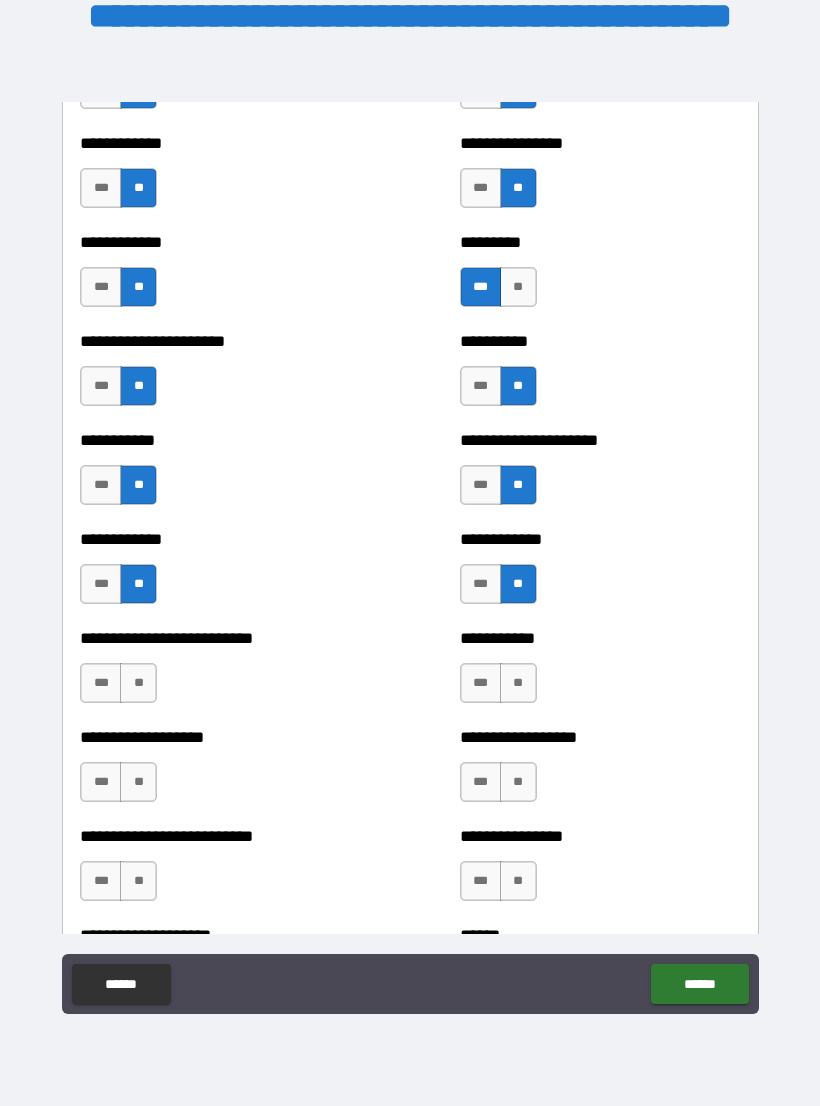 click on "**" at bounding box center [138, 683] 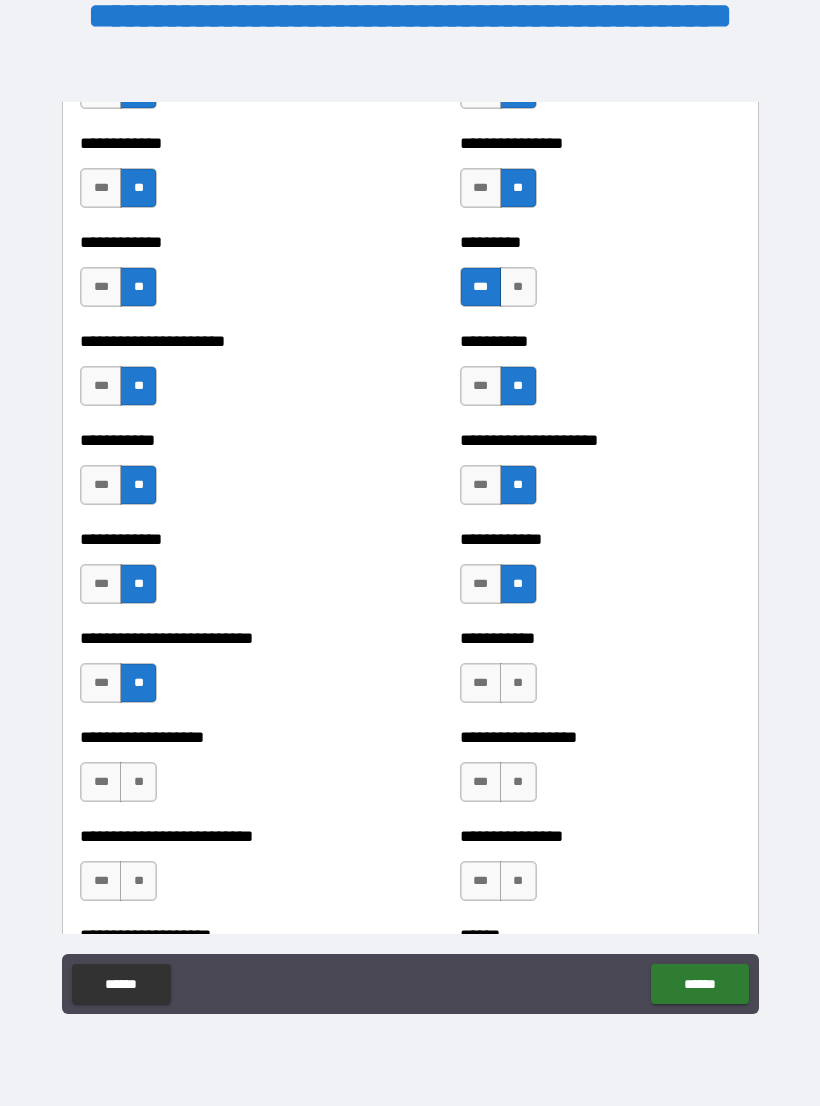 click on "**" at bounding box center (518, 683) 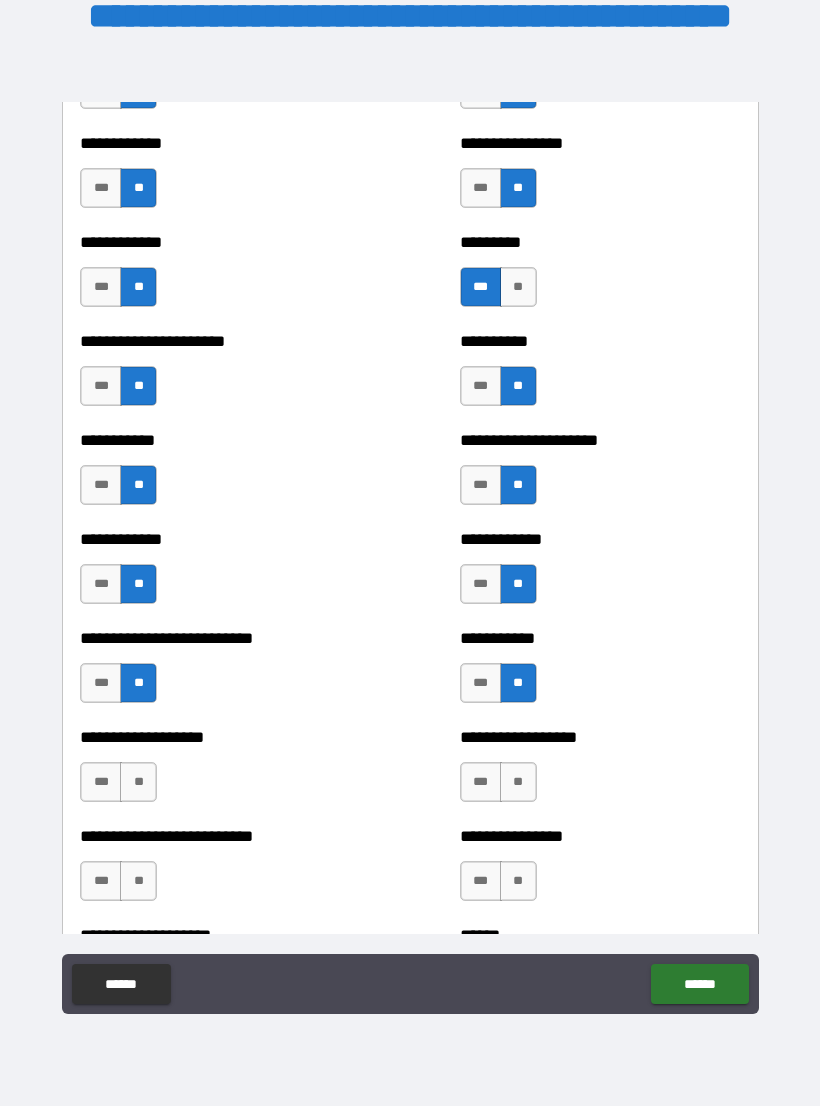 click on "**" at bounding box center [138, 782] 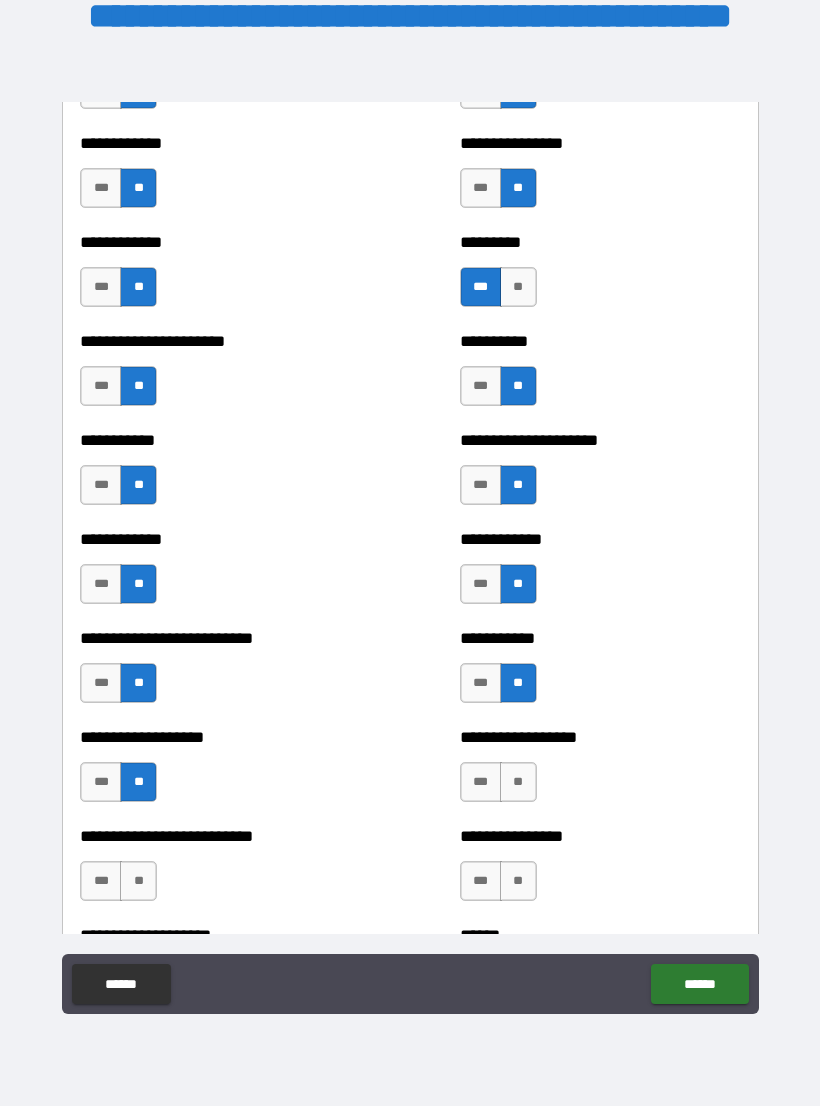 click on "**" at bounding box center [518, 782] 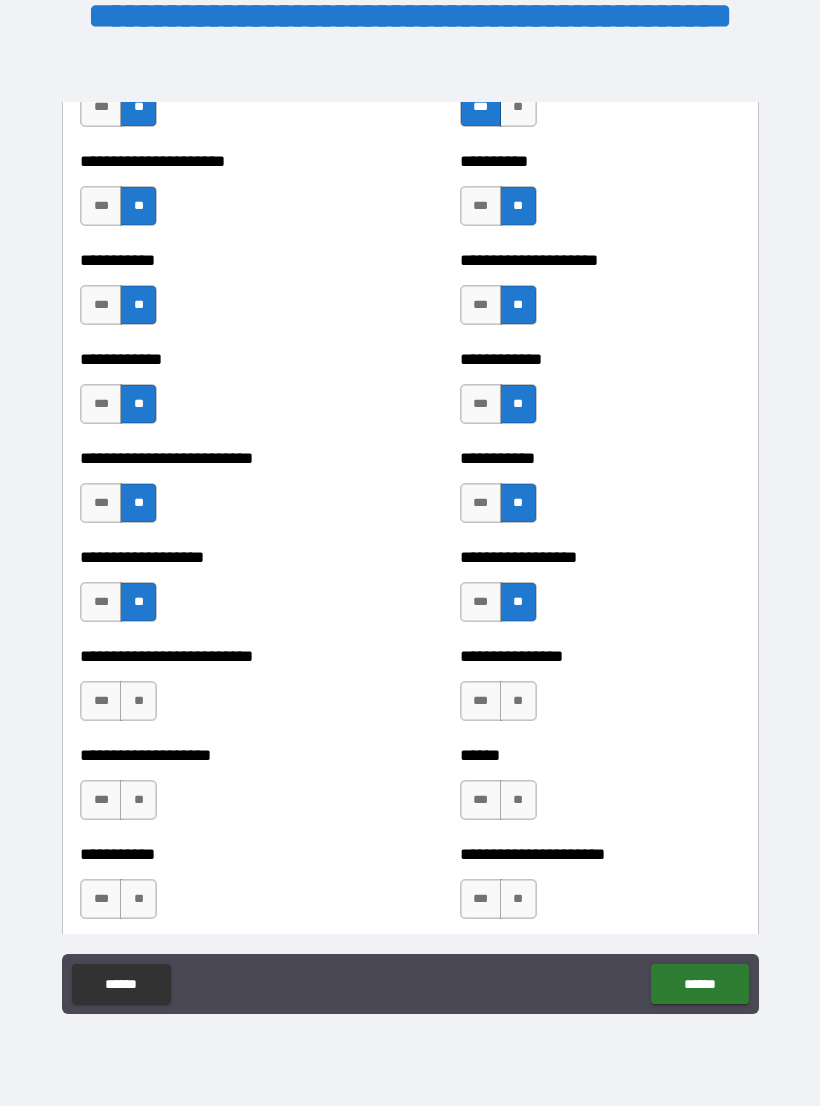 scroll, scrollTop: 5388, scrollLeft: 0, axis: vertical 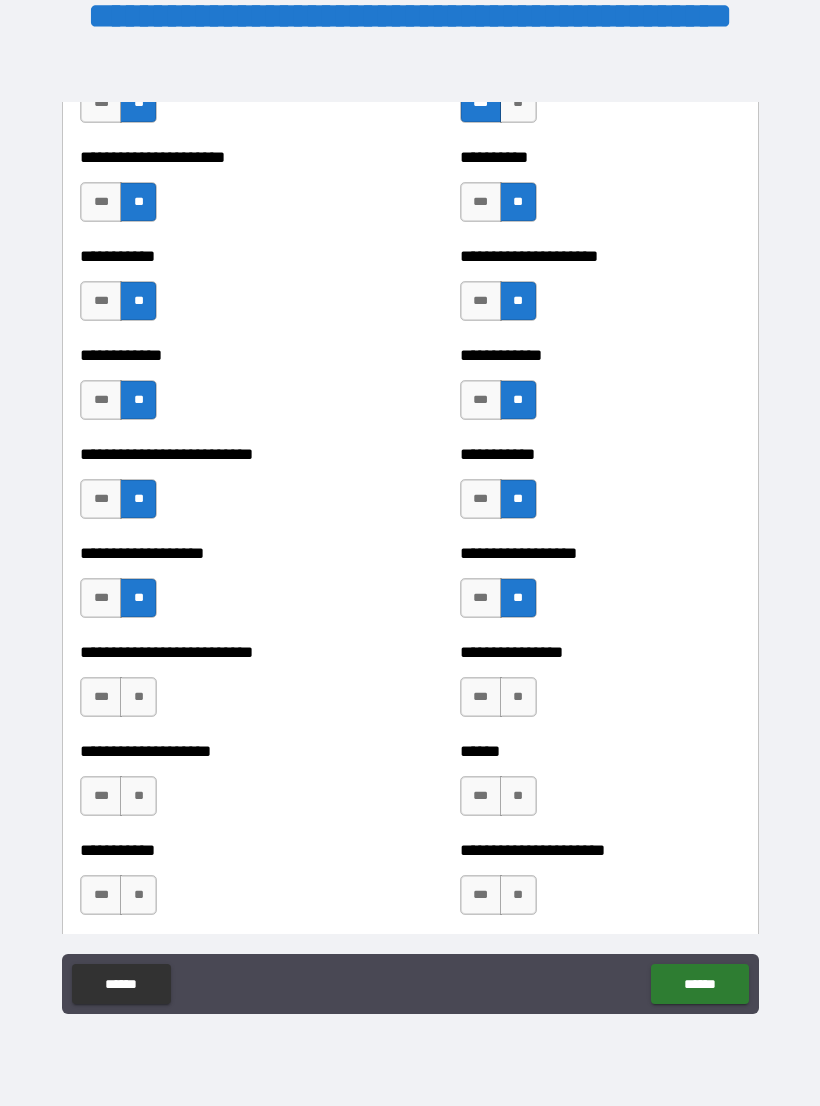 click on "**" at bounding box center (138, 697) 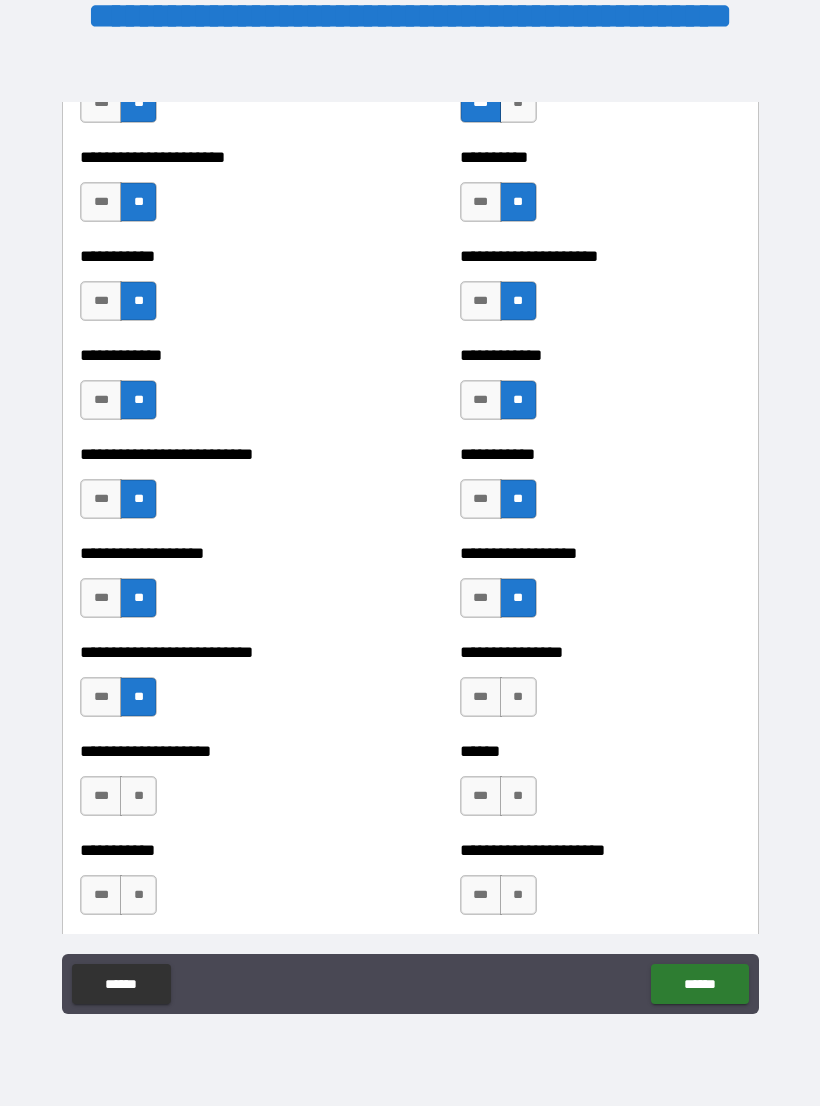 click on "**" at bounding box center (518, 697) 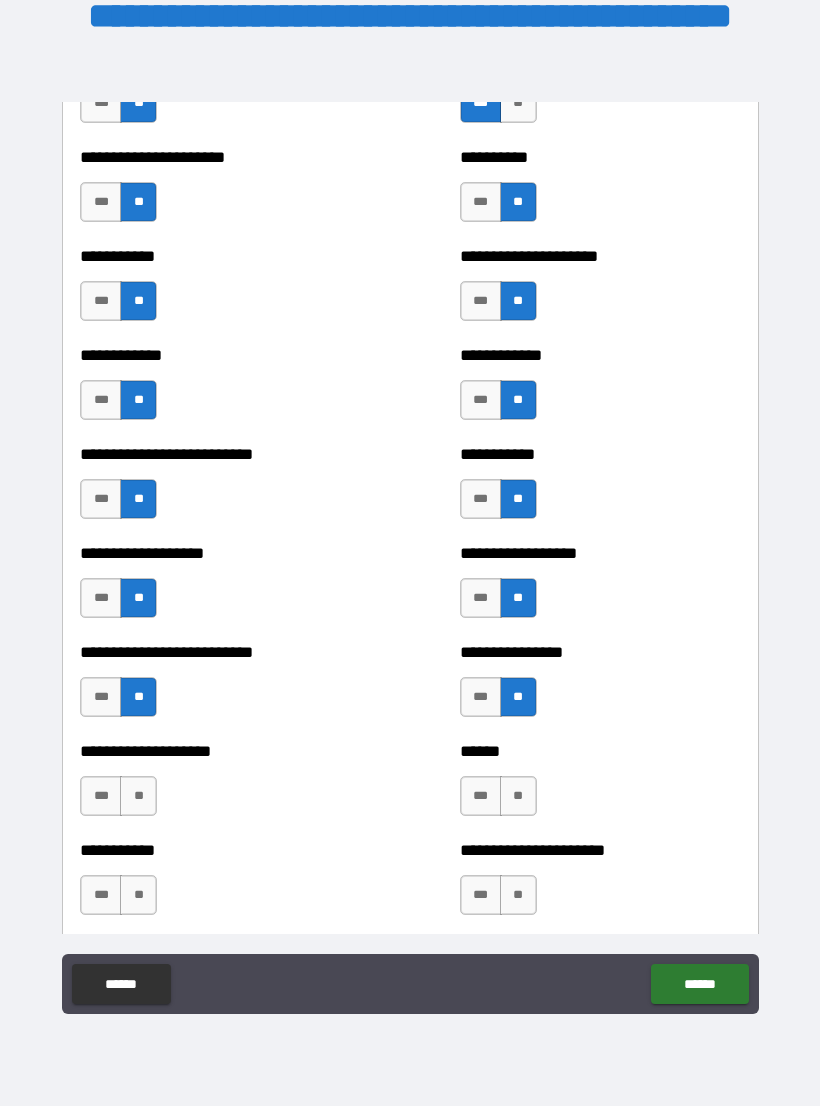 click on "**" at bounding box center [138, 796] 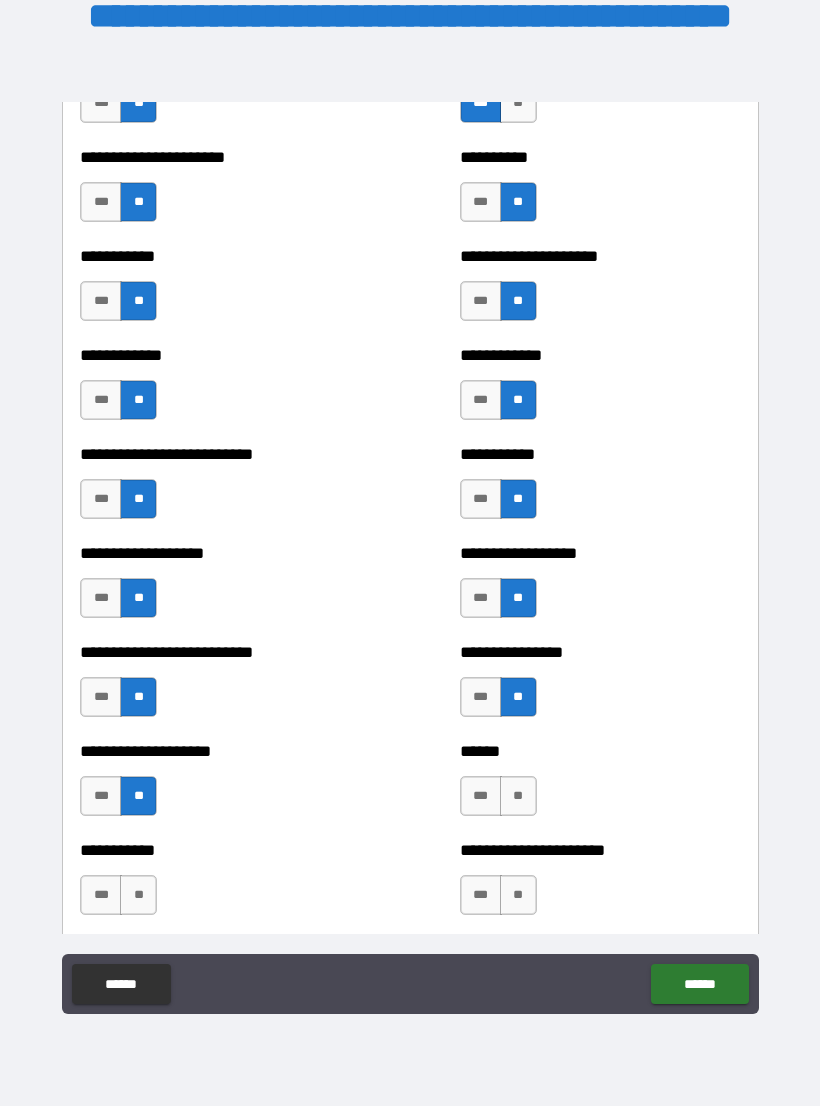 click on "**" at bounding box center [518, 796] 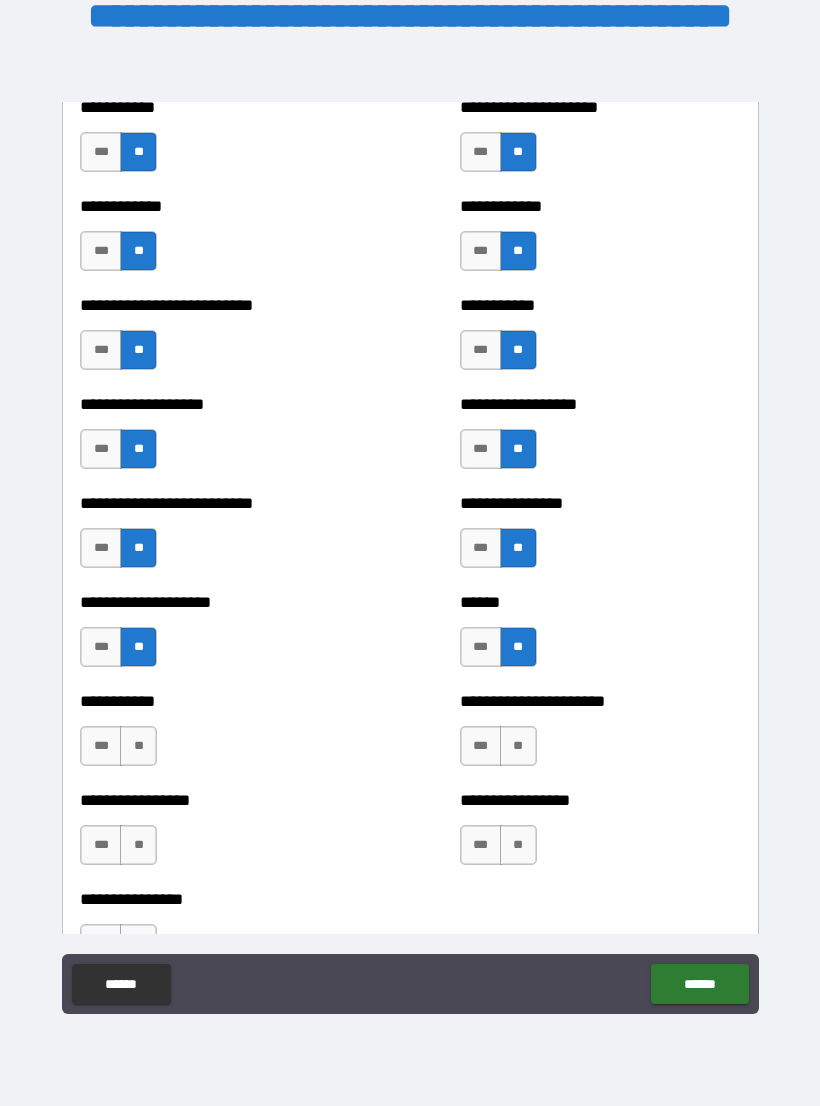 scroll, scrollTop: 5574, scrollLeft: 0, axis: vertical 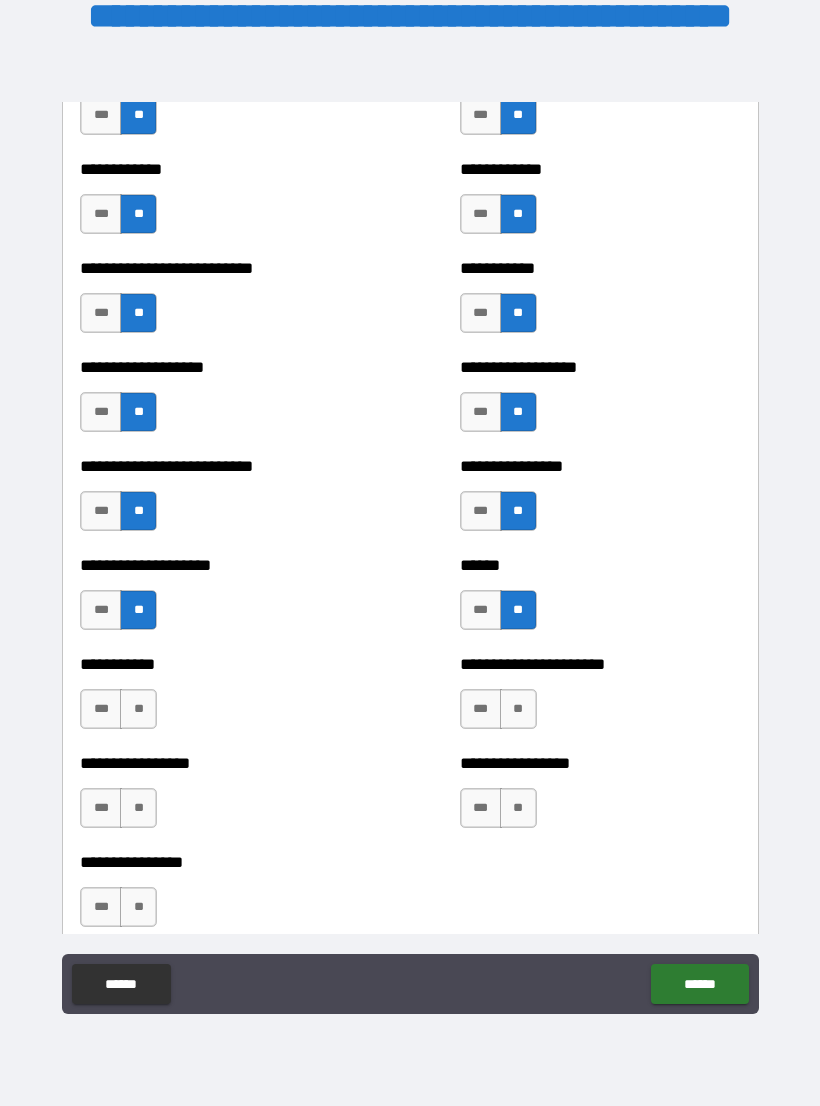 click on "**" at bounding box center [138, 709] 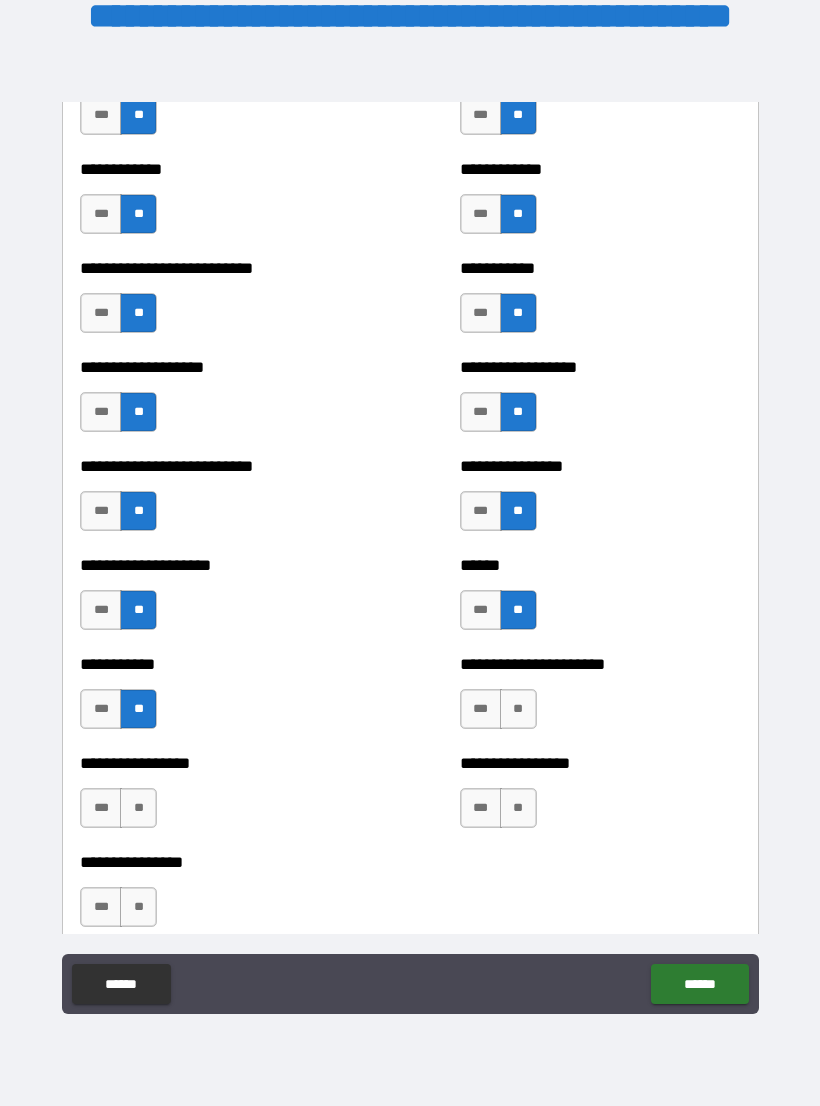 click on "**" at bounding box center (518, 709) 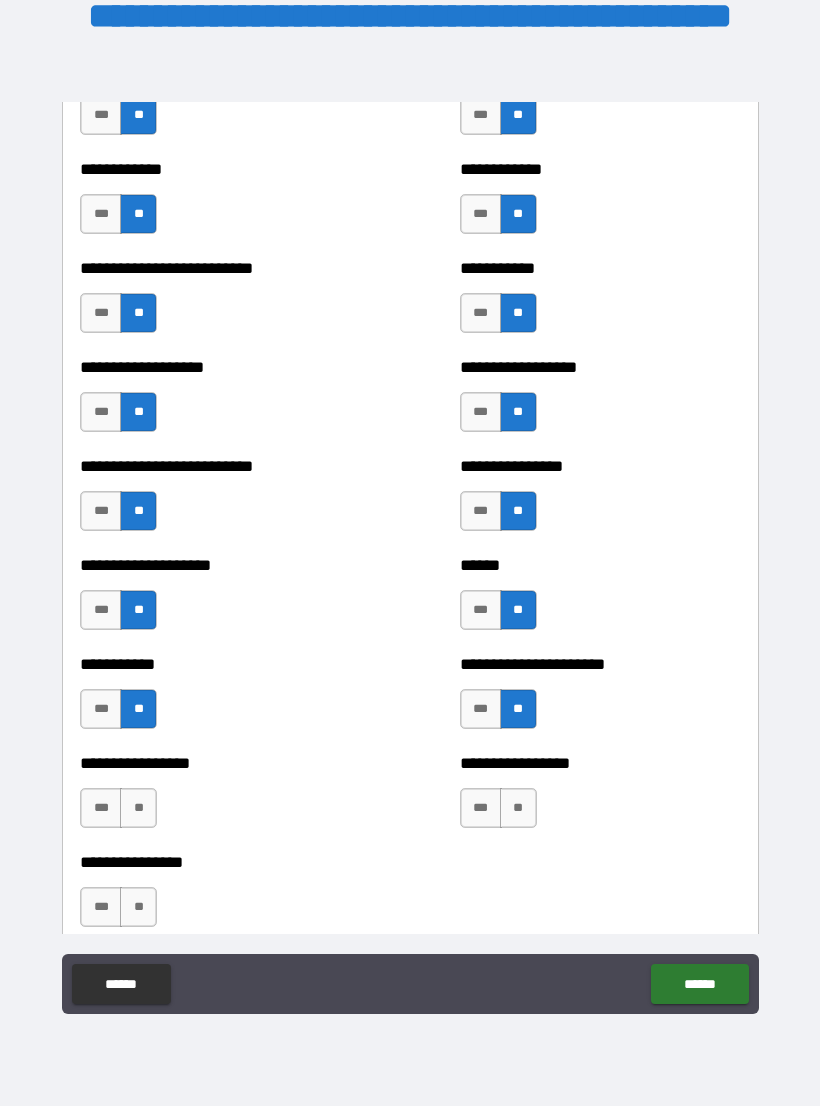 click on "**" at bounding box center (138, 808) 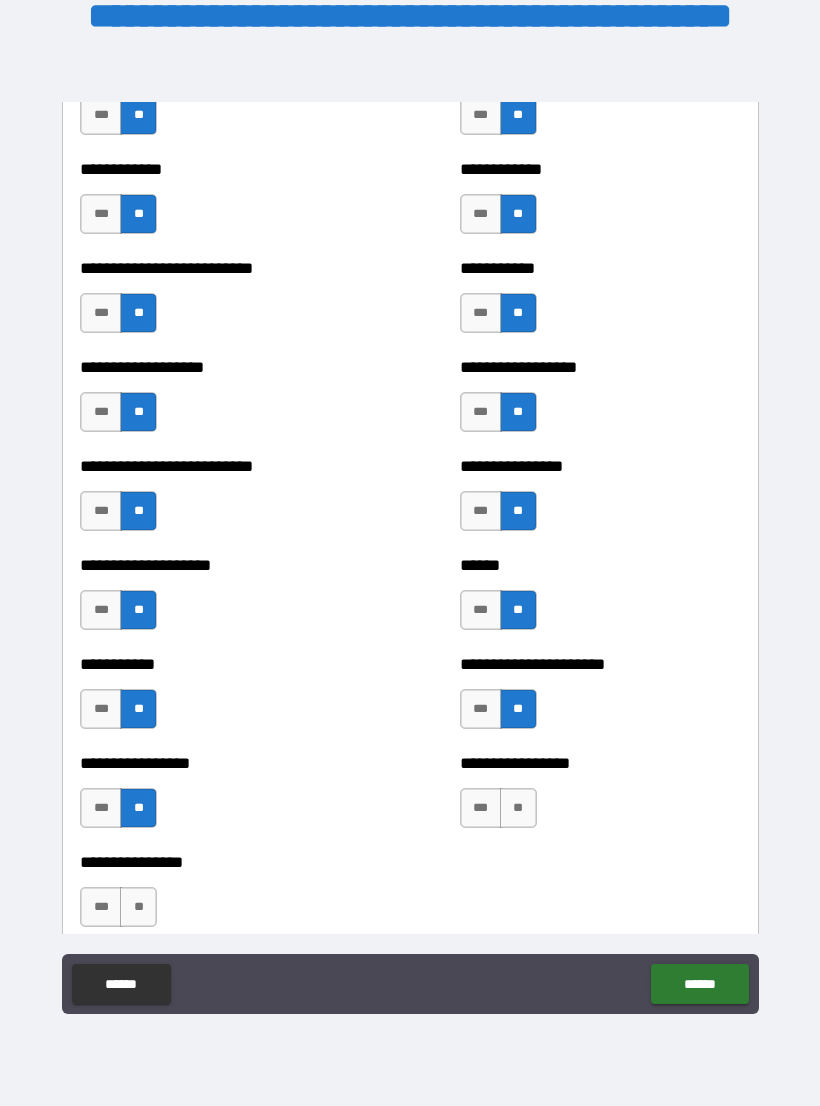 click on "**" at bounding box center [518, 808] 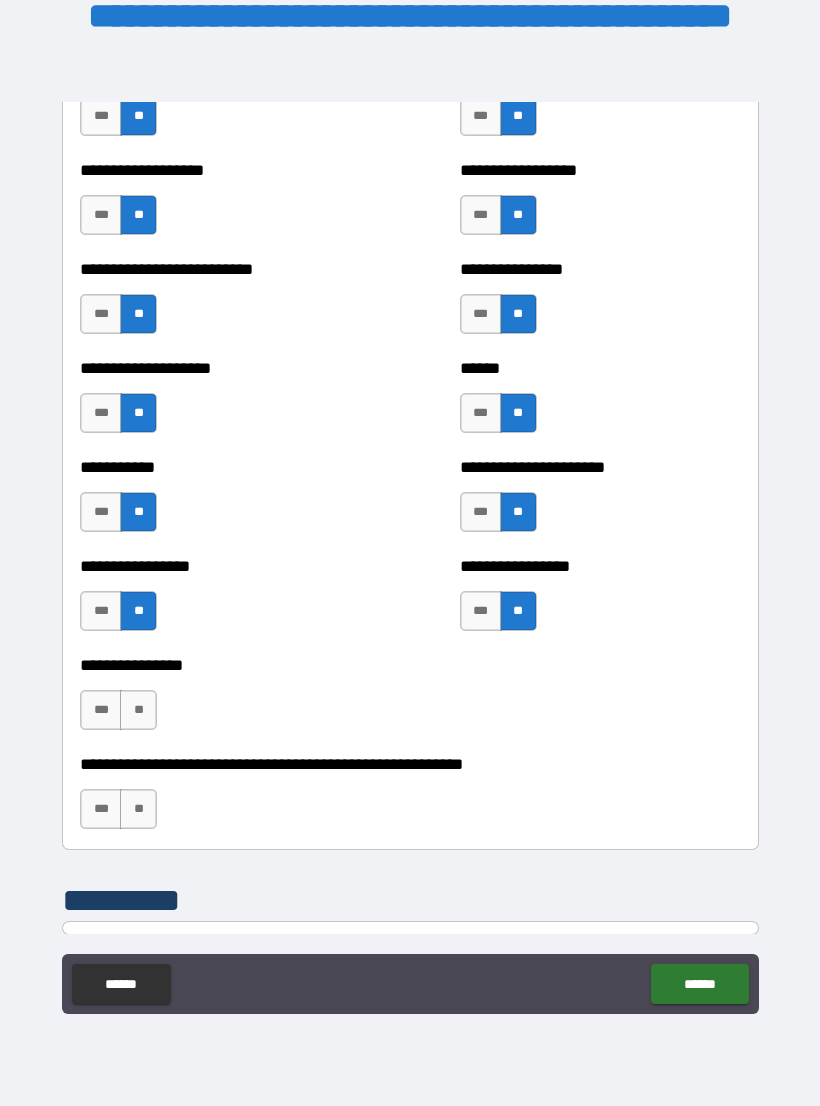 scroll, scrollTop: 5789, scrollLeft: 0, axis: vertical 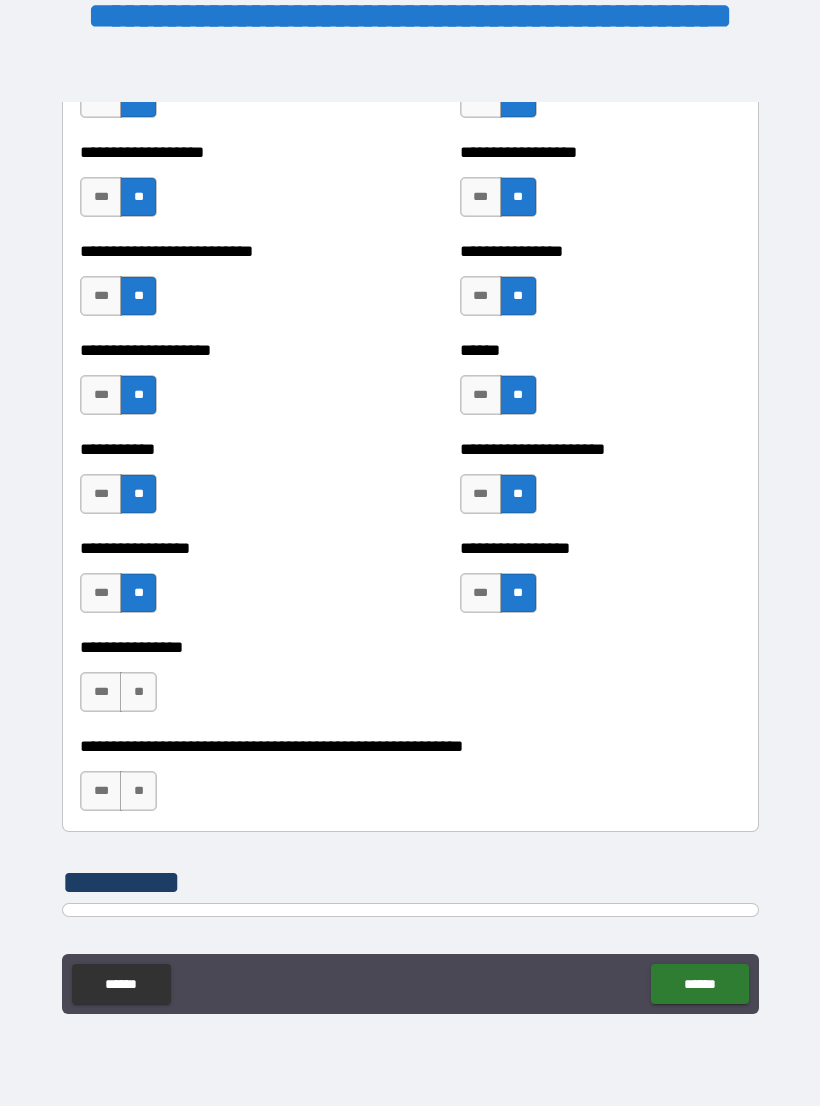 click on "**" at bounding box center (138, 692) 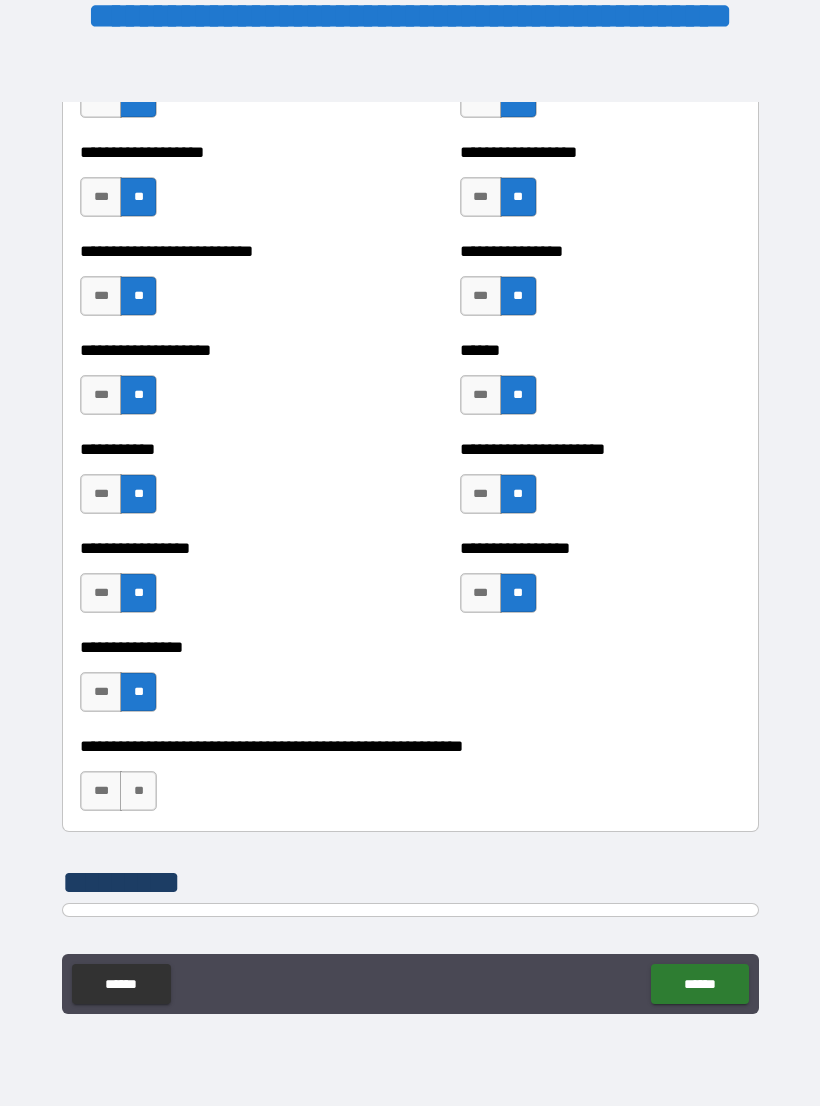click on "**" at bounding box center (138, 791) 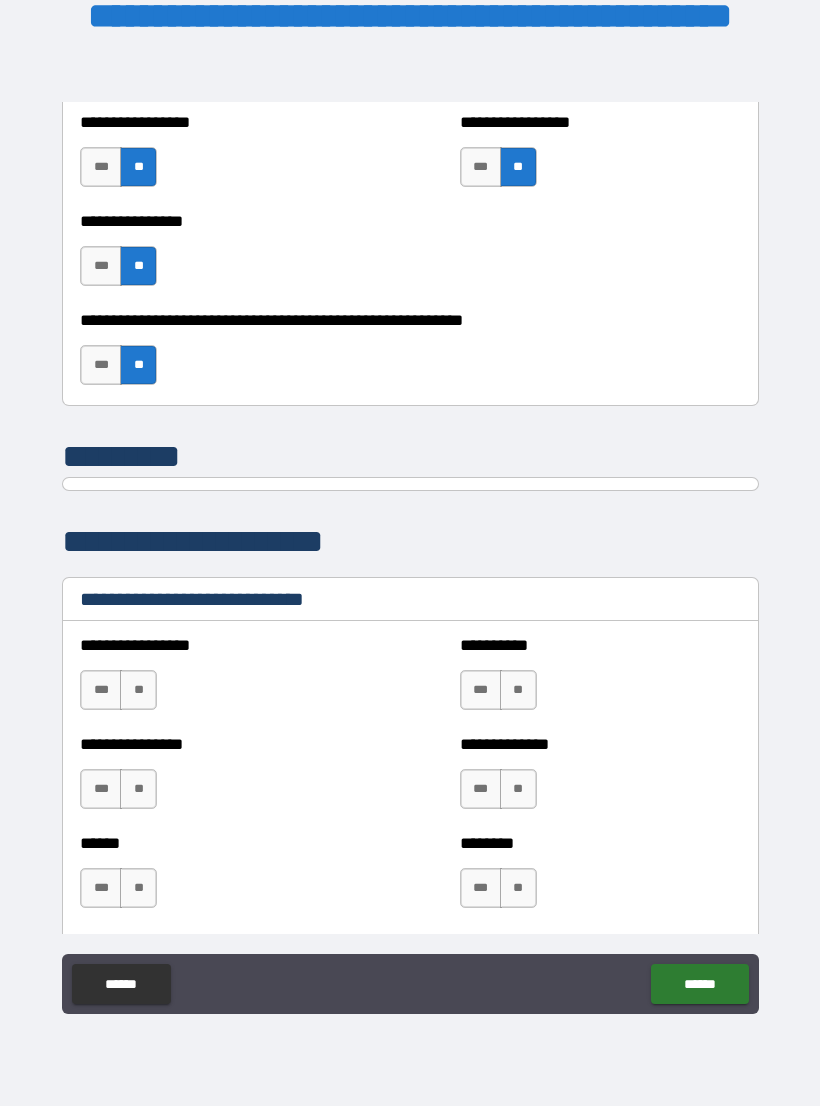 scroll, scrollTop: 6216, scrollLeft: 0, axis: vertical 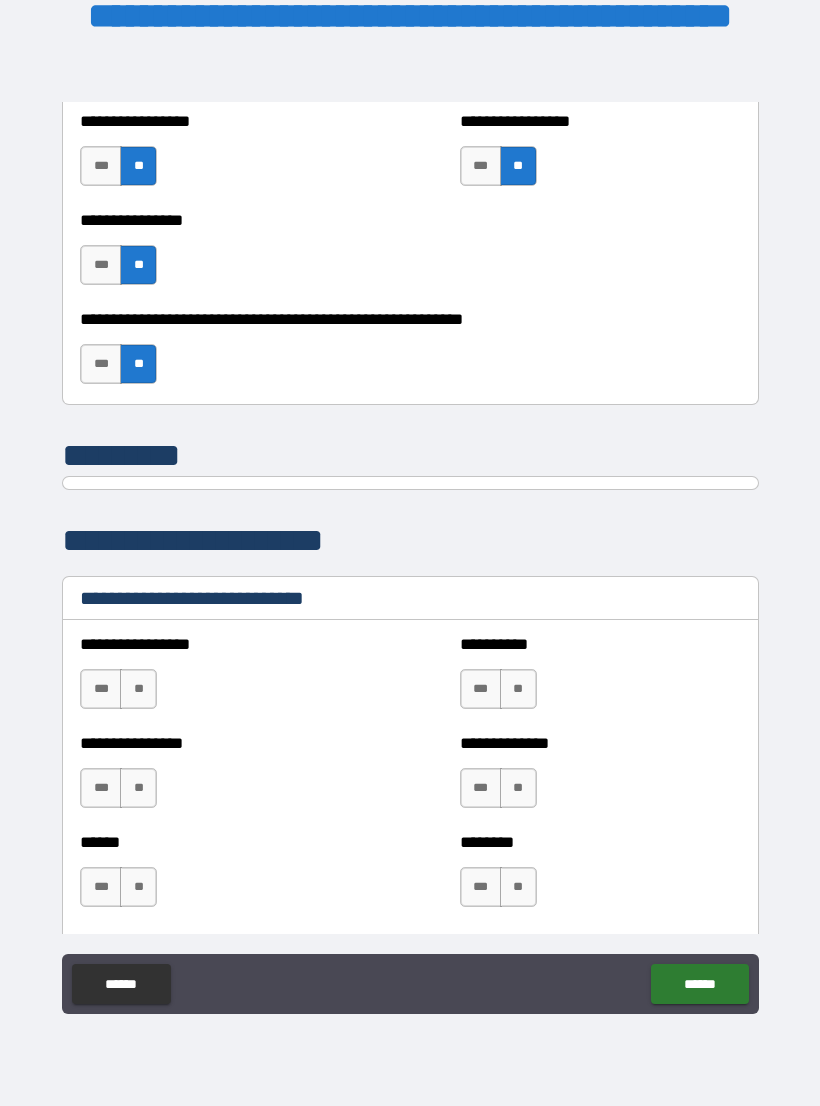 click on "**" at bounding box center [518, 887] 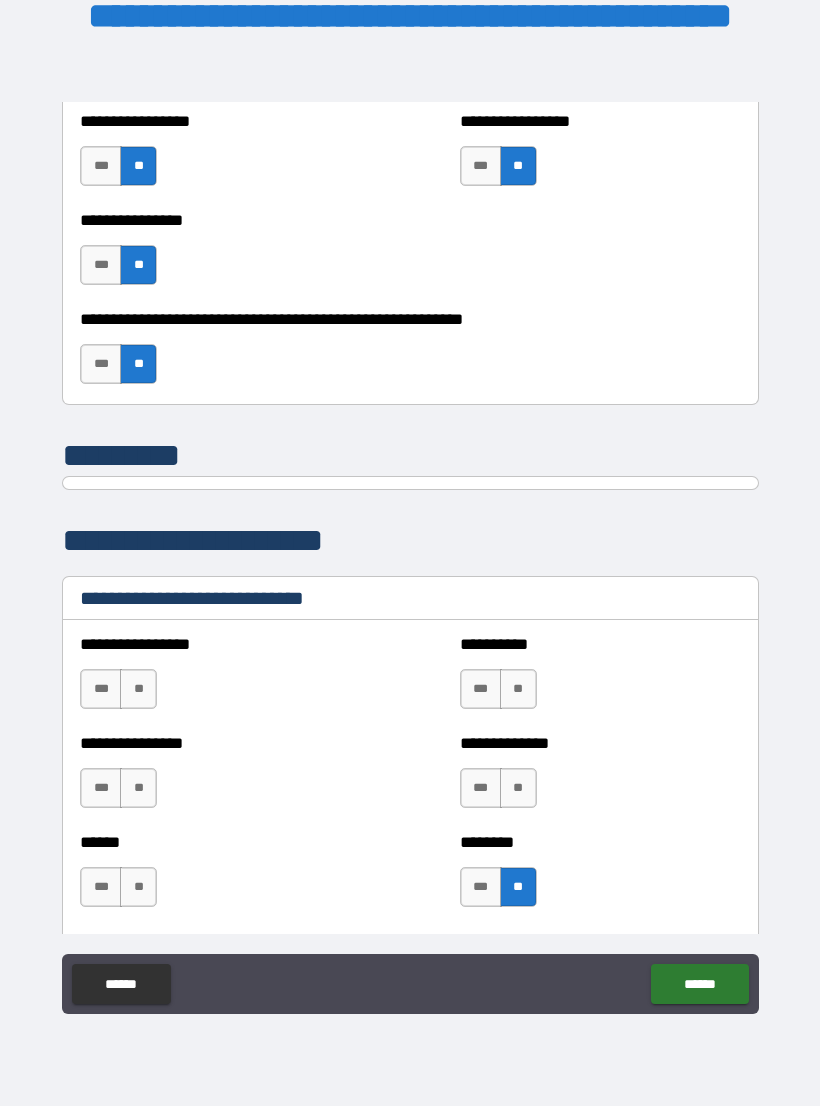 click on "**" at bounding box center [138, 887] 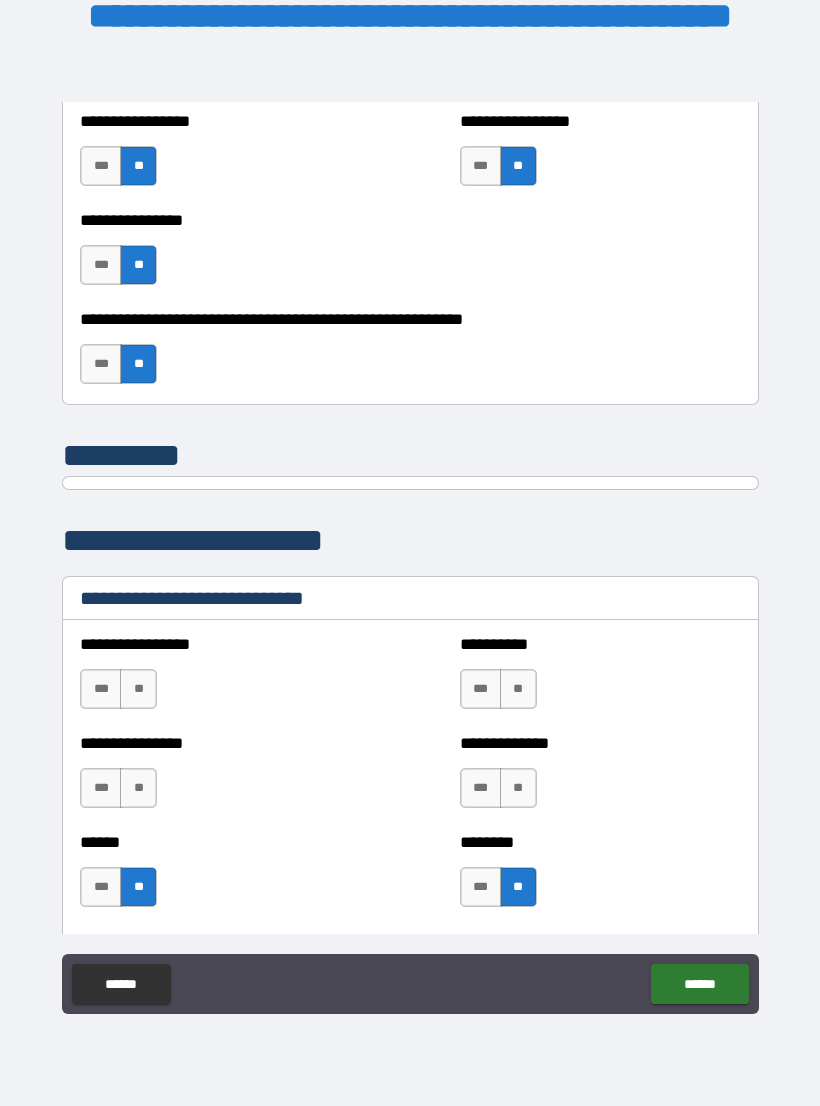 click on "**" at bounding box center [138, 788] 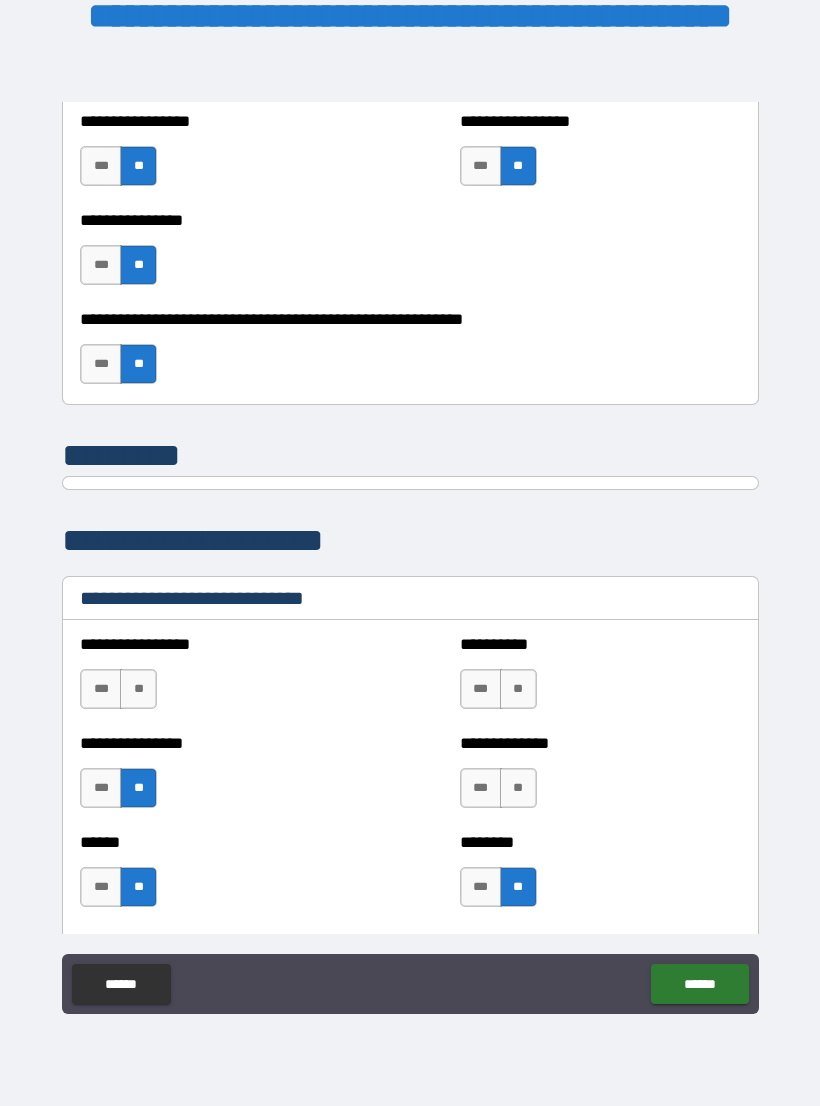 click on "**" at bounding box center (518, 788) 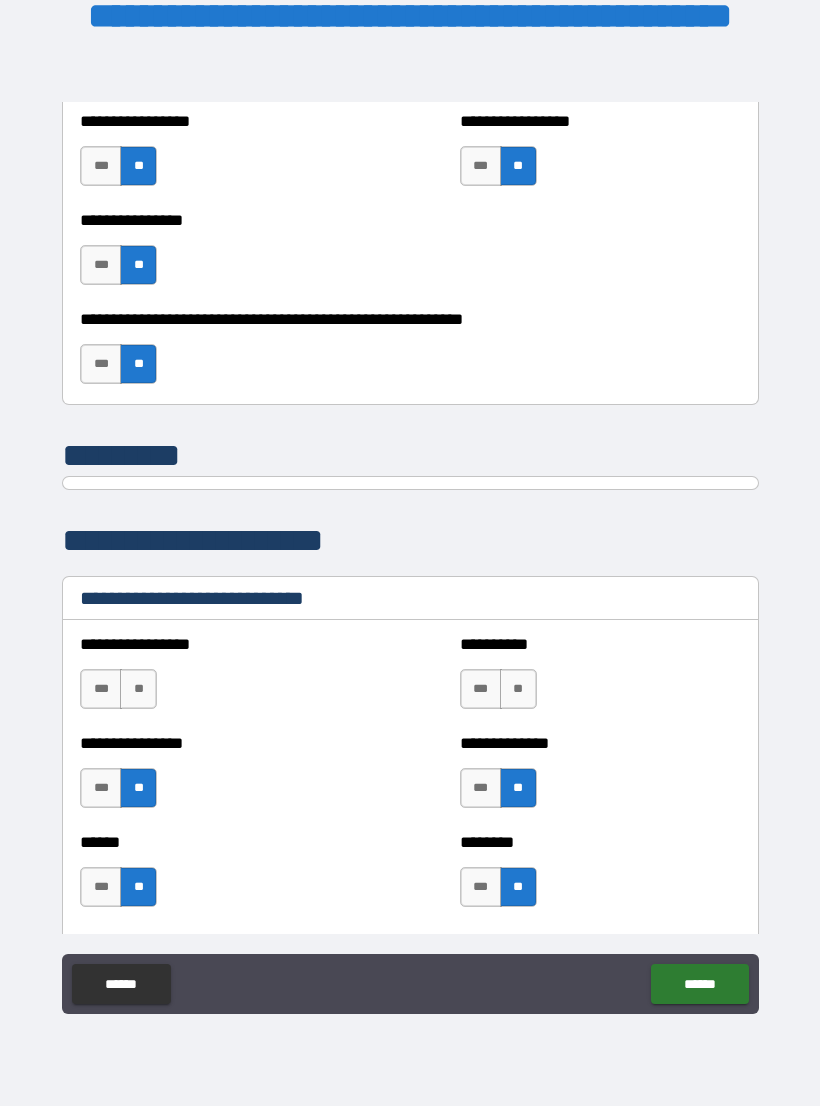 click on "***" at bounding box center (101, 689) 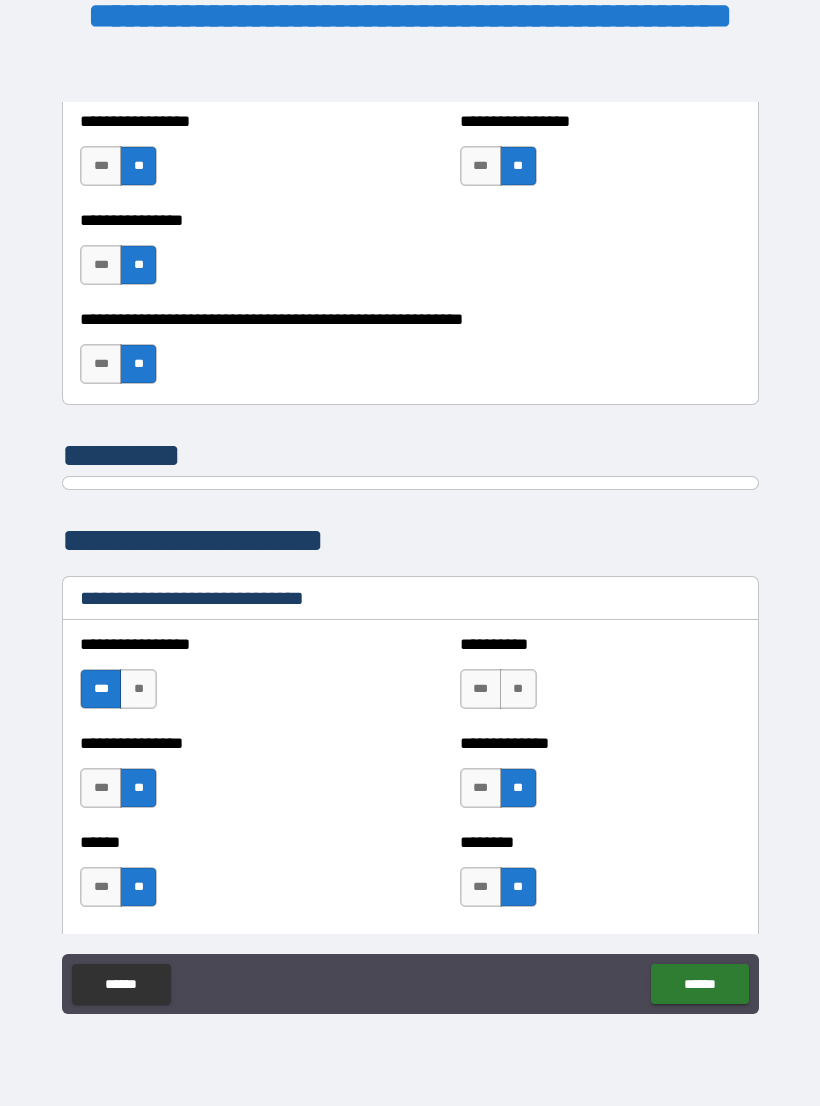 click on "***" at bounding box center [481, 689] 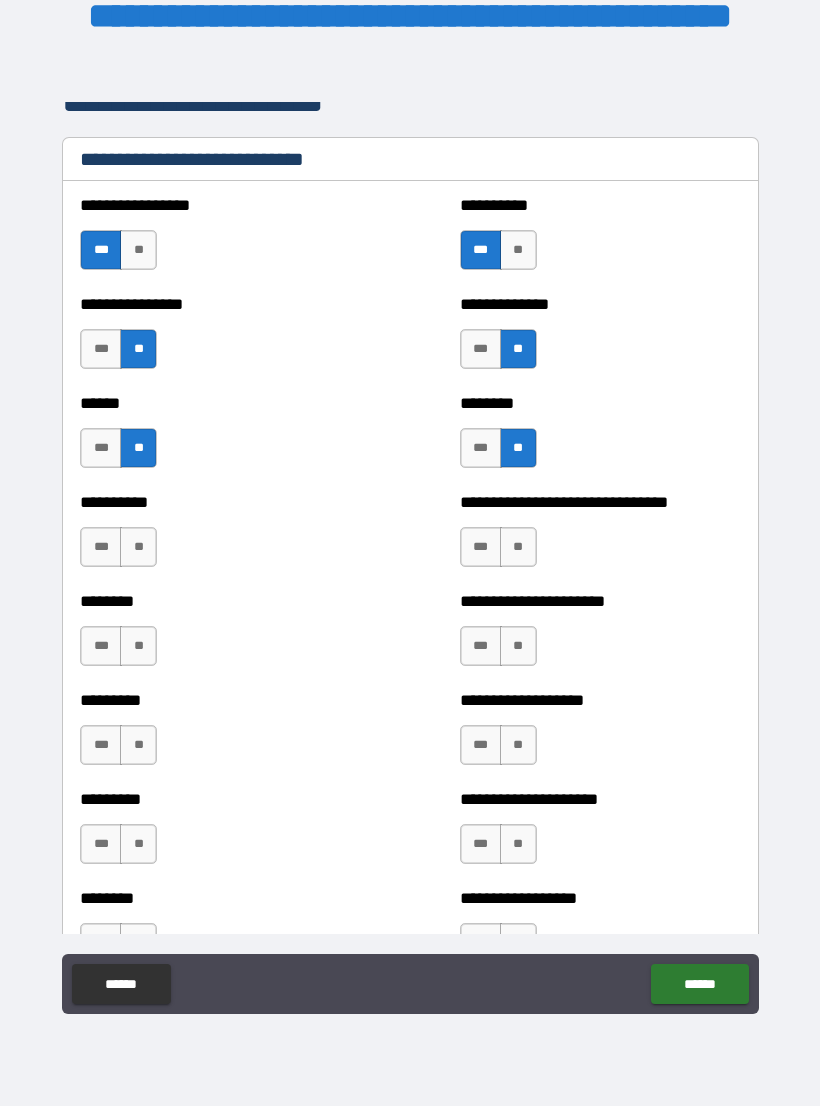 scroll, scrollTop: 6657, scrollLeft: 0, axis: vertical 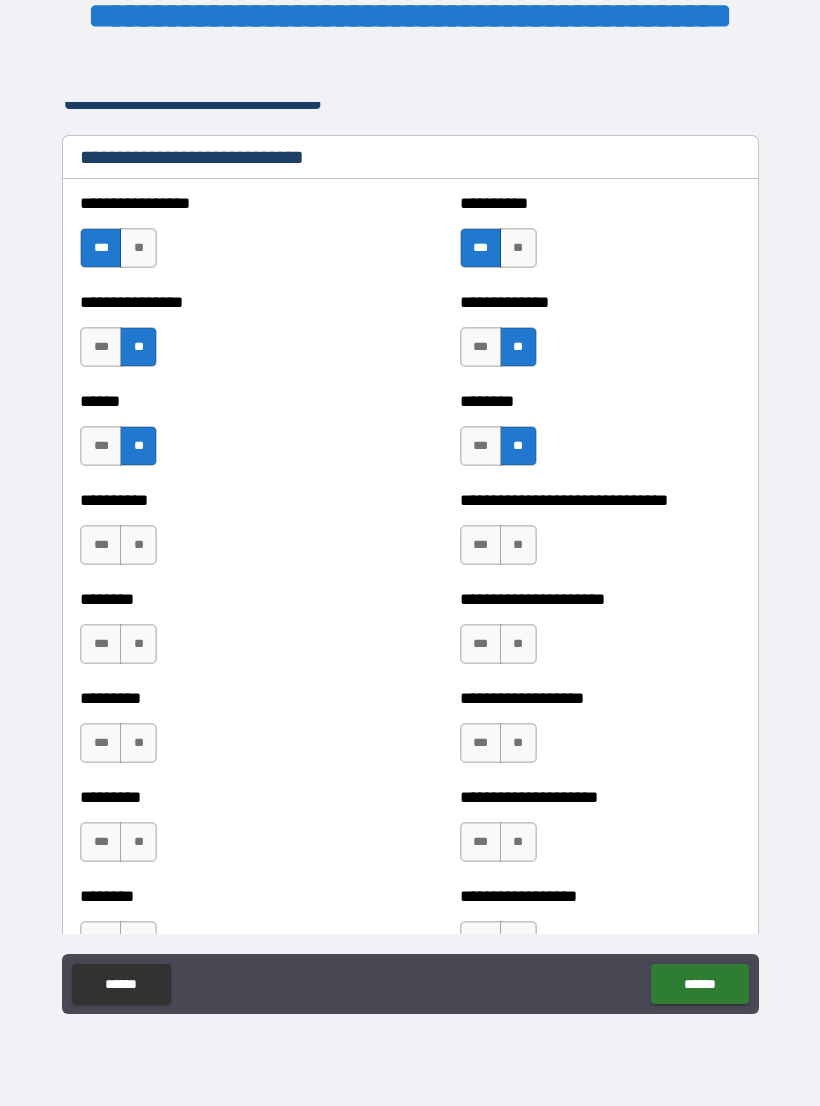 click on "**" at bounding box center [138, 545] 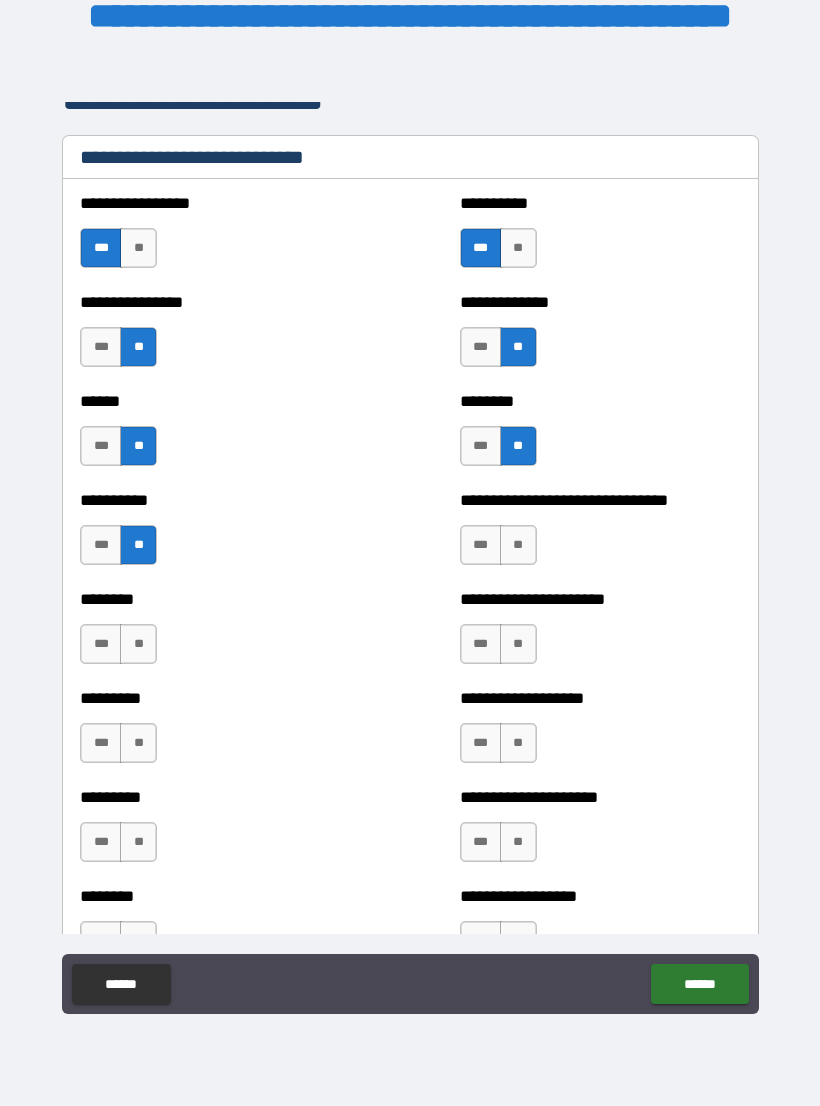 click on "**" at bounding box center [518, 545] 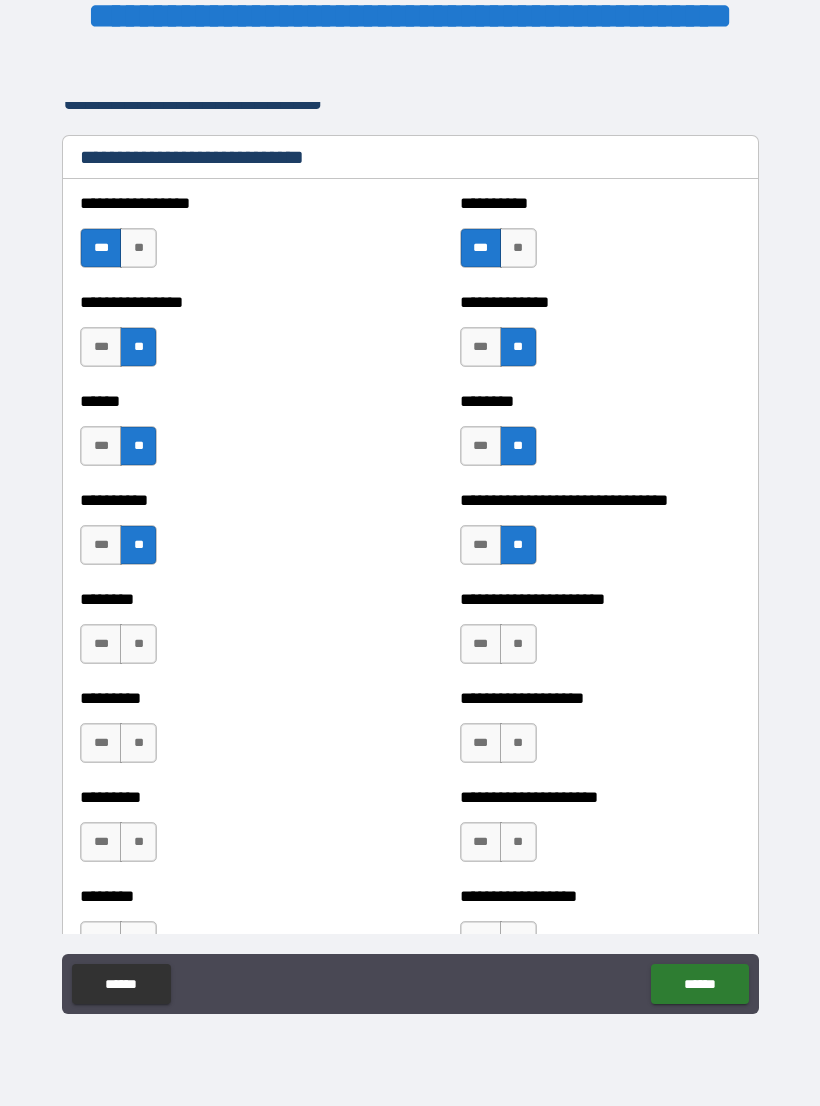 click on "***" at bounding box center (481, 644) 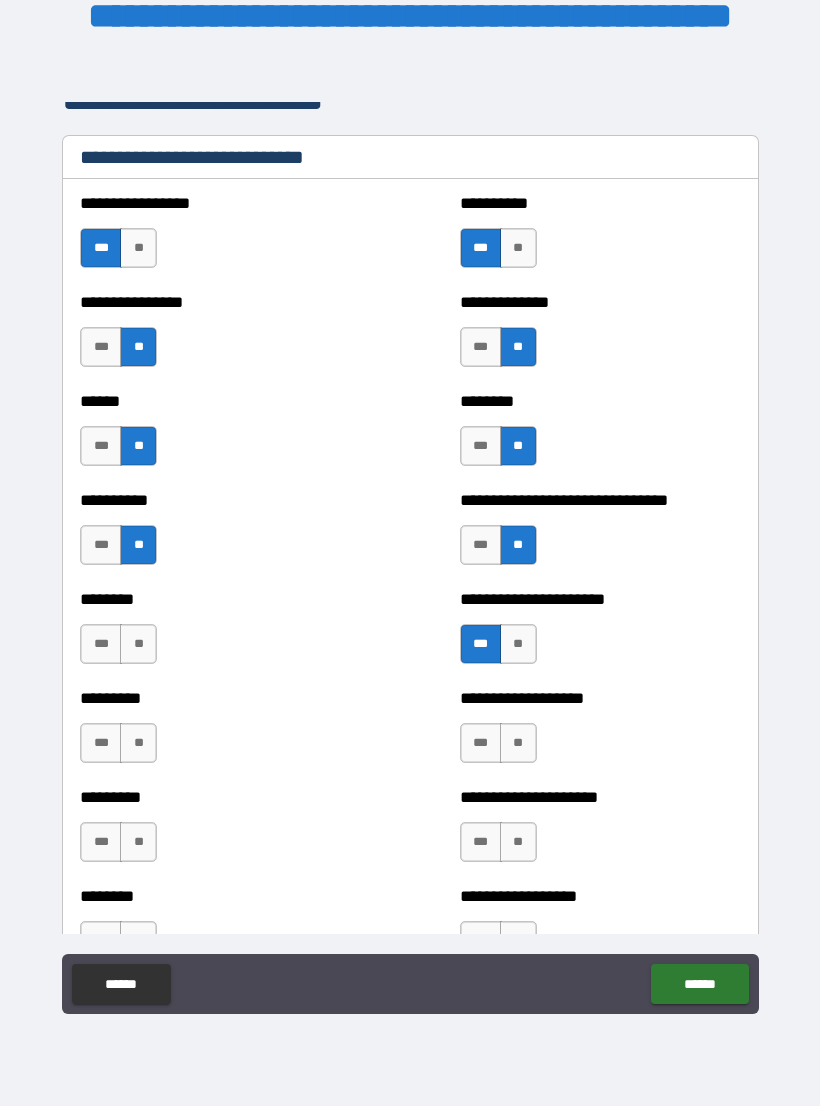 click on "**" at bounding box center [138, 743] 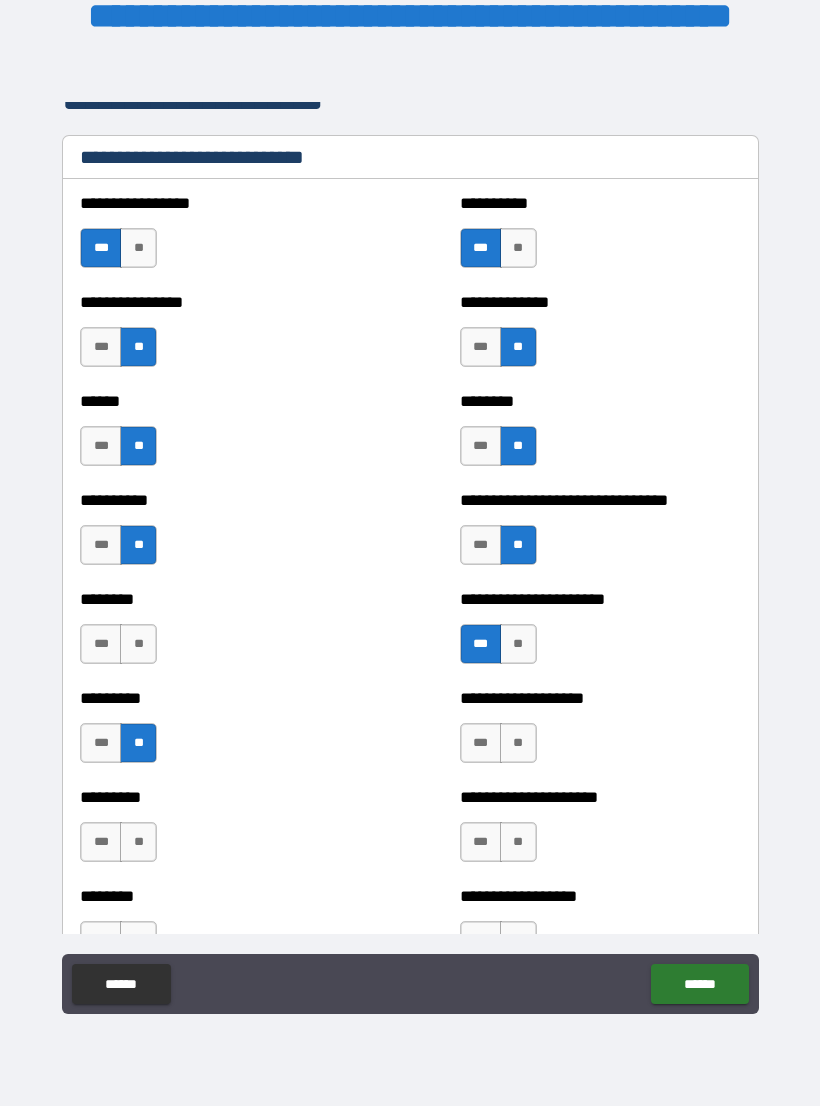 click on "**" at bounding box center [138, 644] 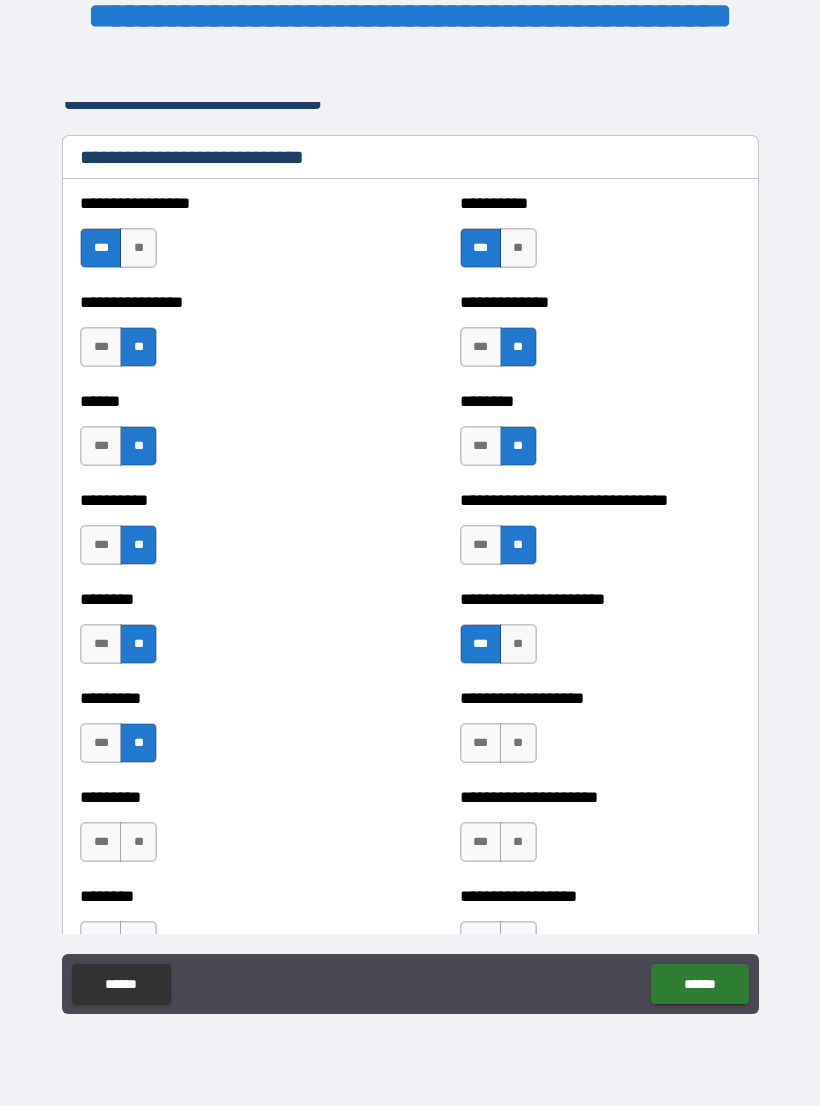 click on "***" at bounding box center [481, 743] 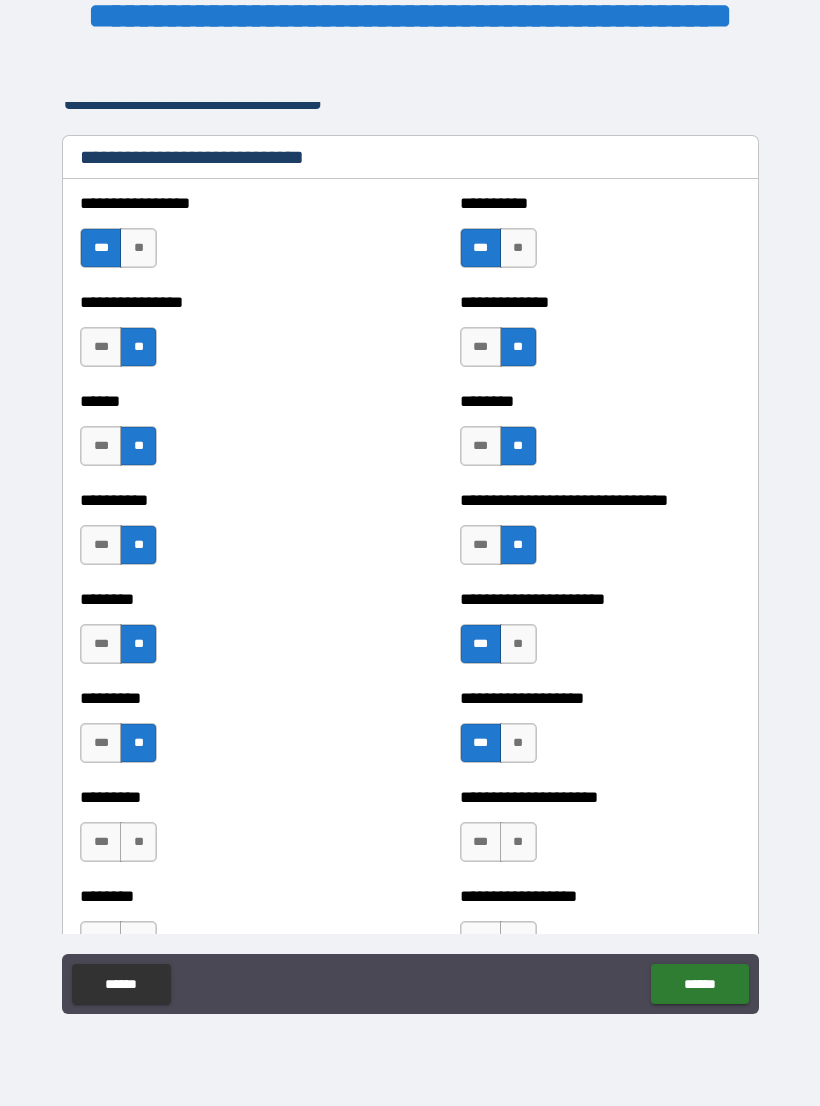click on "**" at bounding box center (518, 842) 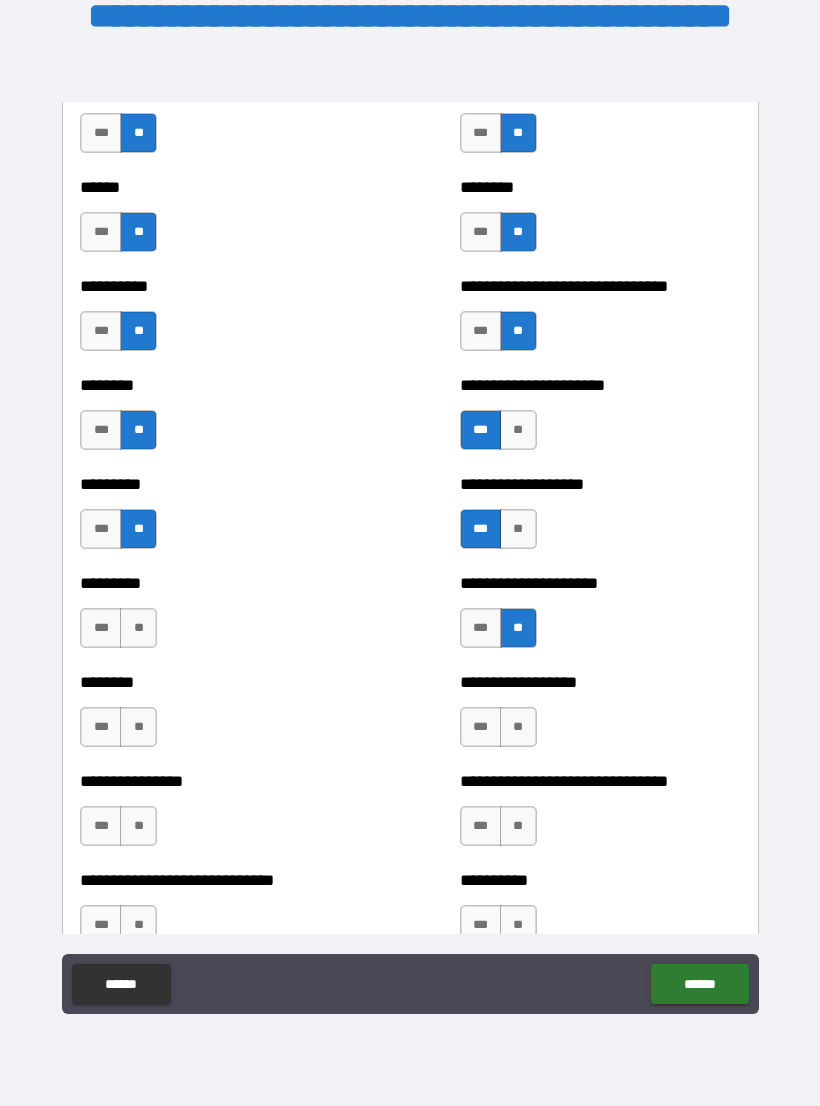 scroll, scrollTop: 6879, scrollLeft: 0, axis: vertical 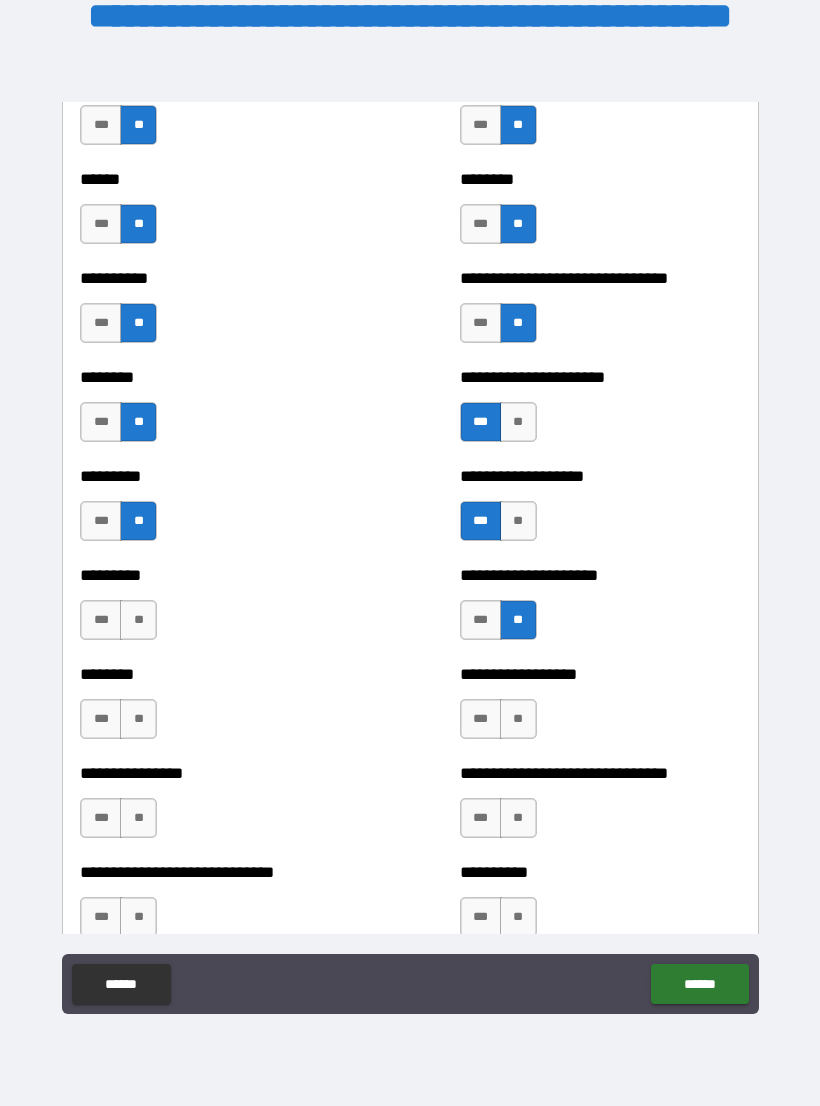 click on "**" at bounding box center (138, 620) 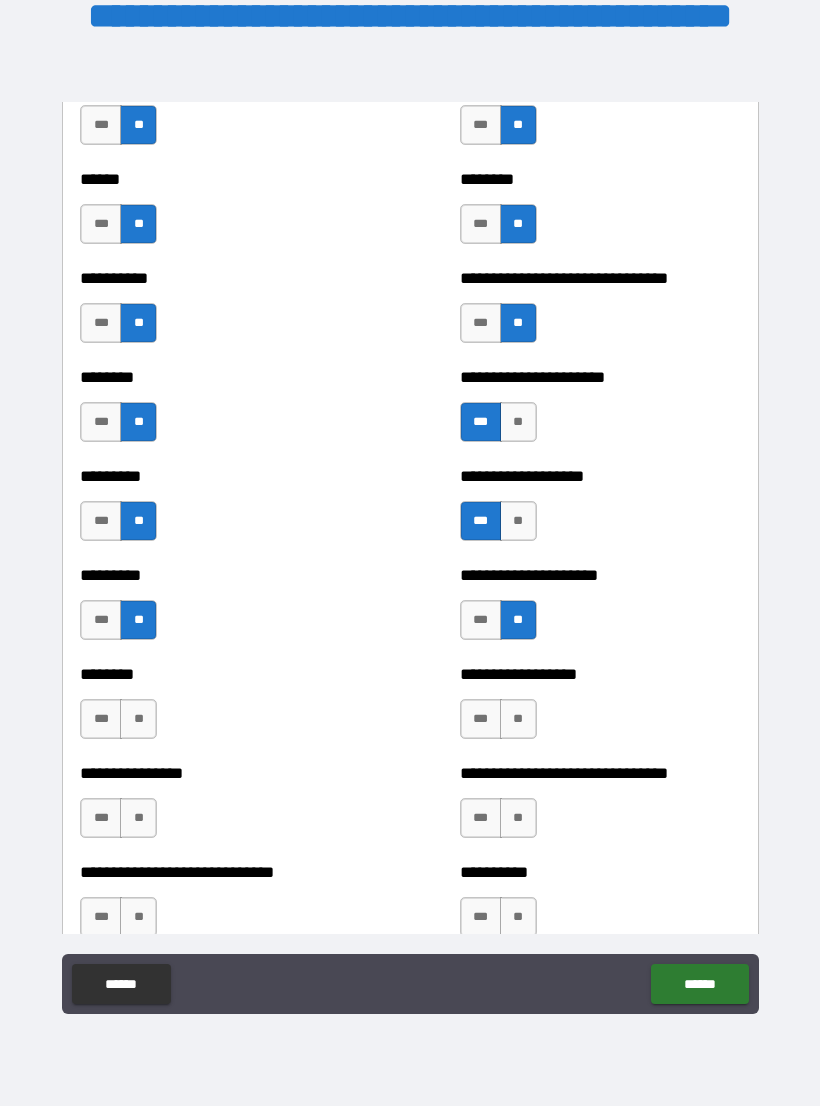 click on "**" at bounding box center [138, 719] 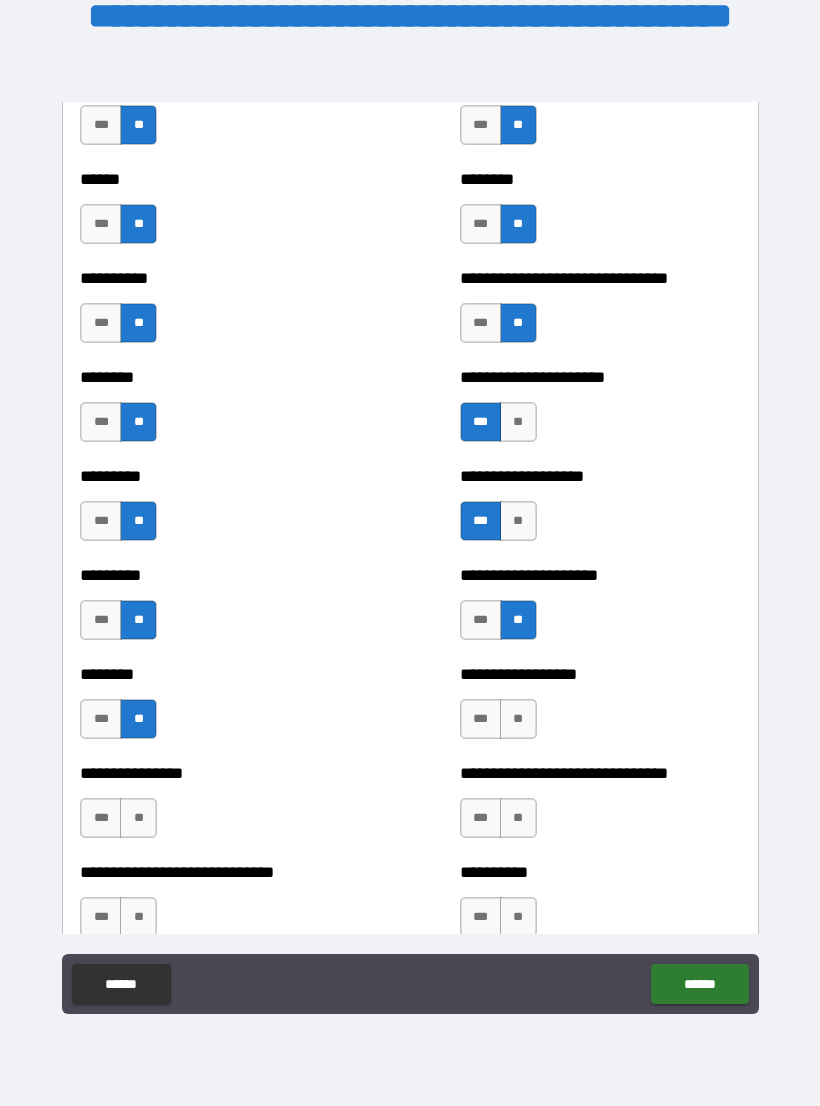 click on "**" at bounding box center [518, 719] 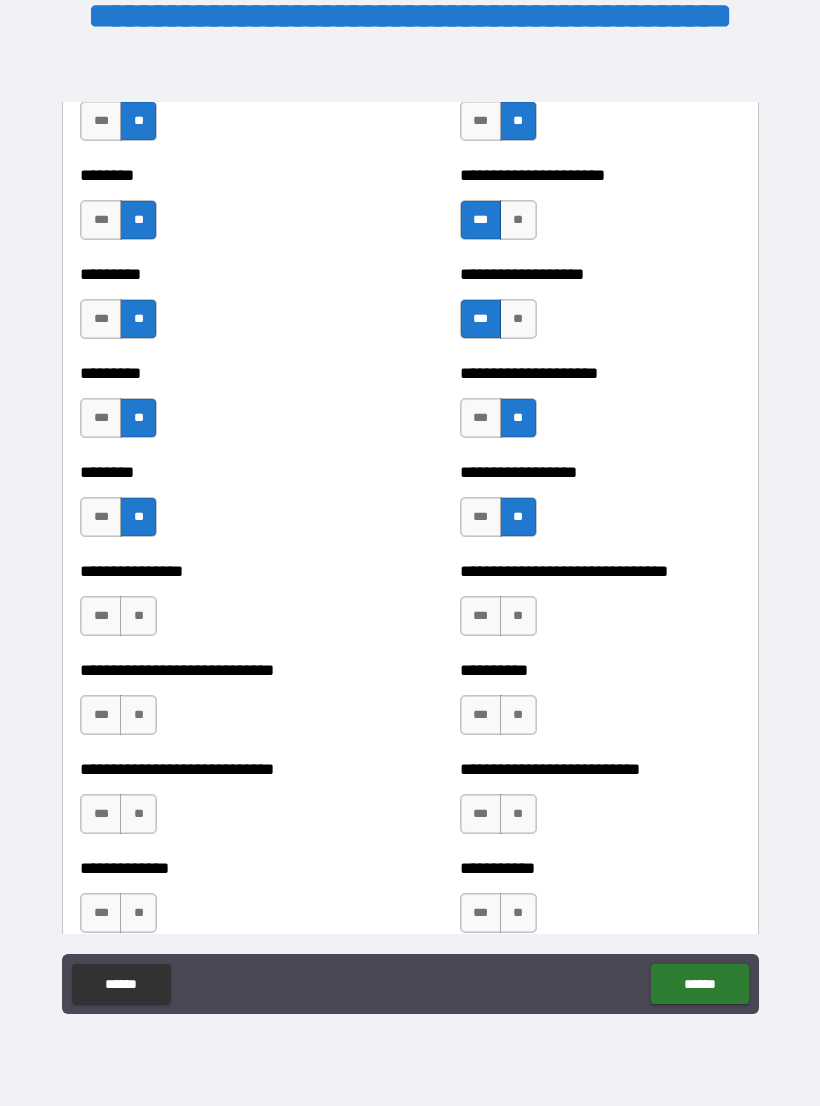 scroll, scrollTop: 7090, scrollLeft: 0, axis: vertical 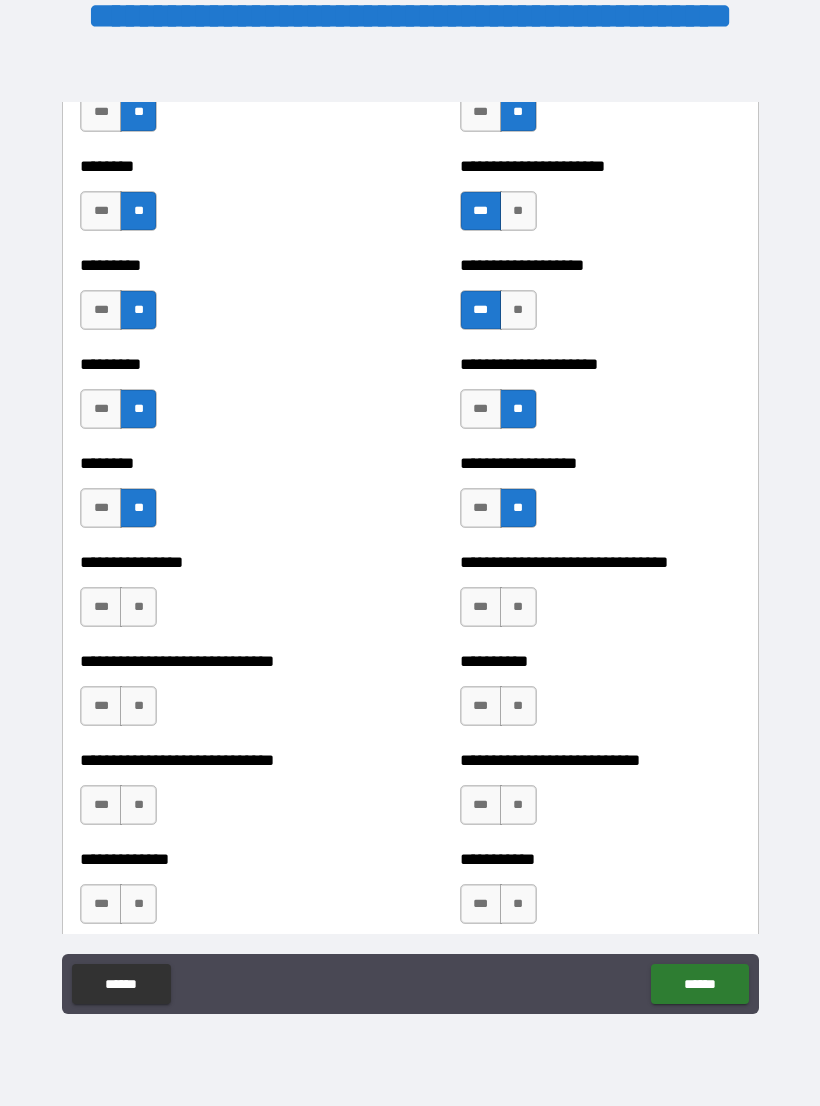 click on "**" at bounding box center [138, 607] 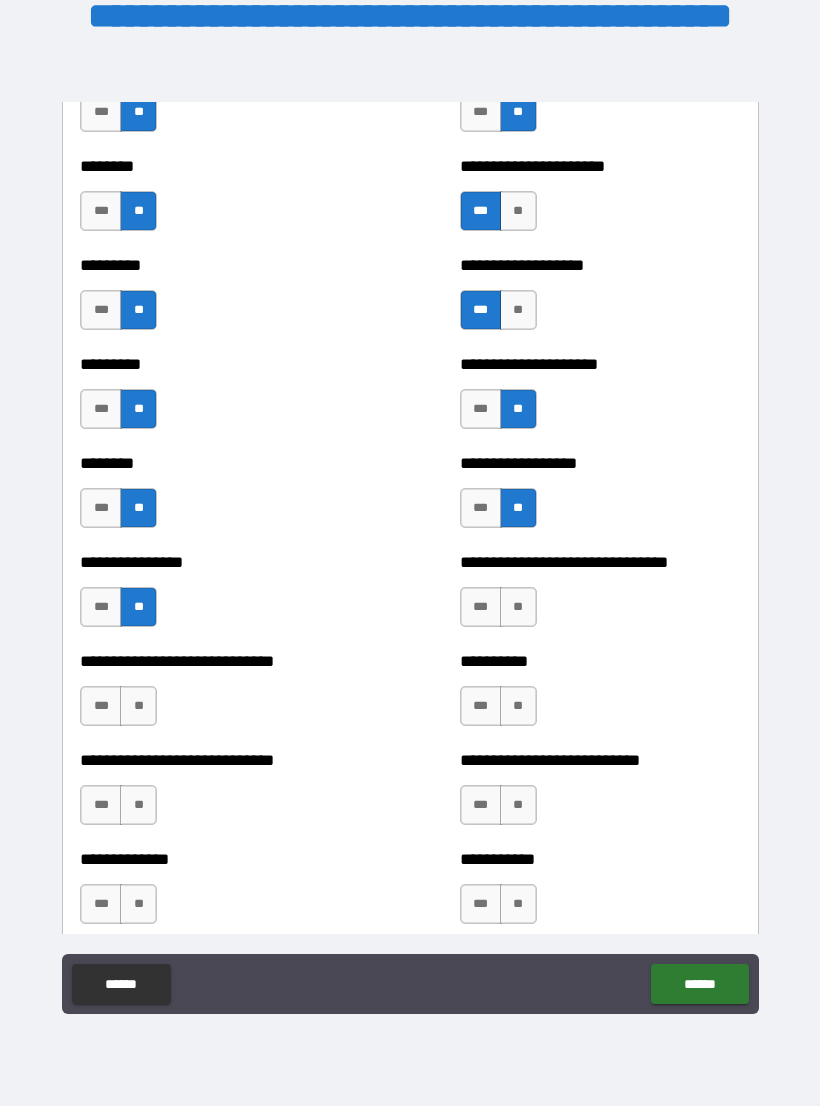 click on "**" at bounding box center (518, 607) 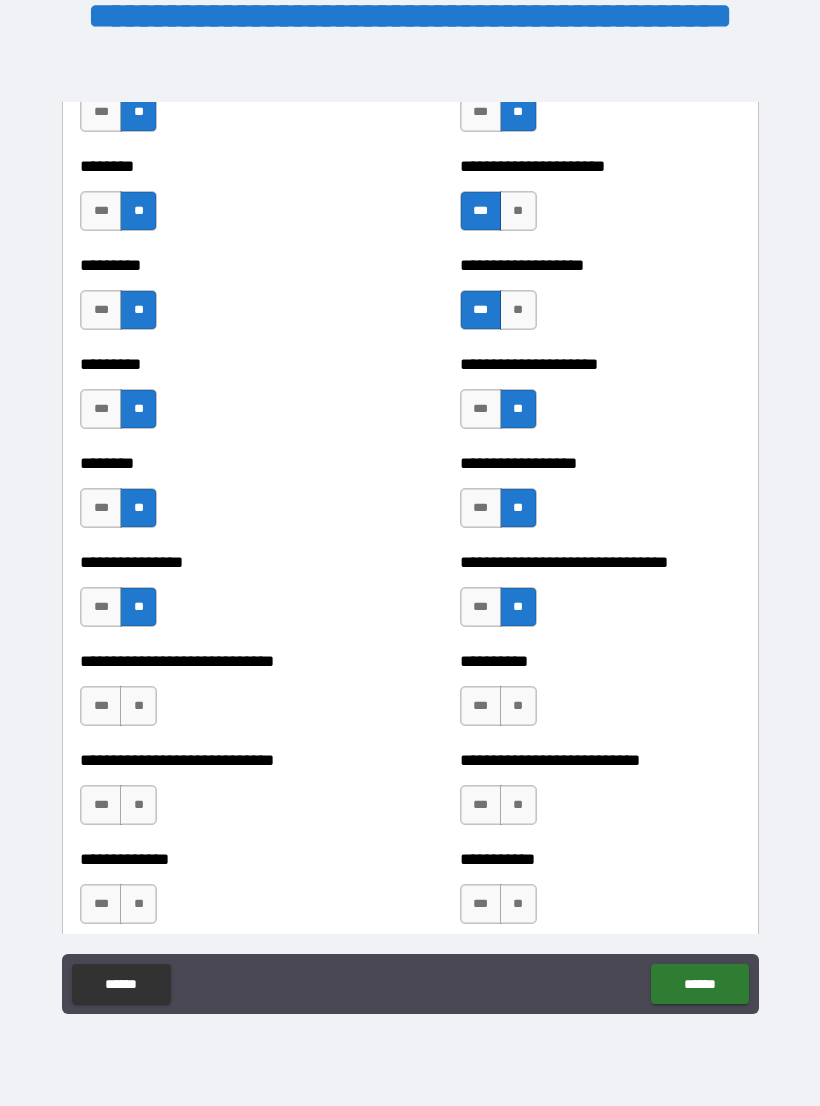 click on "**" at bounding box center [138, 706] 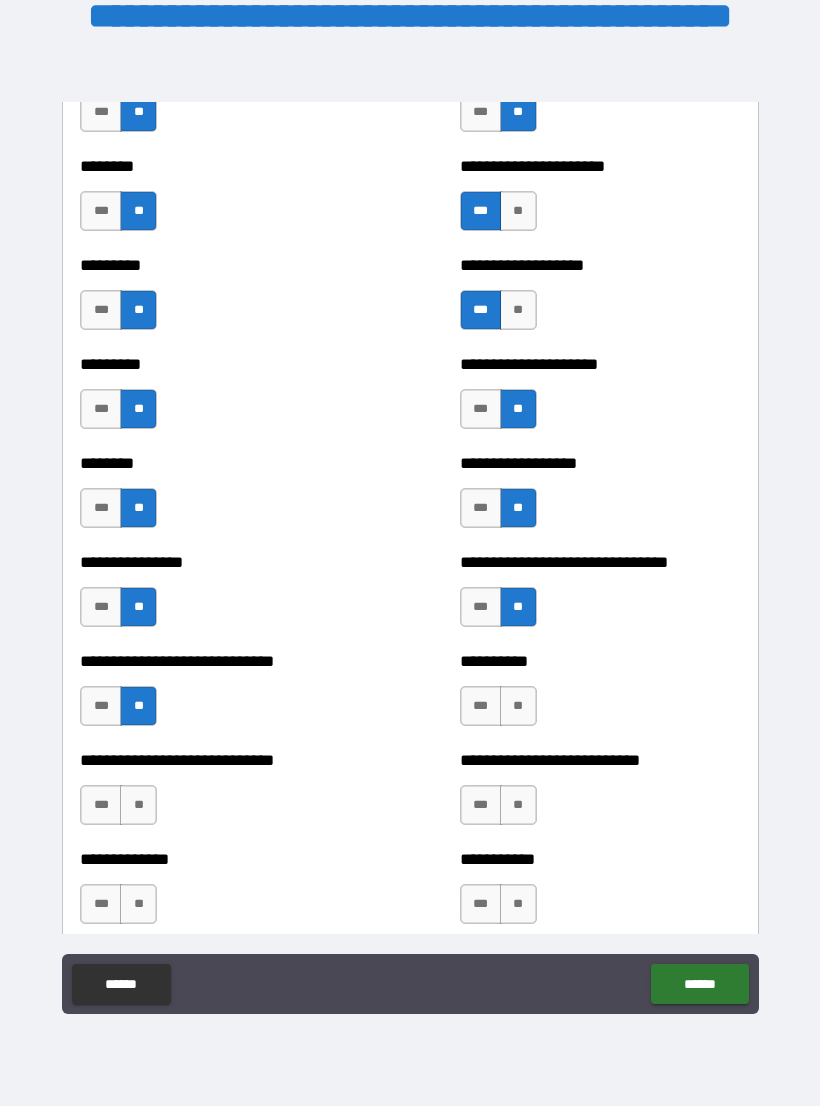 click on "**" at bounding box center (518, 706) 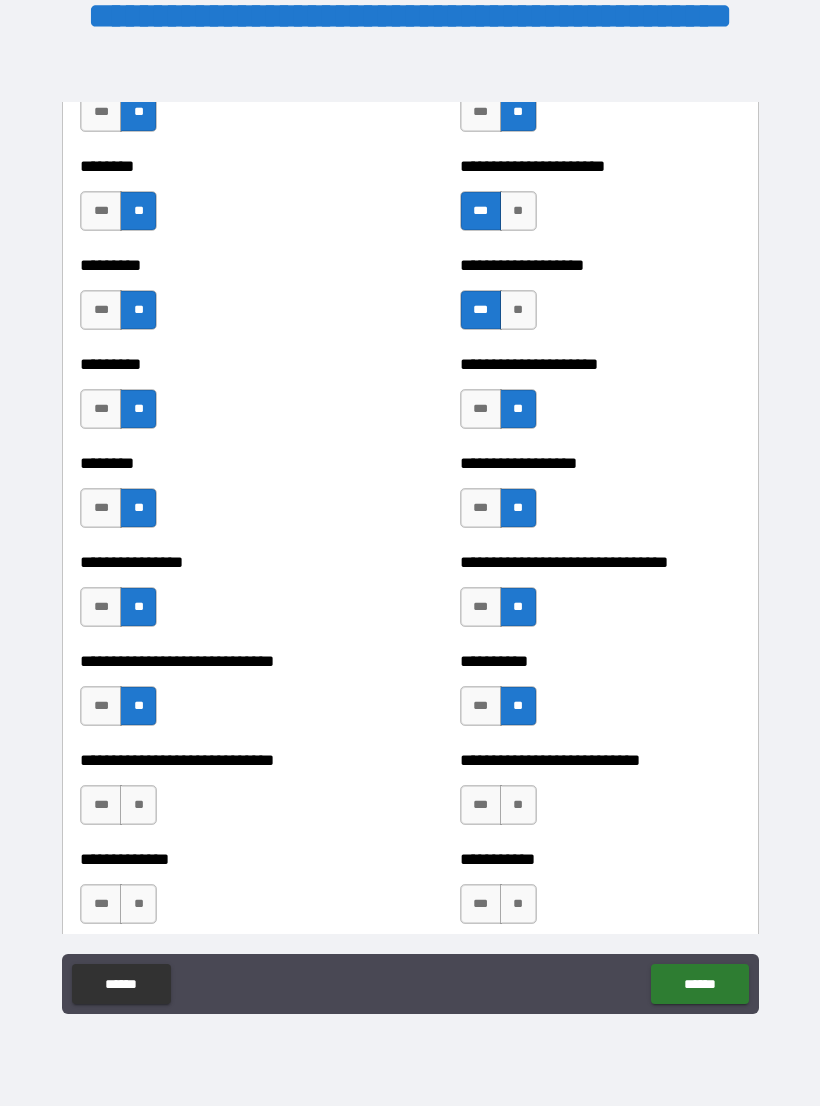 click on "**" at bounding box center (138, 805) 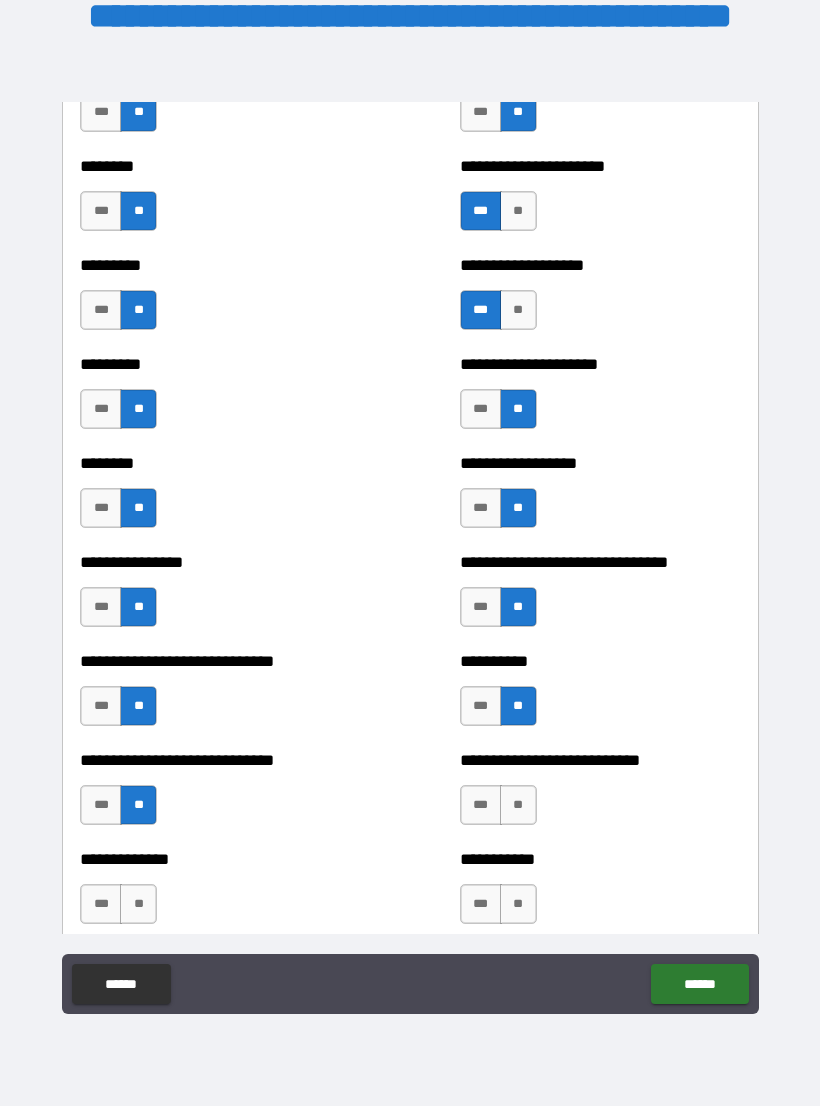 click on "**" at bounding box center (518, 805) 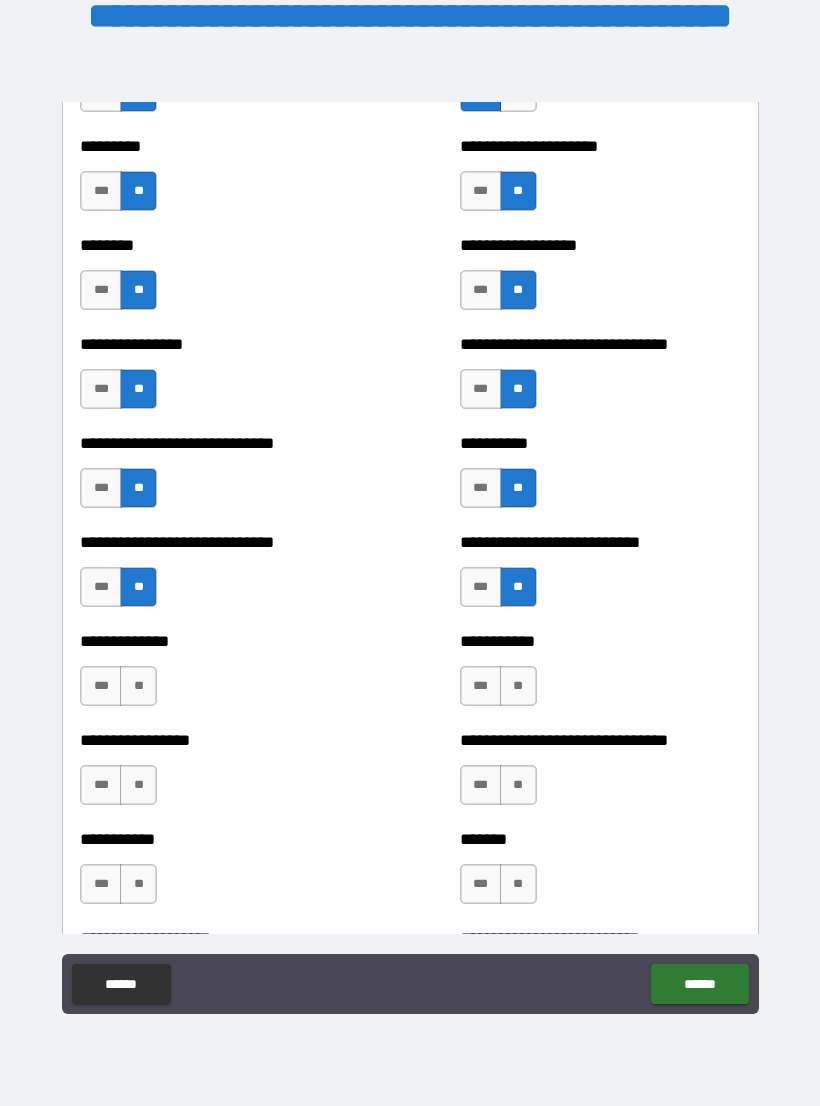 scroll, scrollTop: 7312, scrollLeft: 0, axis: vertical 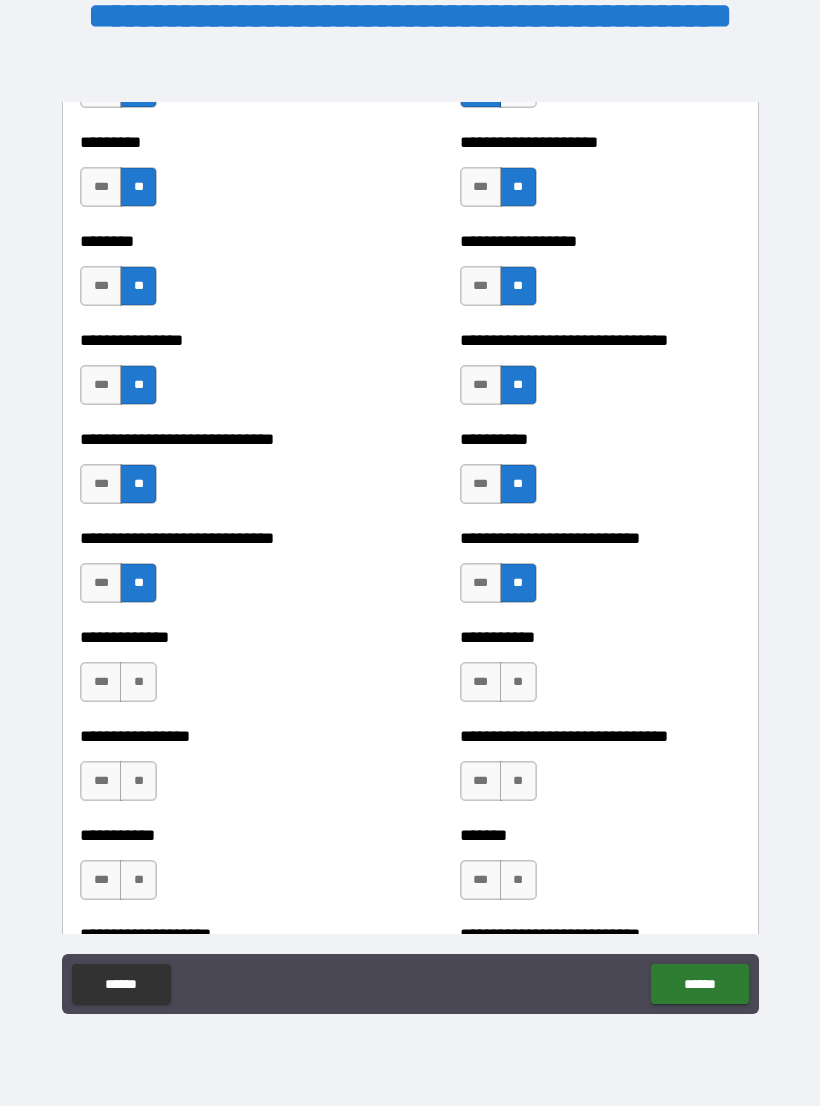 click on "**" at bounding box center (138, 682) 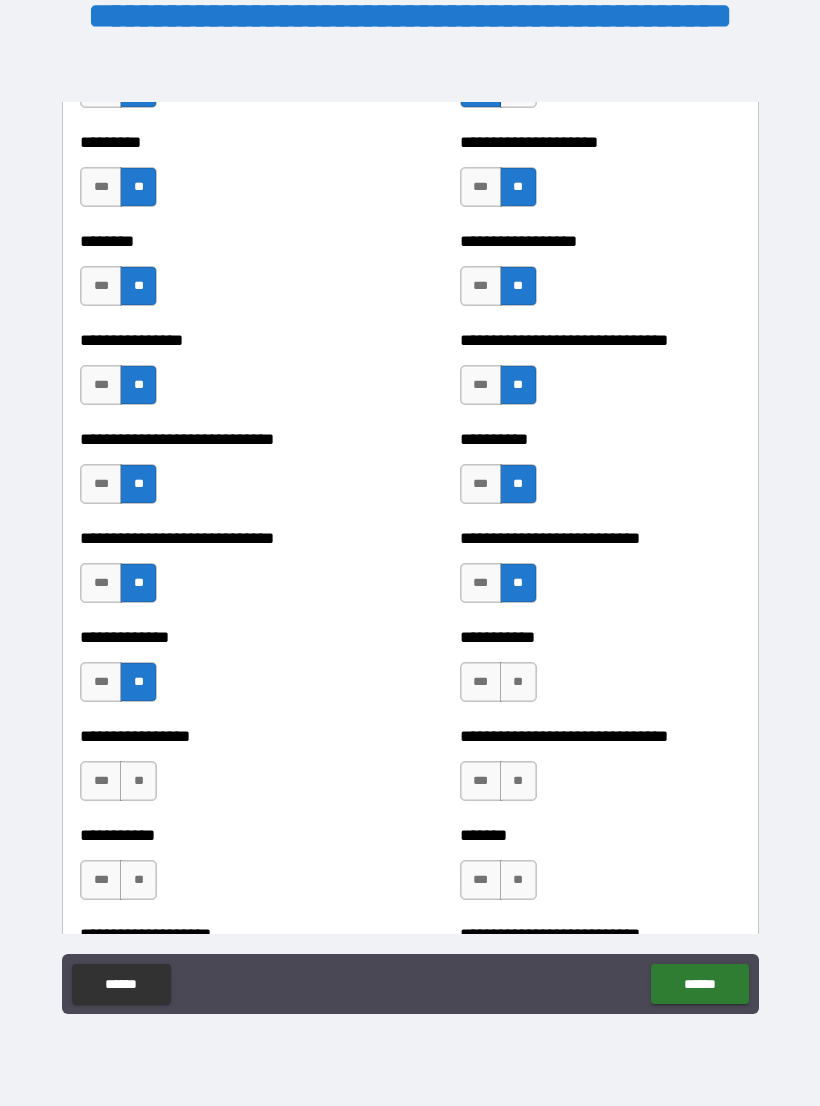click on "**" at bounding box center (518, 682) 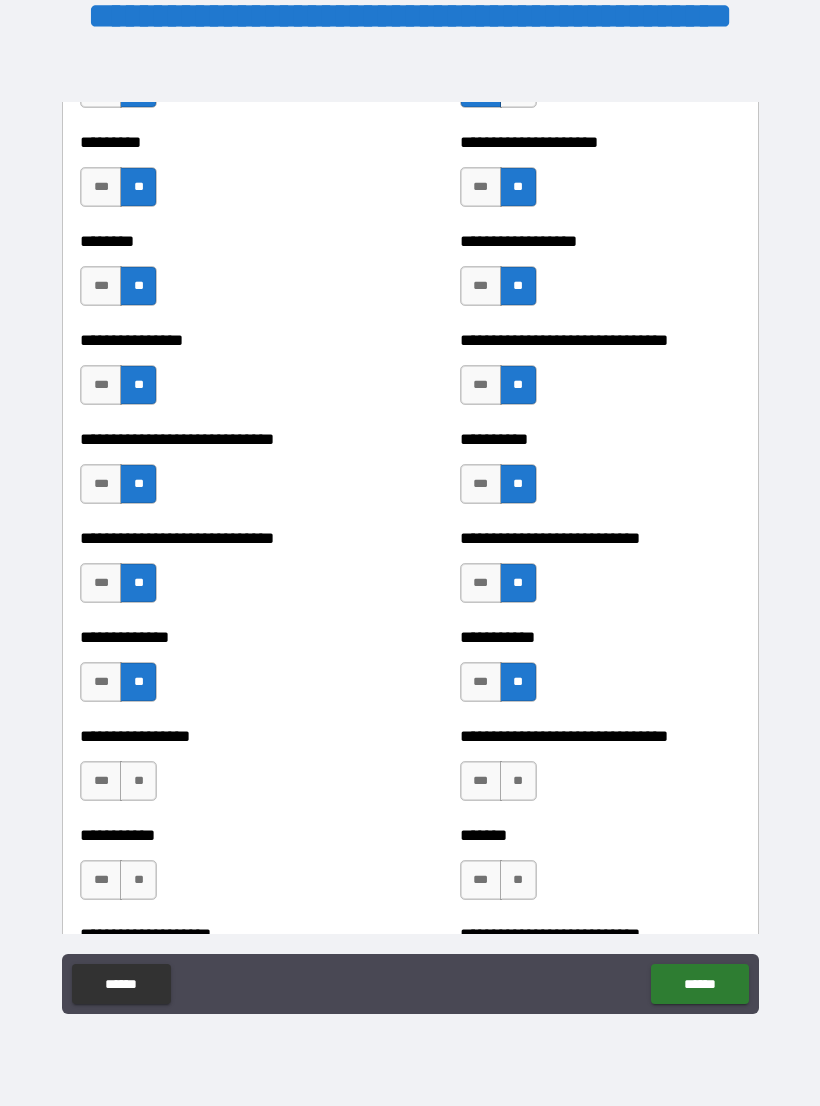 click on "***" at bounding box center (101, 781) 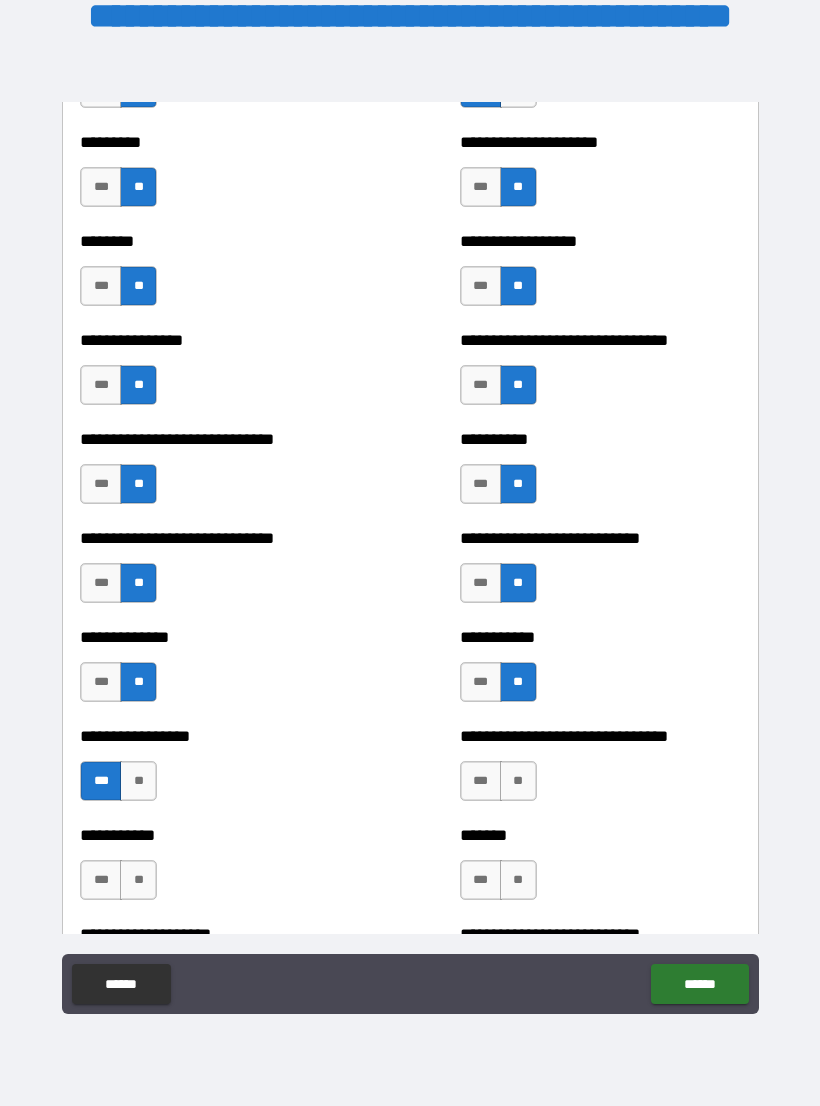 click on "**" at bounding box center (518, 781) 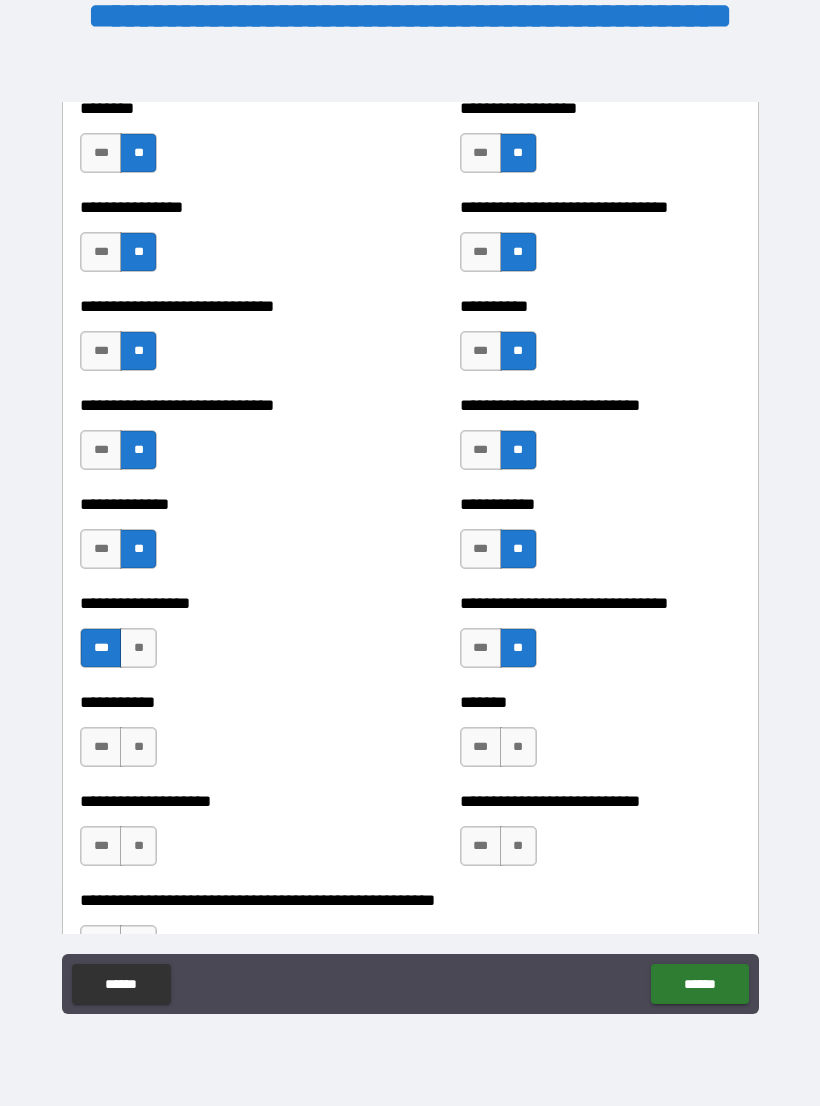 scroll, scrollTop: 7481, scrollLeft: 0, axis: vertical 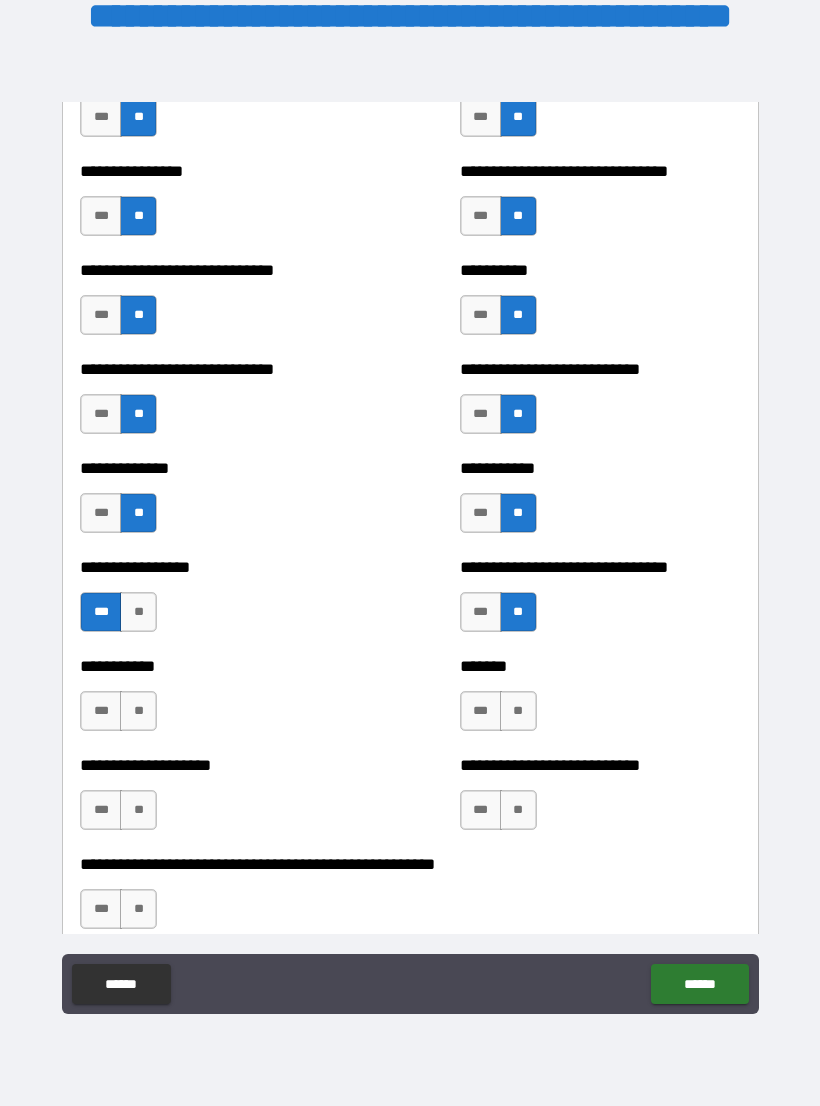 click on "**" at bounding box center (138, 711) 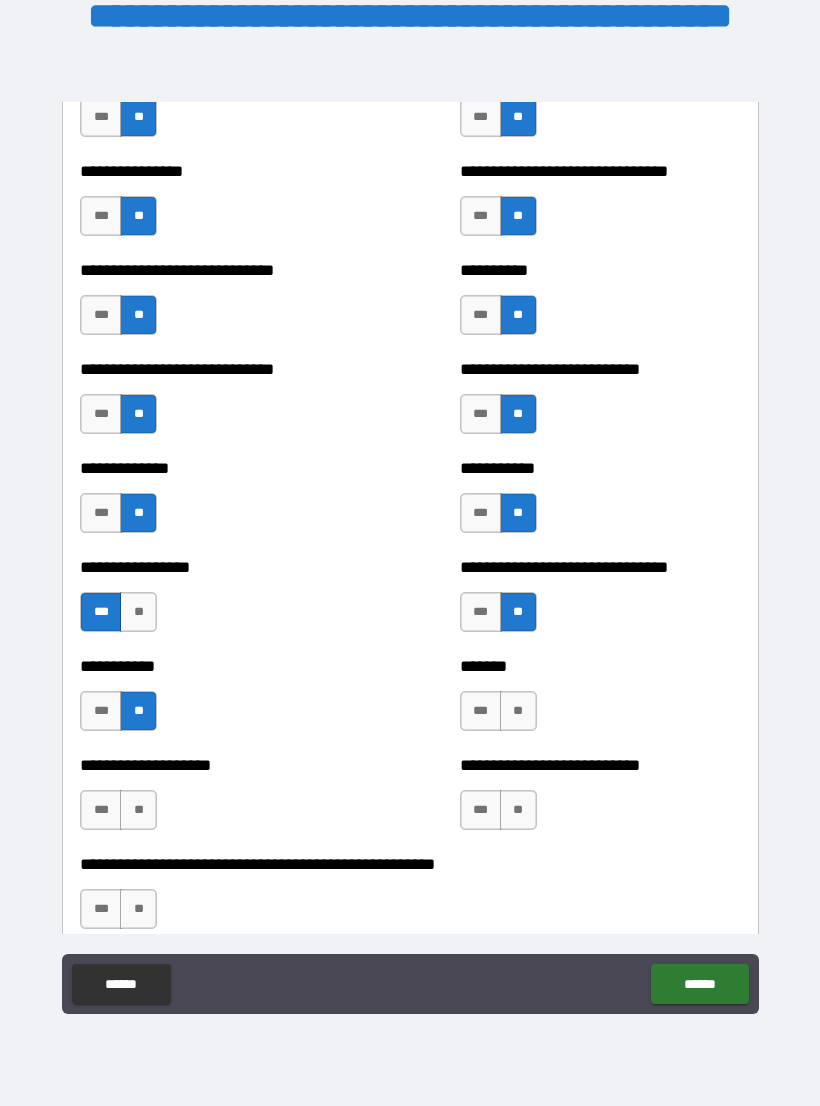 click on "***" at bounding box center (481, 711) 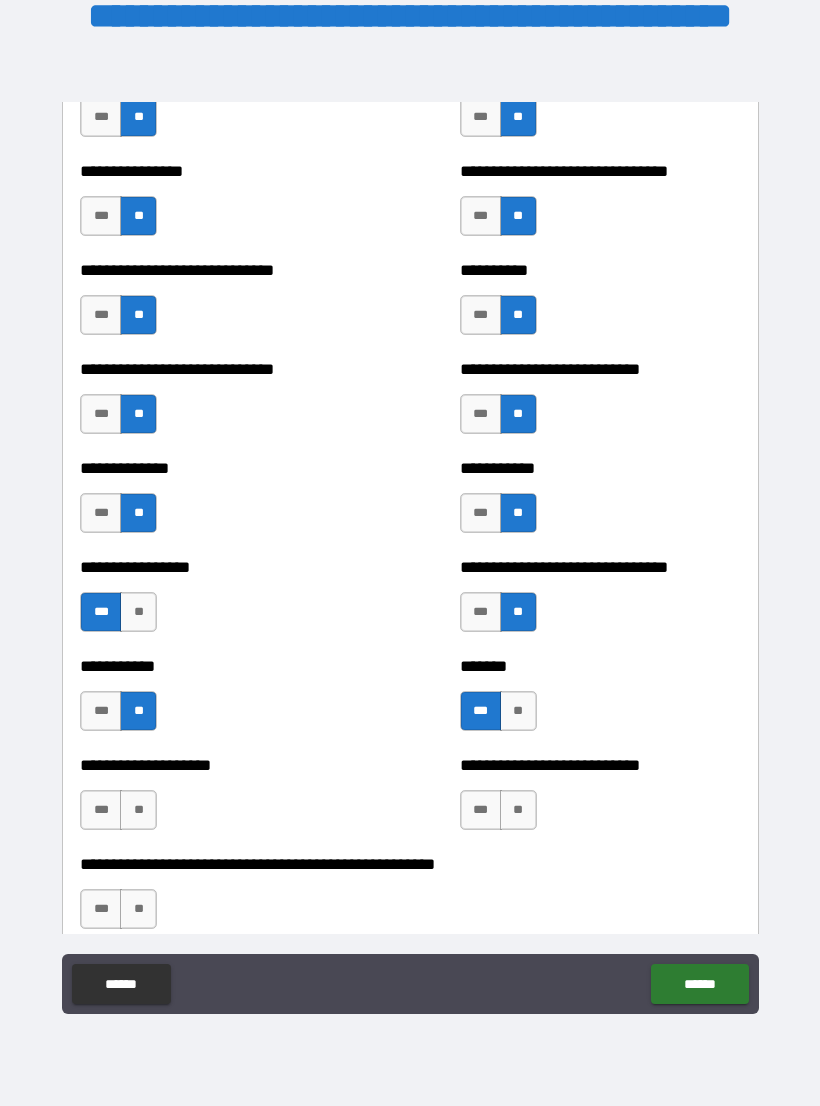 click on "***" at bounding box center (101, 810) 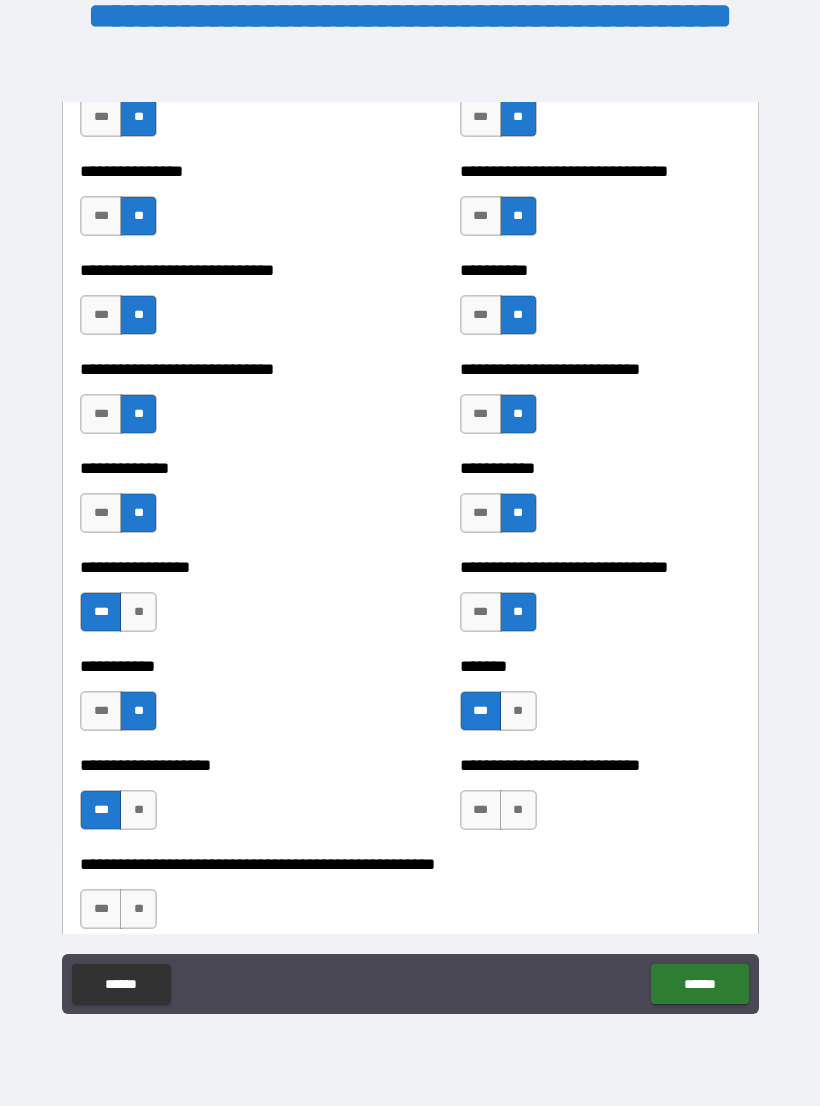 click on "**" at bounding box center [518, 810] 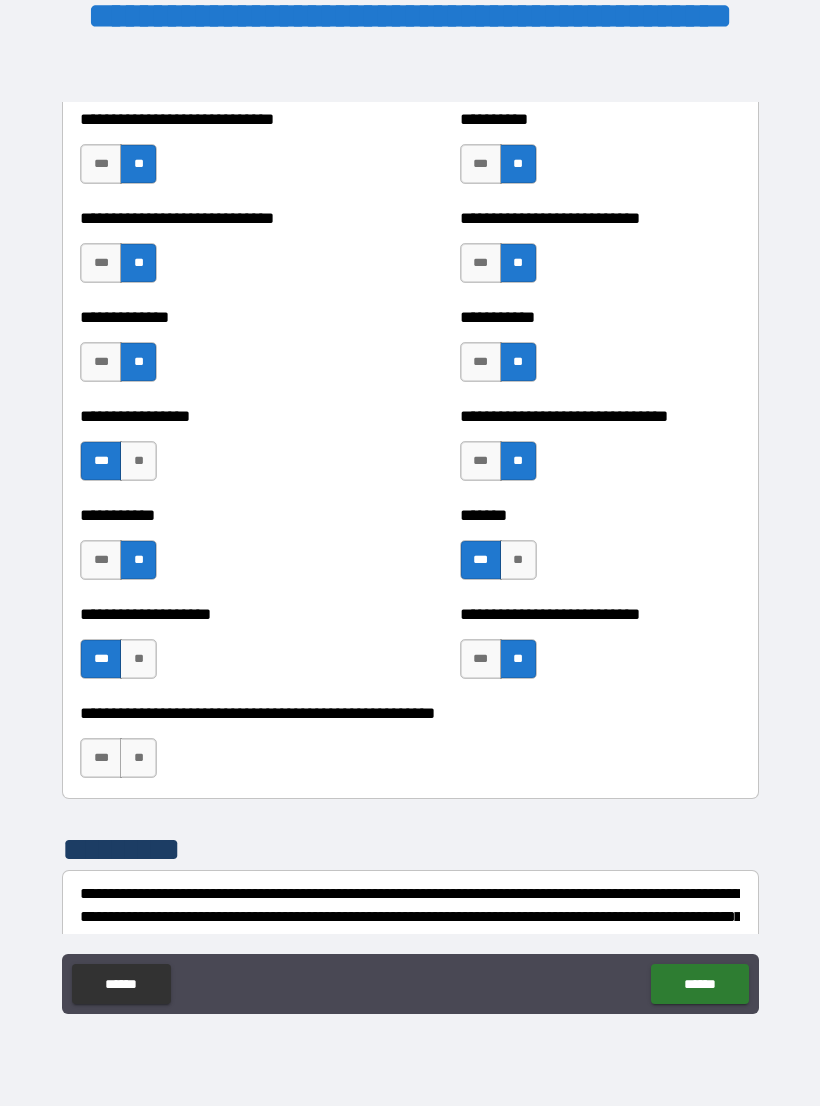 scroll, scrollTop: 7642, scrollLeft: 0, axis: vertical 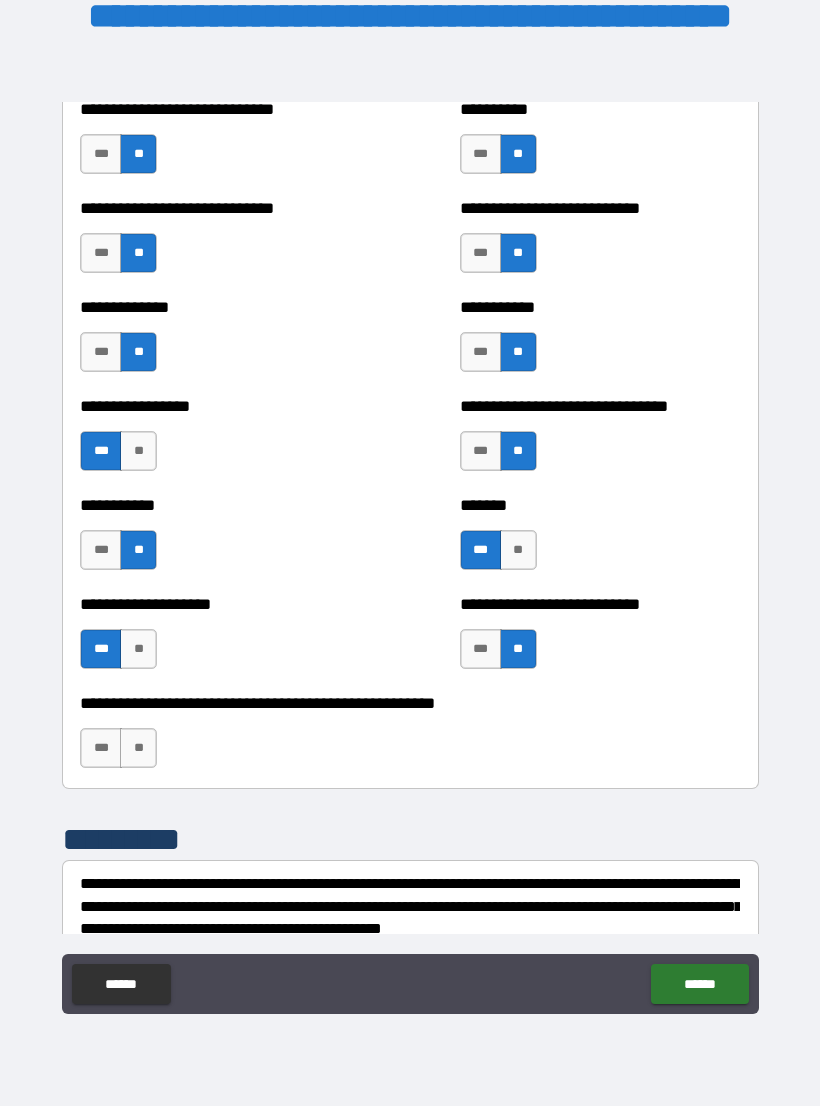 click on "**" at bounding box center [138, 748] 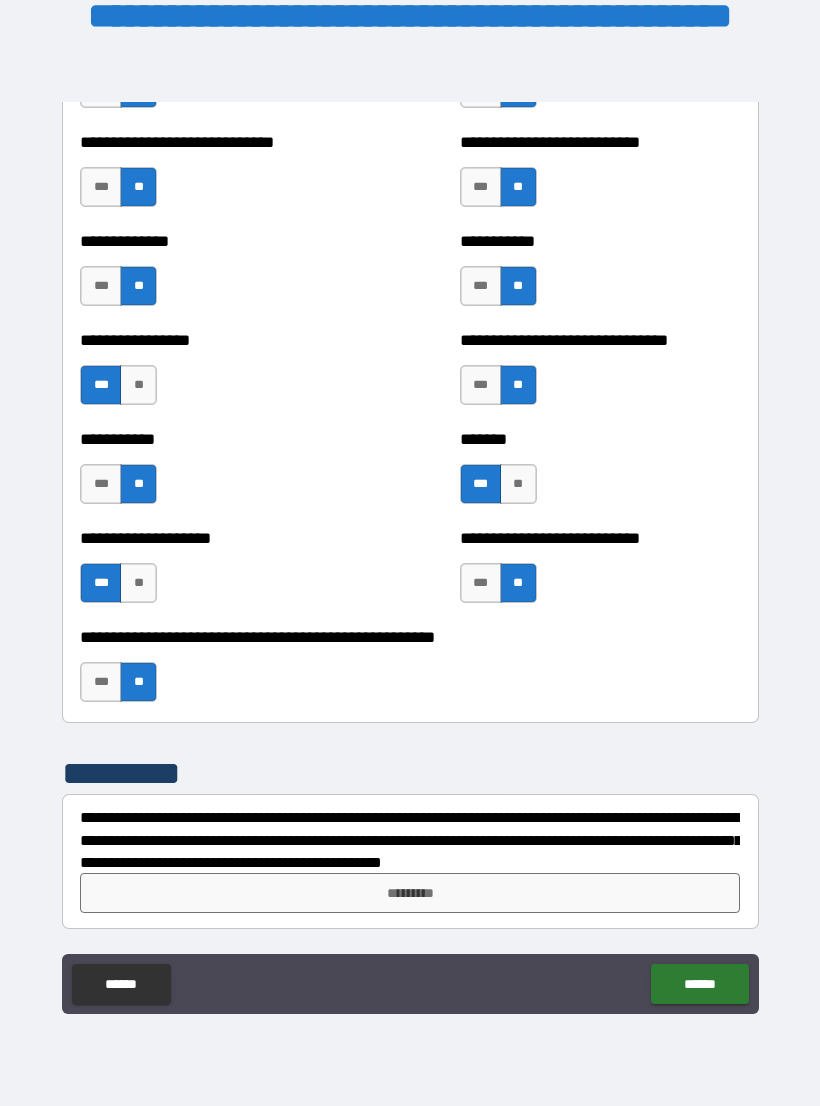 scroll, scrollTop: 7708, scrollLeft: 0, axis: vertical 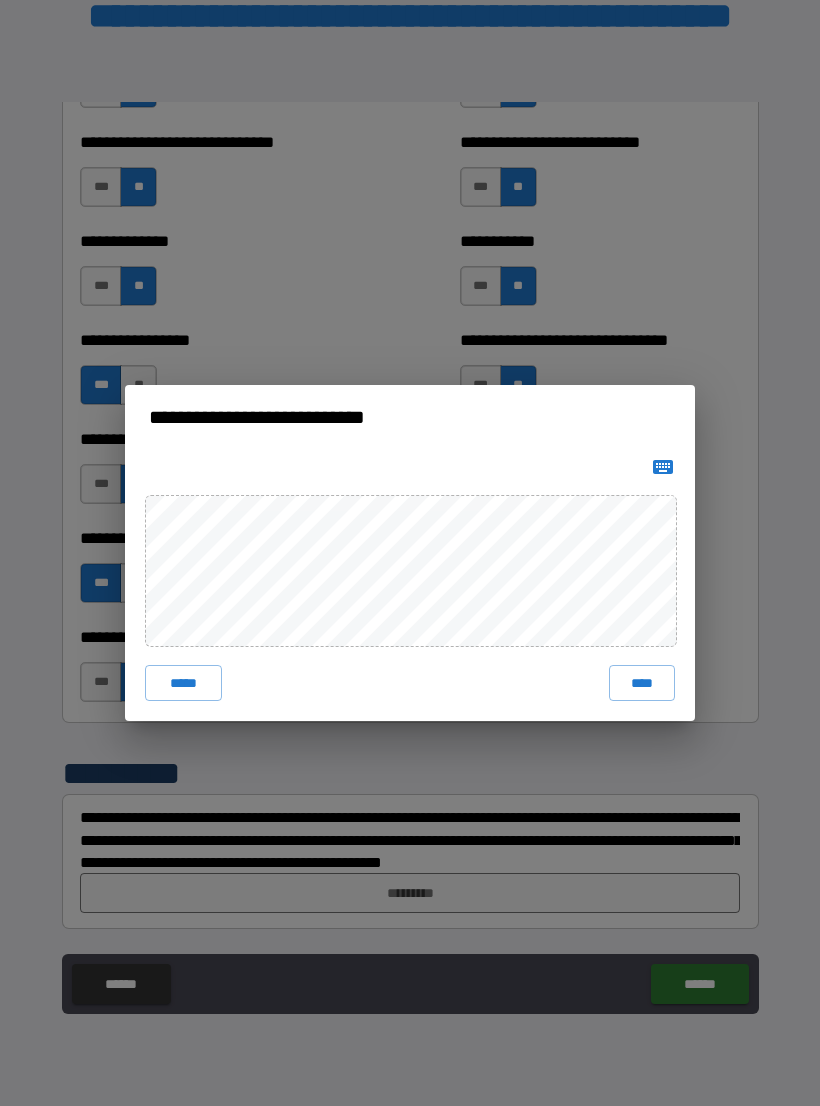 click on "****" at bounding box center (642, 683) 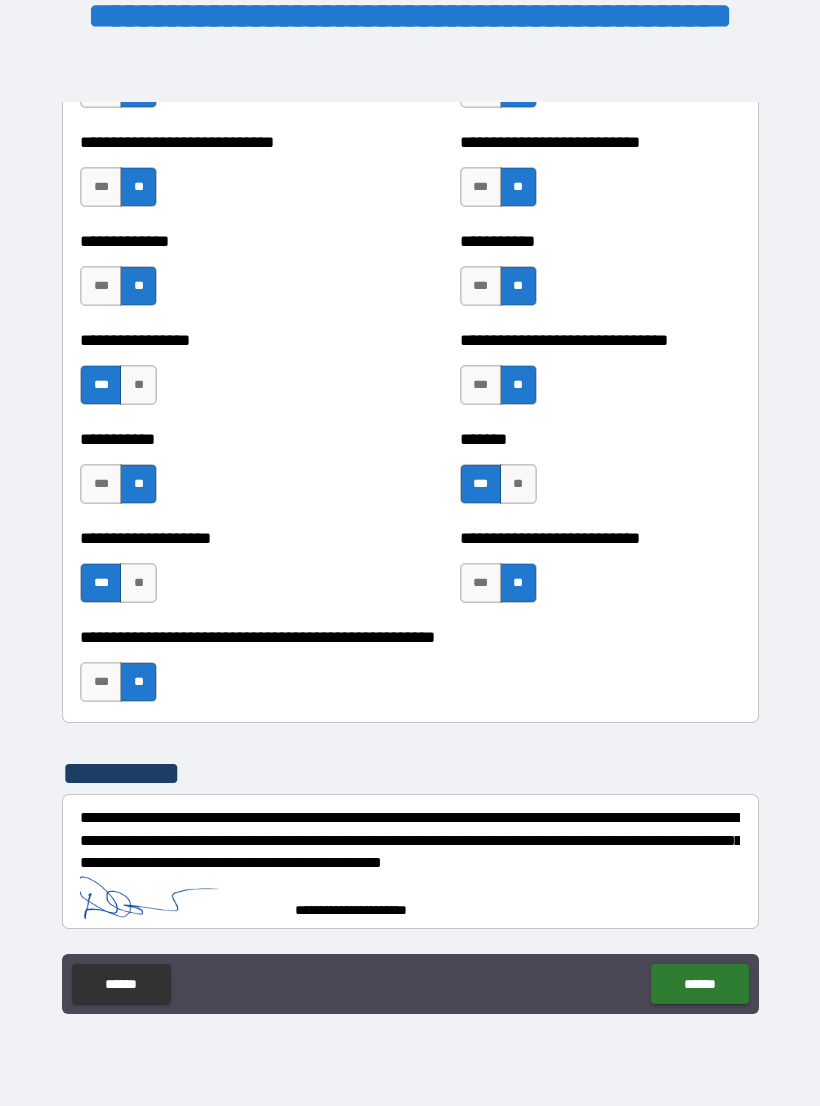 scroll, scrollTop: 7698, scrollLeft: 0, axis: vertical 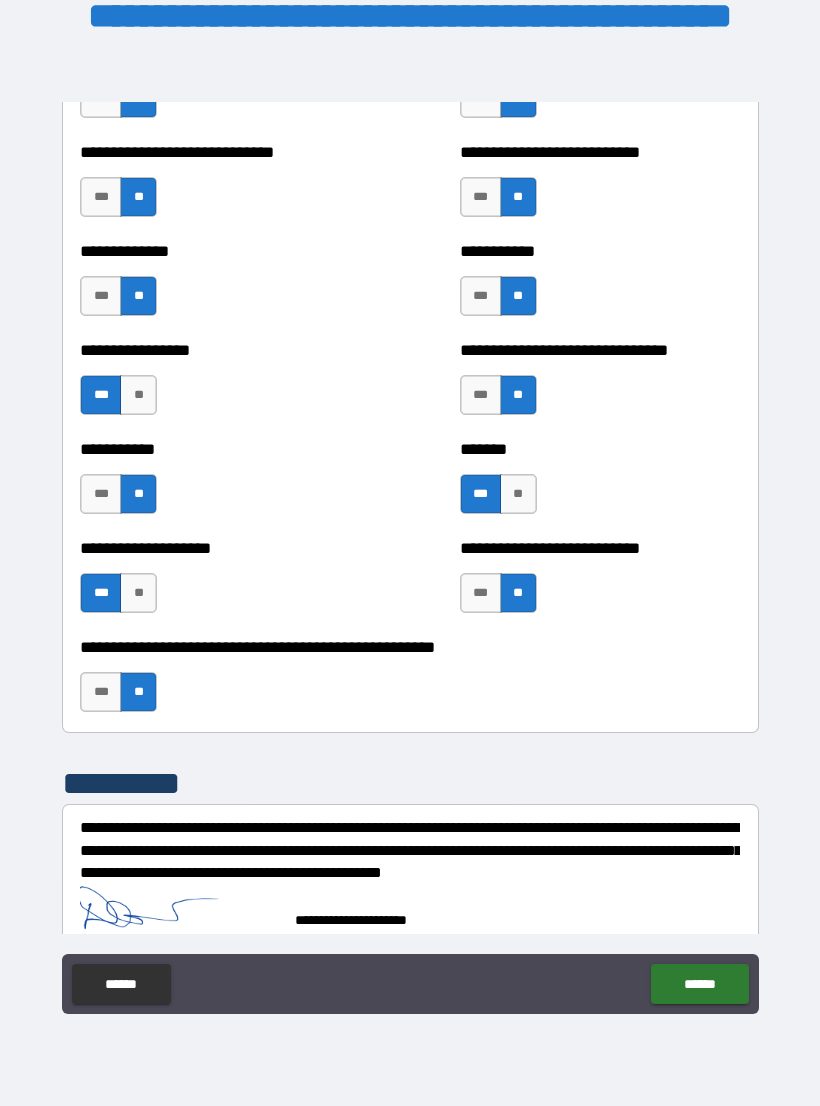 click on "******" at bounding box center (699, 984) 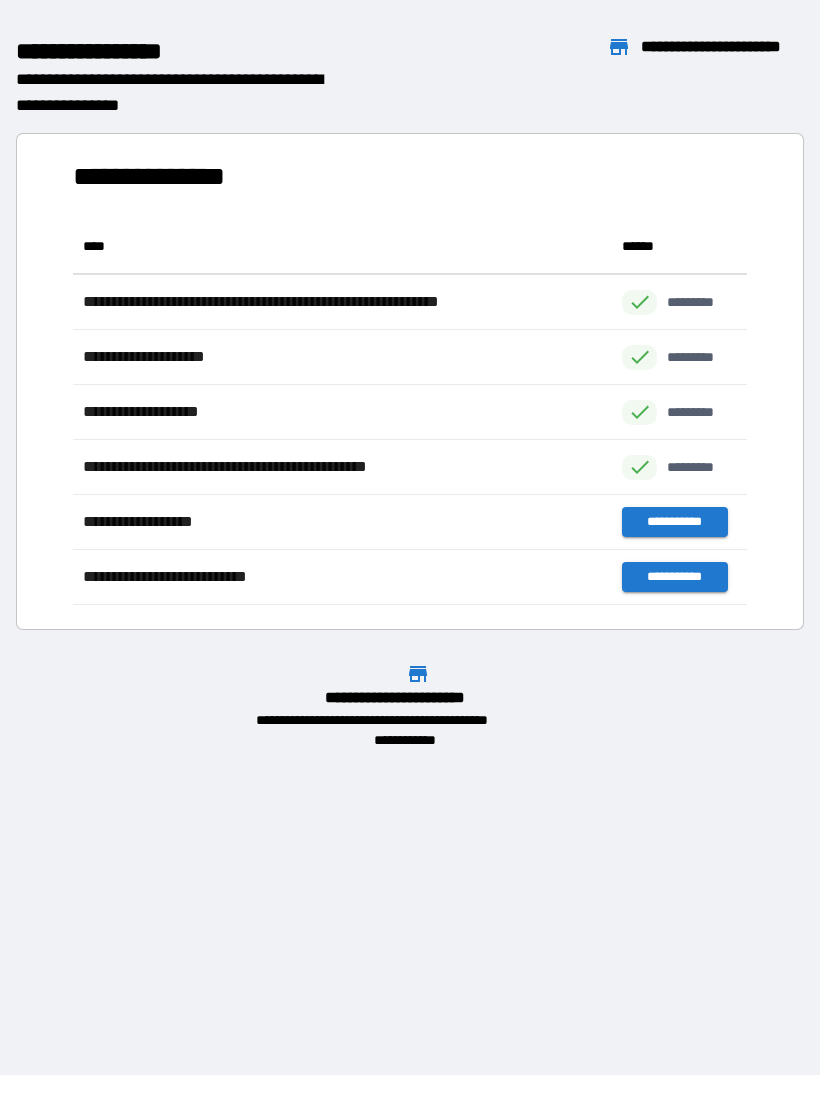scroll, scrollTop: 1, scrollLeft: 1, axis: both 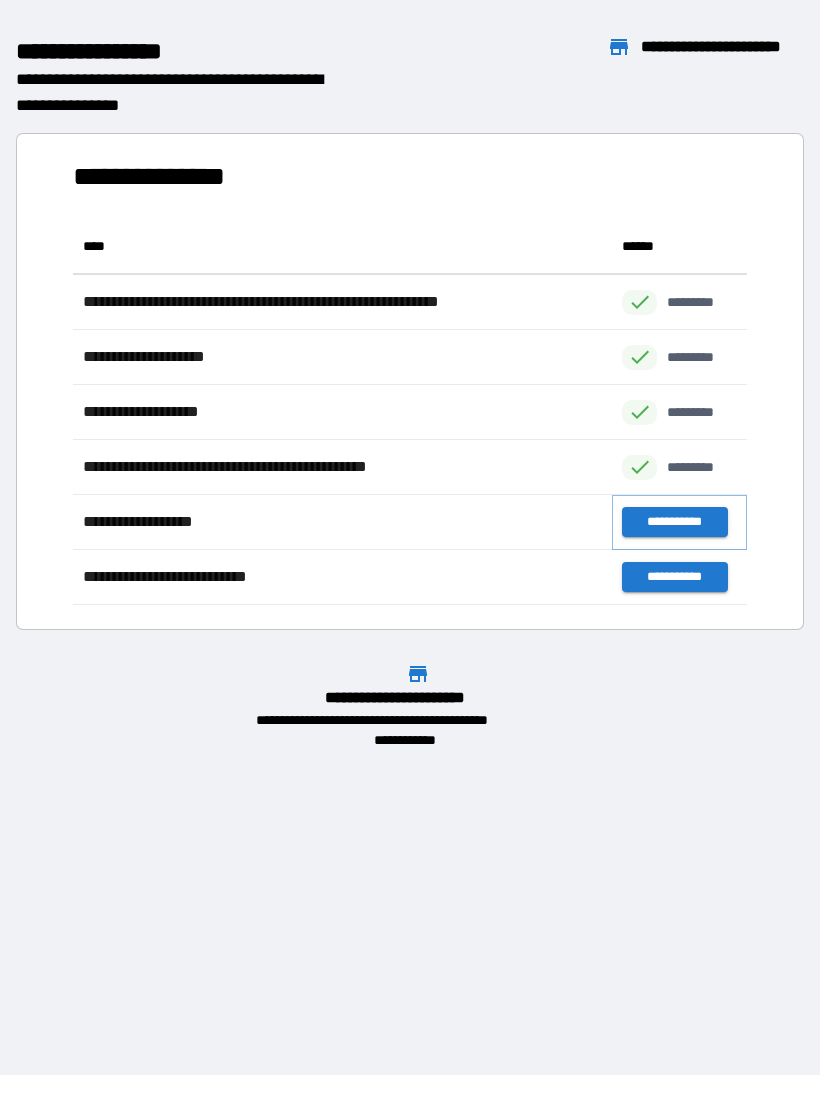 click on "**********" at bounding box center (674, 522) 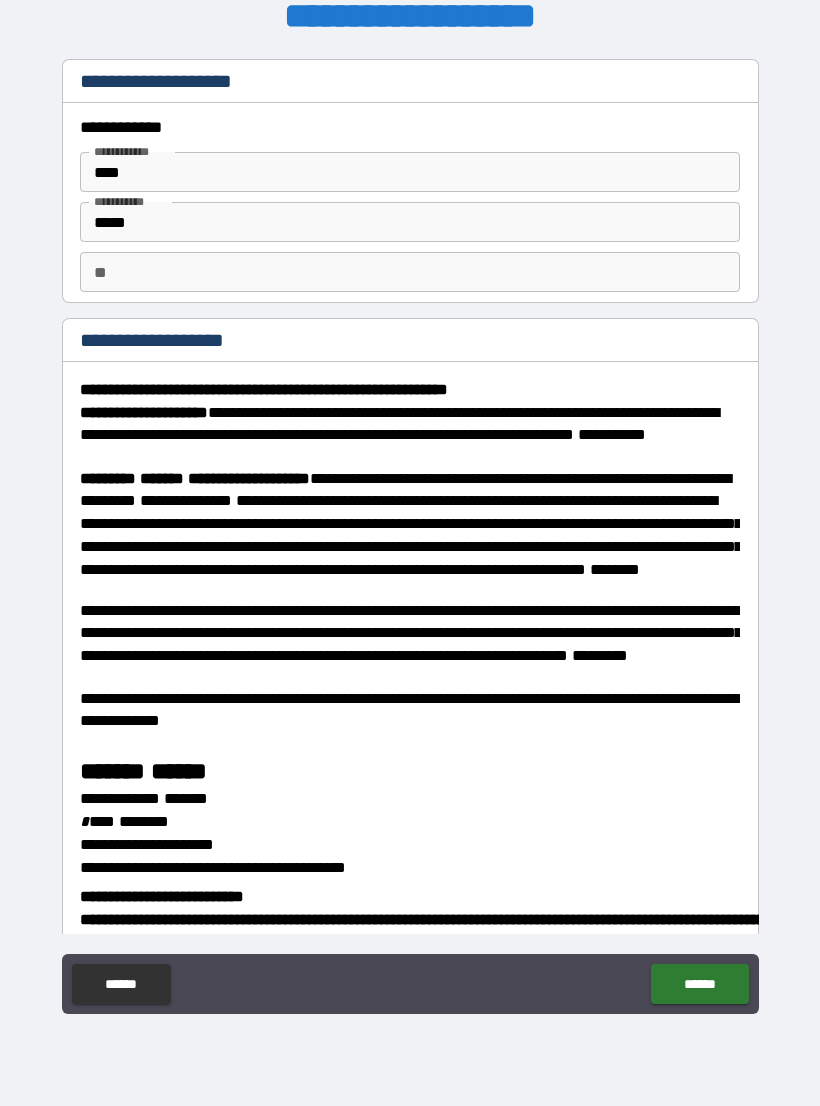 click on "** **" at bounding box center [410, 272] 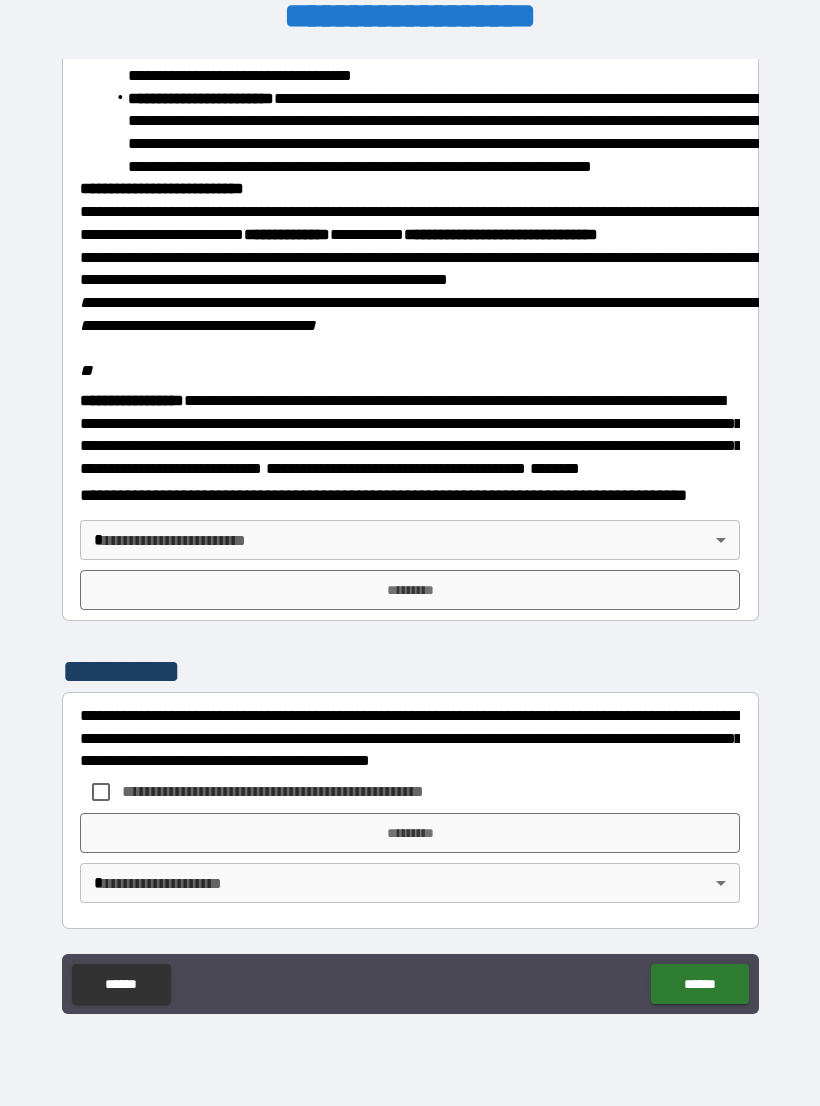 scroll, scrollTop: 2234, scrollLeft: 0, axis: vertical 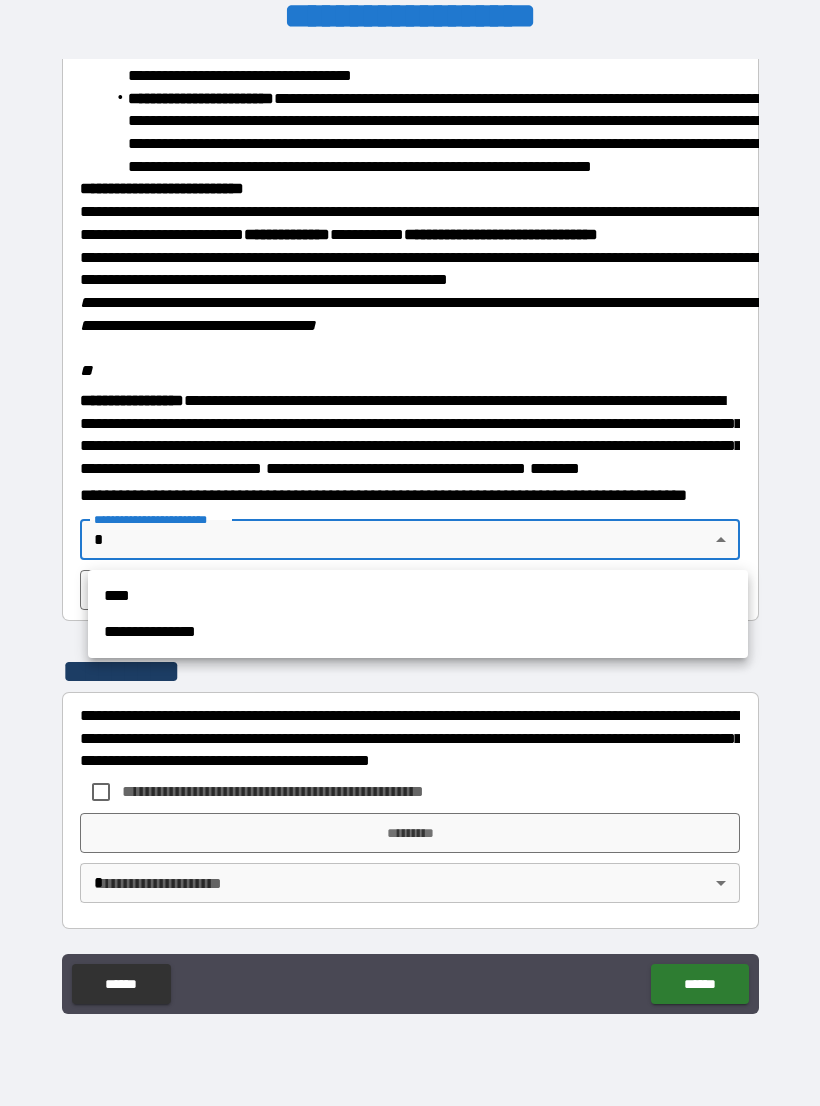 click on "****" at bounding box center [418, 596] 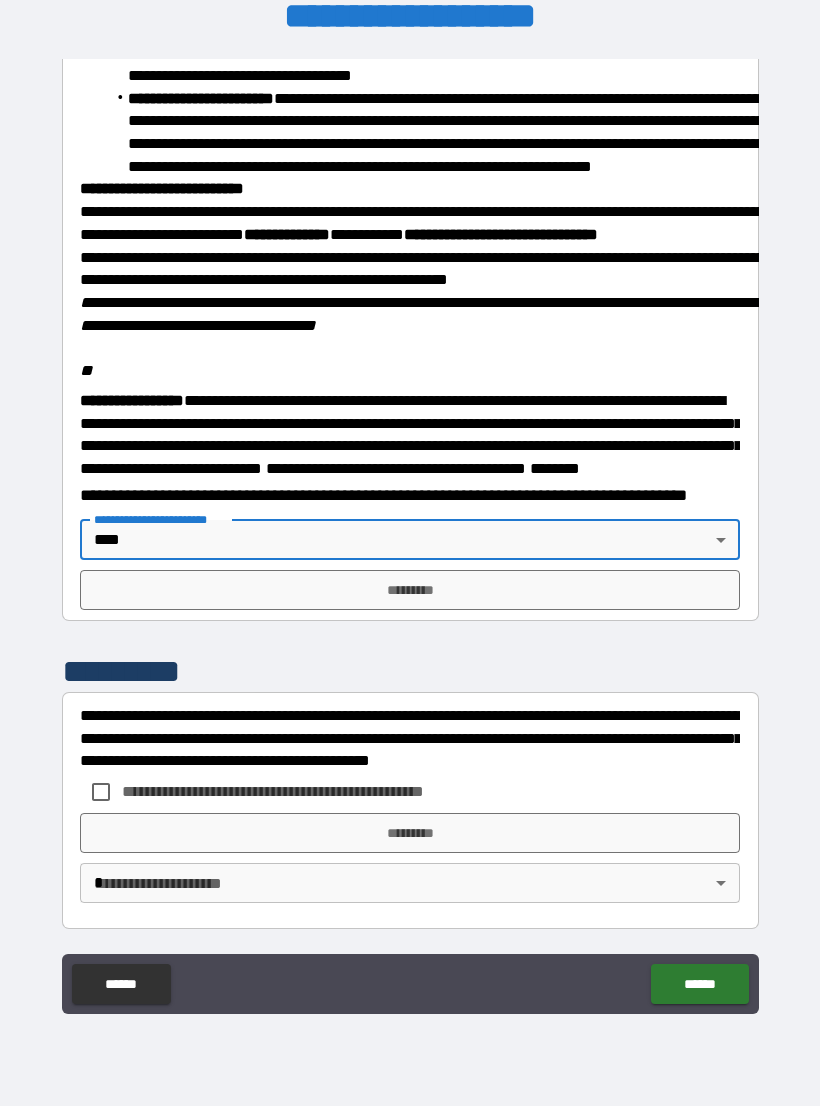 click on "*********" at bounding box center (410, 590) 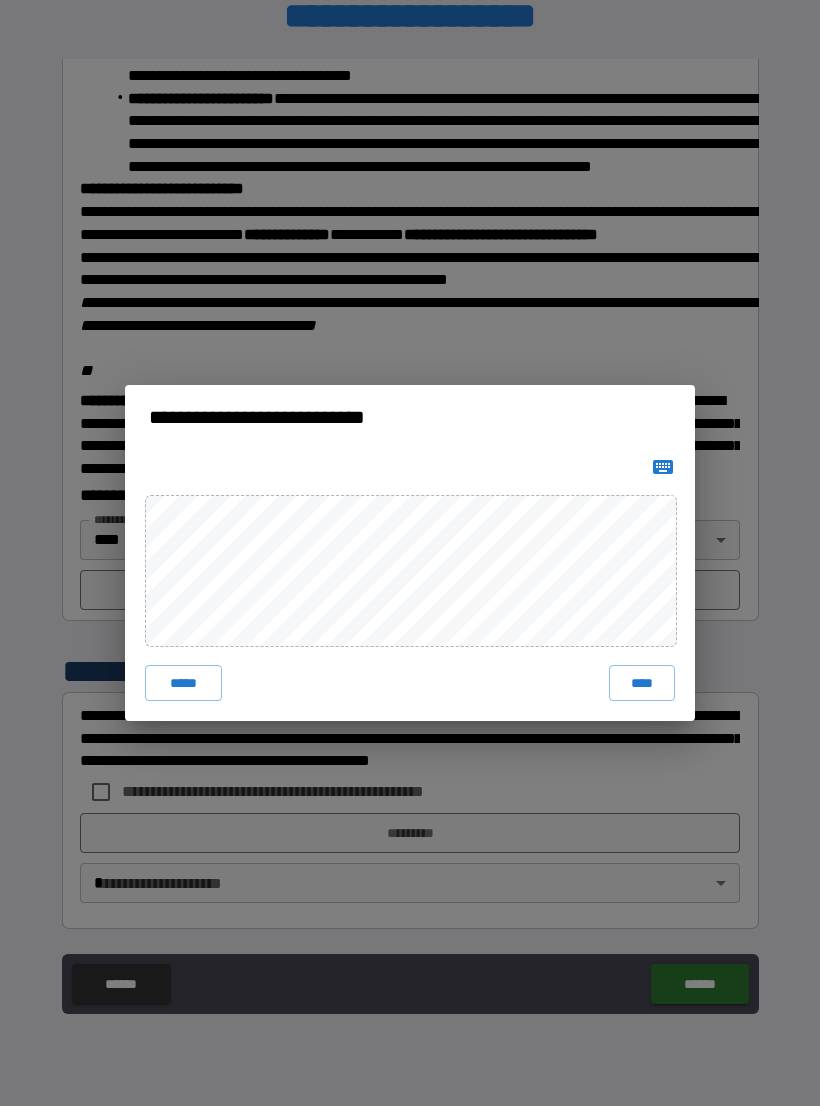 click on "****" at bounding box center [642, 683] 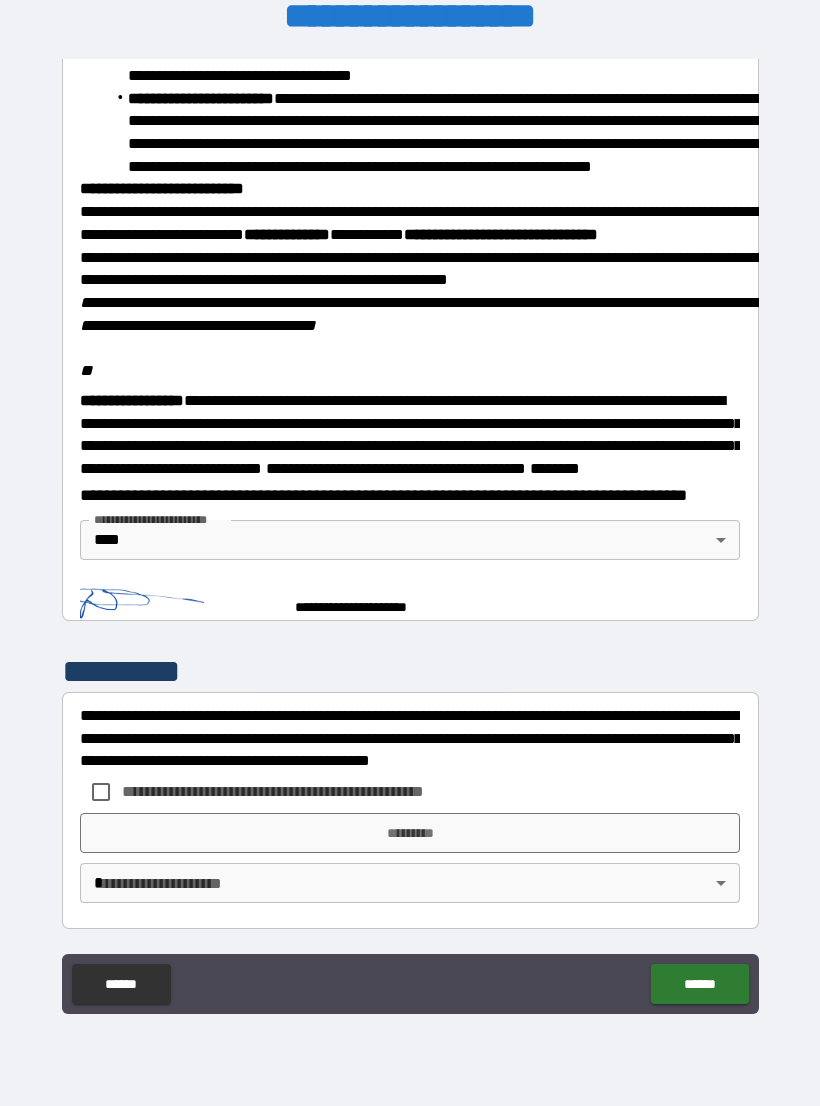 scroll, scrollTop: 2224, scrollLeft: 0, axis: vertical 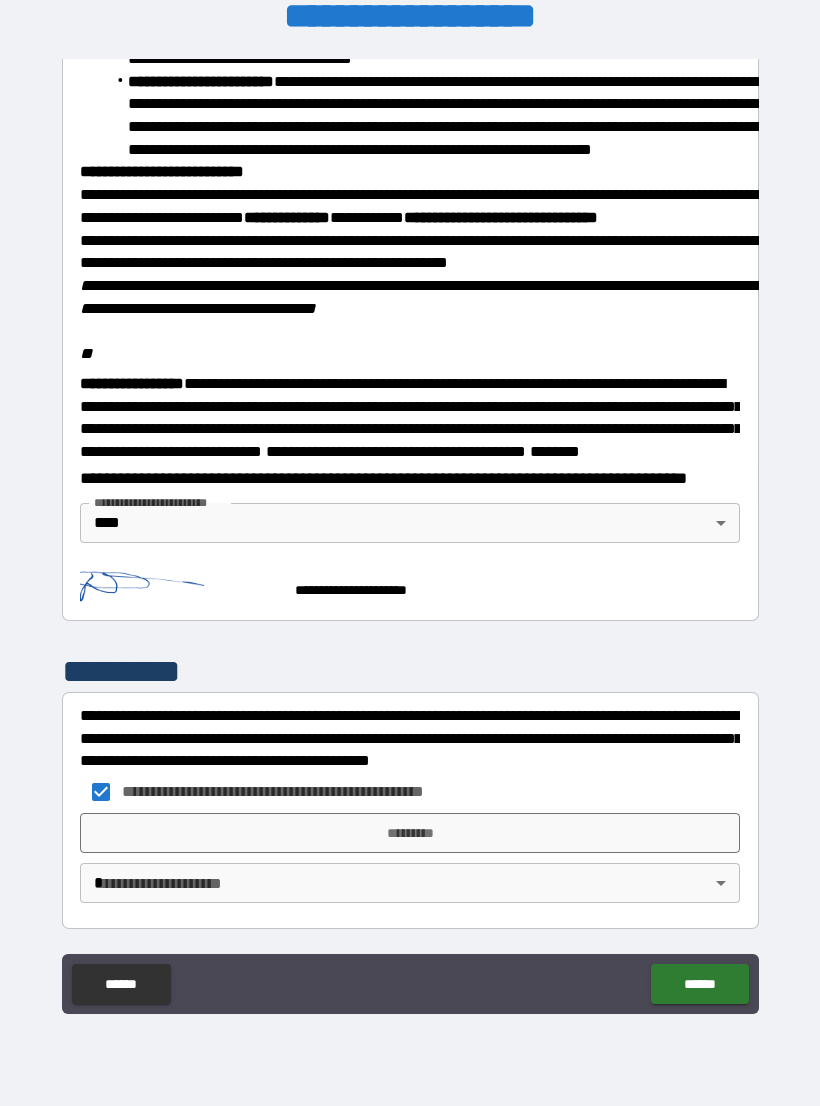 click on "*********" at bounding box center [410, 833] 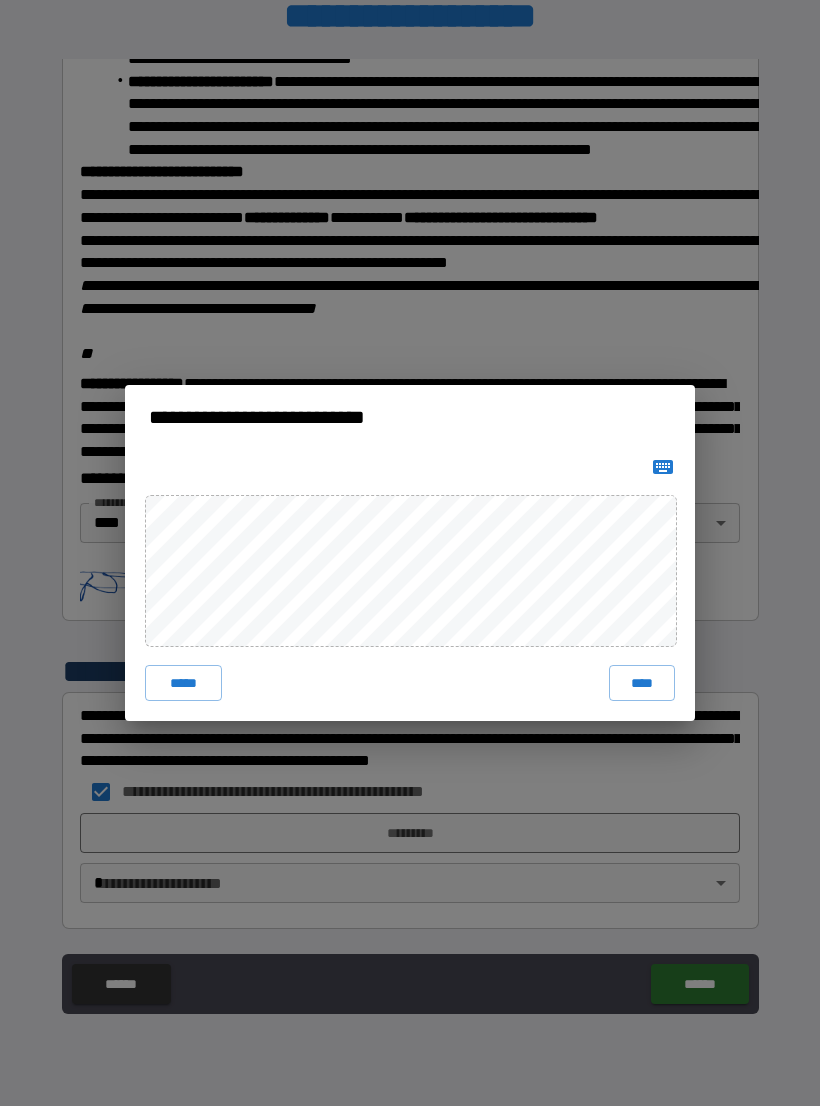 click on "****" at bounding box center (642, 683) 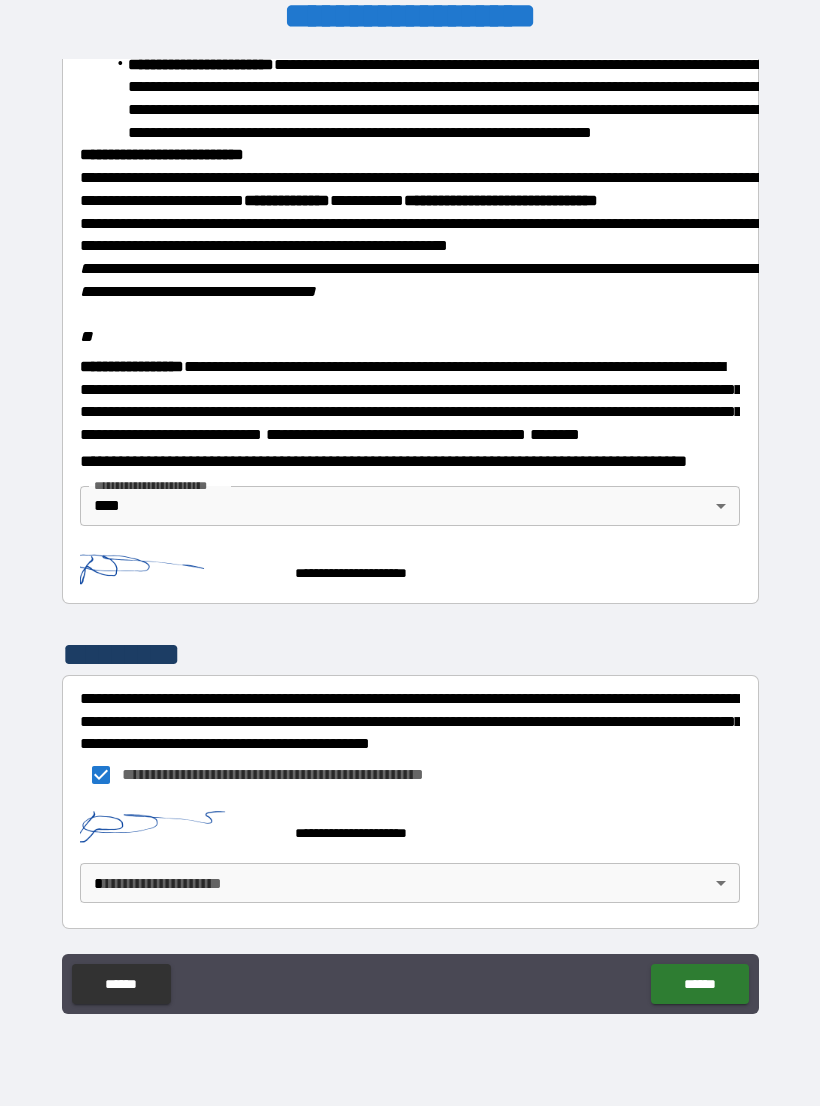 click on "**********" at bounding box center (410, 537) 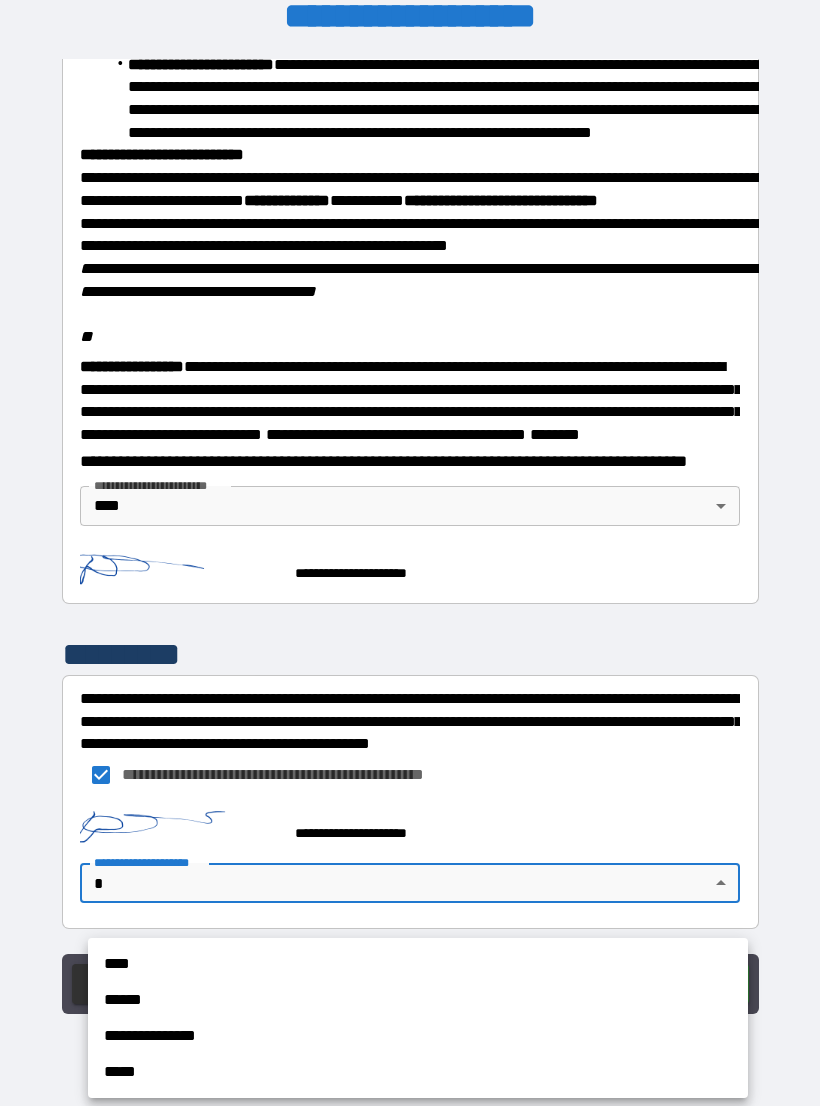 click on "****" at bounding box center [418, 964] 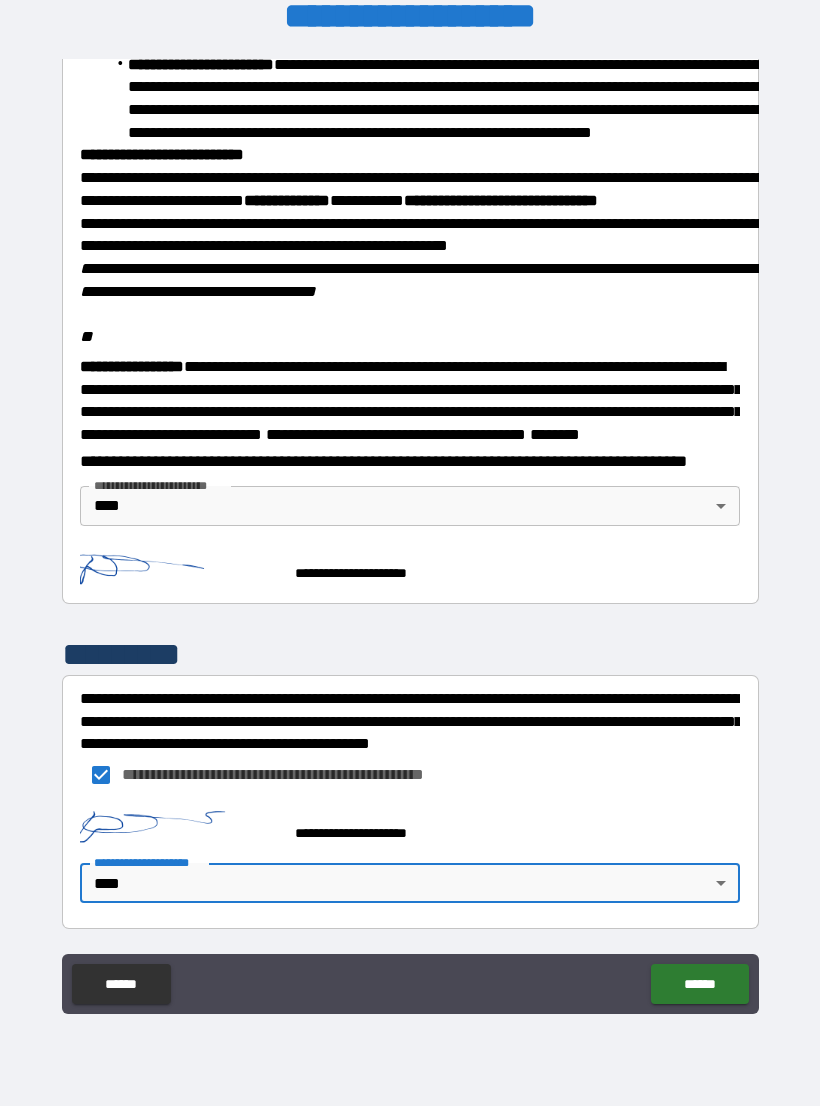 scroll, scrollTop: 2237, scrollLeft: 0, axis: vertical 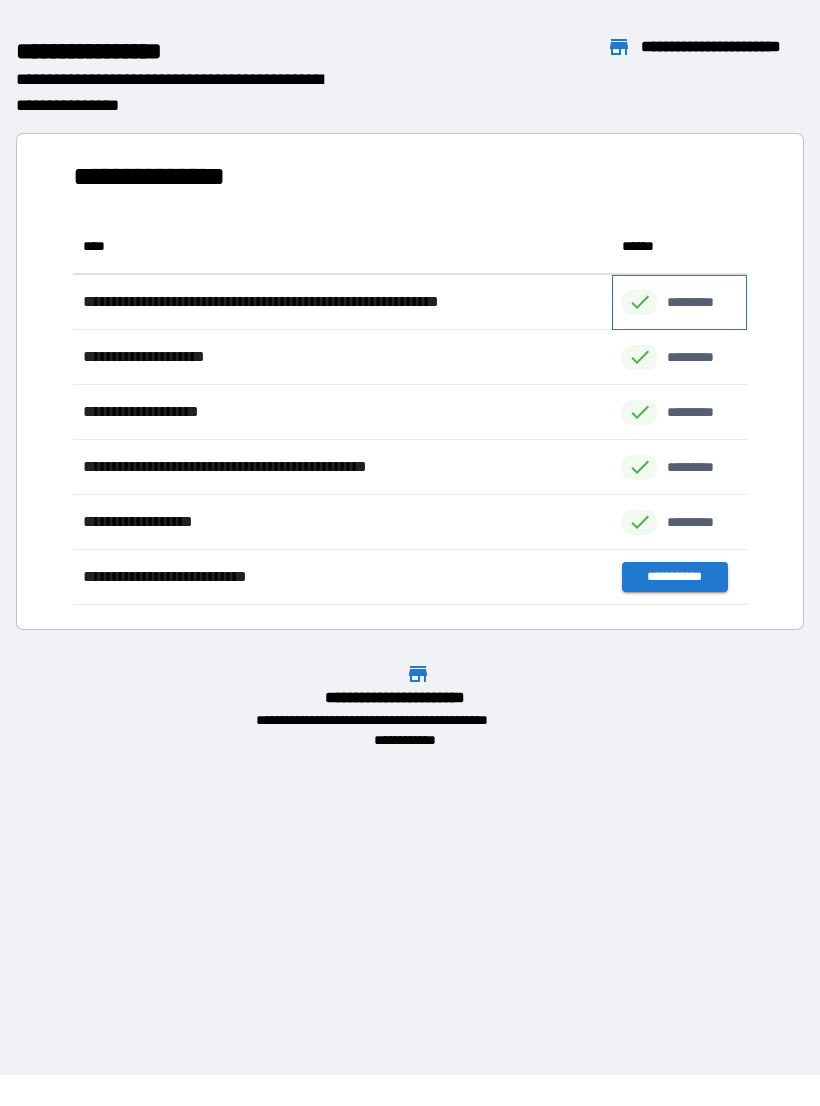 click on "*********" at bounding box center (679, 302) 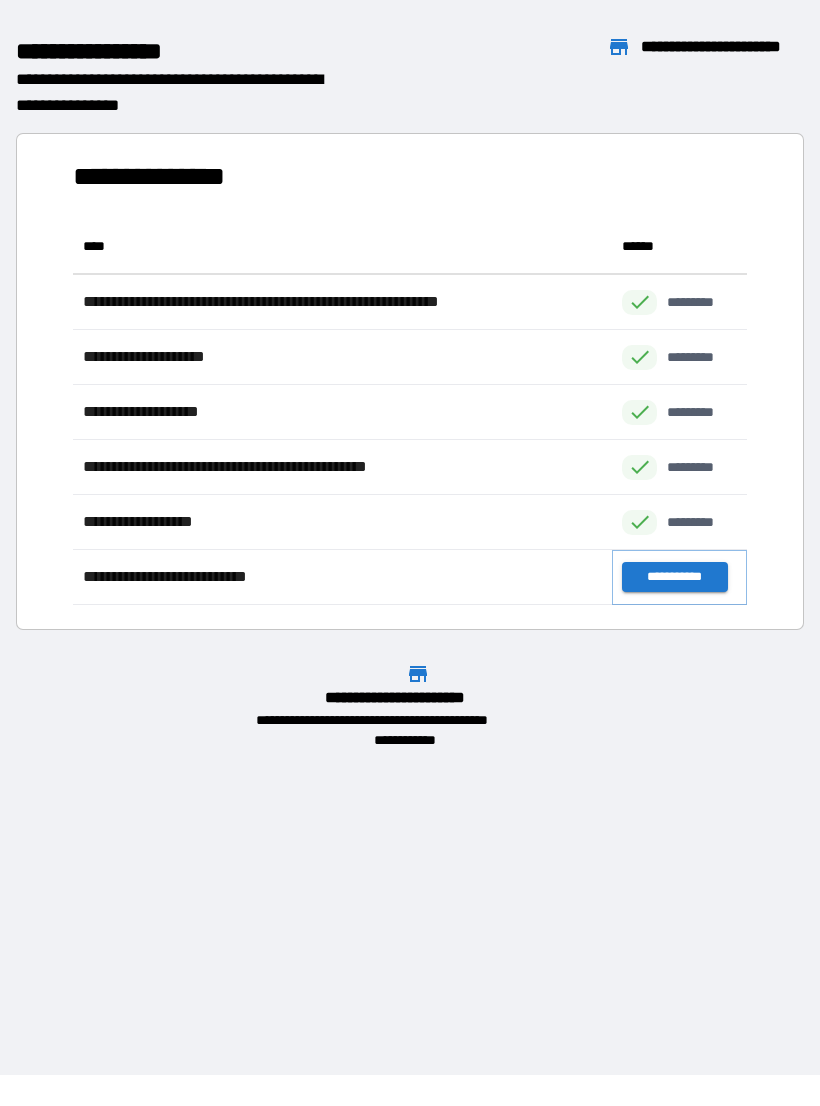 click on "**********" at bounding box center [674, 577] 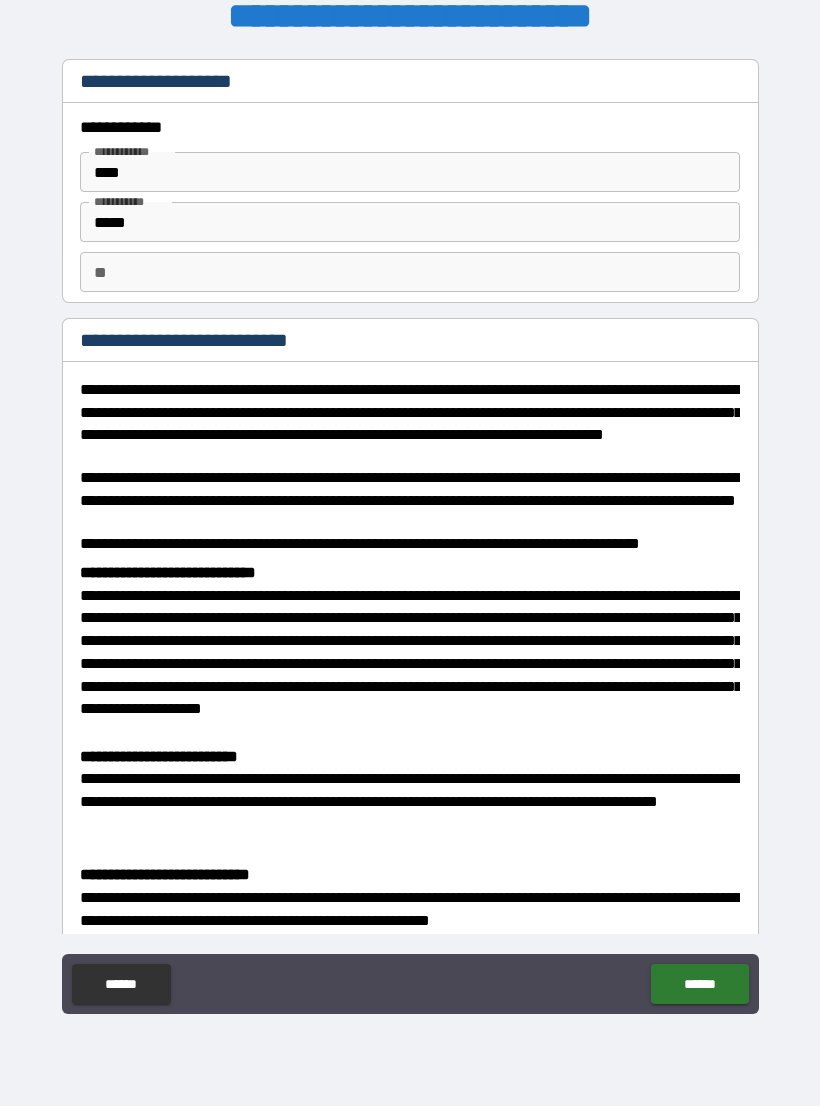 click on "**" at bounding box center (410, 272) 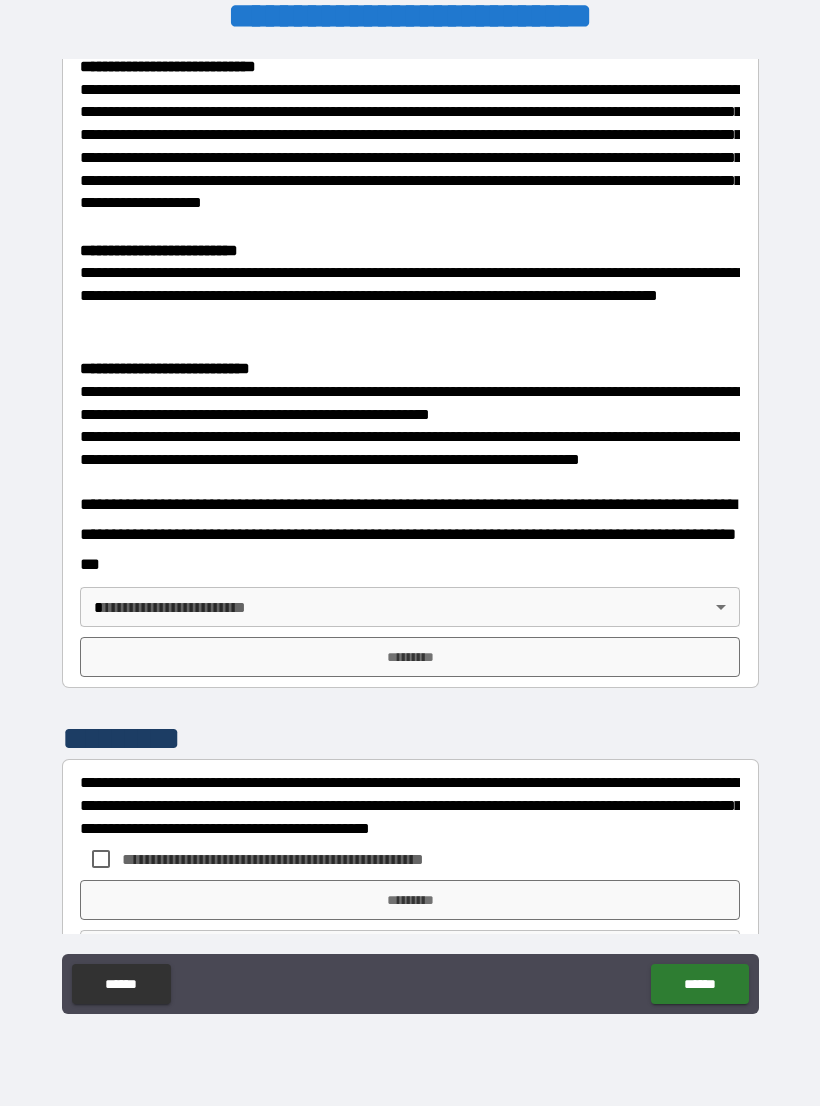 scroll, scrollTop: 507, scrollLeft: 0, axis: vertical 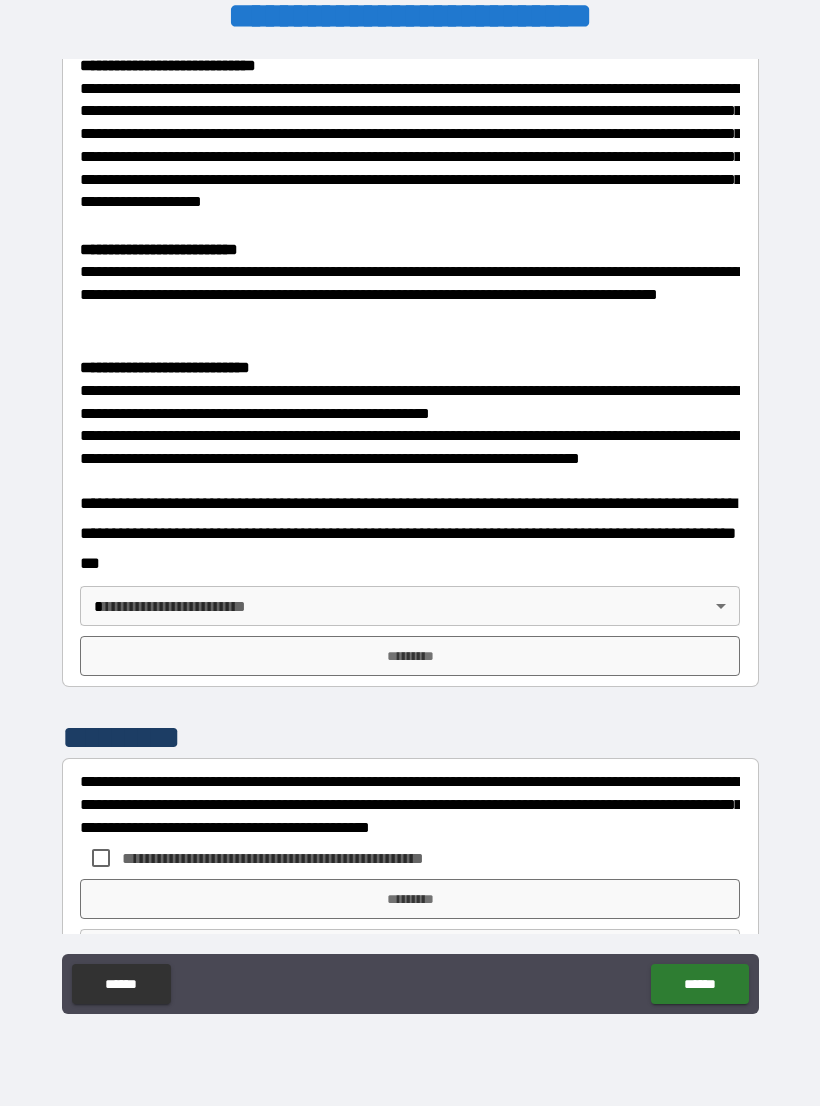 type on "*" 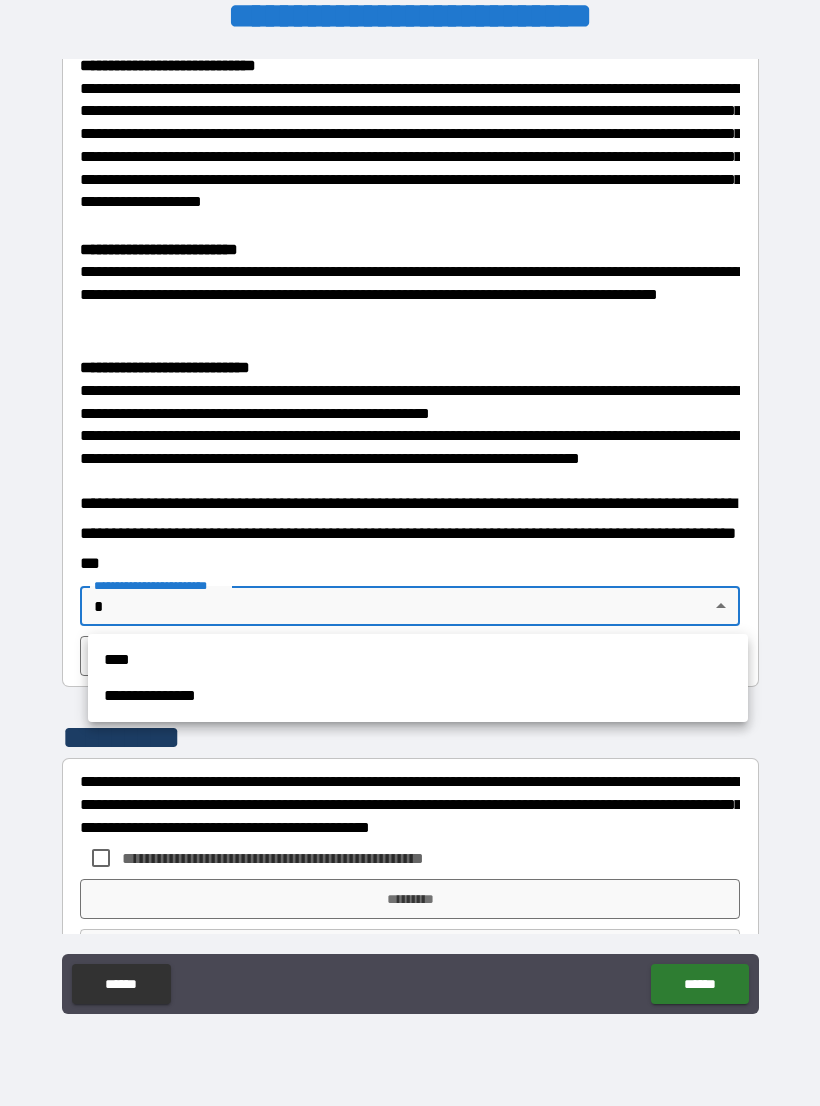 click on "****" at bounding box center (418, 660) 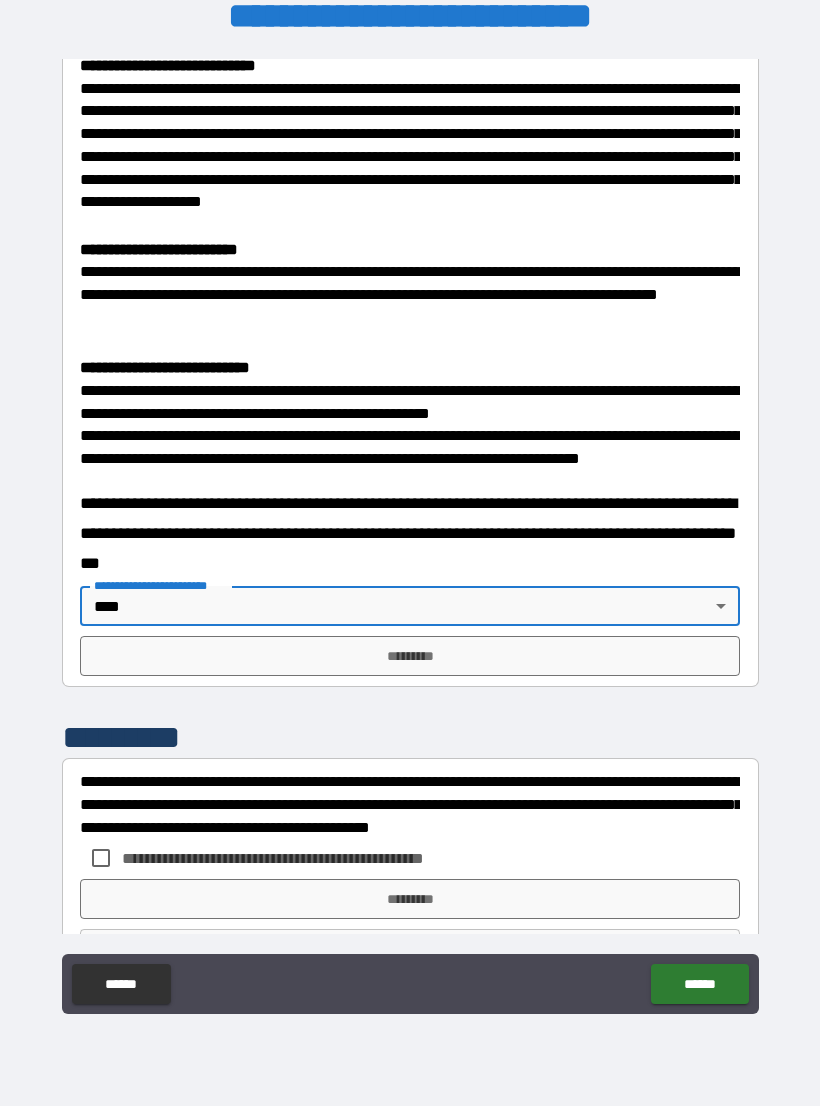 click on "*********" at bounding box center [410, 656] 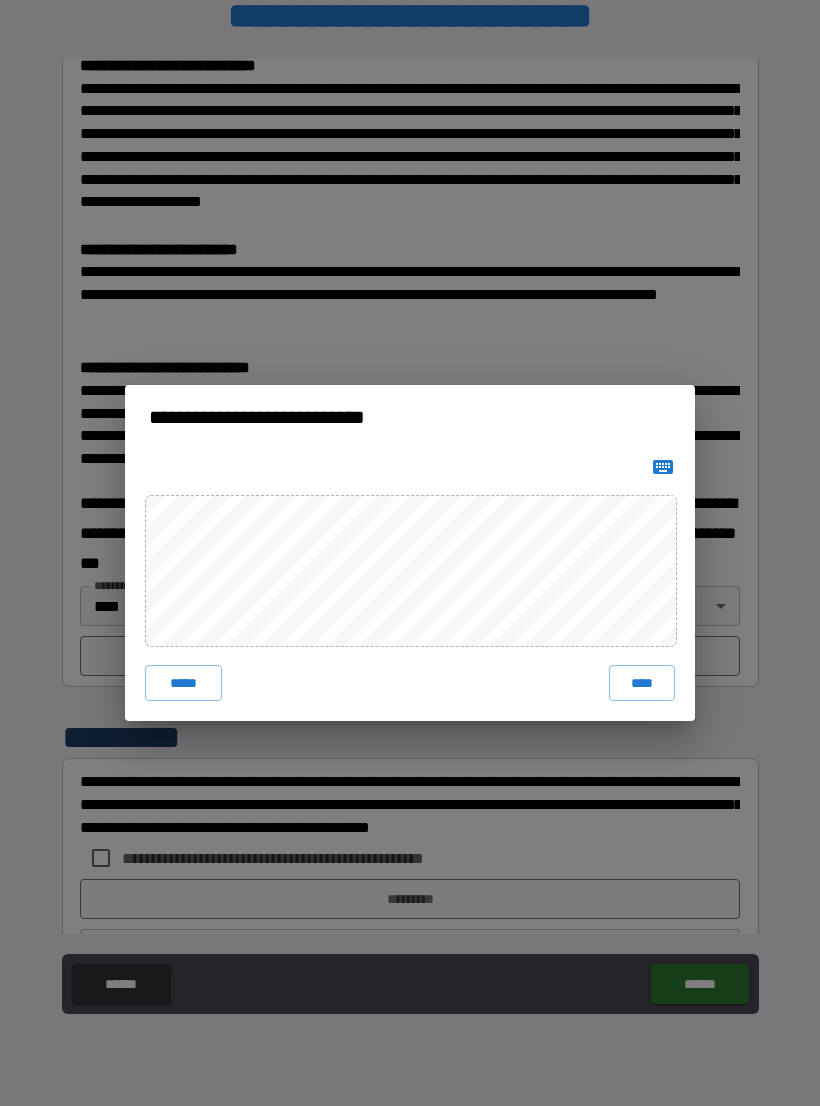 click on "****" at bounding box center [642, 683] 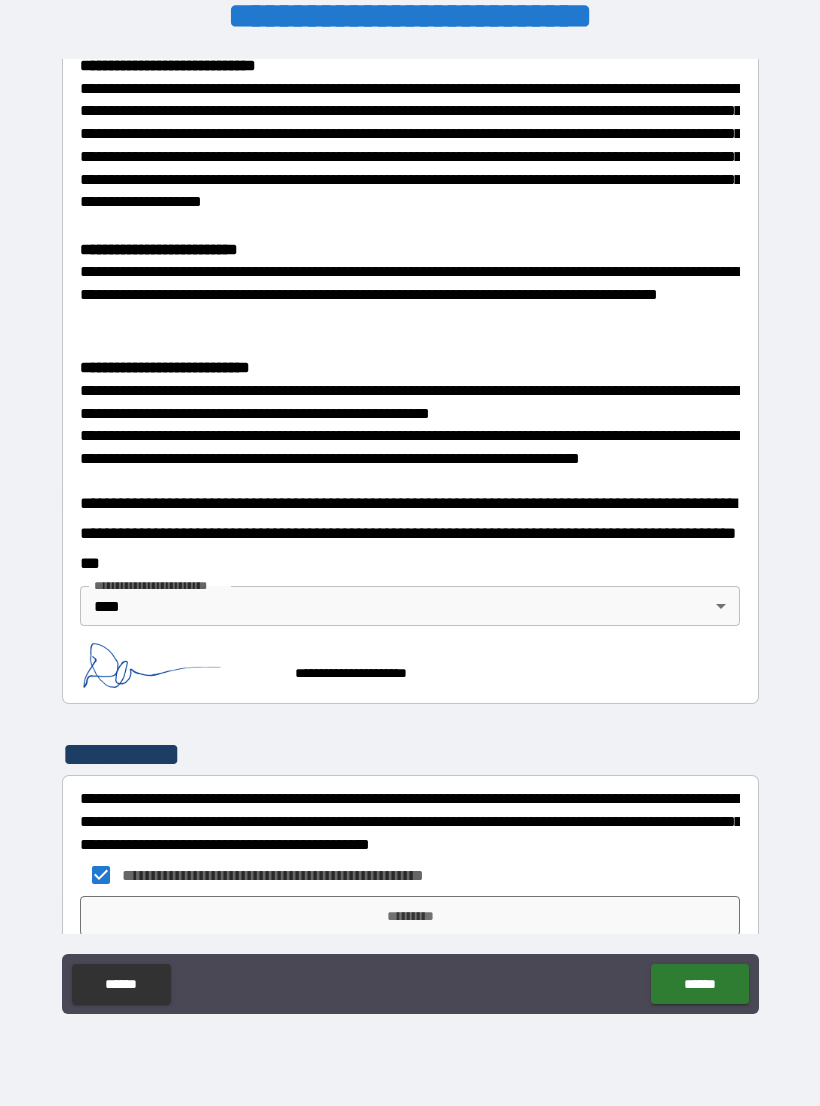click on "*********" at bounding box center [410, 916] 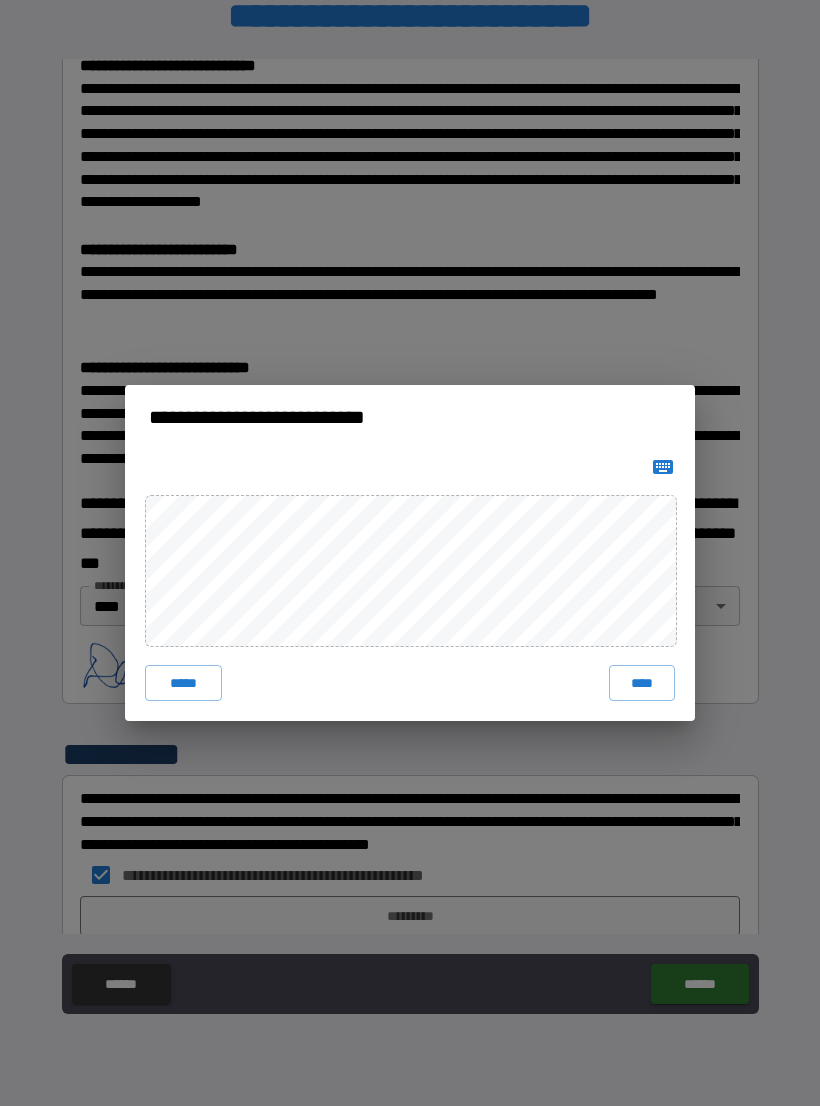 click on "****" at bounding box center (642, 683) 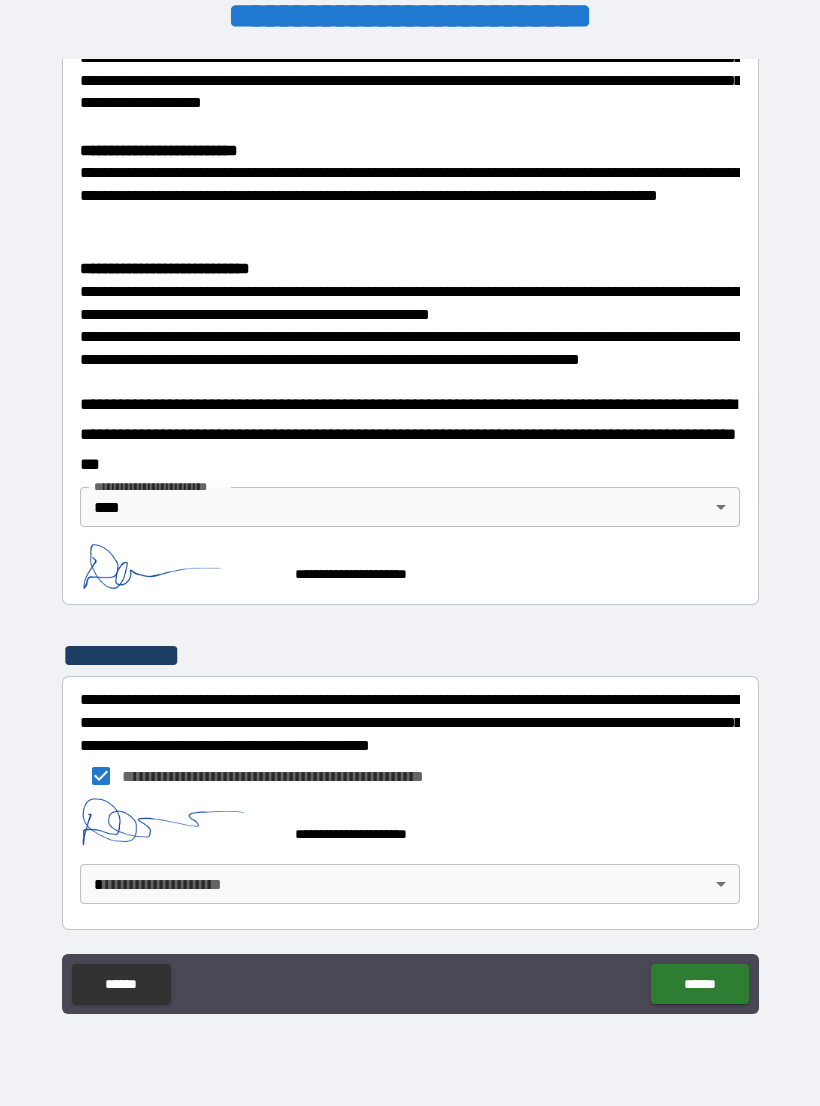 scroll, scrollTop: 605, scrollLeft: 0, axis: vertical 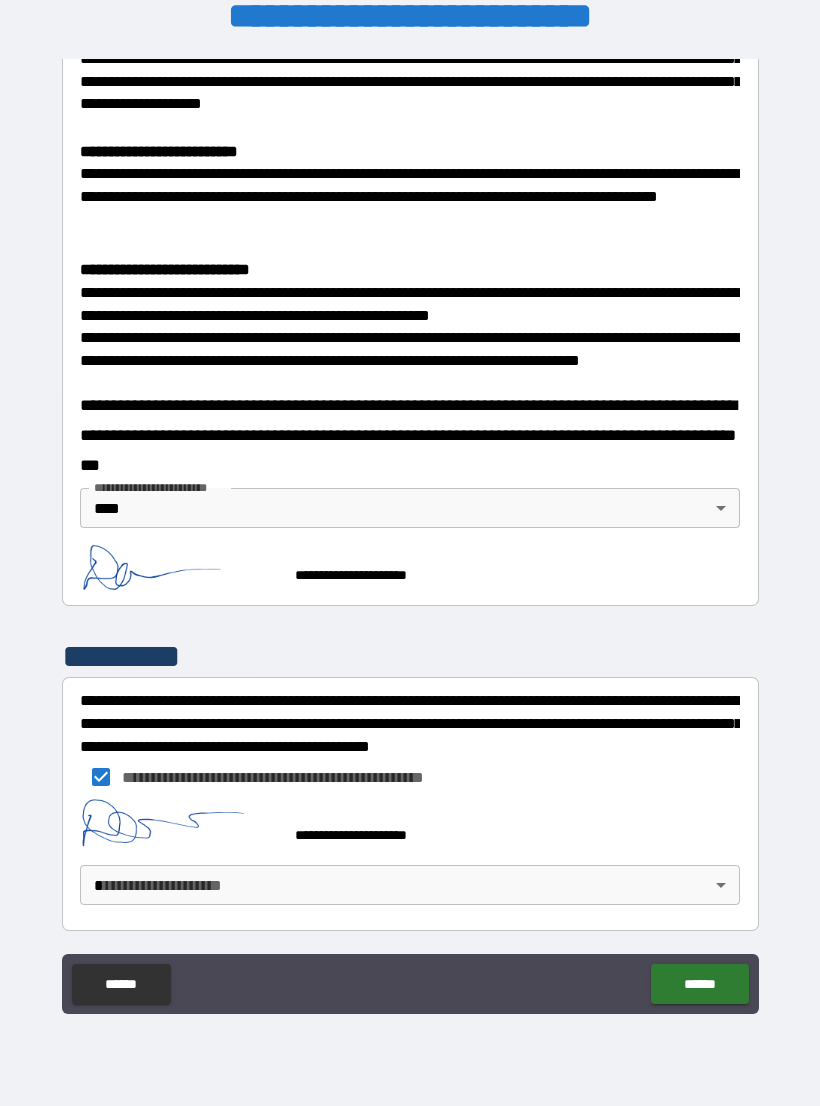 click on "**********" at bounding box center (410, 537) 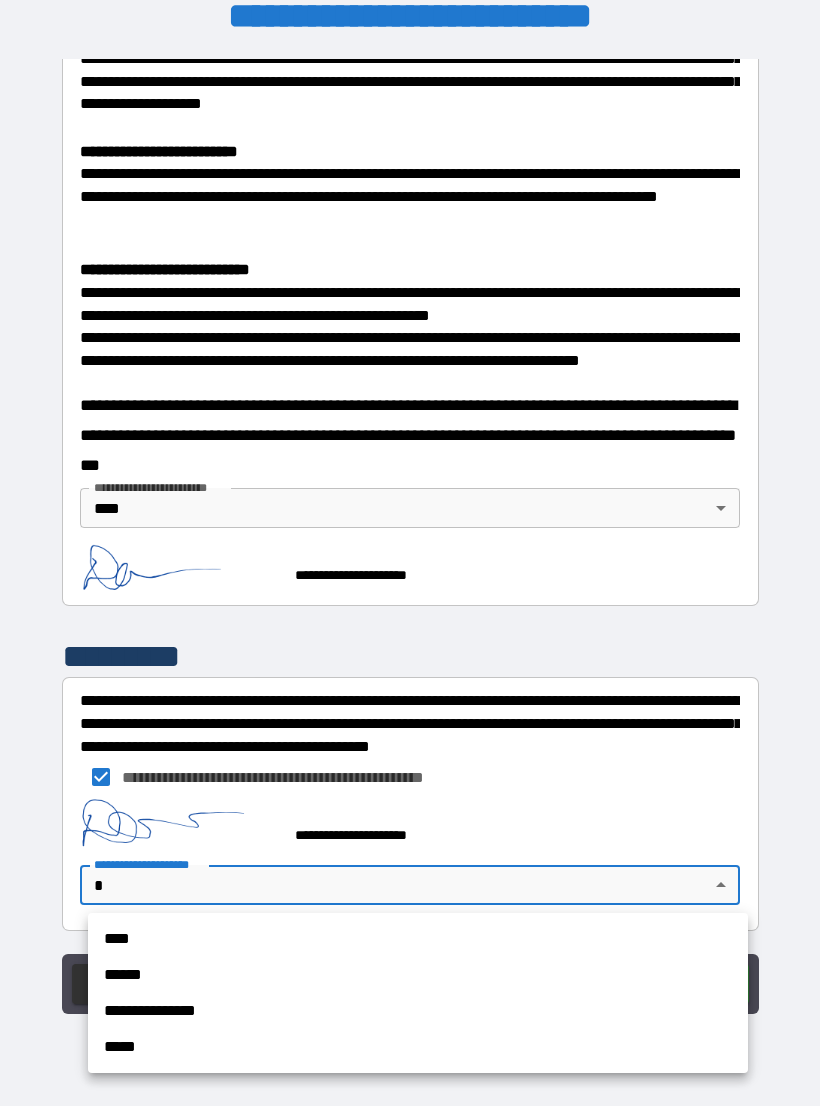 click on "****" at bounding box center (418, 939) 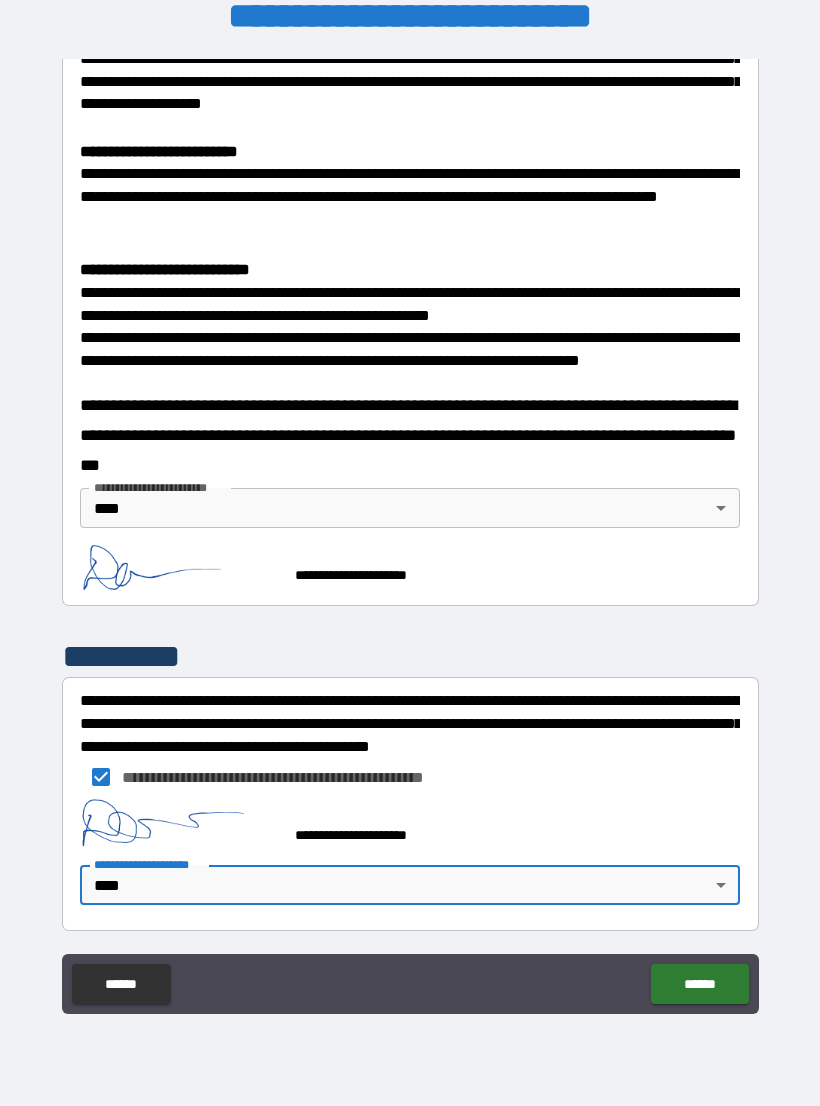 click on "******" at bounding box center [699, 984] 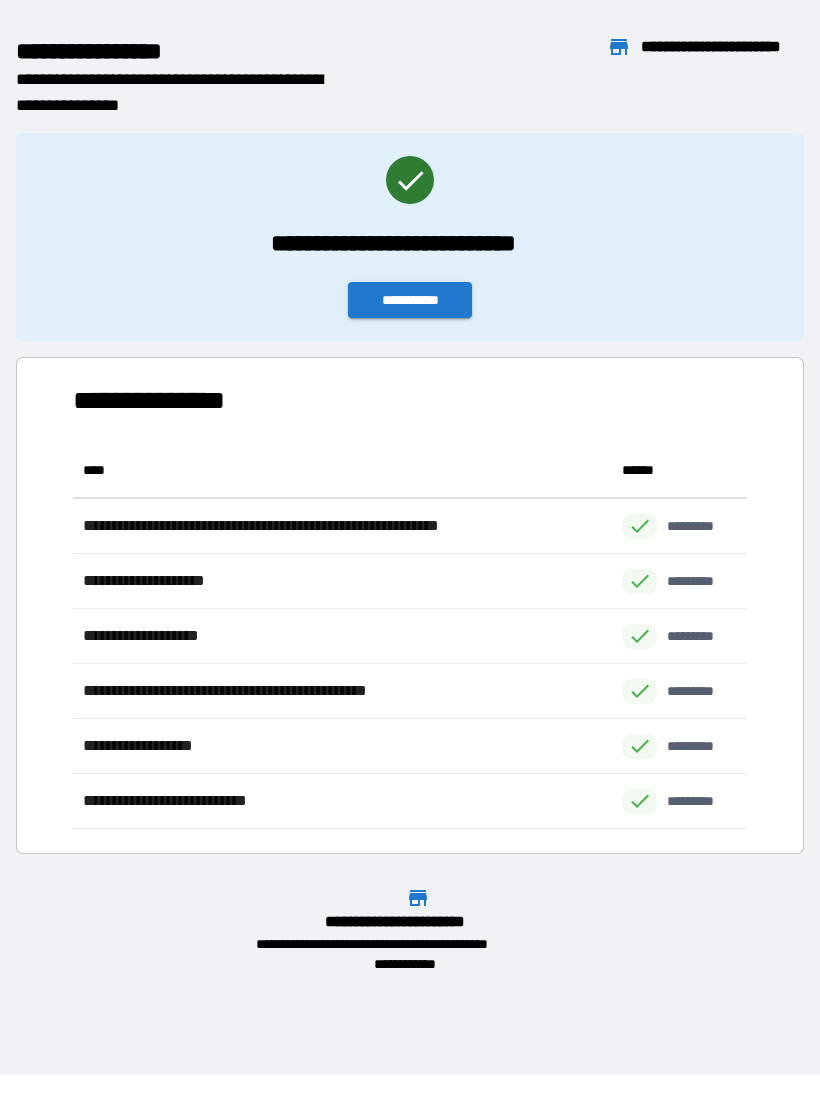 scroll, scrollTop: 386, scrollLeft: 674, axis: both 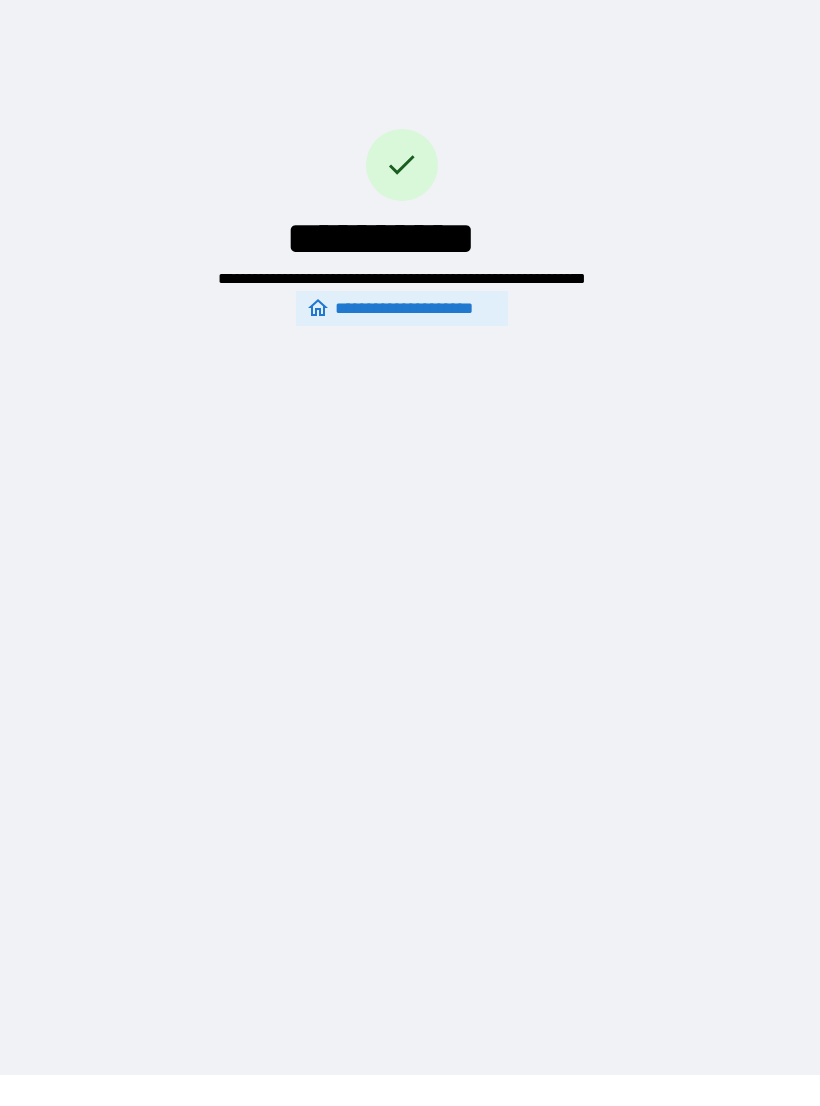 click on "**********" at bounding box center [402, 308] 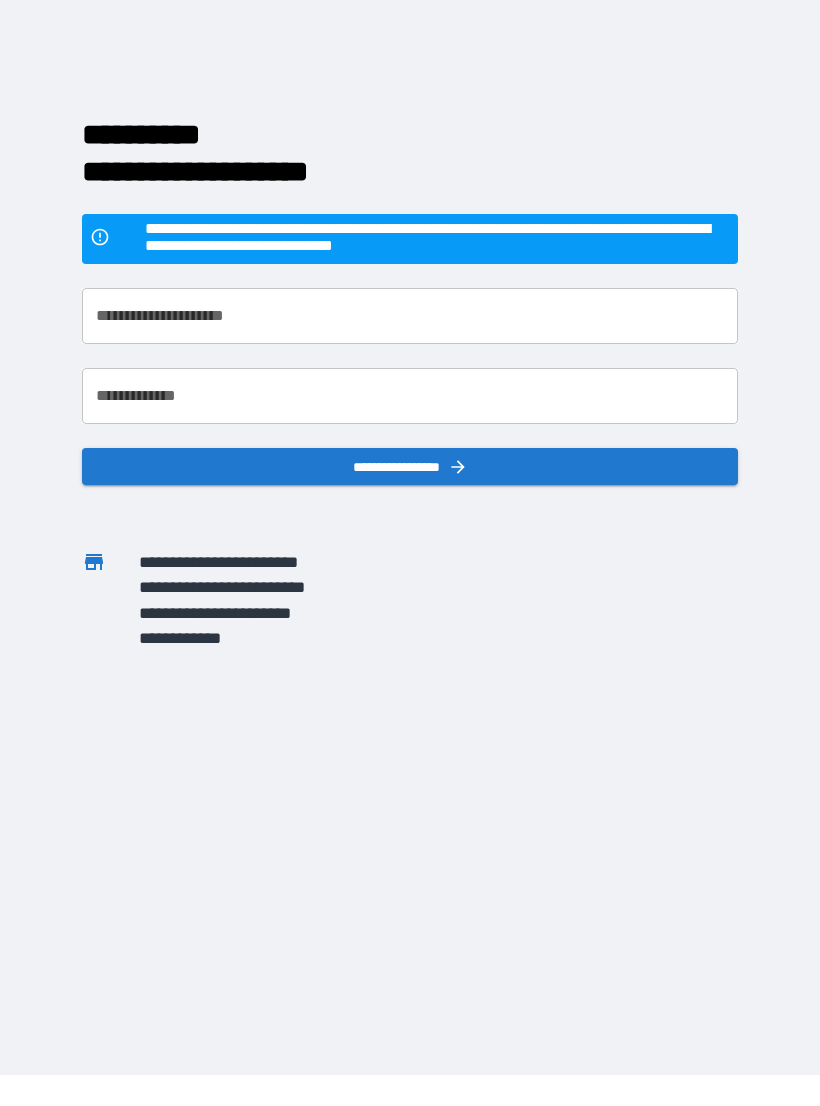 click on "**********" at bounding box center (410, 522) 